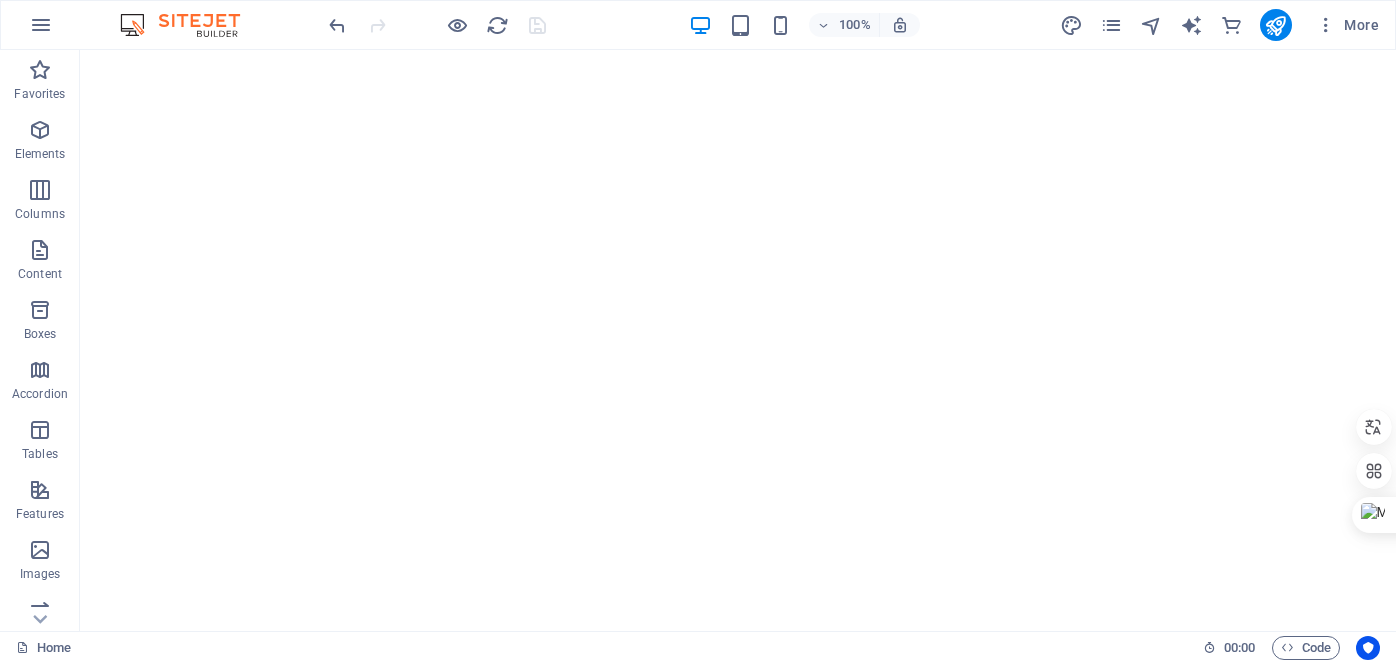scroll, scrollTop: 0, scrollLeft: 0, axis: both 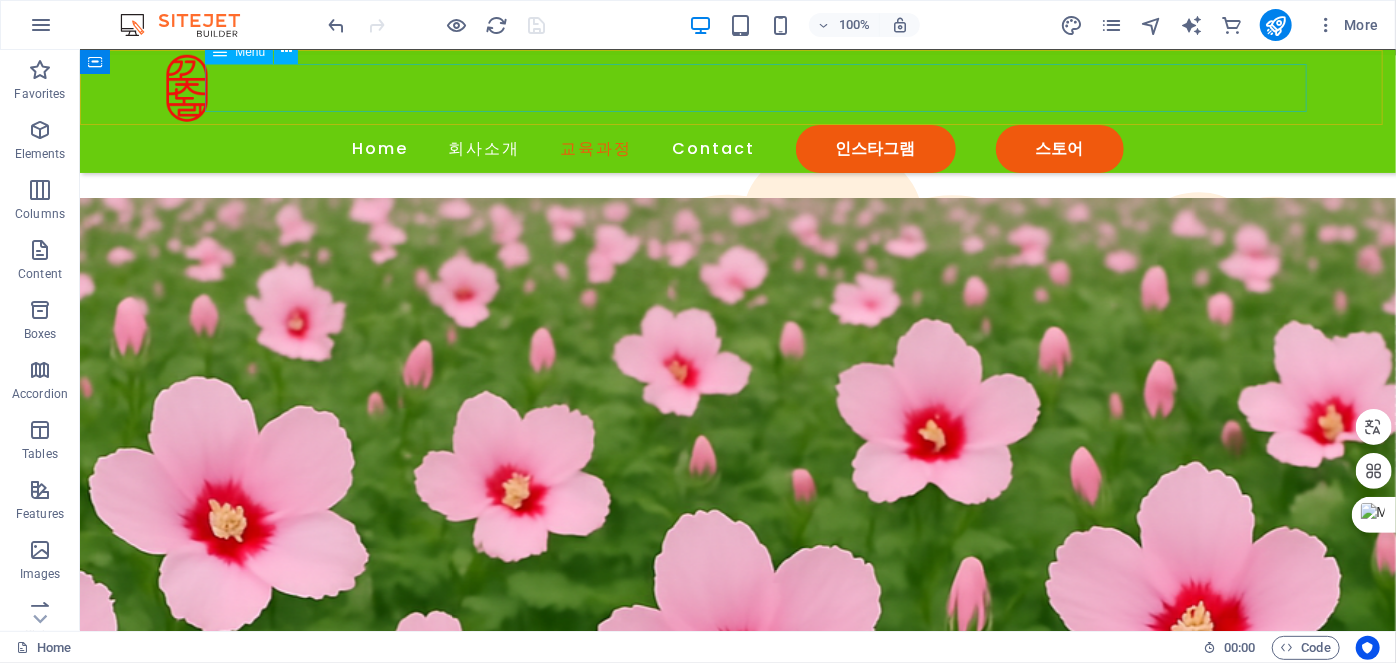 click on "Home 회사소개 교육과정 Contact 인스타그램 스토어" at bounding box center [737, 148] 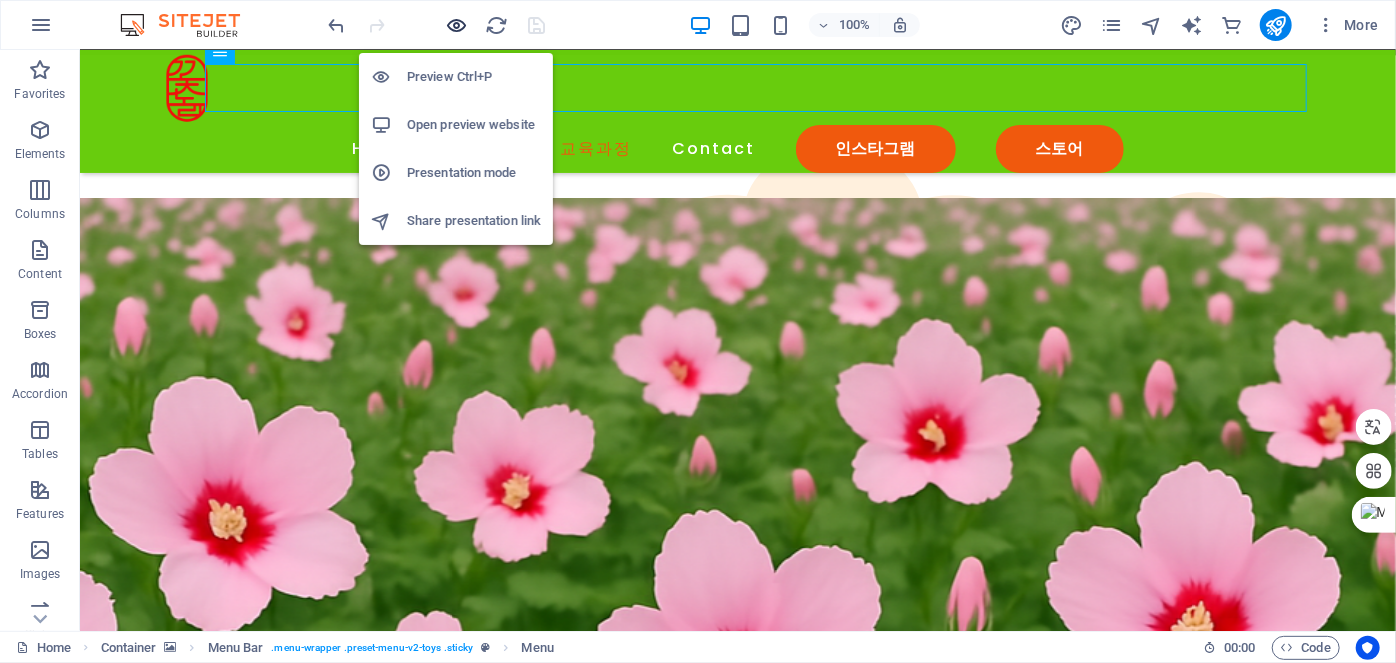click at bounding box center (457, 25) 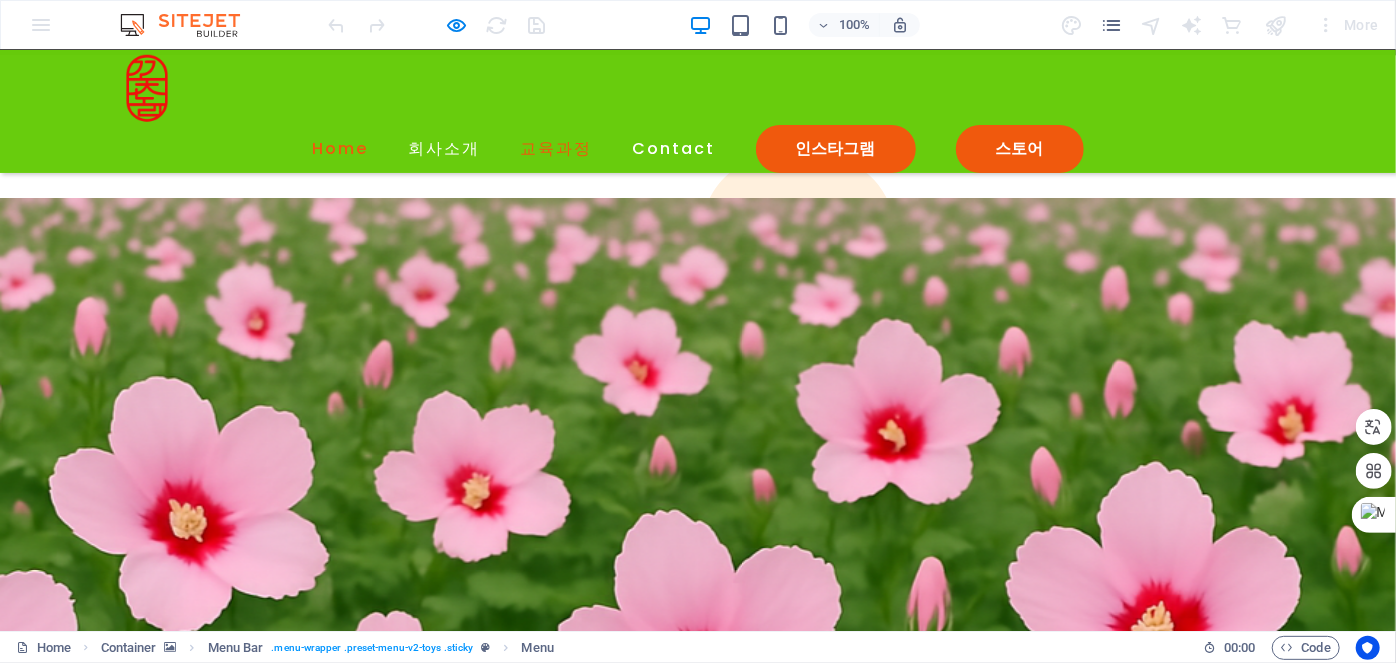 click on "Home" at bounding box center (341, 148) 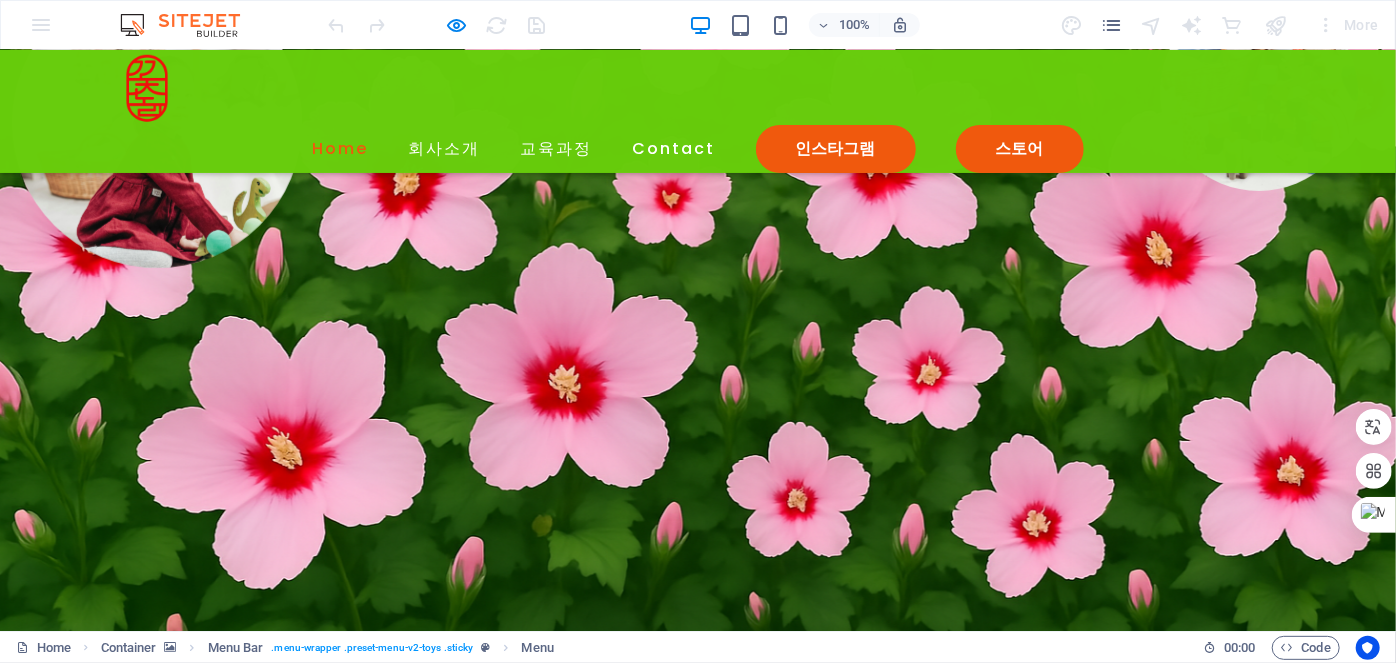 scroll, scrollTop: 0, scrollLeft: 0, axis: both 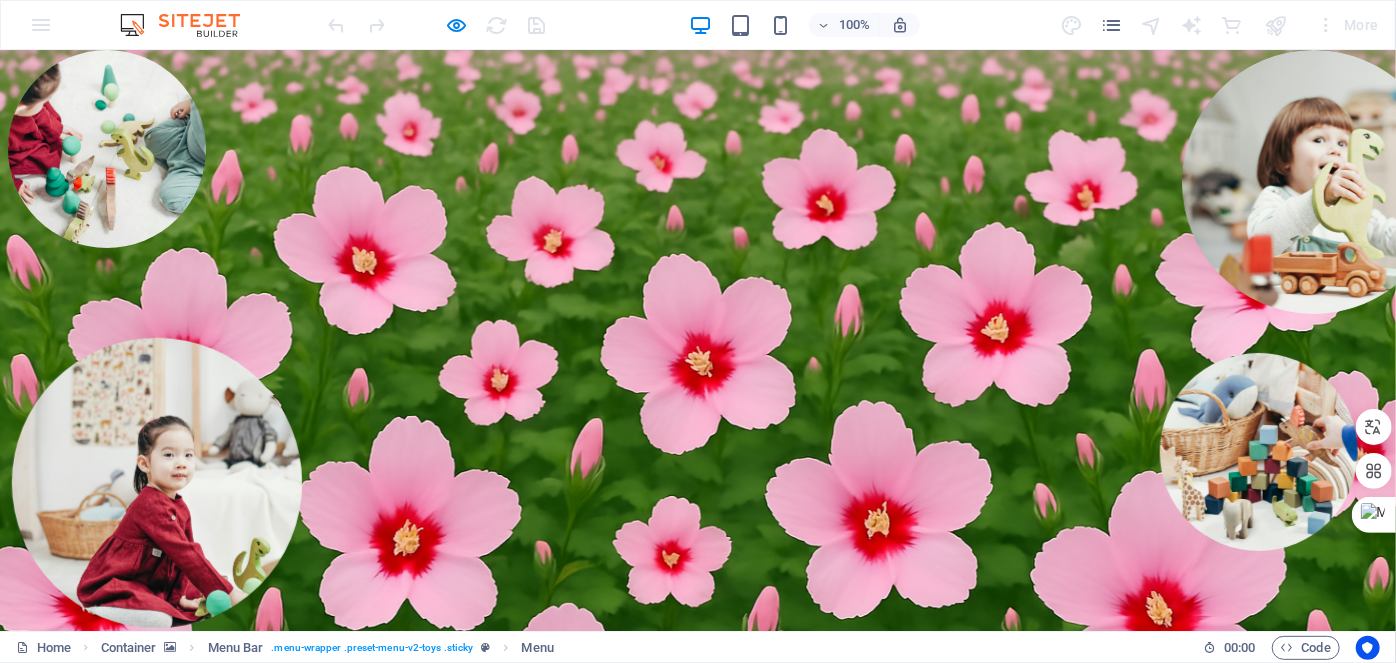 click on "회사소개" at bounding box center [445, 1124] 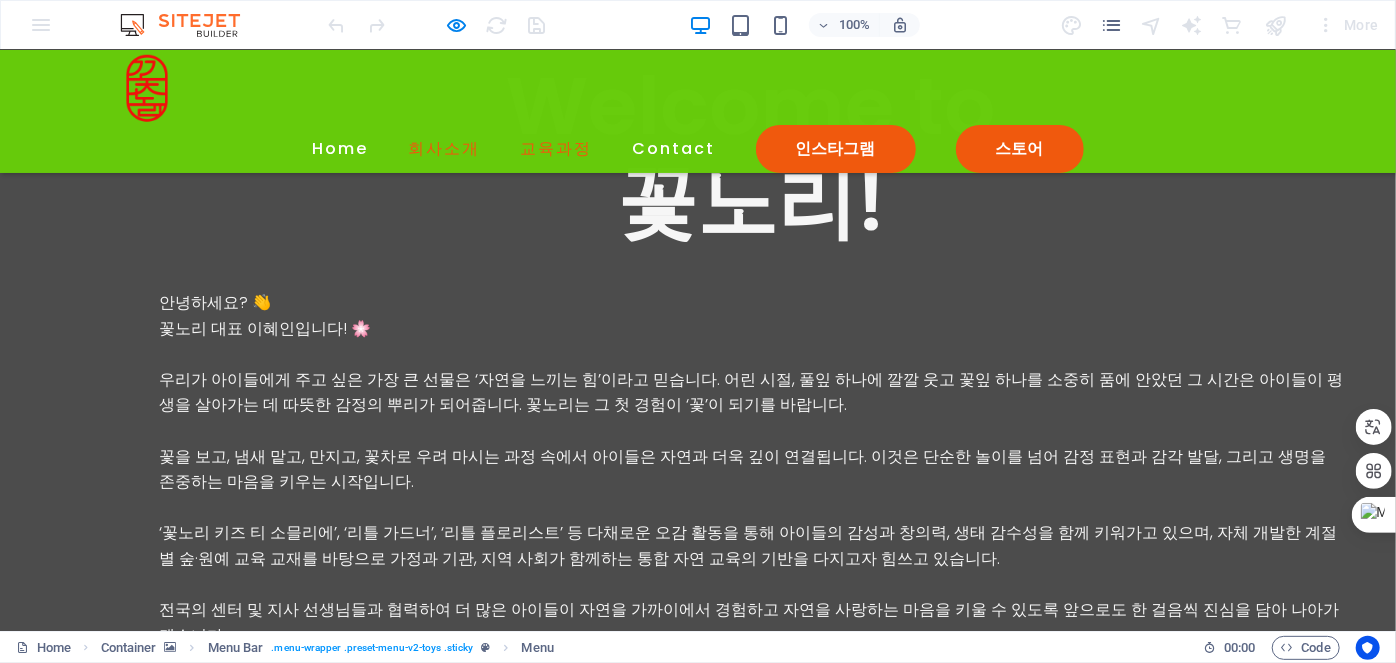 click on "교육과정" at bounding box center [557, 148] 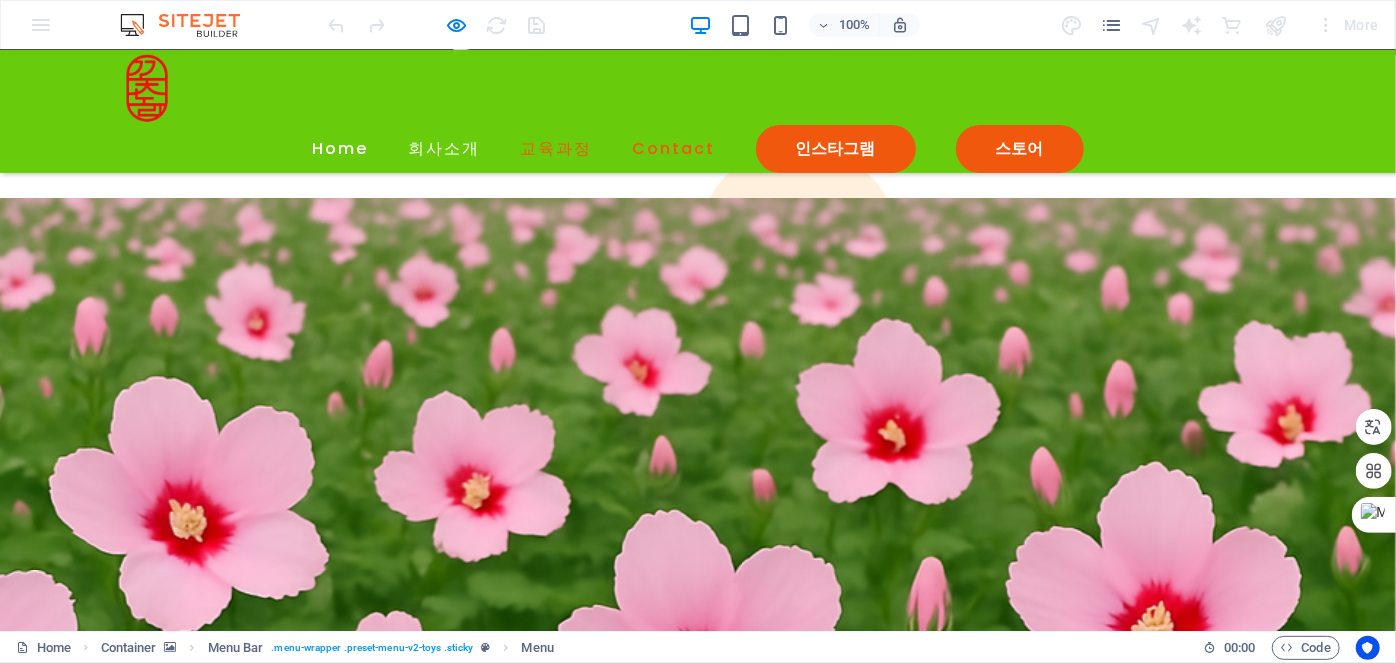 click on "Contact" at bounding box center (674, 148) 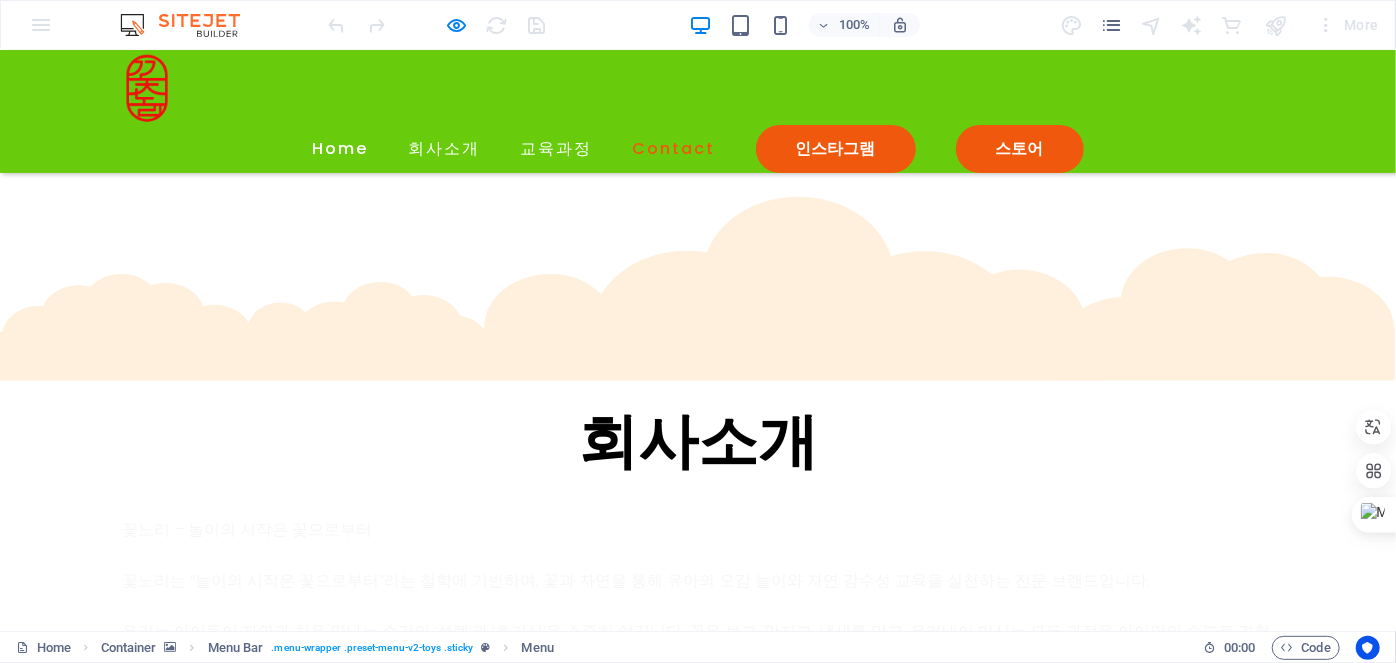 scroll, scrollTop: 4101, scrollLeft: 0, axis: vertical 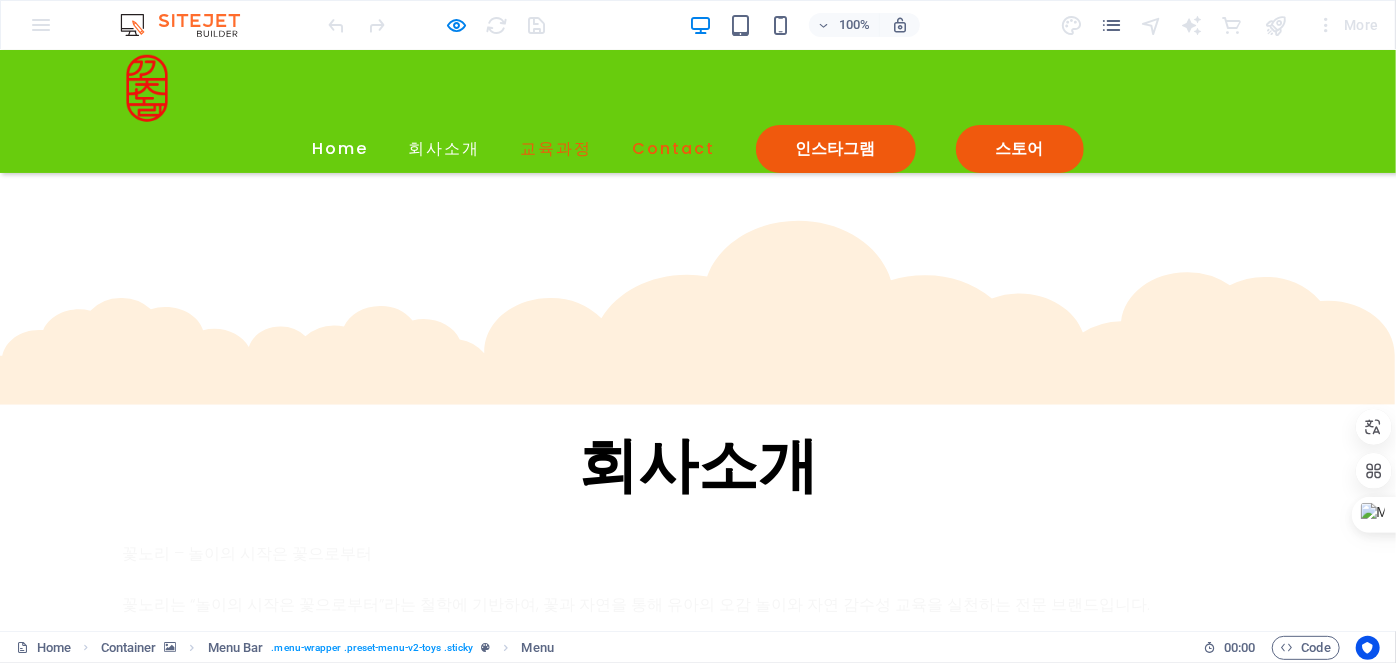 click on "교육과정" at bounding box center (557, 148) 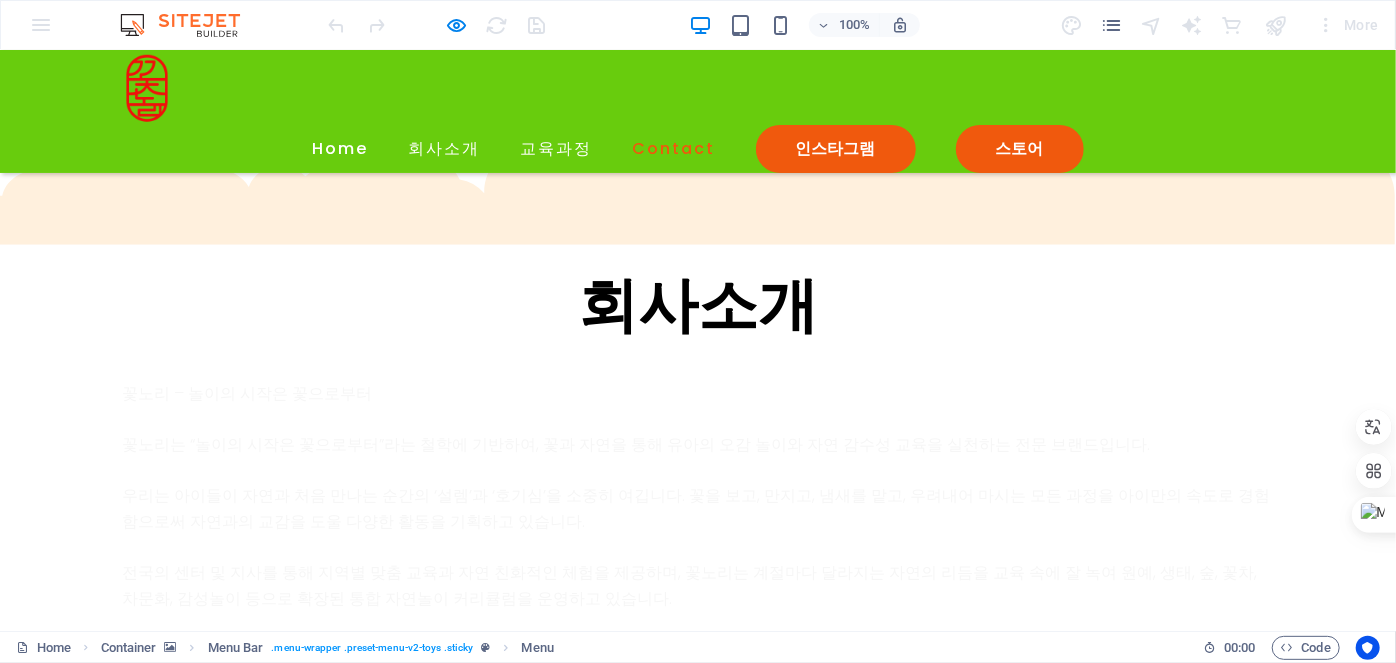 scroll, scrollTop: 4081, scrollLeft: 0, axis: vertical 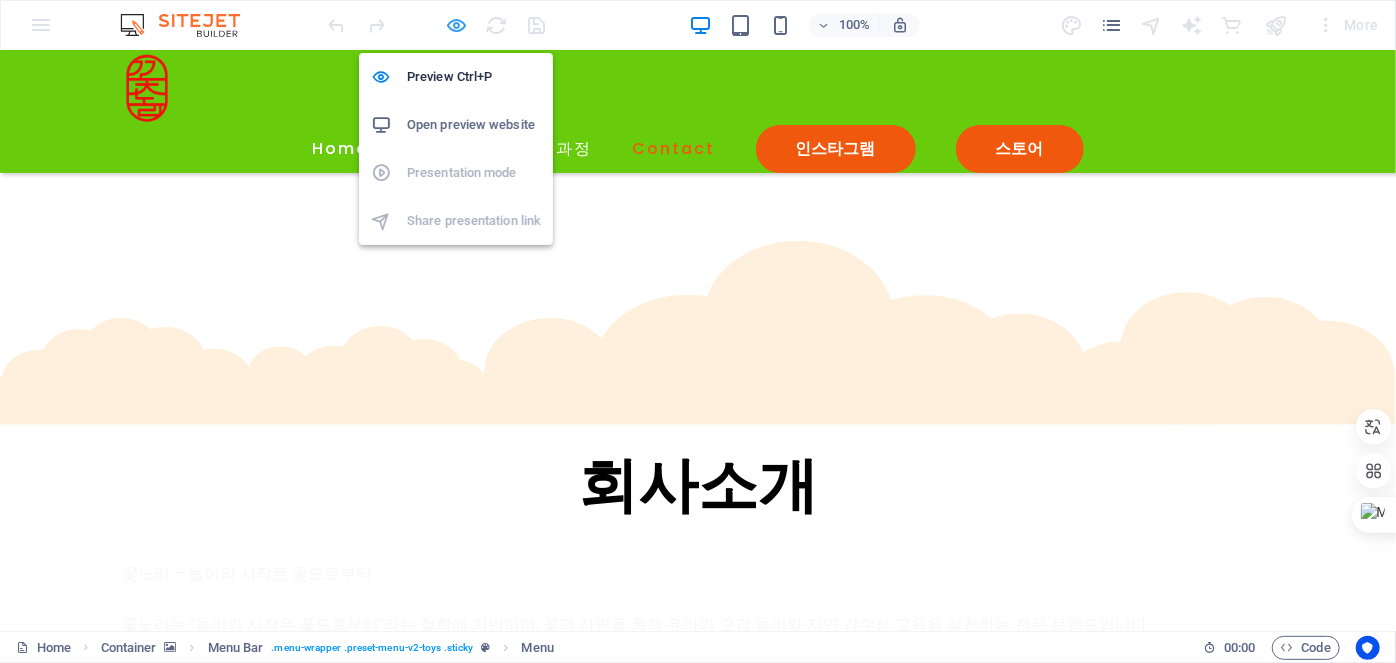 click at bounding box center (457, 25) 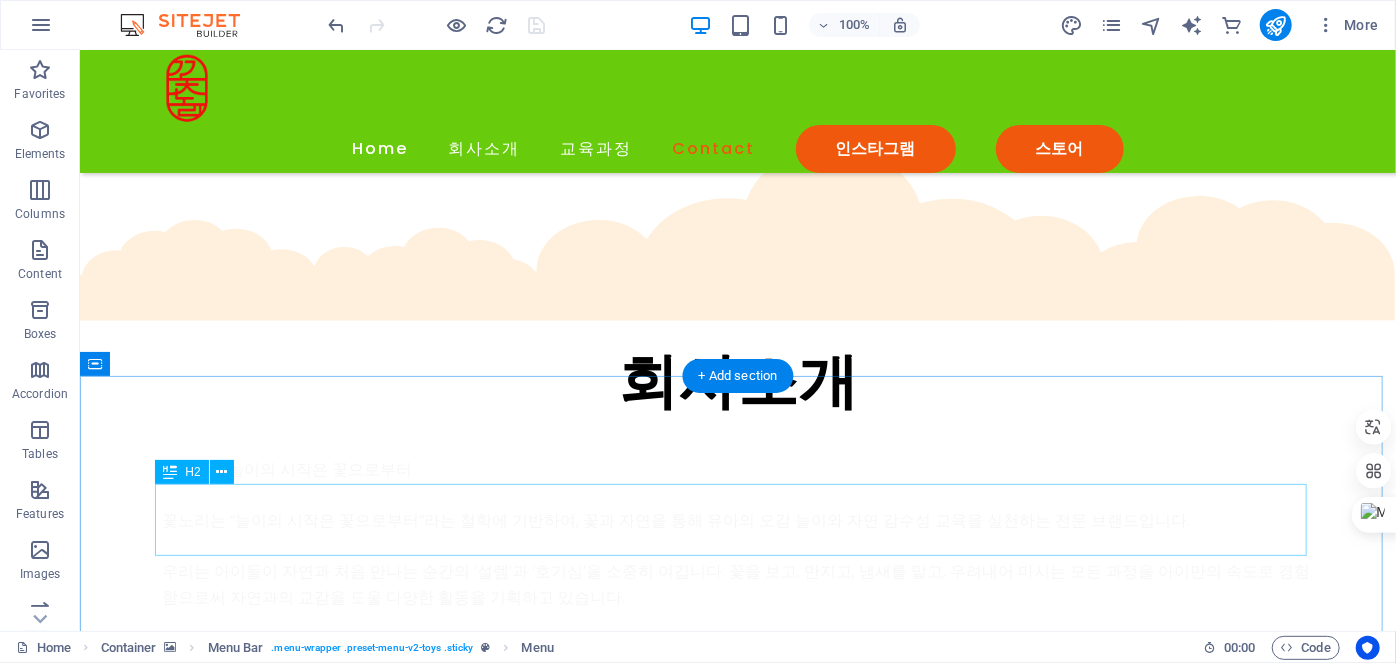 scroll, scrollTop: 4172, scrollLeft: 0, axis: vertical 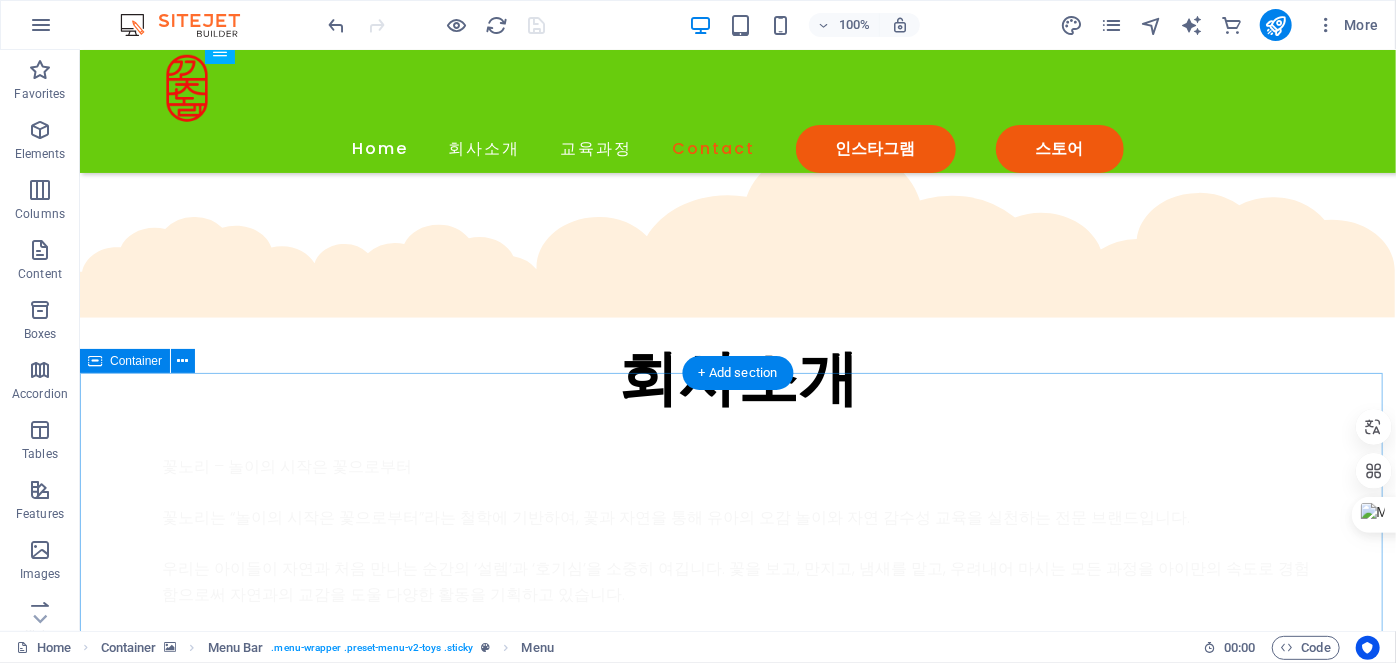click on "Instagram posts" at bounding box center (737, 5691) 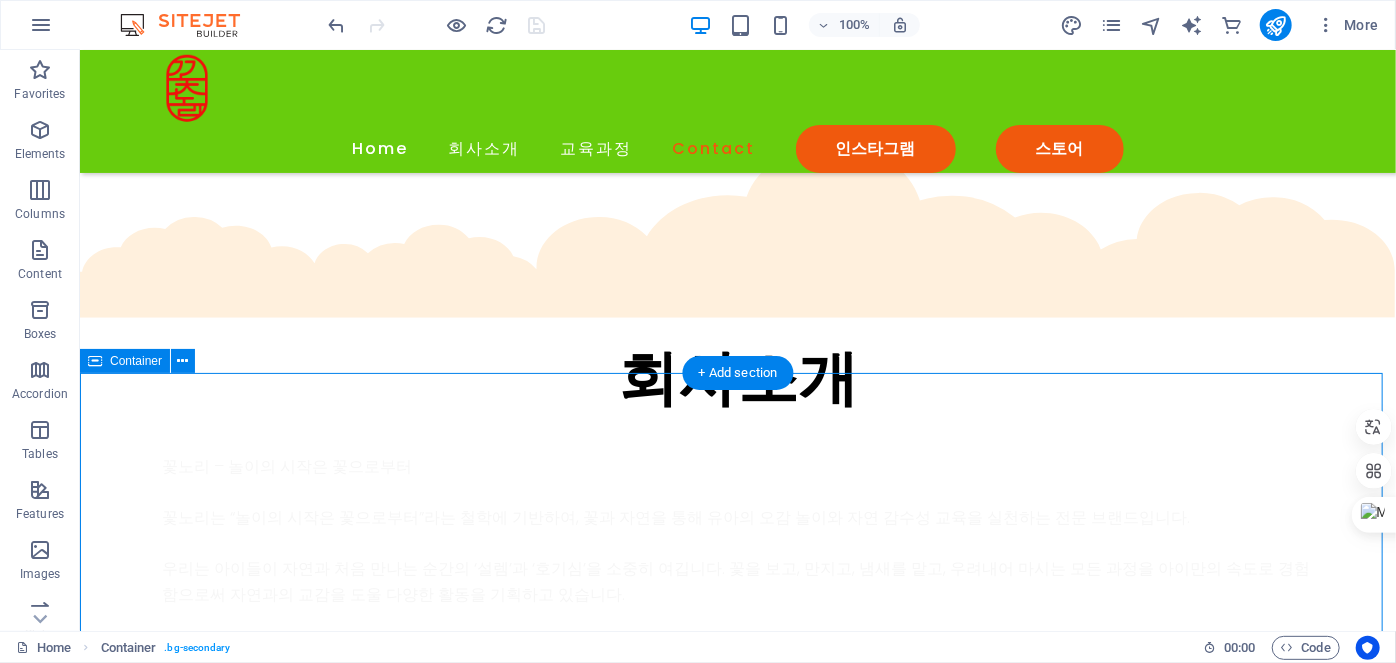 click on "Instagram posts" at bounding box center (737, 5691) 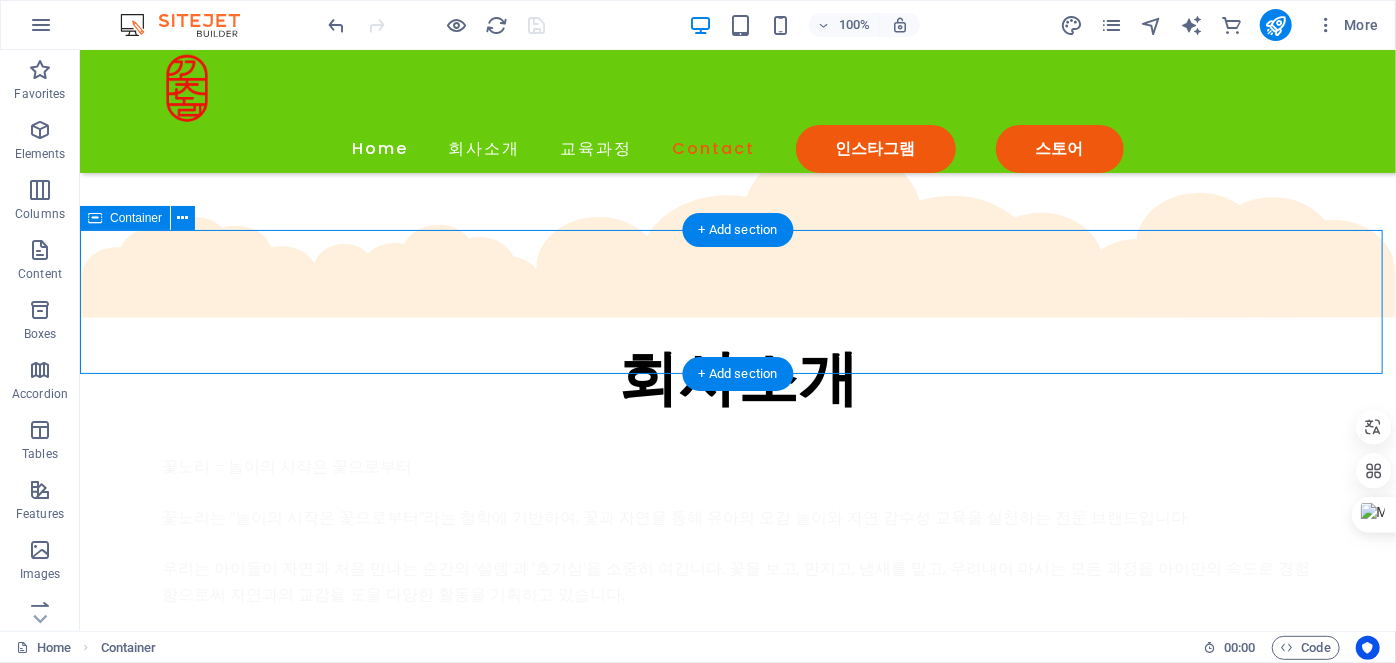click on "Drop content here or  Add elements  Paste clipboard" at bounding box center (737, 5566) 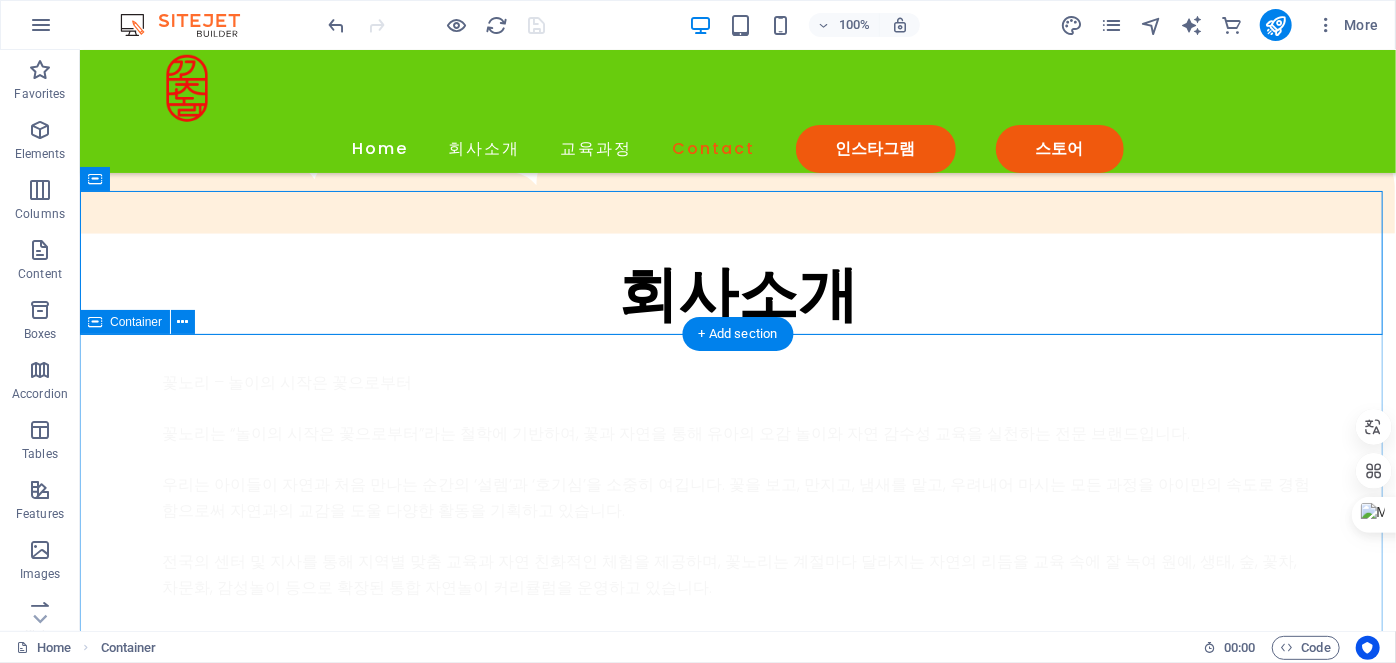 scroll, scrollTop: 4263, scrollLeft: 0, axis: vertical 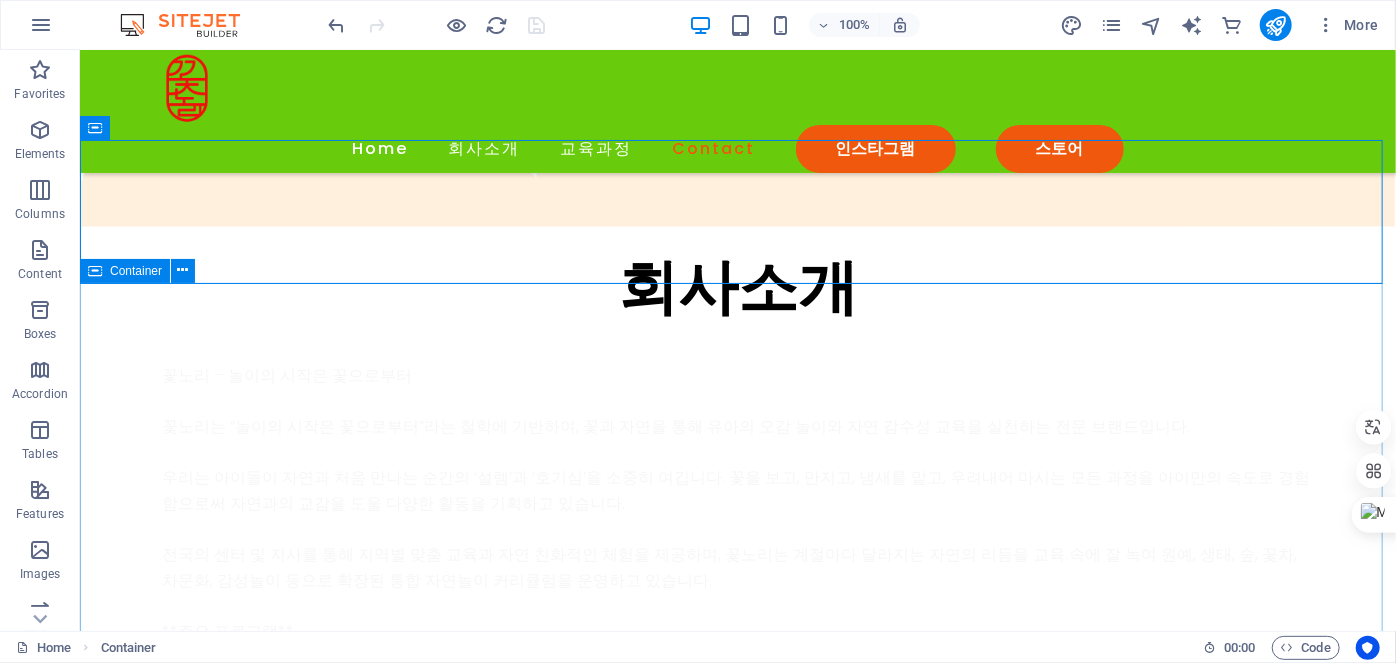 click on "Container" at bounding box center [136, 271] 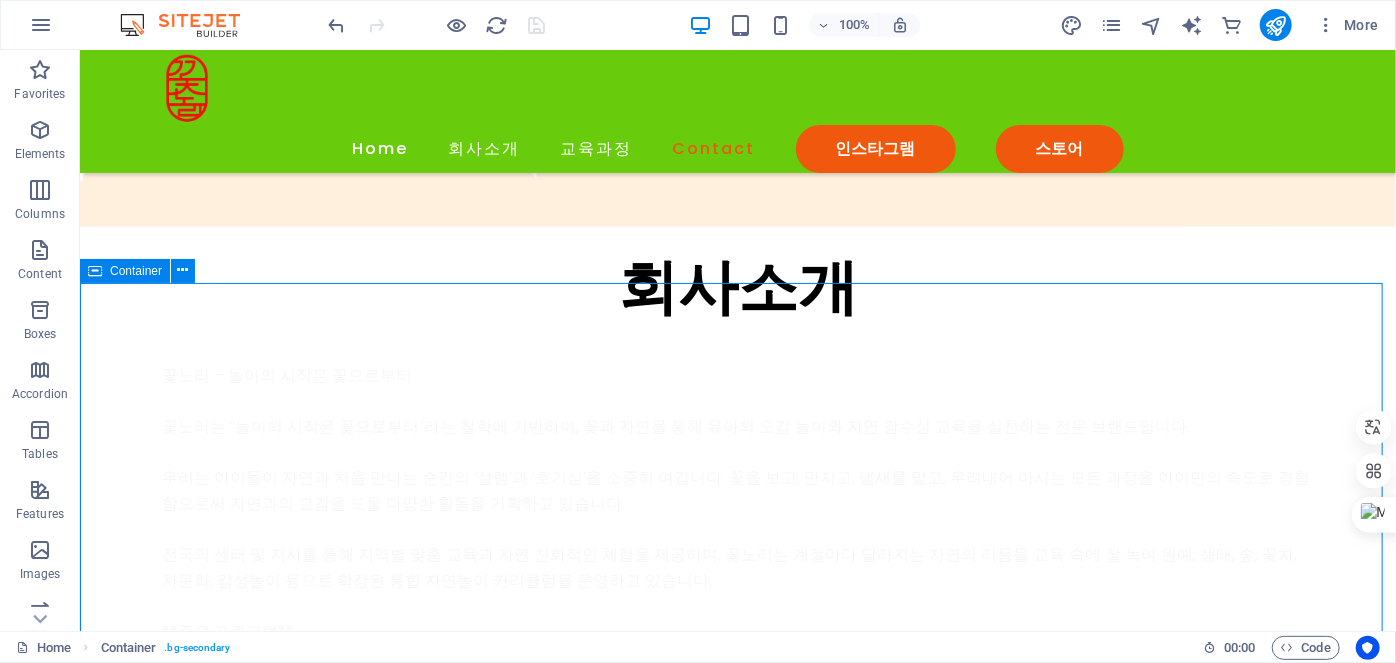 click on "Container" at bounding box center (136, 271) 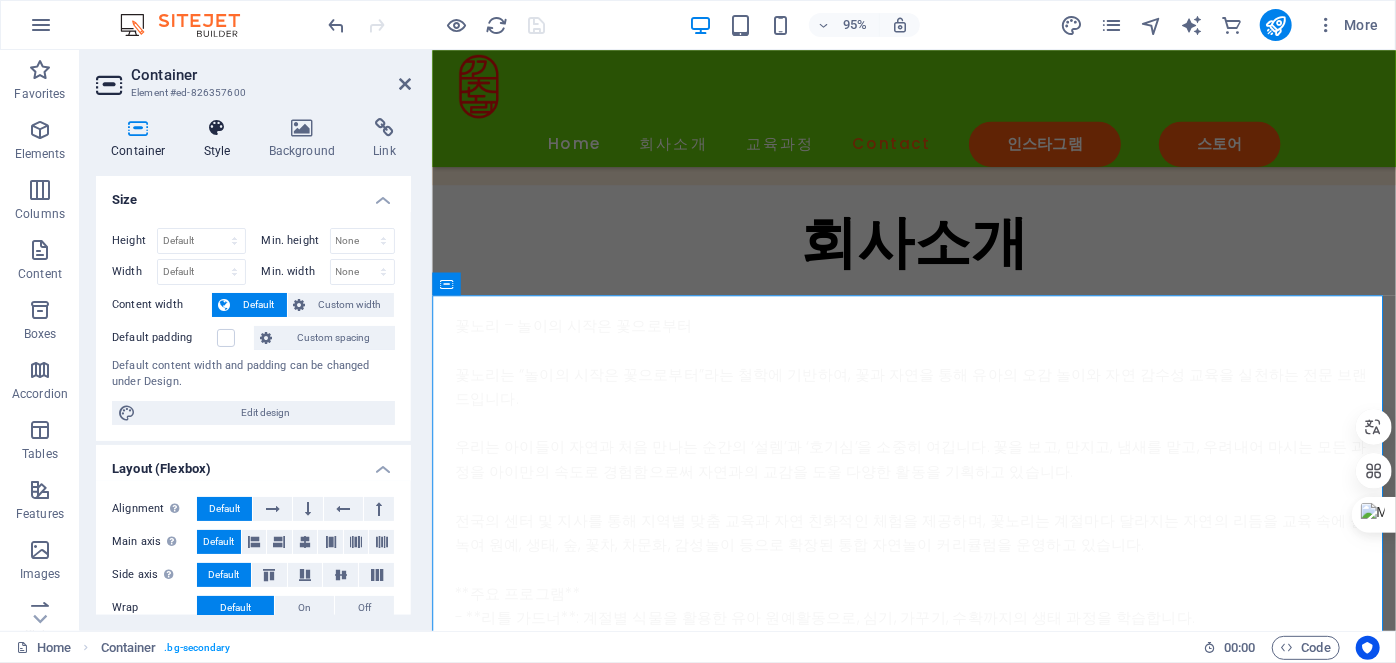 click on "Style" at bounding box center (221, 139) 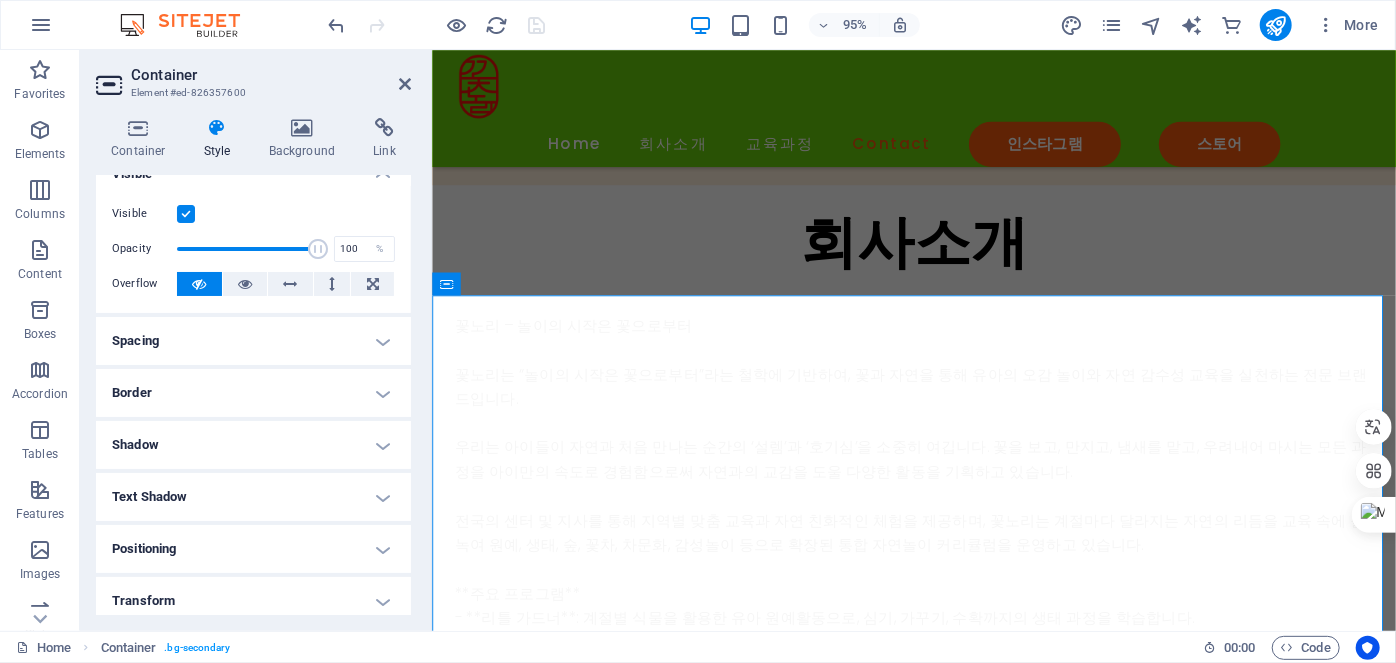 scroll, scrollTop: 0, scrollLeft: 0, axis: both 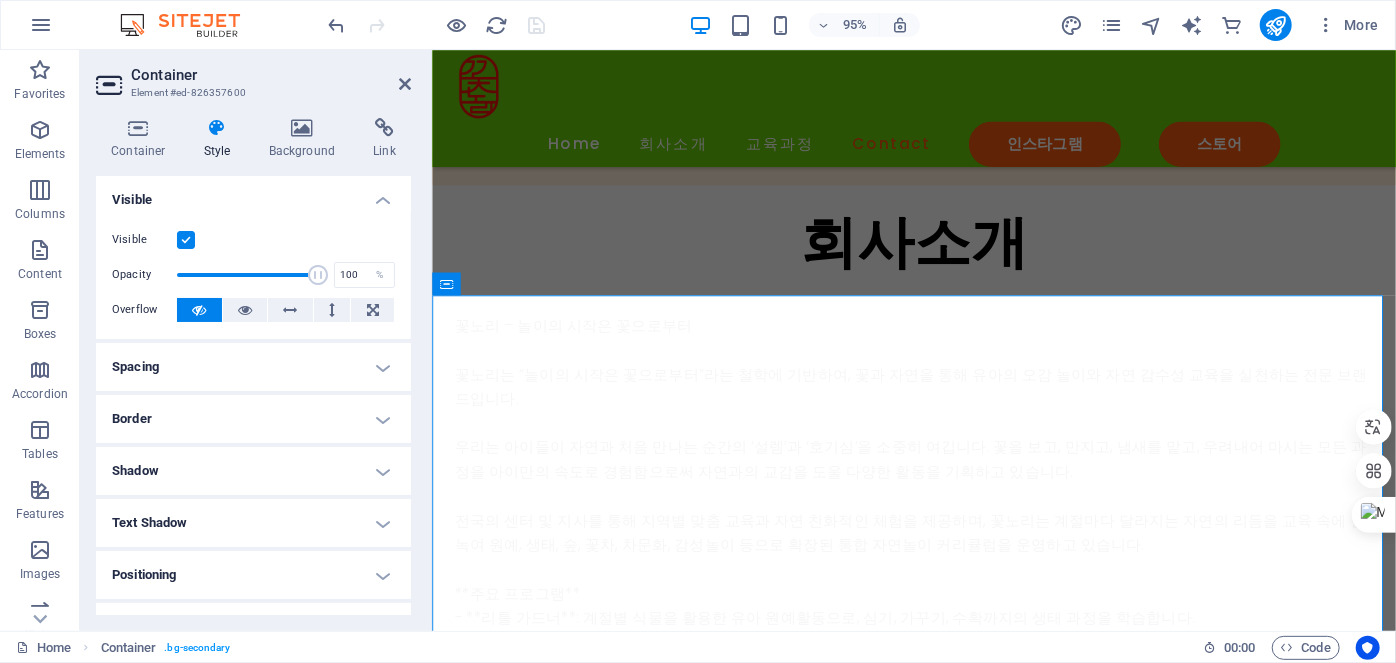 click on "Spacing" at bounding box center (253, 367) 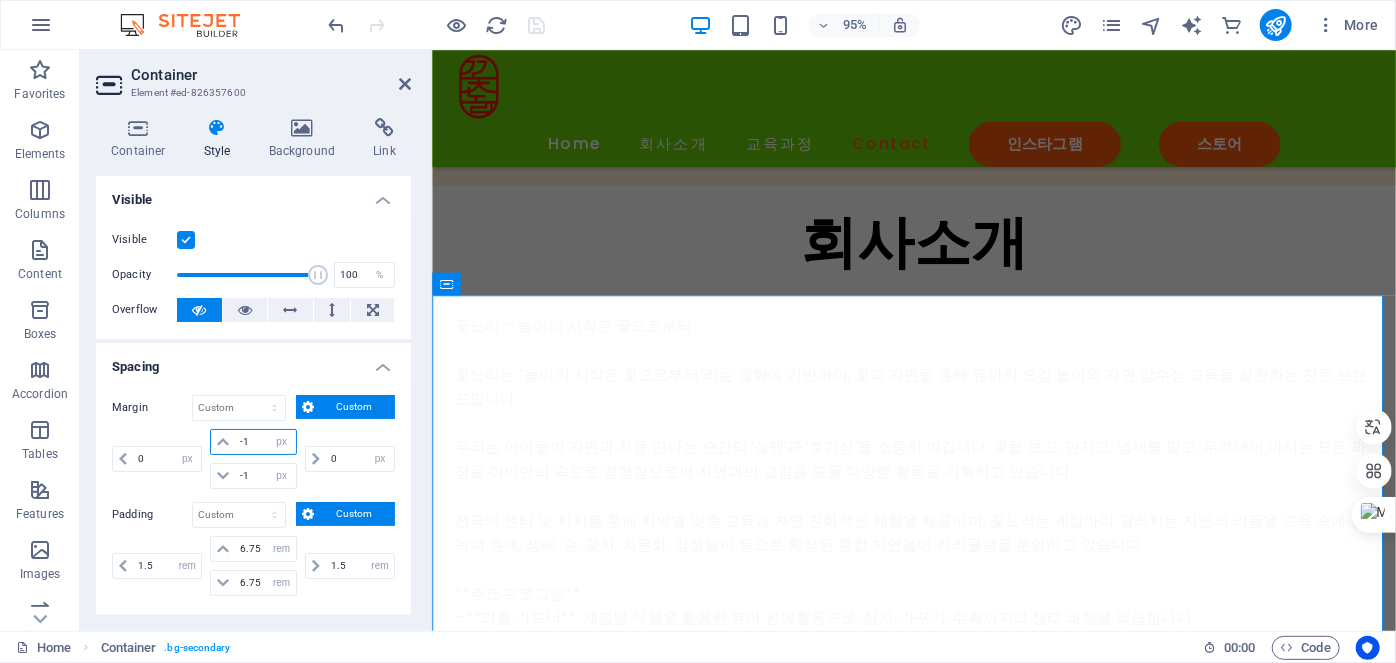 click on "-1" at bounding box center [265, 442] 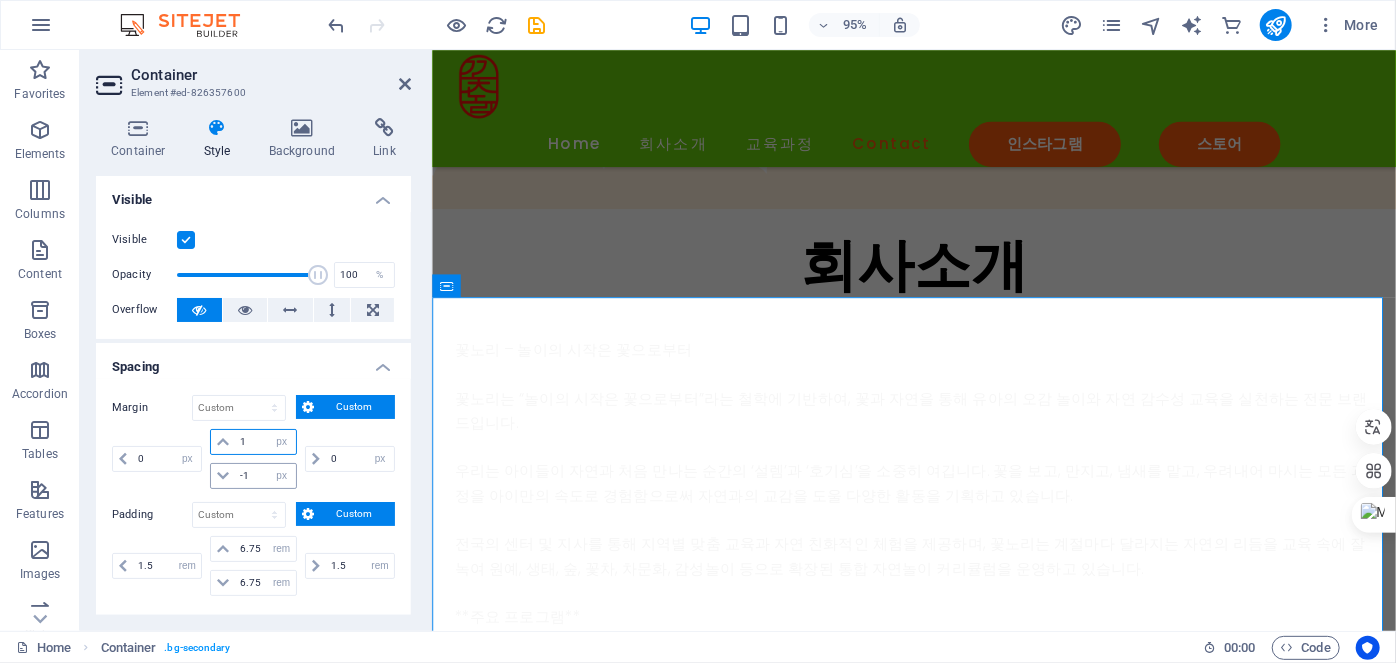 type on "1" 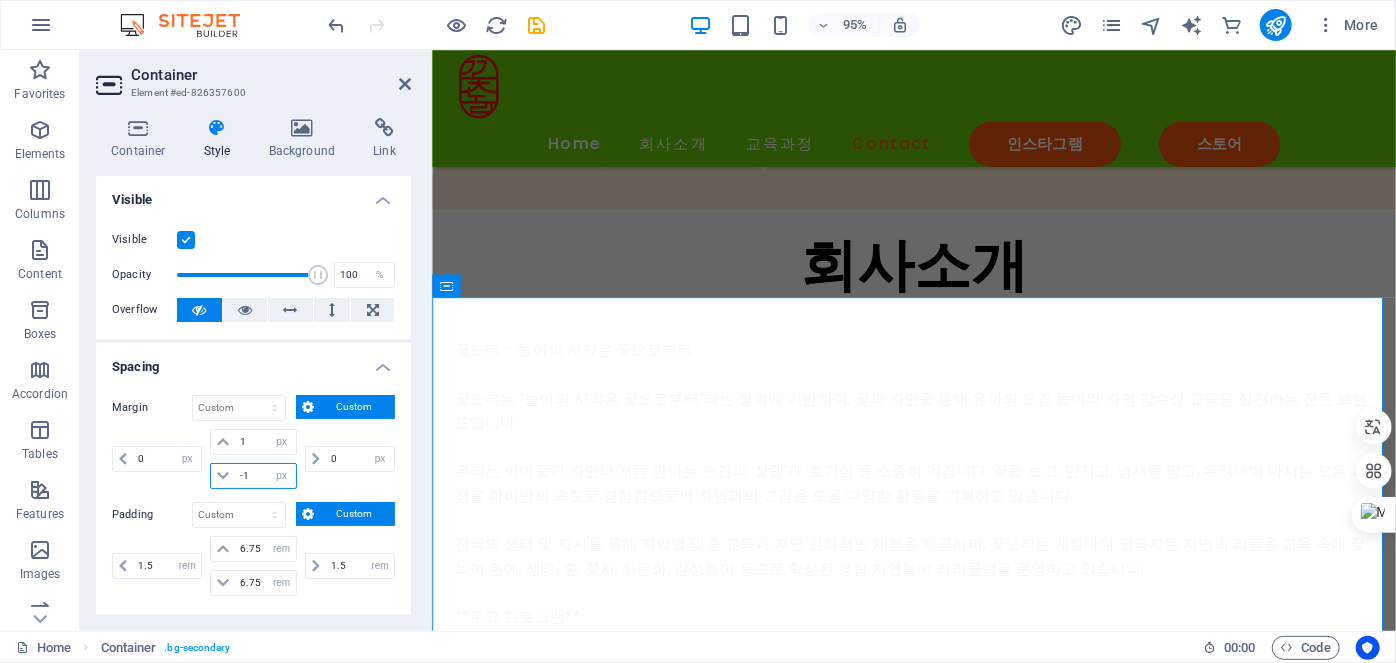 drag, startPoint x: 246, startPoint y: 474, endPoint x: 218, endPoint y: 464, distance: 29.732138 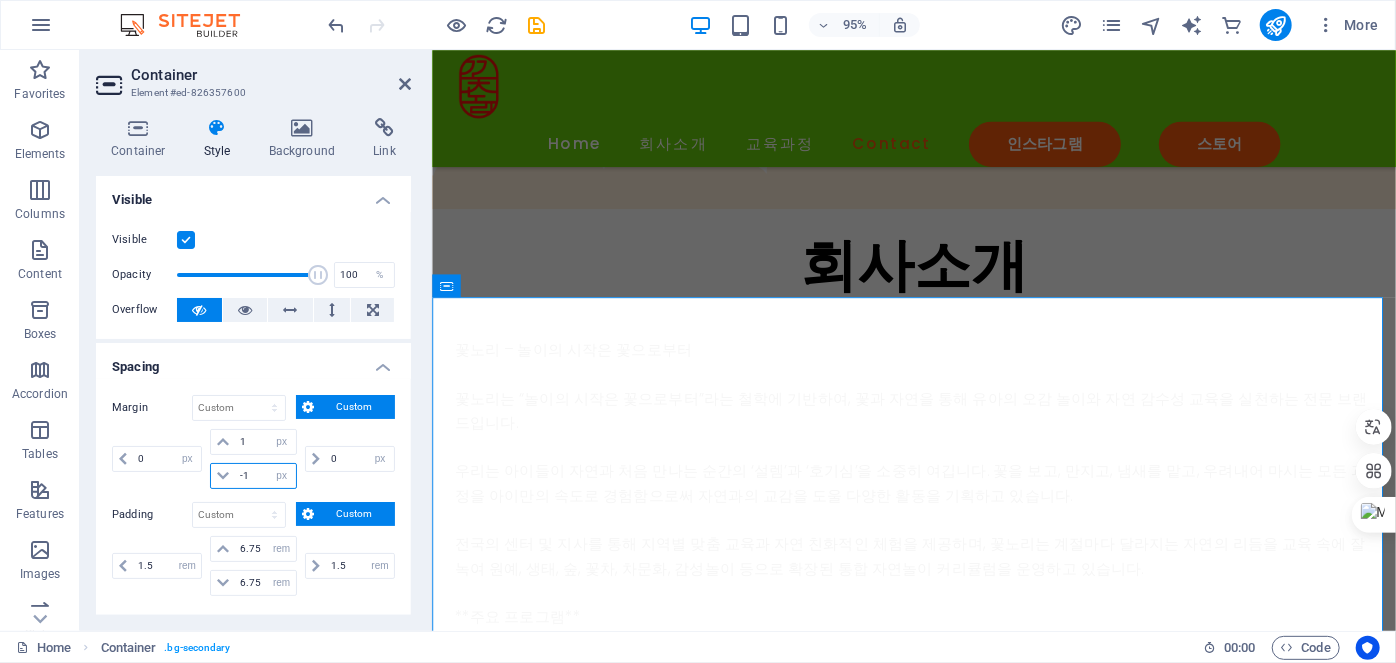 click on "-1 auto px % rem vw vh" at bounding box center [253, 476] 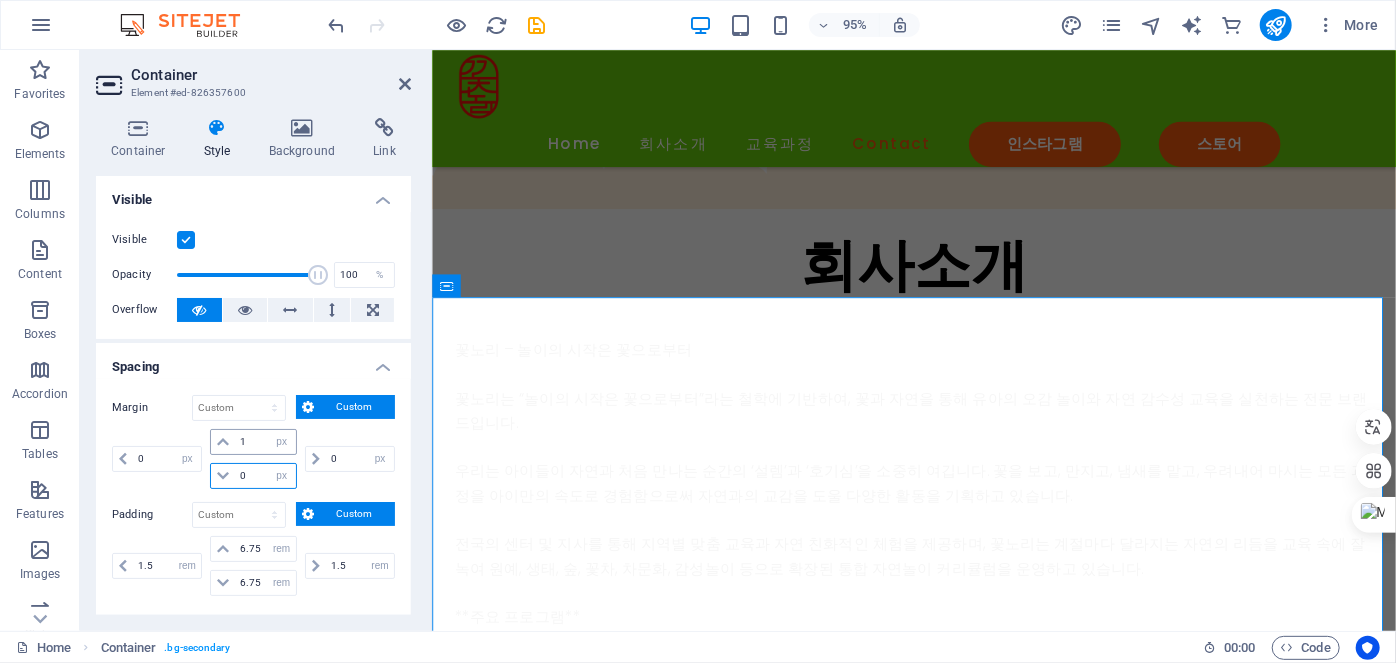 type on "0" 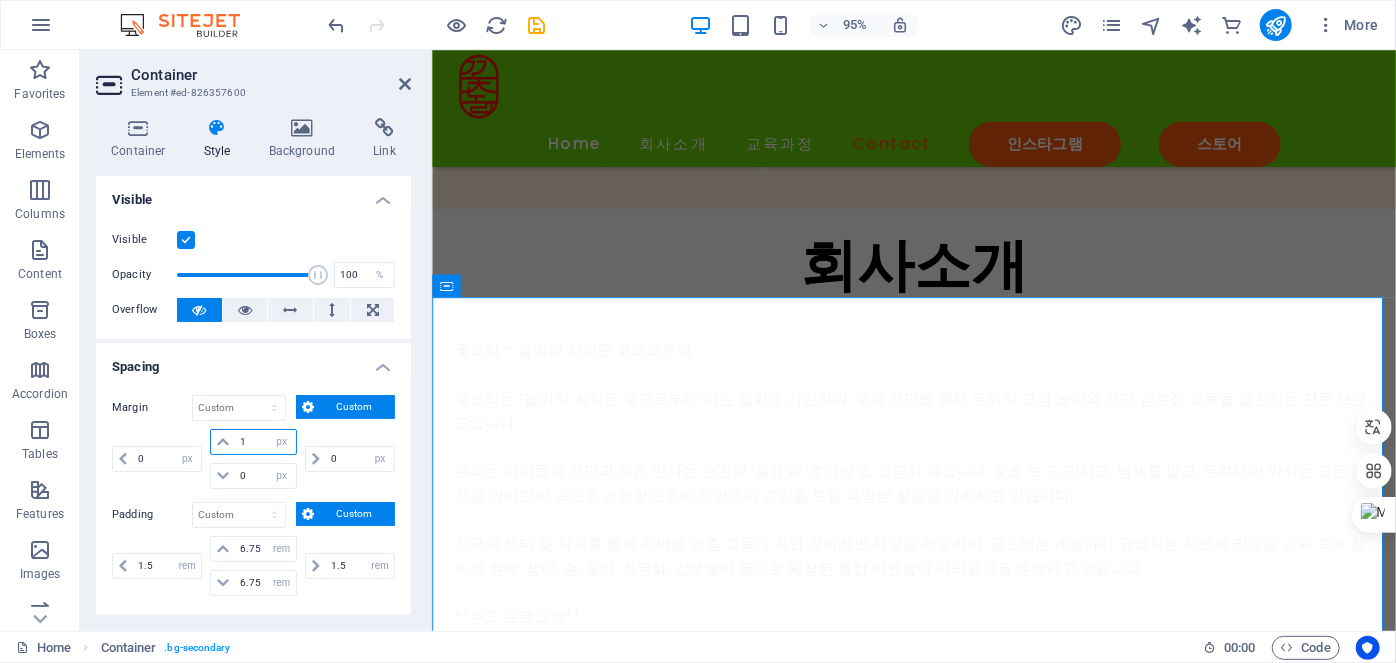 drag, startPoint x: 252, startPoint y: 442, endPoint x: 223, endPoint y: 434, distance: 30.083218 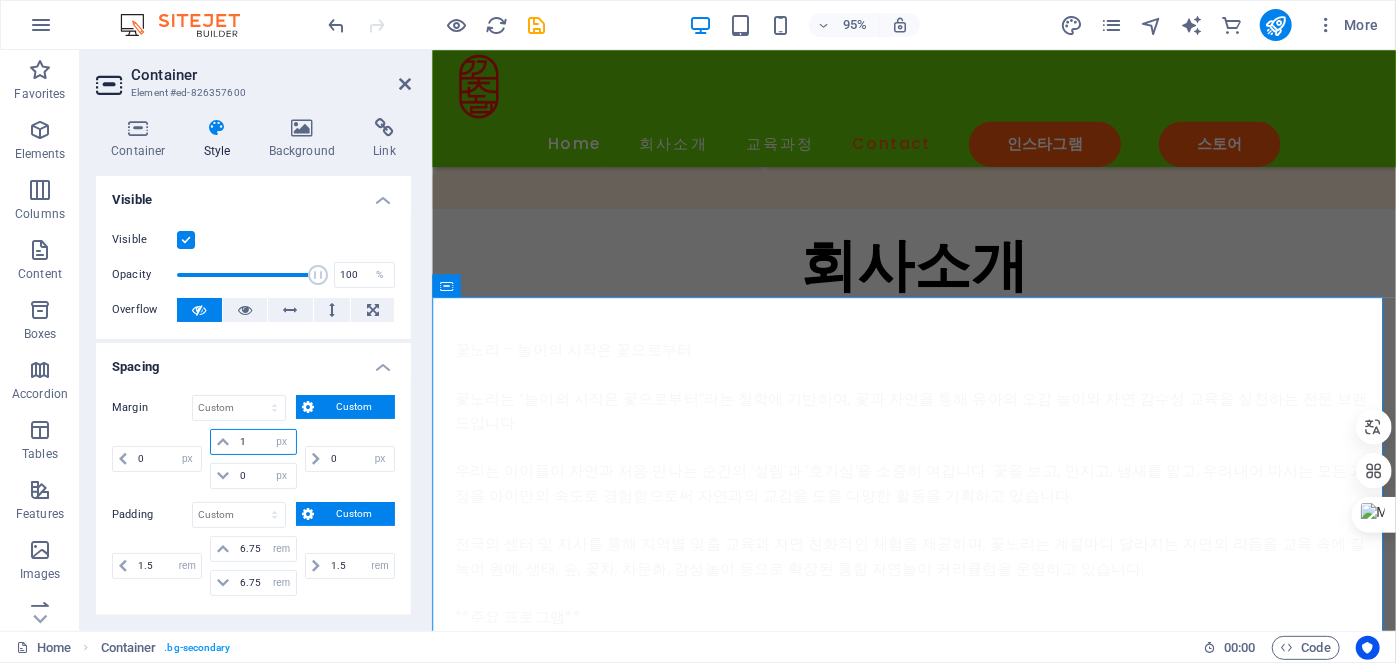 click on "1 auto px % rem vw vh" at bounding box center [253, 442] 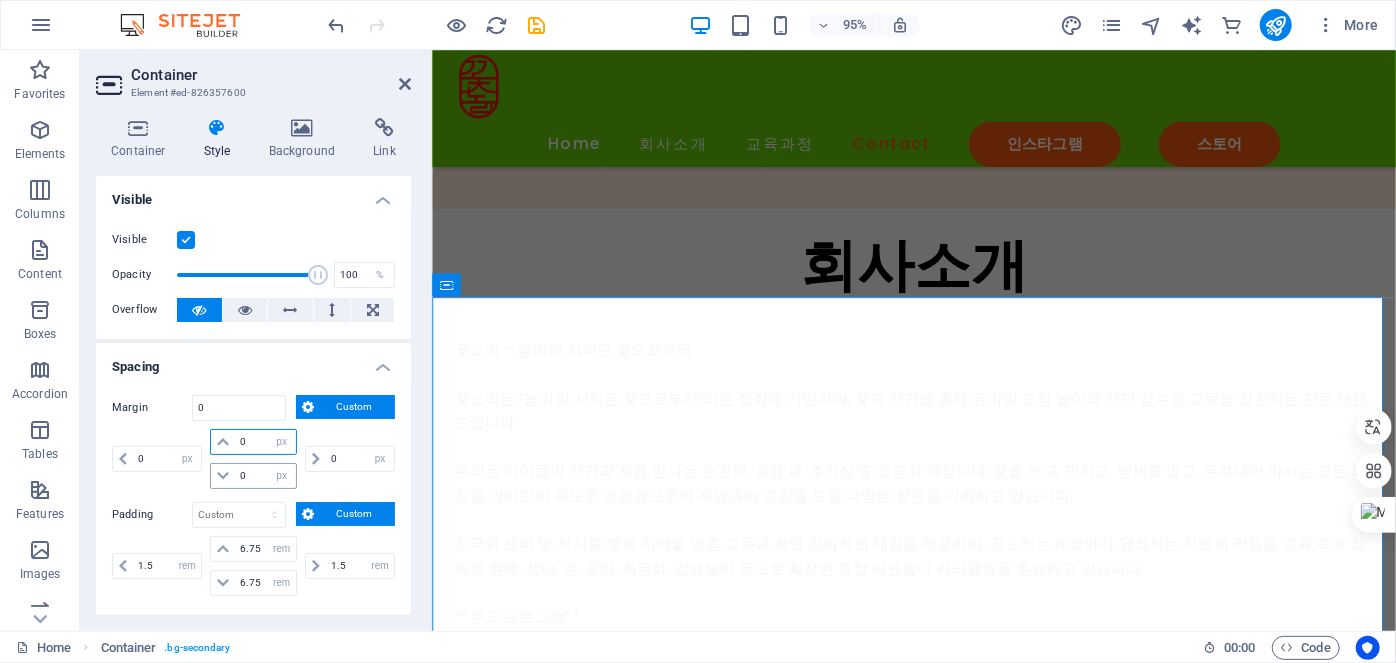type on "0" 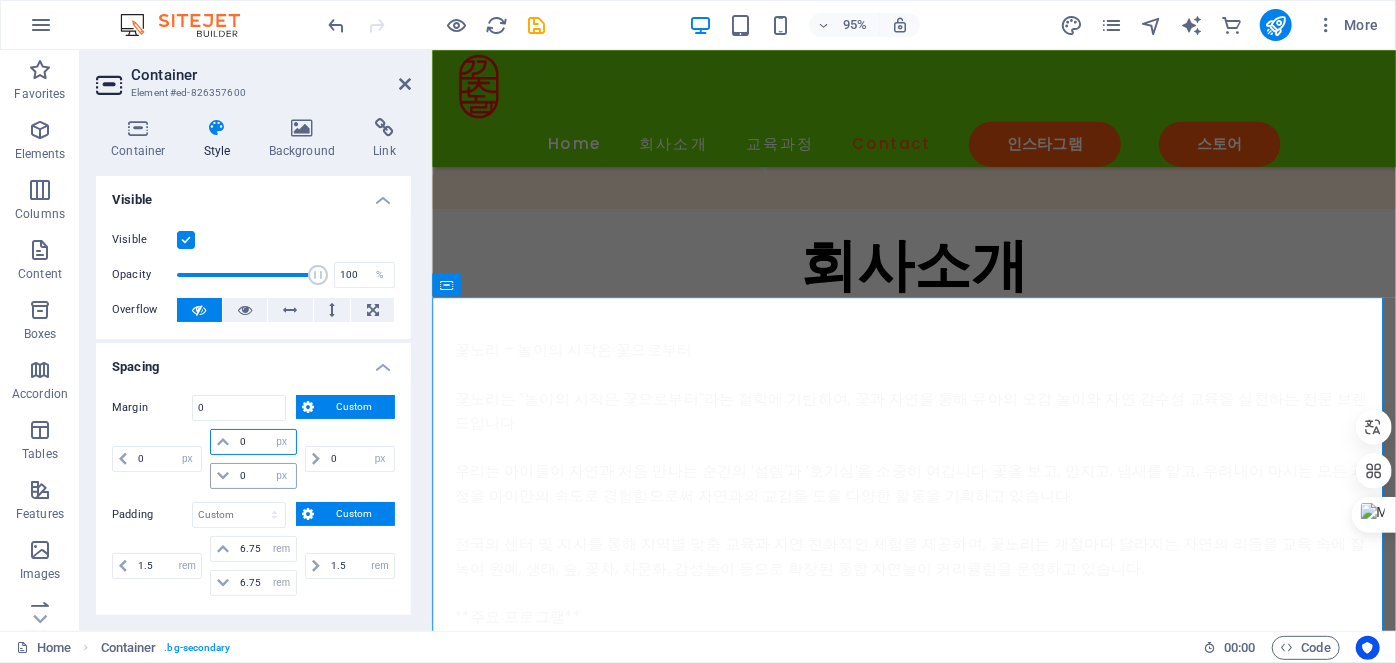 select on "px" 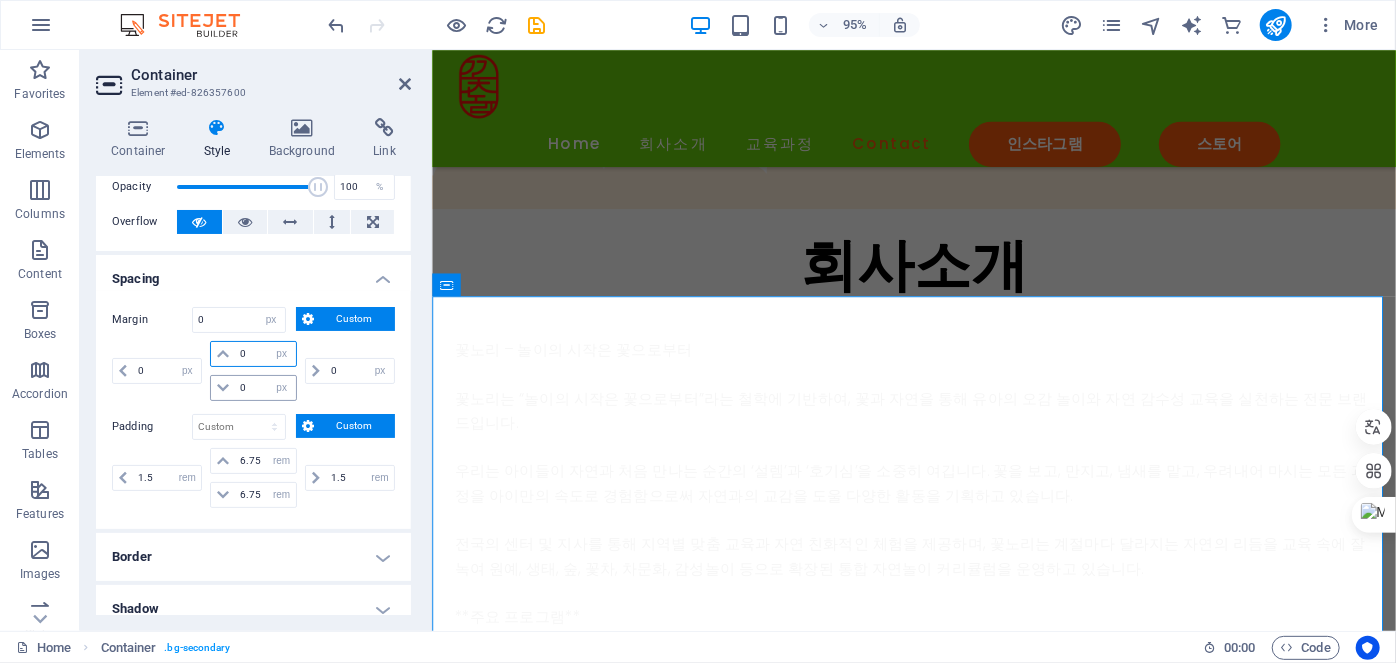scroll, scrollTop: 90, scrollLeft: 0, axis: vertical 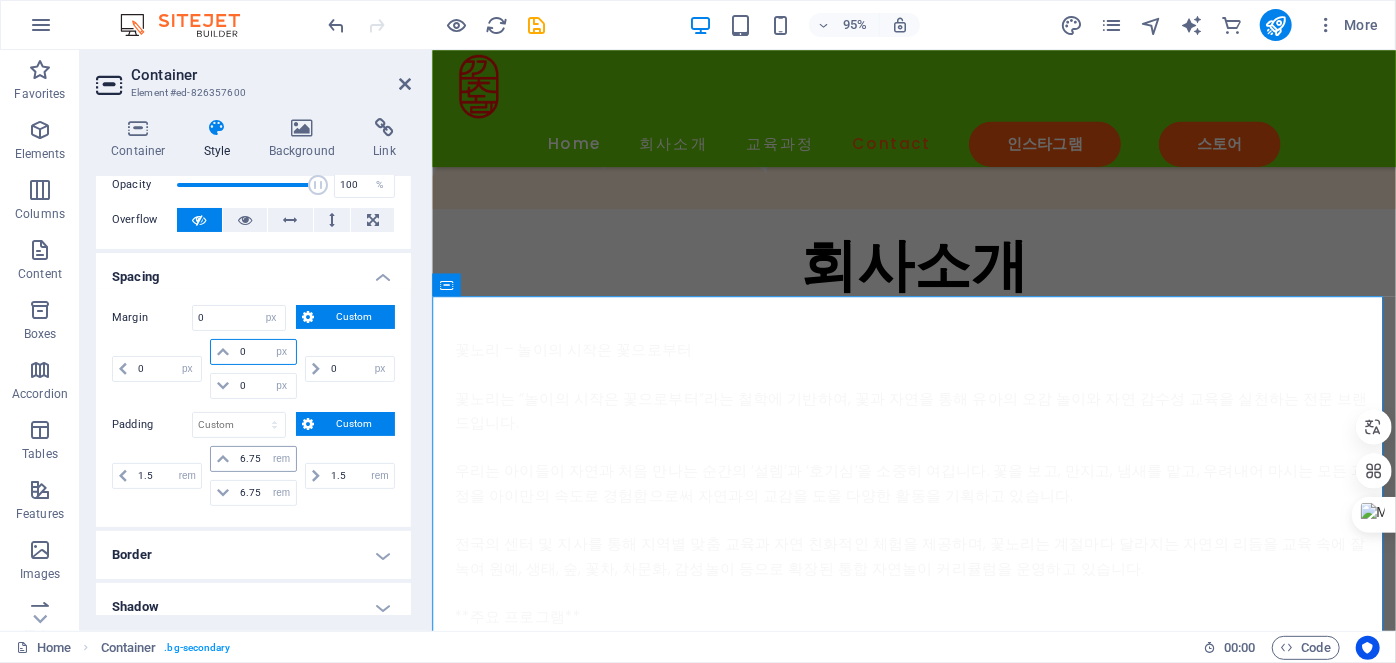 type on "0" 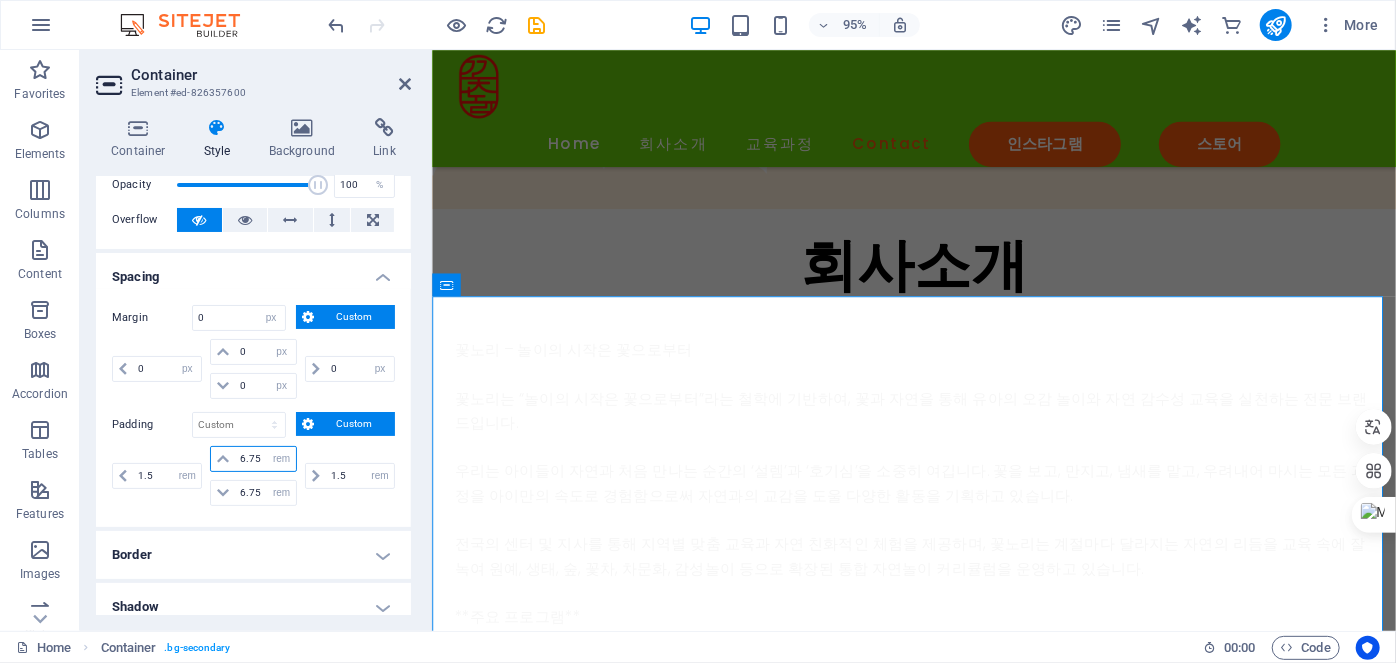 click on "6.75" at bounding box center (265, 459) 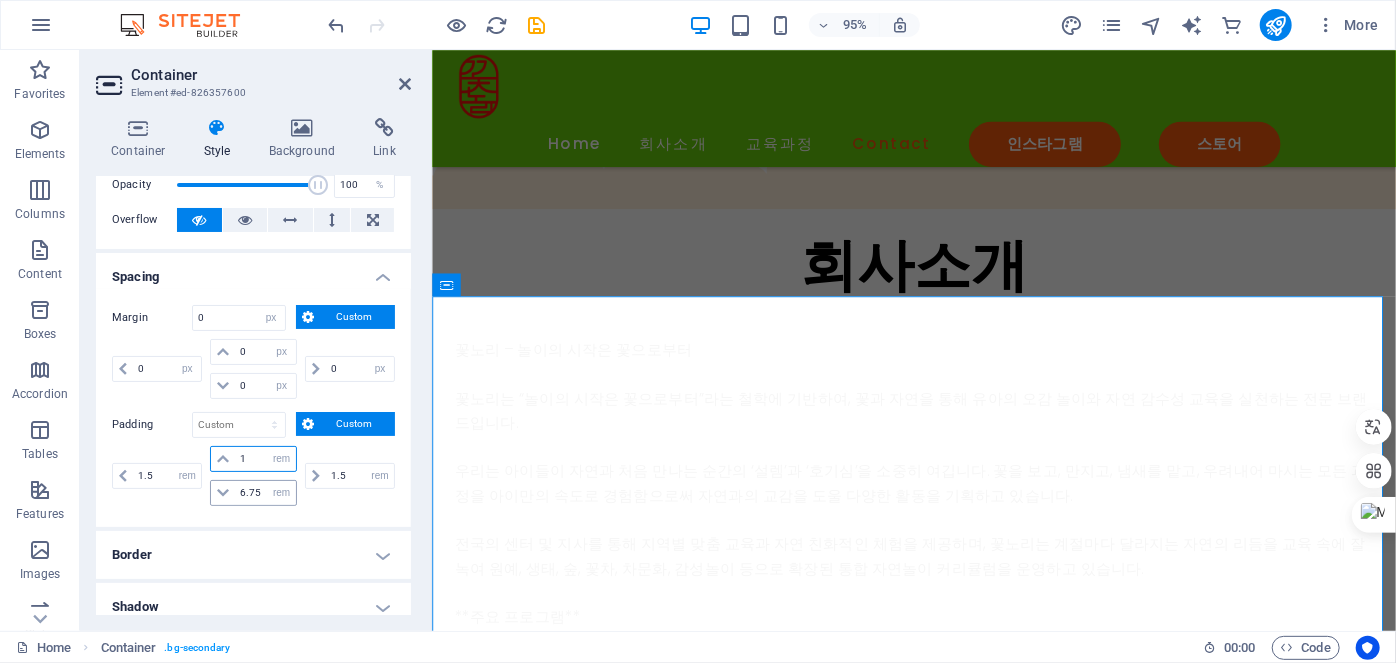 type on "1" 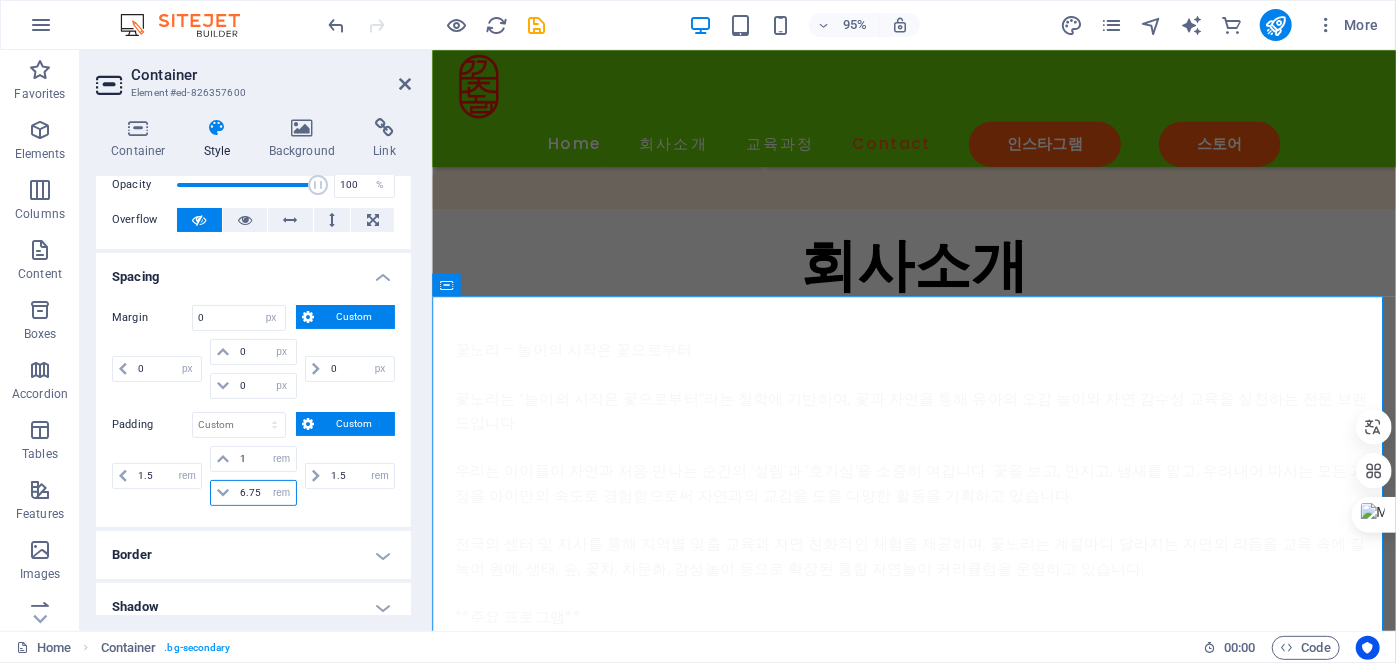 click on "6.75" at bounding box center (265, 493) 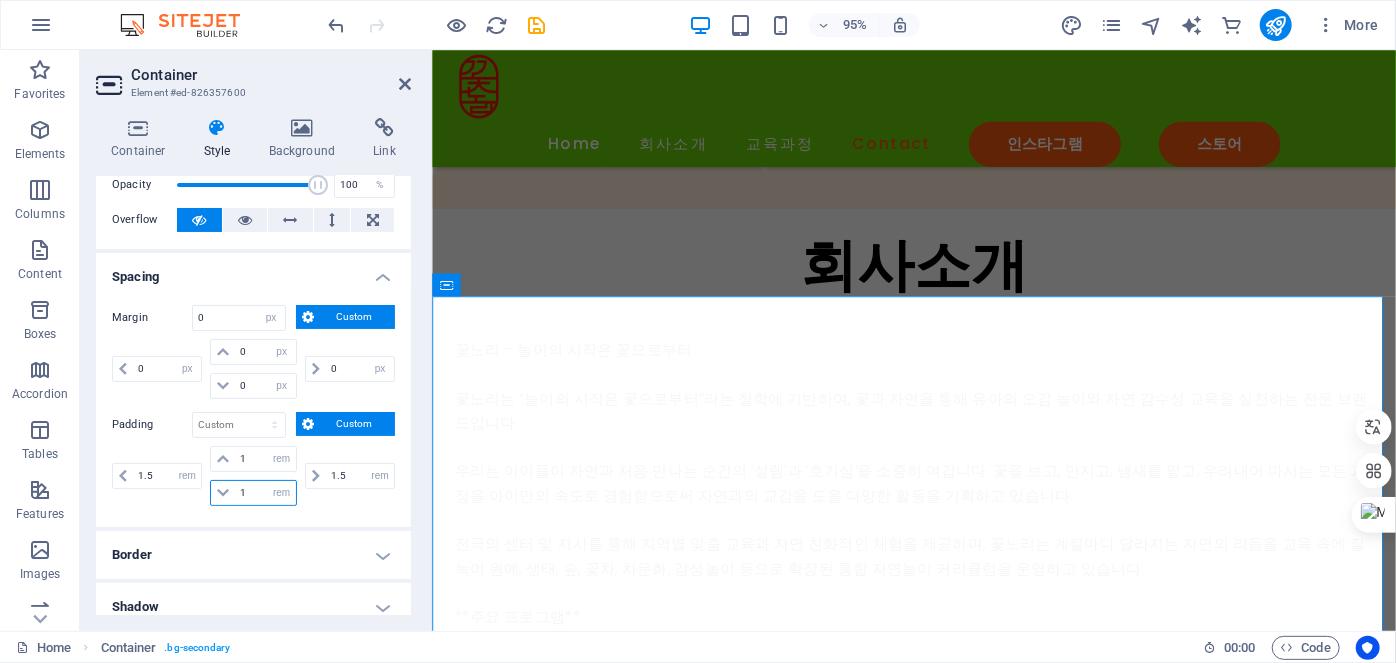 type on "1" 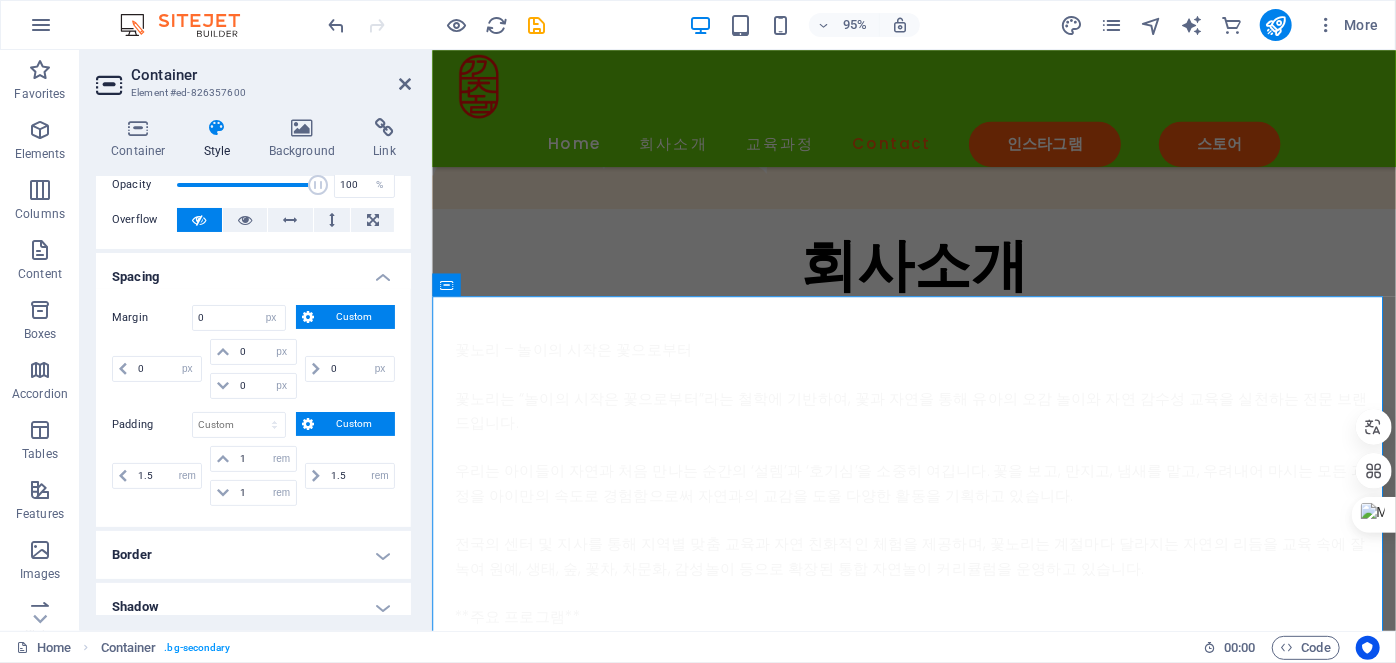 click on "1.5 px rem % vh vw 1 px rem % vh vw 1 px rem % vh vw 1.5 px rem % vh vw" at bounding box center [253, 478] 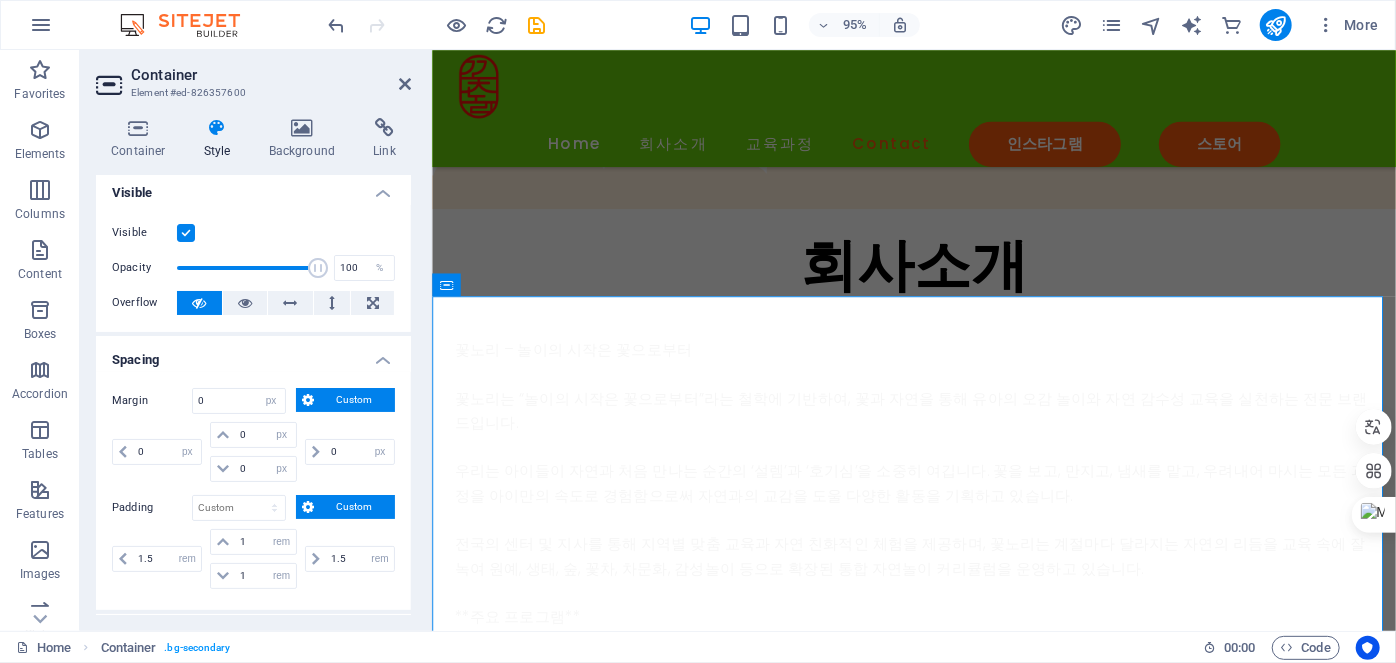 scroll, scrollTop: 0, scrollLeft: 0, axis: both 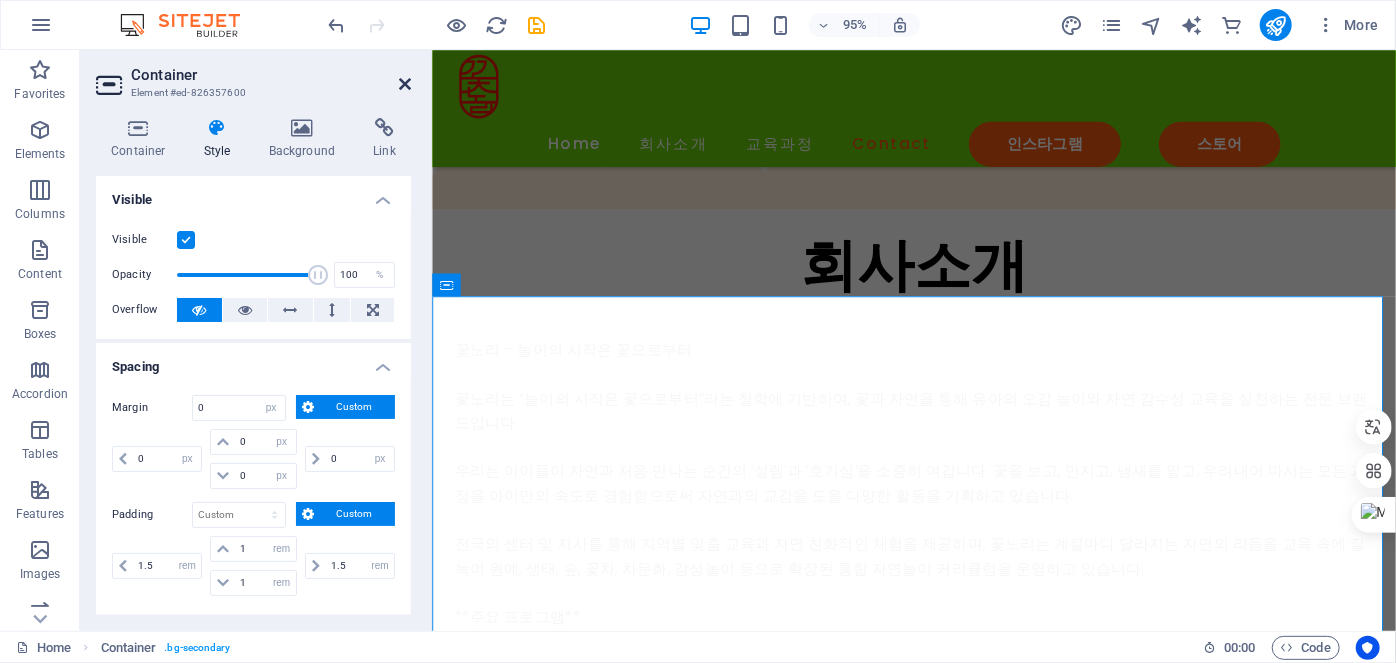 click at bounding box center [405, 84] 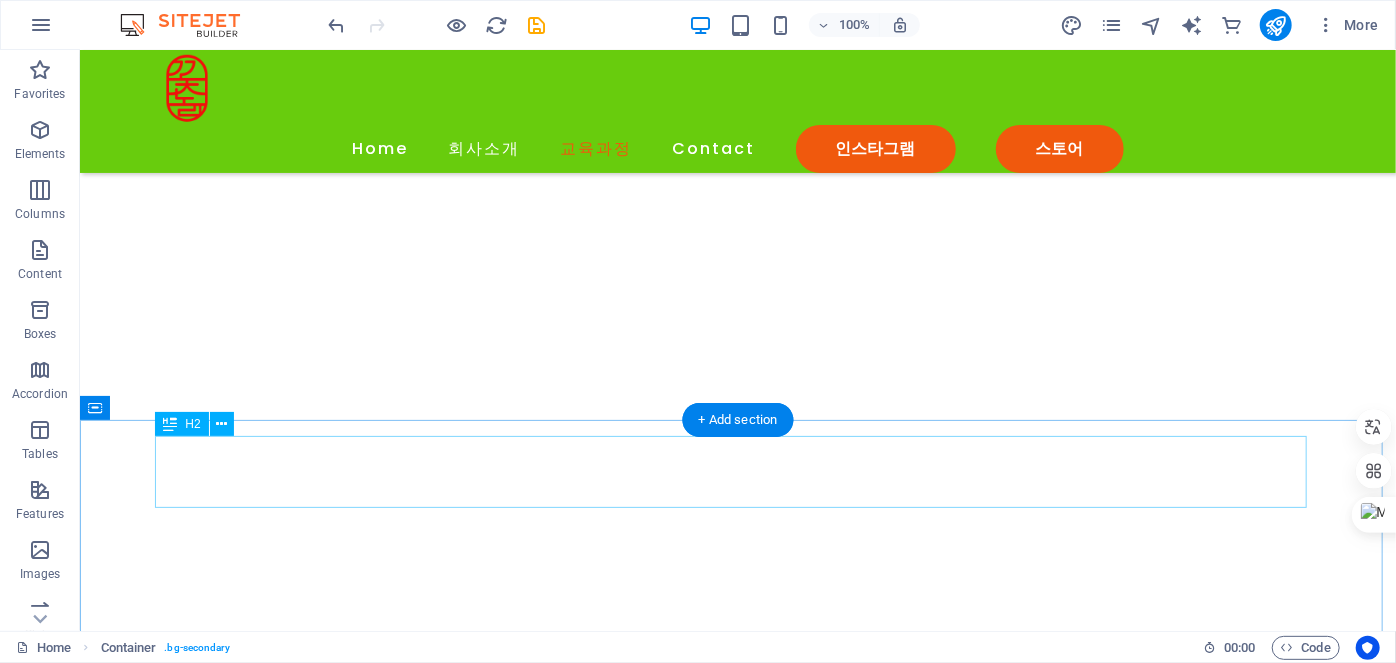 scroll, scrollTop: 3626, scrollLeft: 0, axis: vertical 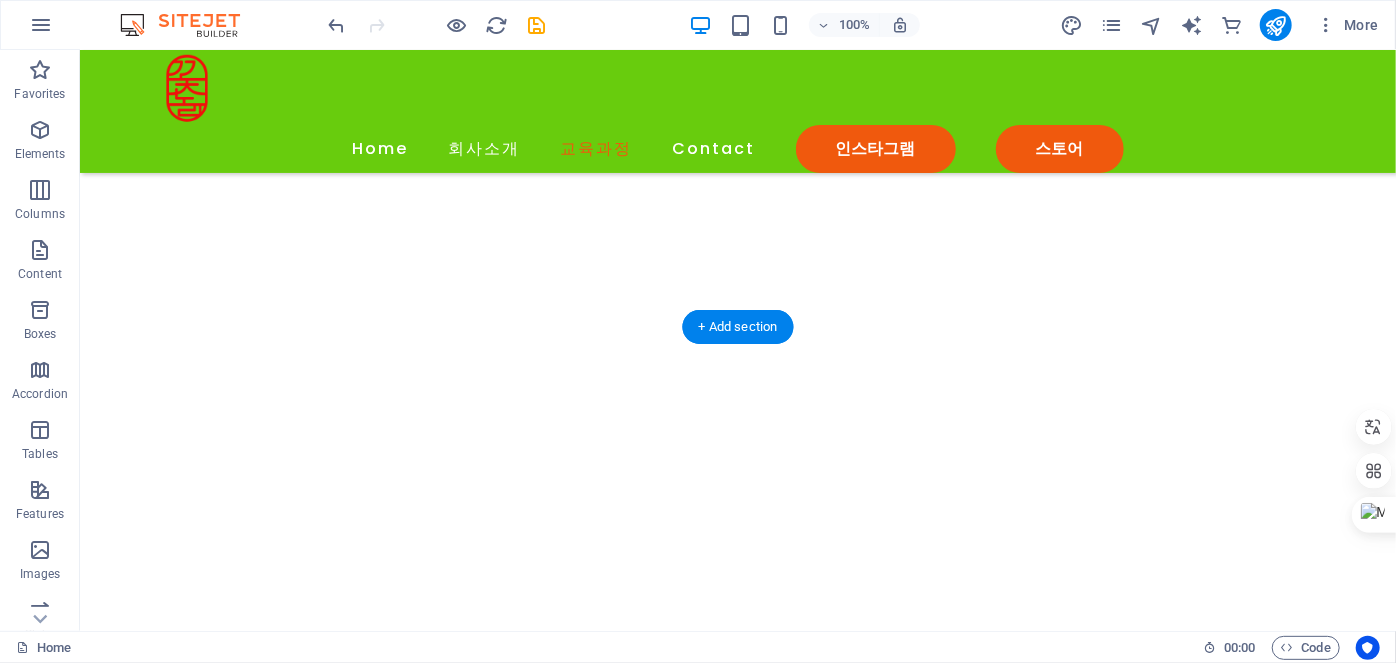 click at bounding box center (737, 4842) 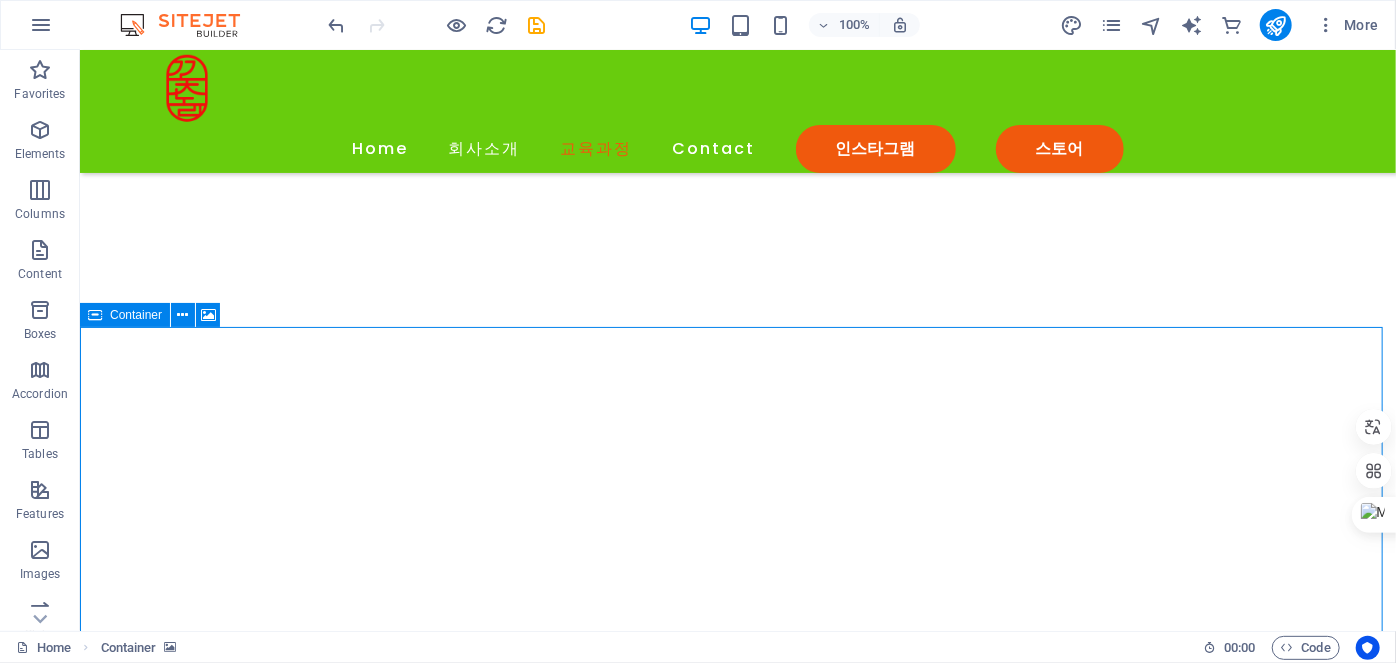 click at bounding box center (95, 315) 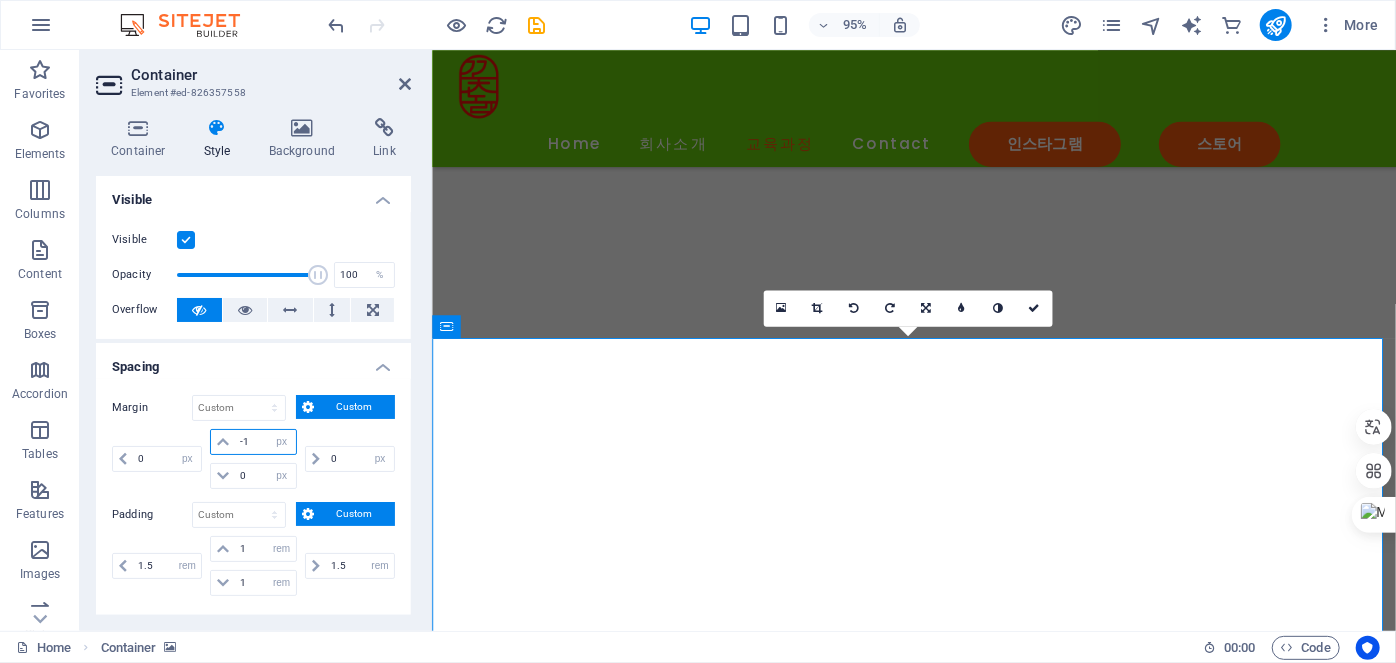click on "-1" at bounding box center (265, 442) 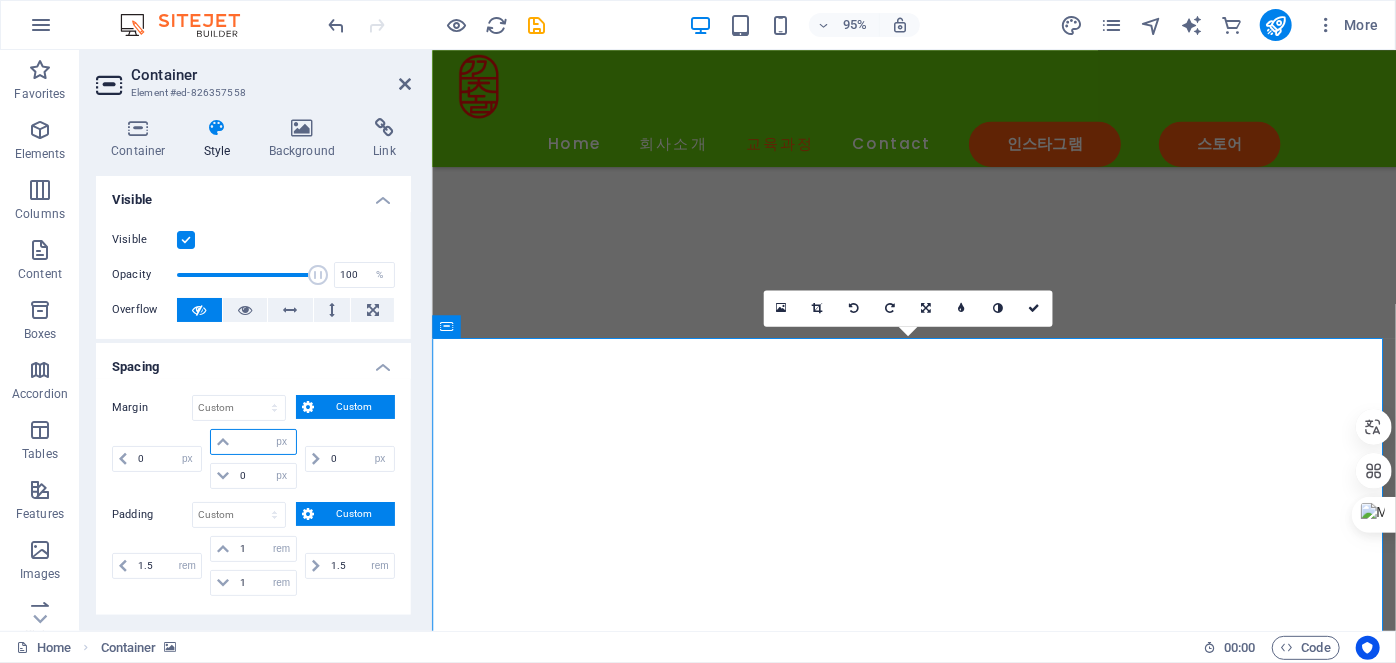type on "0" 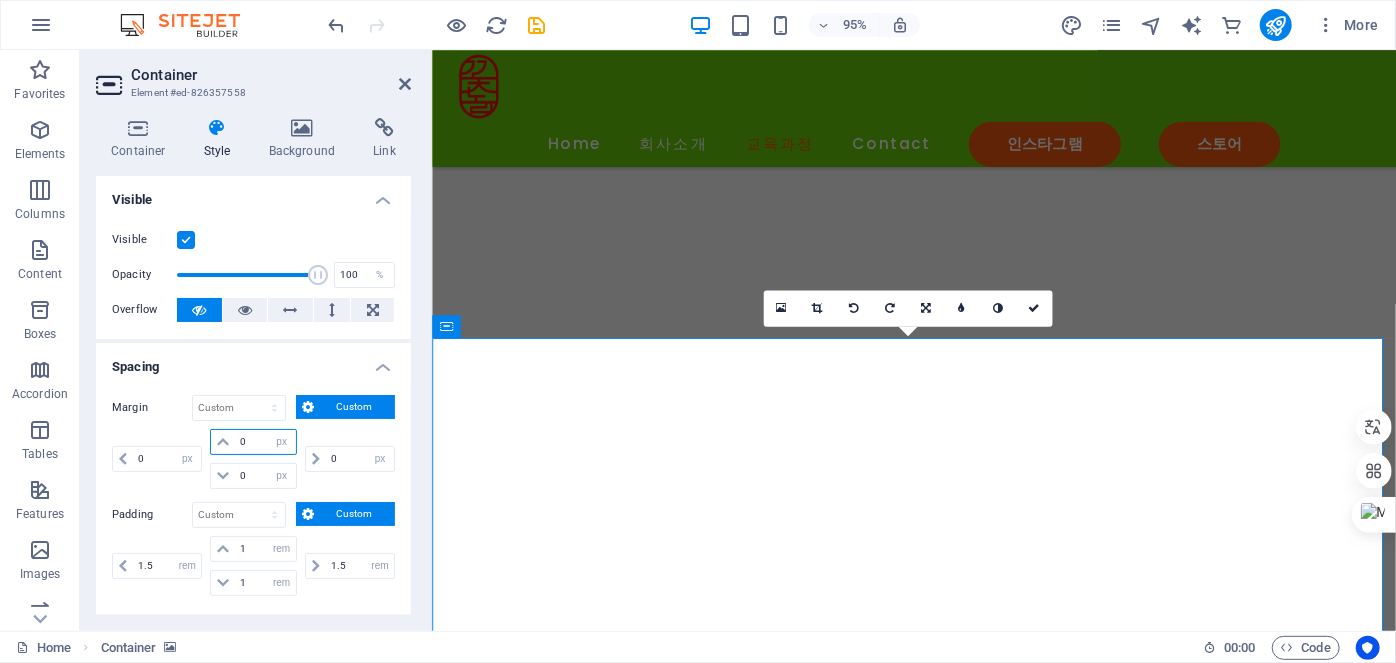 select on "px" 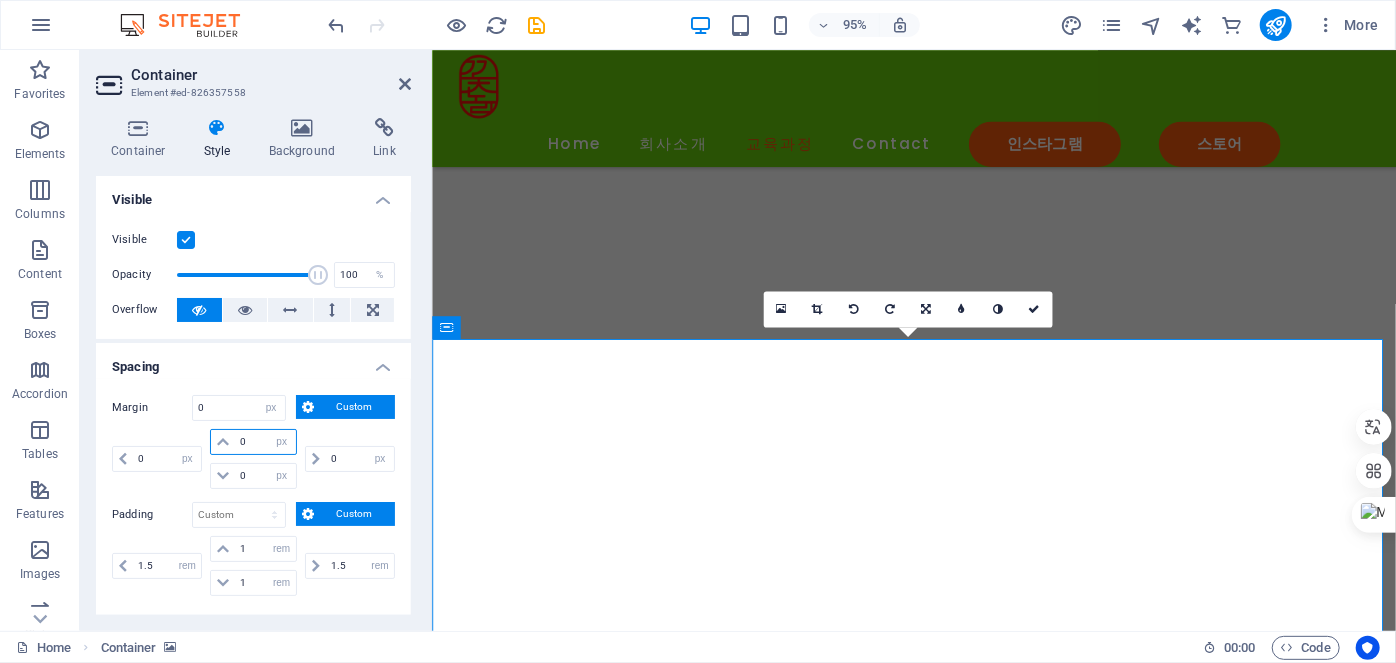 type on "0" 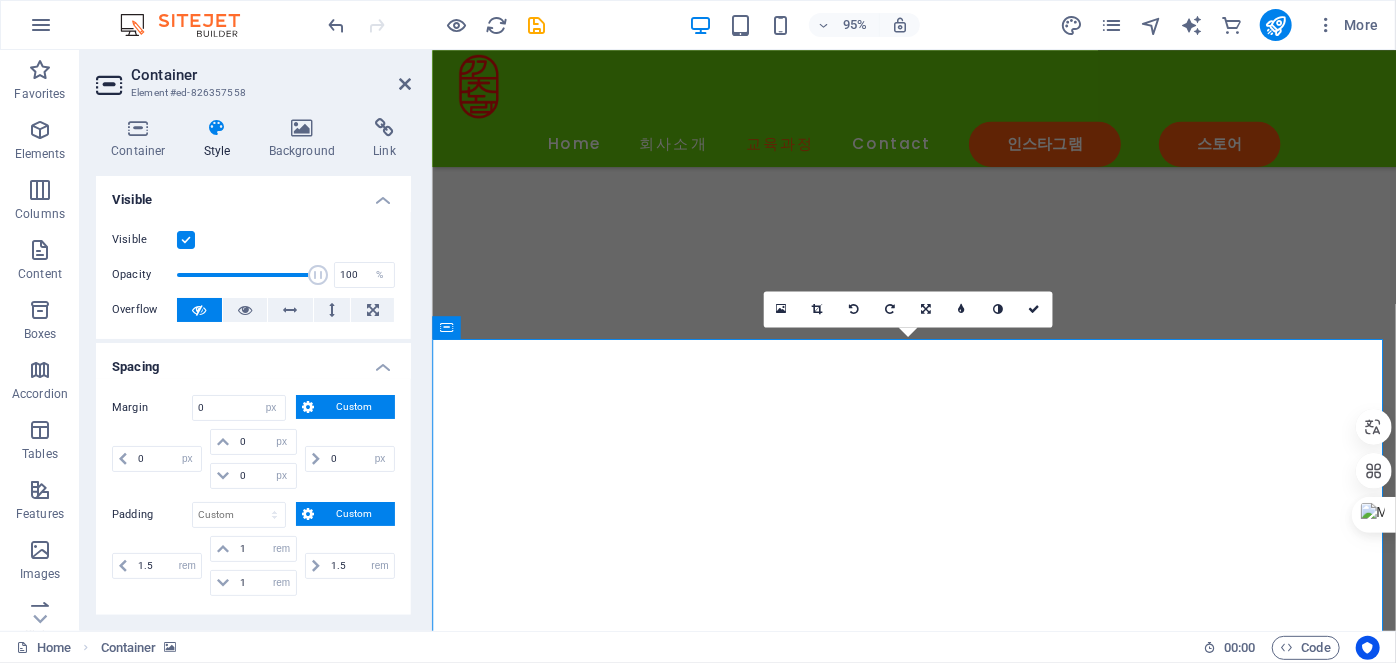 click on "Spacing" at bounding box center (253, 361) 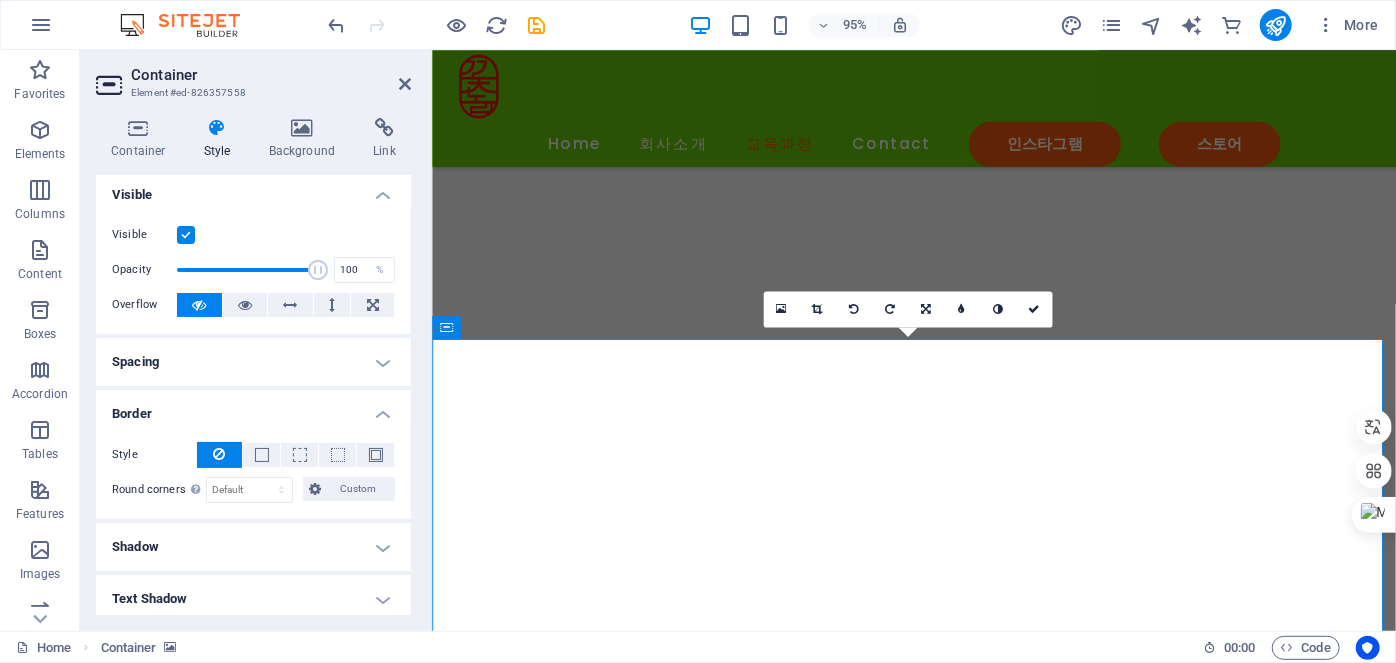 scroll, scrollTop: 0, scrollLeft: 0, axis: both 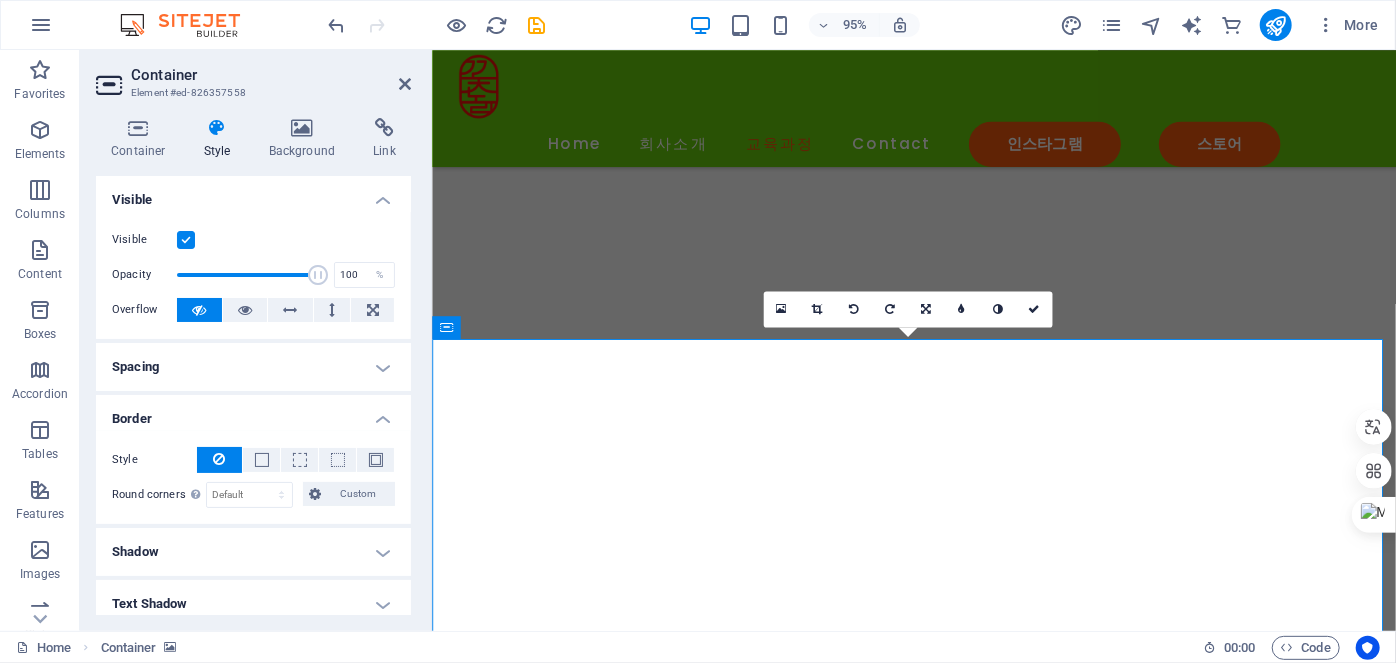 click on "Spacing" at bounding box center (253, 367) 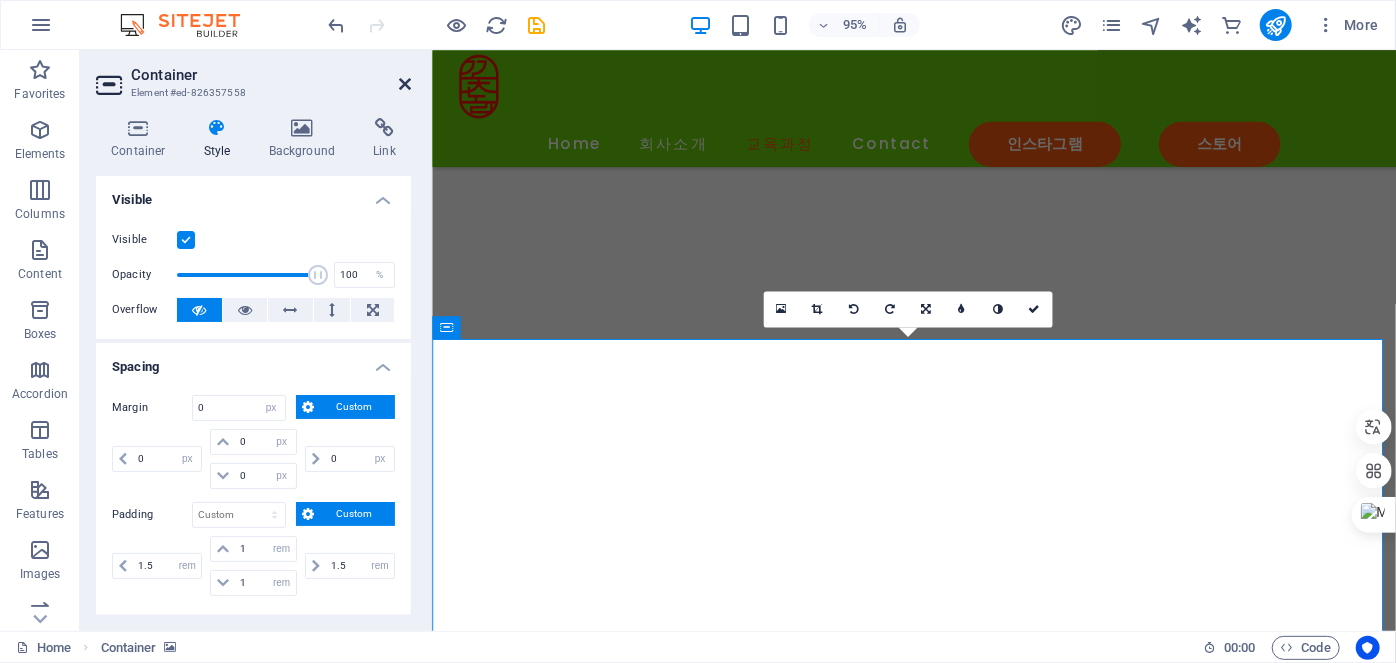 click at bounding box center (405, 84) 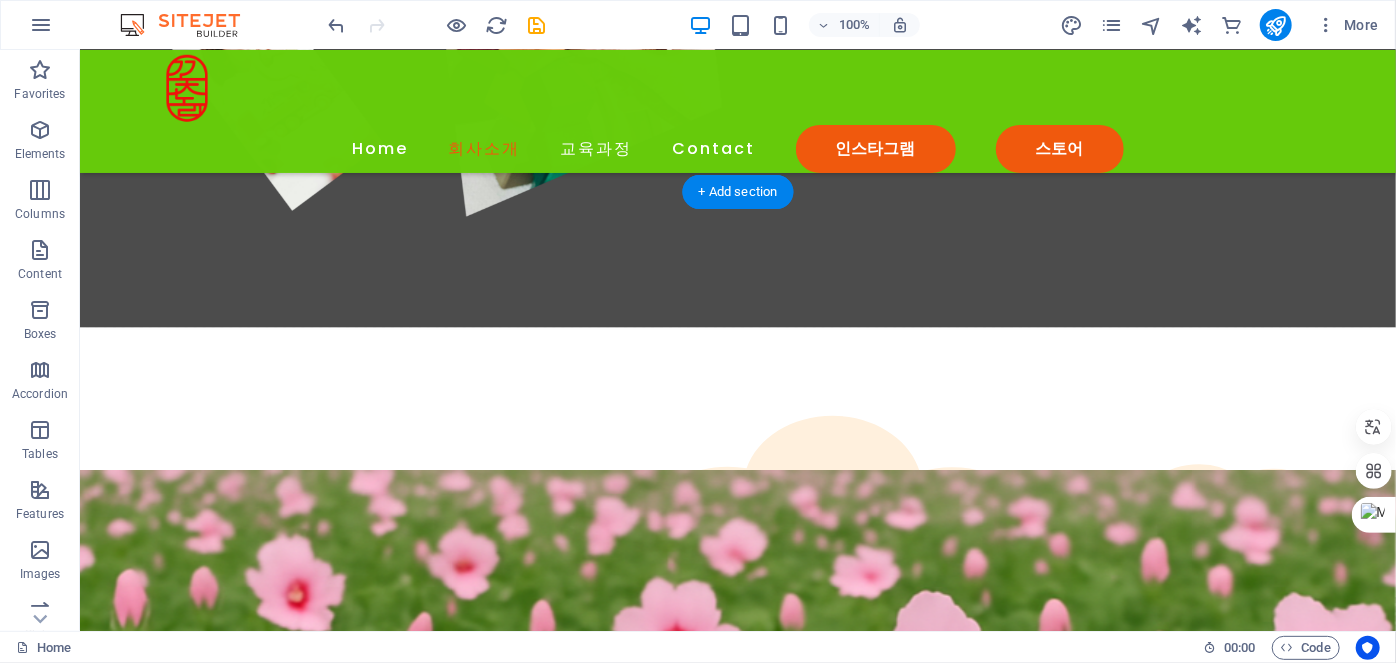 scroll, scrollTop: 2263, scrollLeft: 0, axis: vertical 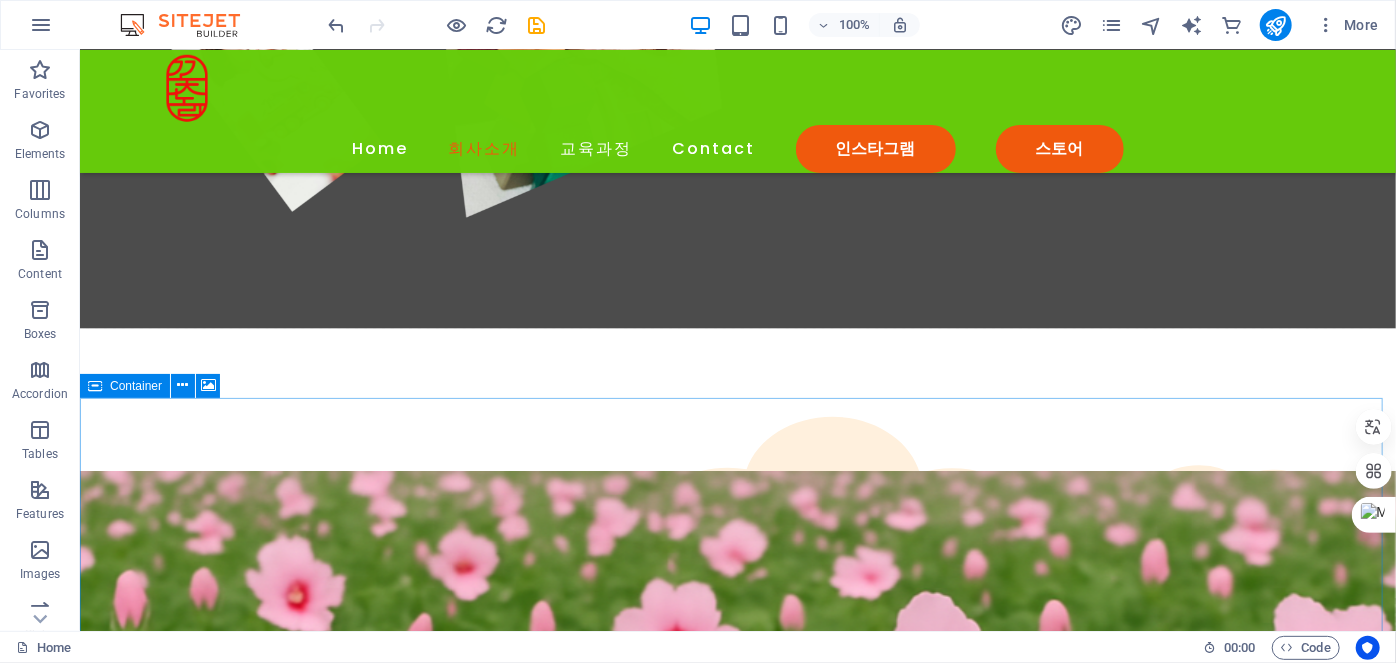 click on "Container" at bounding box center (136, 386) 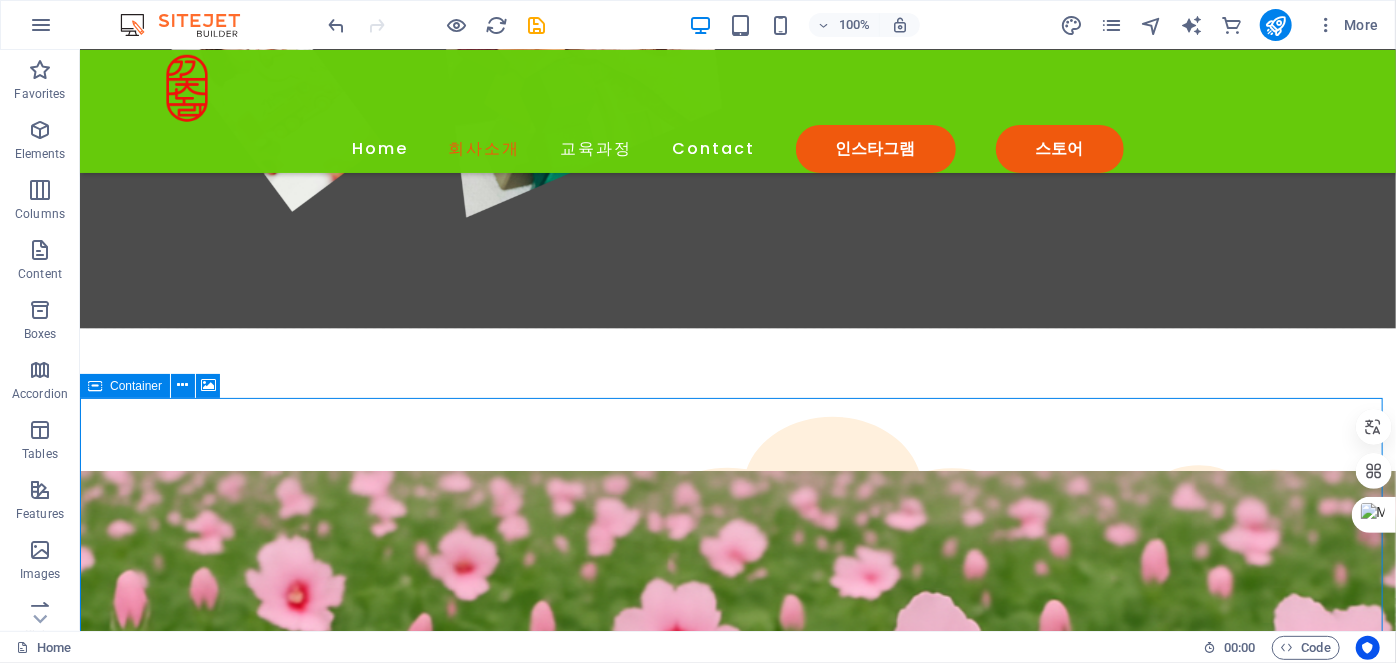 click on "Container" at bounding box center [136, 386] 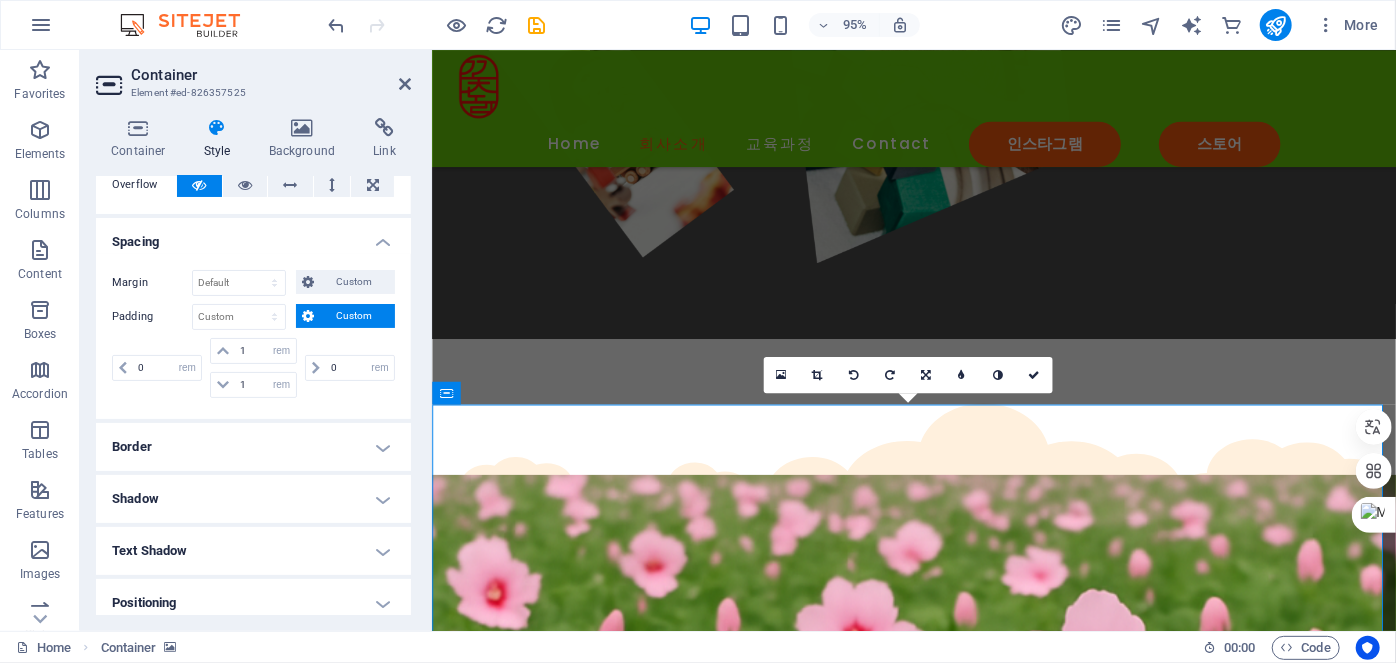 scroll, scrollTop: 90, scrollLeft: 0, axis: vertical 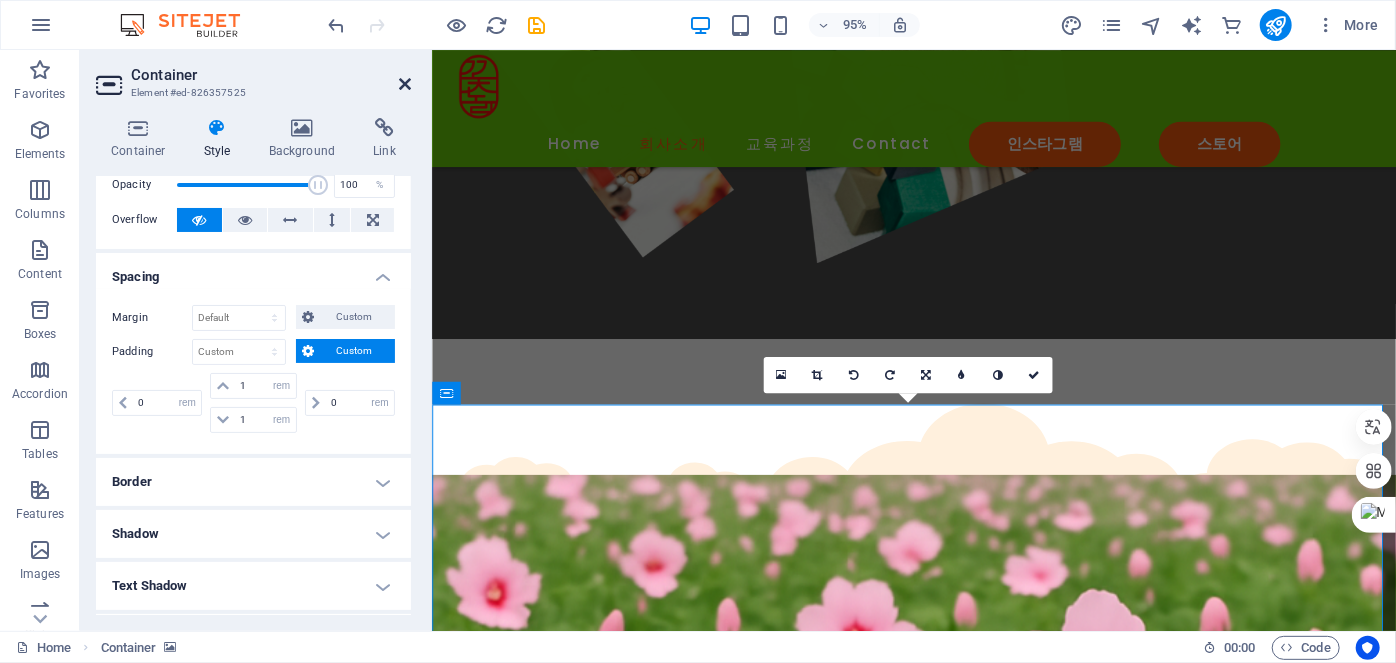 click at bounding box center (405, 84) 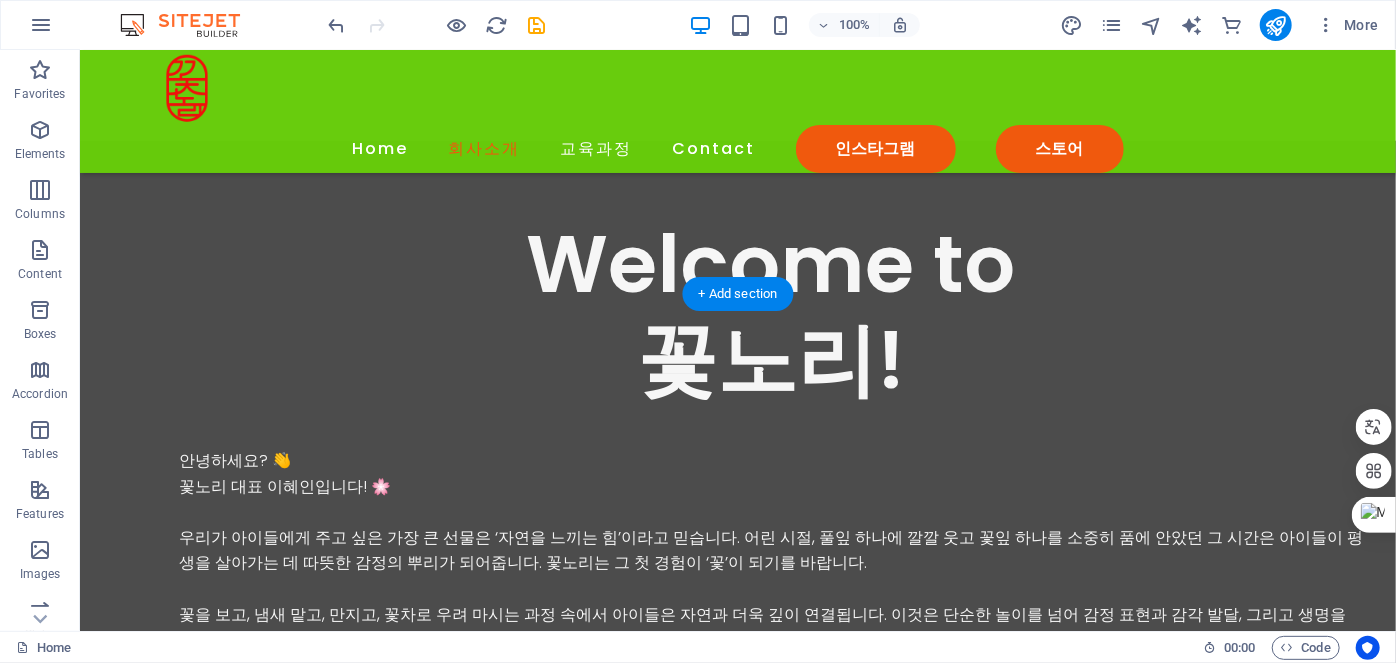scroll, scrollTop: 874, scrollLeft: 0, axis: vertical 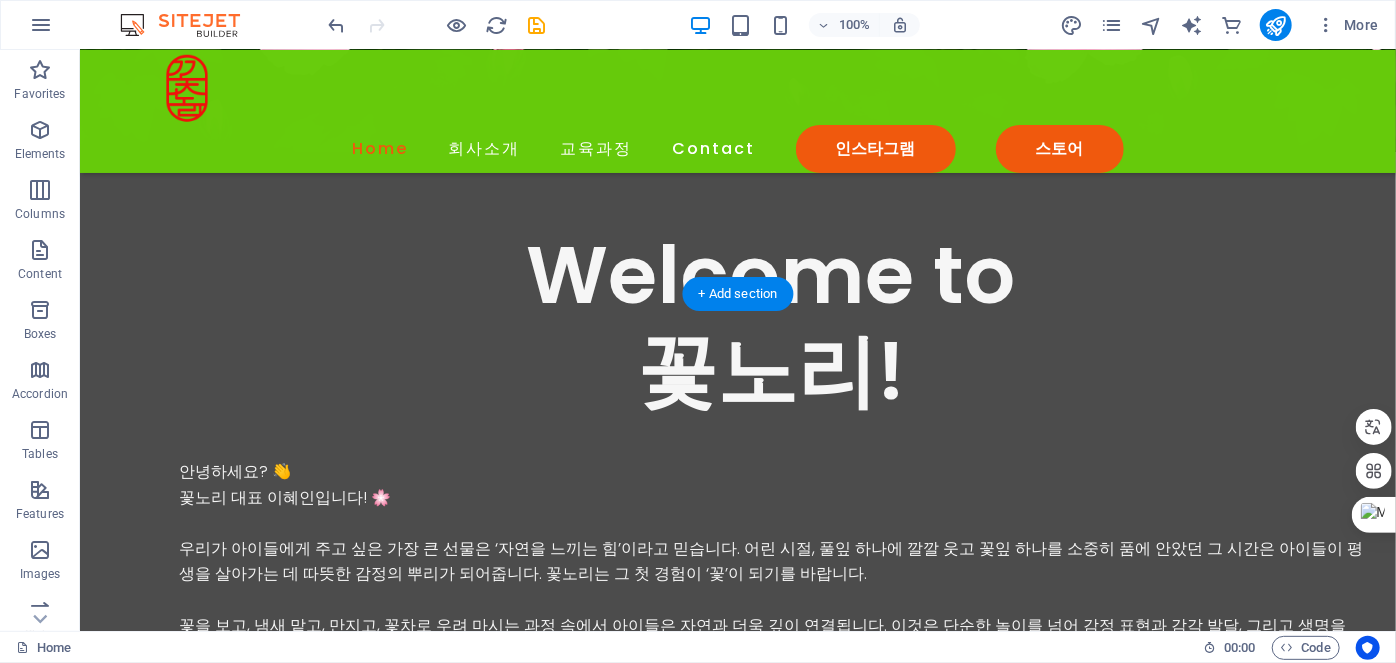 click at bounding box center [737, 2605] 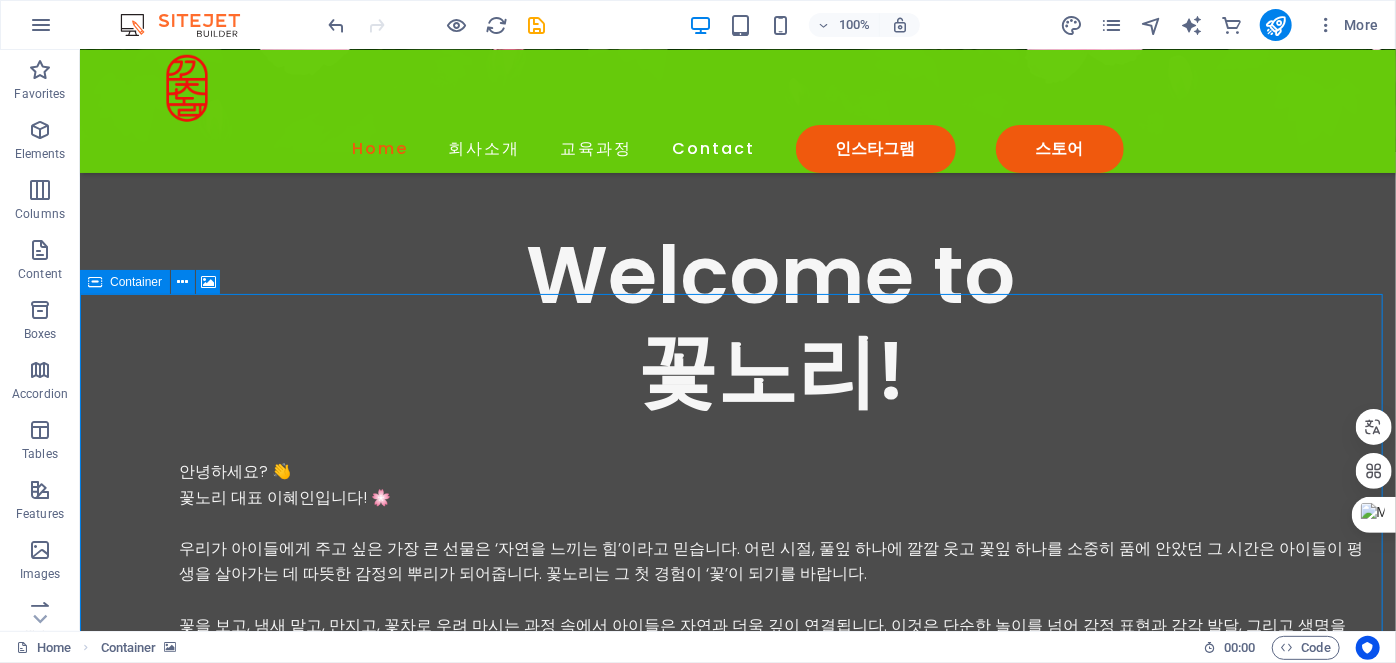 click at bounding box center (95, 282) 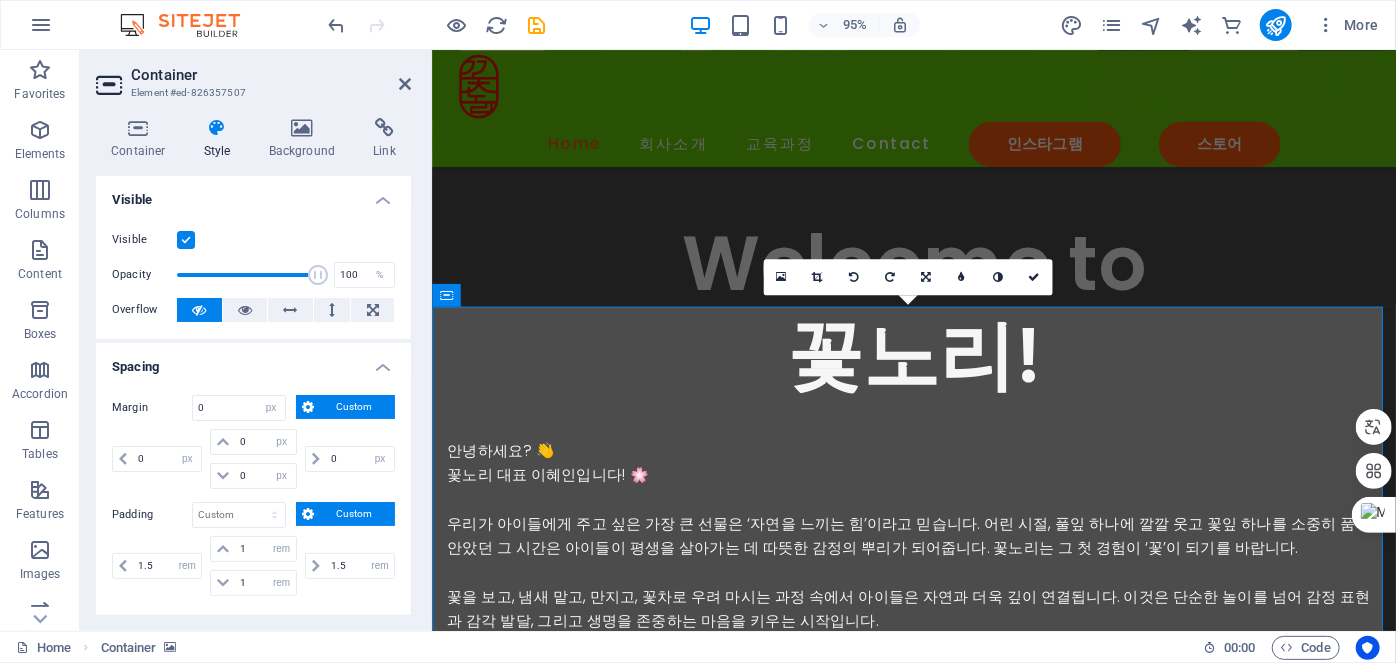 click on "Container Style Background Link Size Height Default px rem % vh vw Min. height None px rem % vh vw Width Default px rem % em vh vw Min. width None px rem % vh vw Content width Default Custom width Width Default px rem % em vh vw Min. width None px rem % vh vw Default padding Custom spacing Default content width and padding can be changed under Design. Edit design Layout (Flexbox) Alignment Determines the flex direction. Default Main axis Determine how elements should behave along the main axis inside this container (justify content). Default Side axis Control the vertical direction of the element inside of the container (align items). Default Wrap Default On Off Fill Controls the distances and direction of elements on the y-axis across several lines (align content). Default Accessibility ARIA helps assistive technologies (like screen readers) to understand the role, state, and behavior of web elements Role The ARIA role defines the purpose of an element.  None Alert Article Banner Comment Fan" at bounding box center [253, 366] 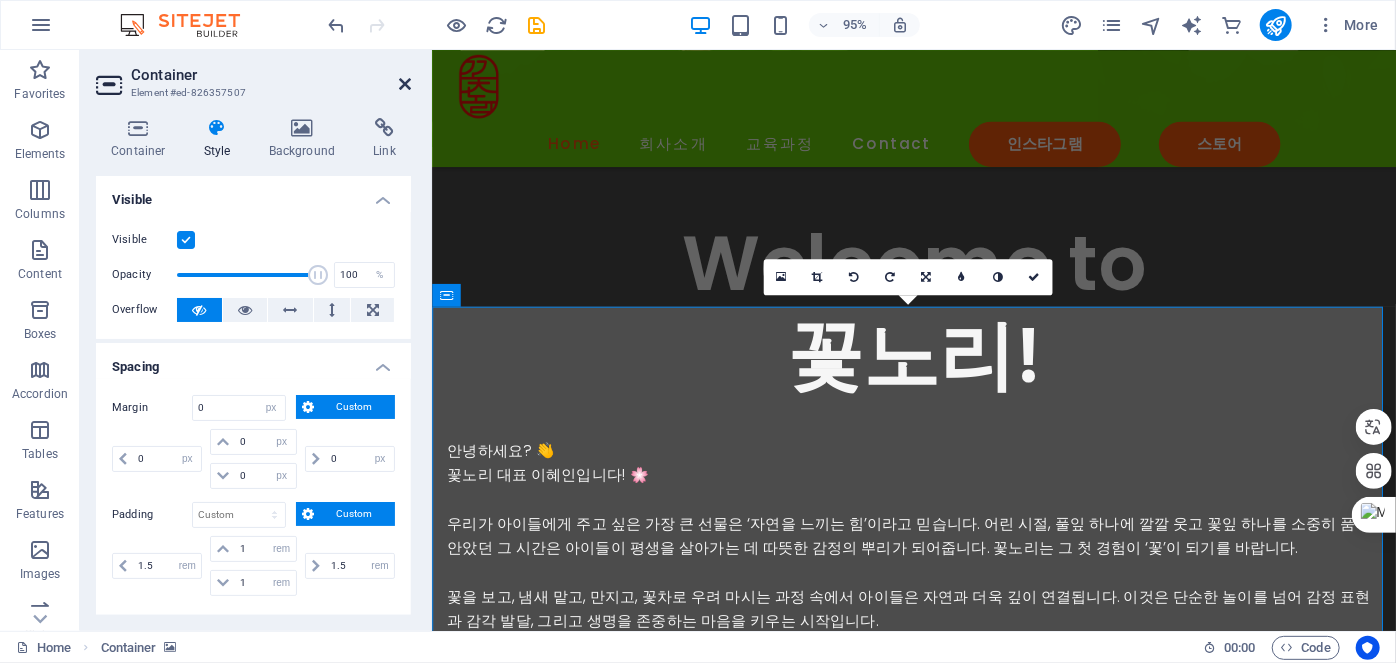 click at bounding box center (405, 84) 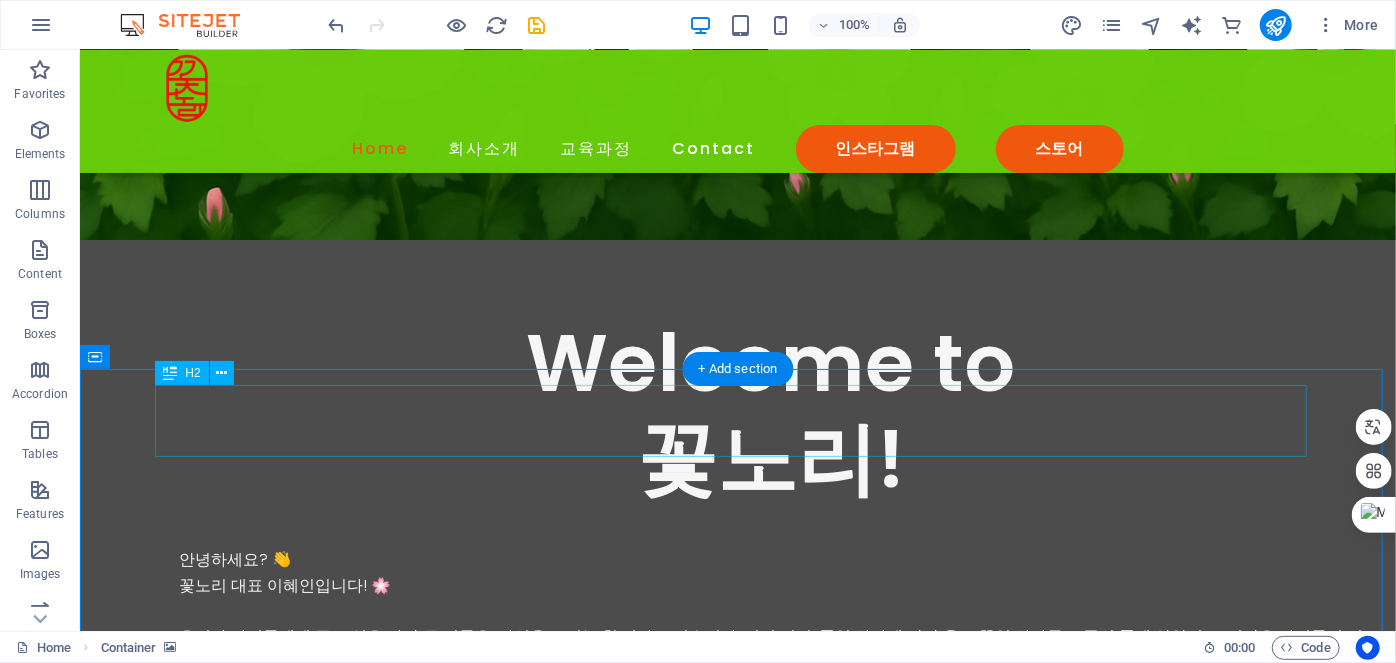 scroll, scrollTop: 783, scrollLeft: 0, axis: vertical 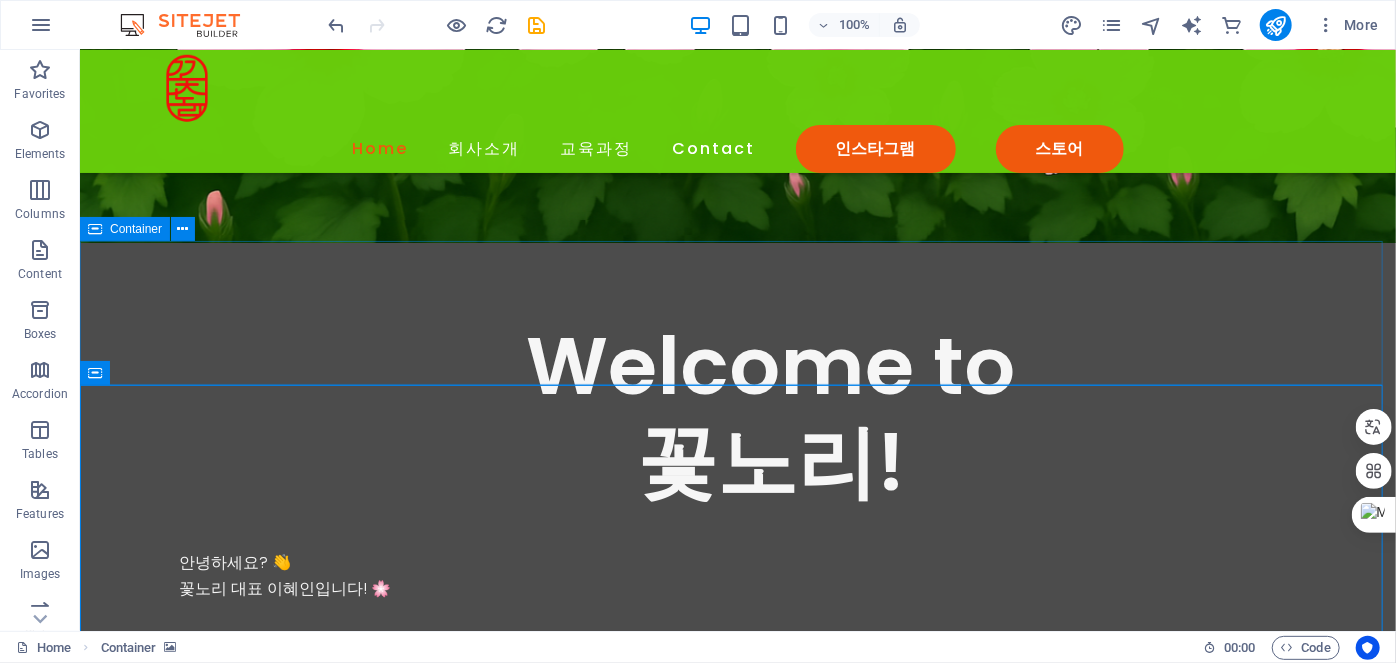 click on "Container" at bounding box center [136, 229] 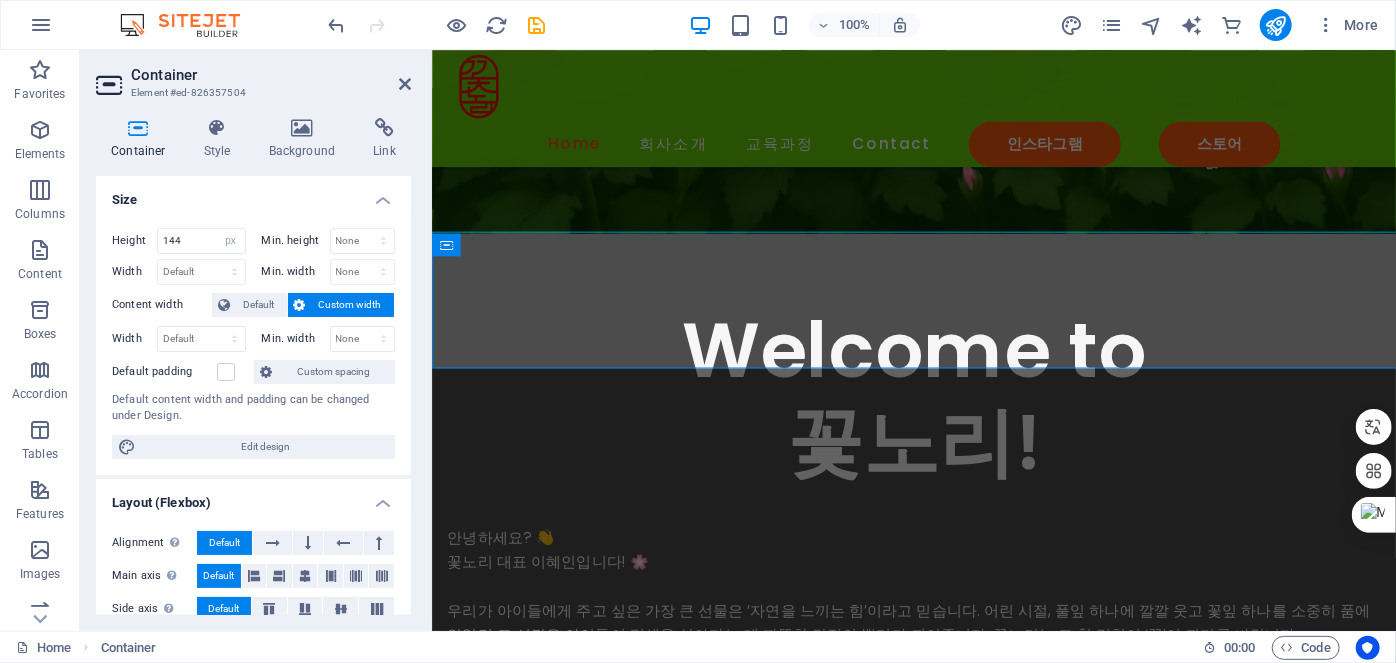 select on "px" 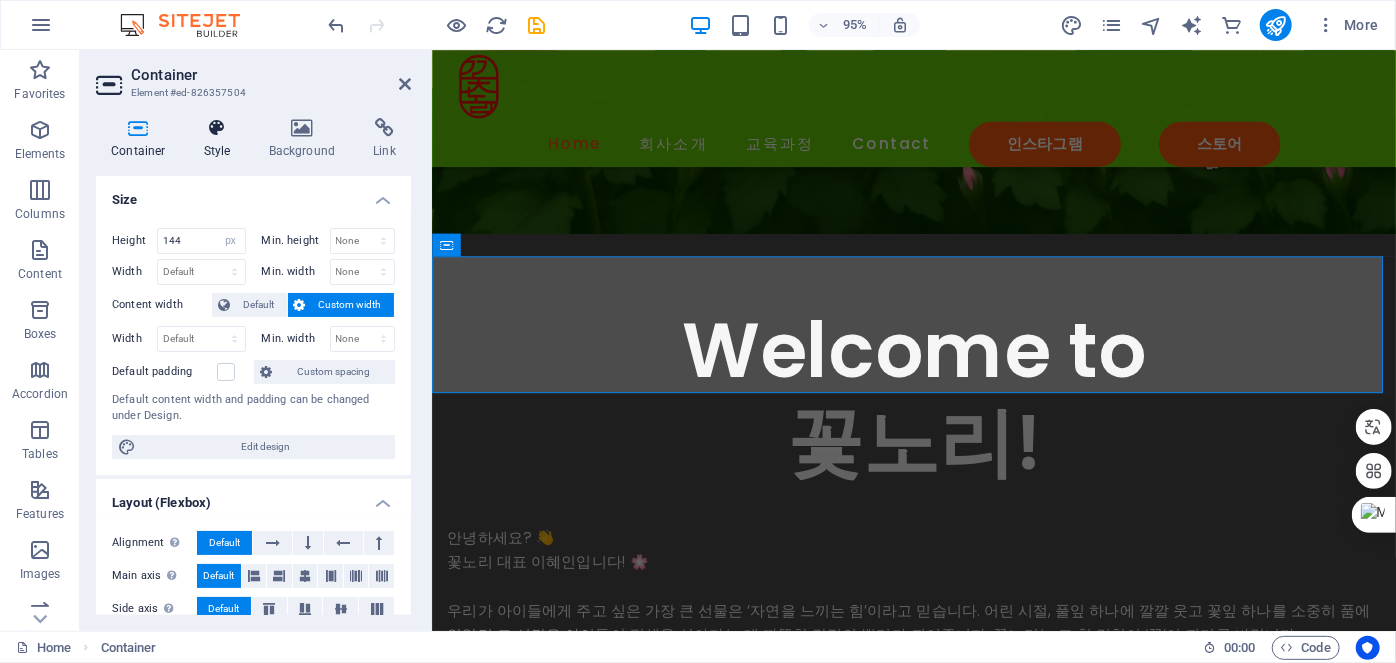 click at bounding box center [217, 128] 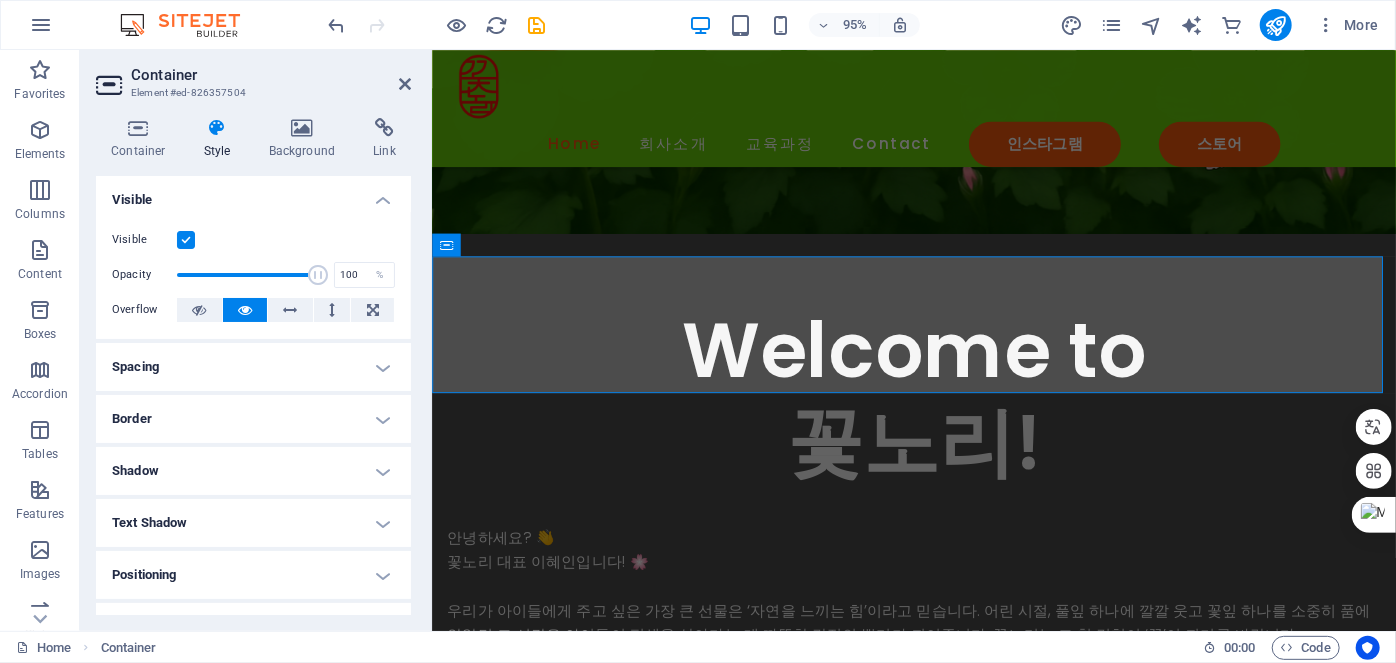 click on "Spacing" at bounding box center [253, 367] 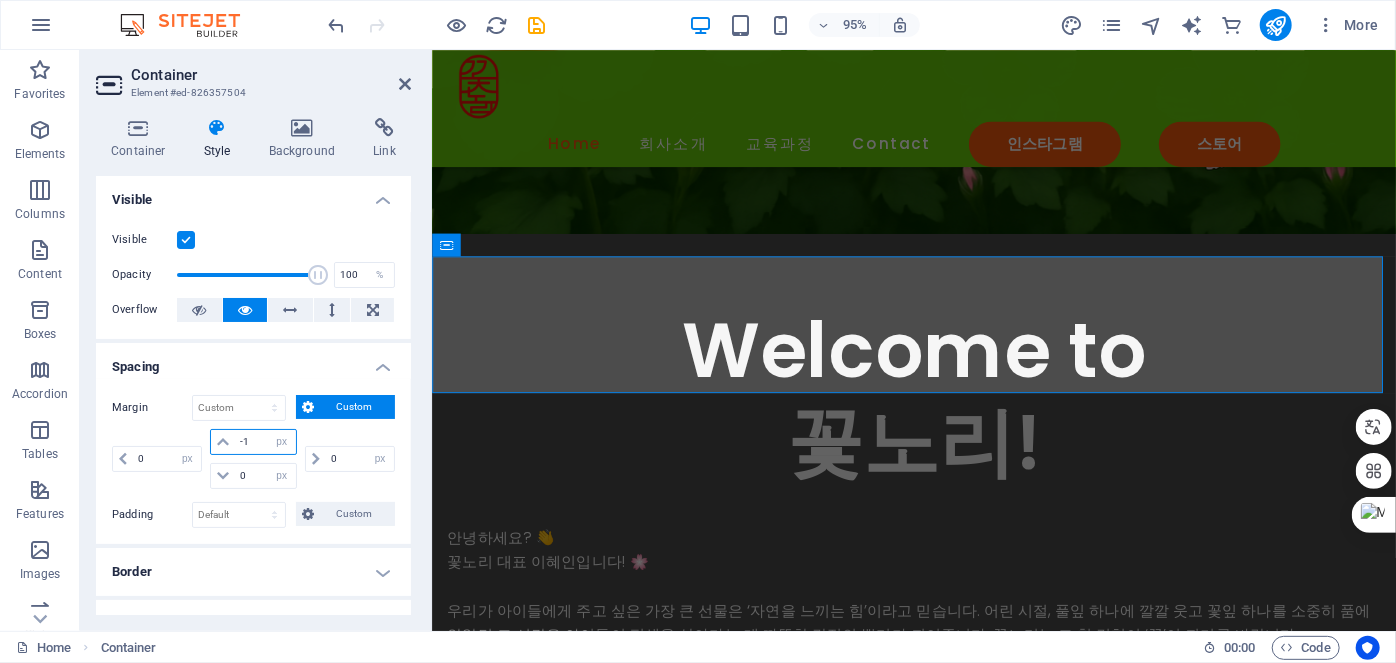 click on "-1" at bounding box center (265, 442) 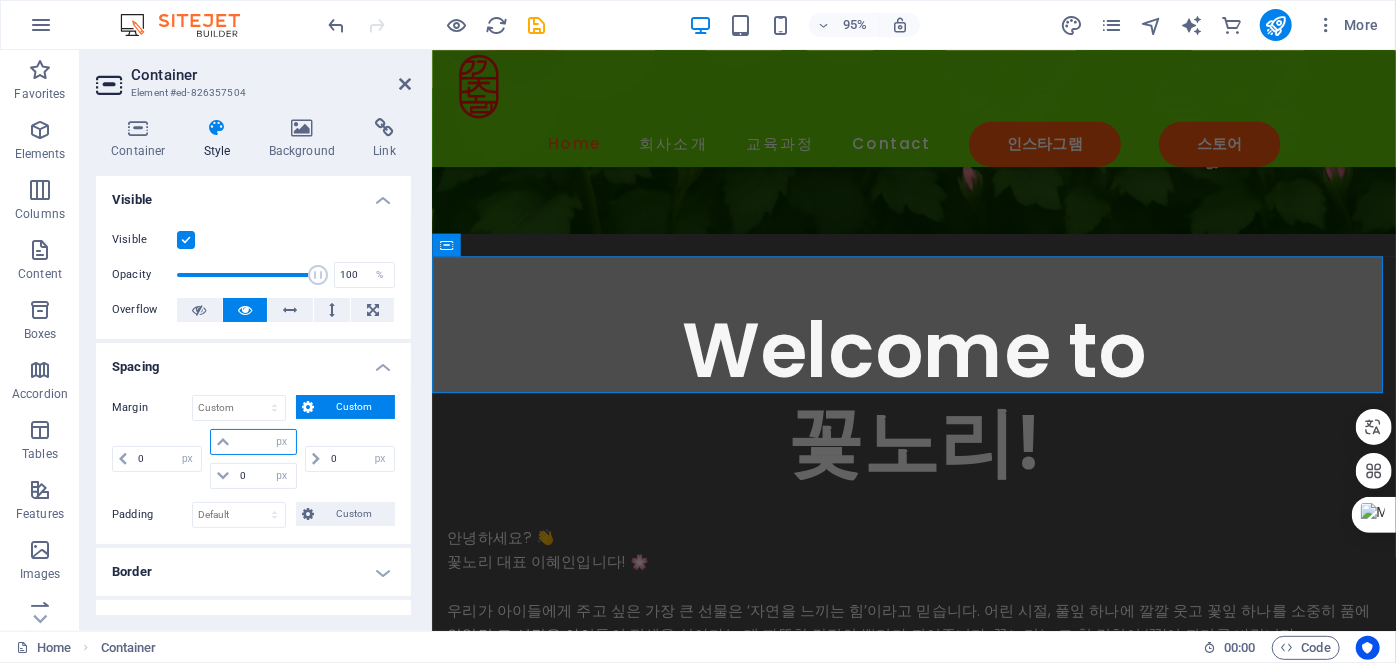 type on "0" 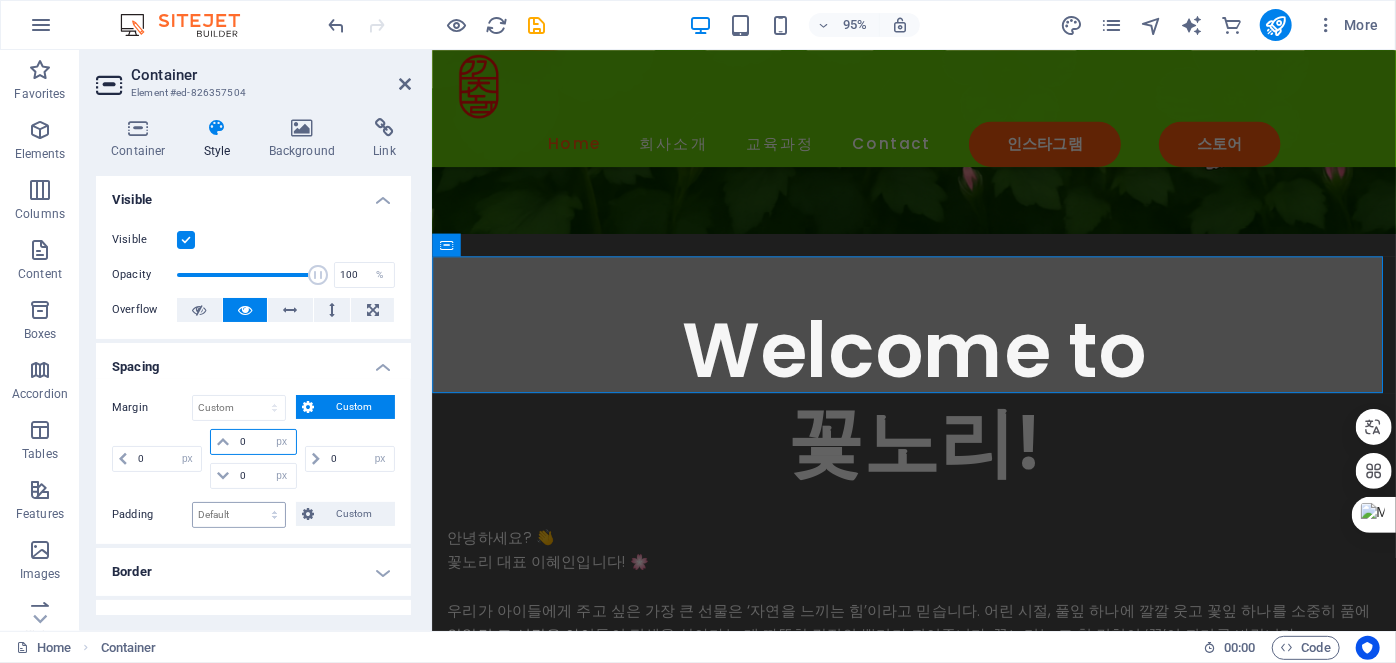 type on "0" 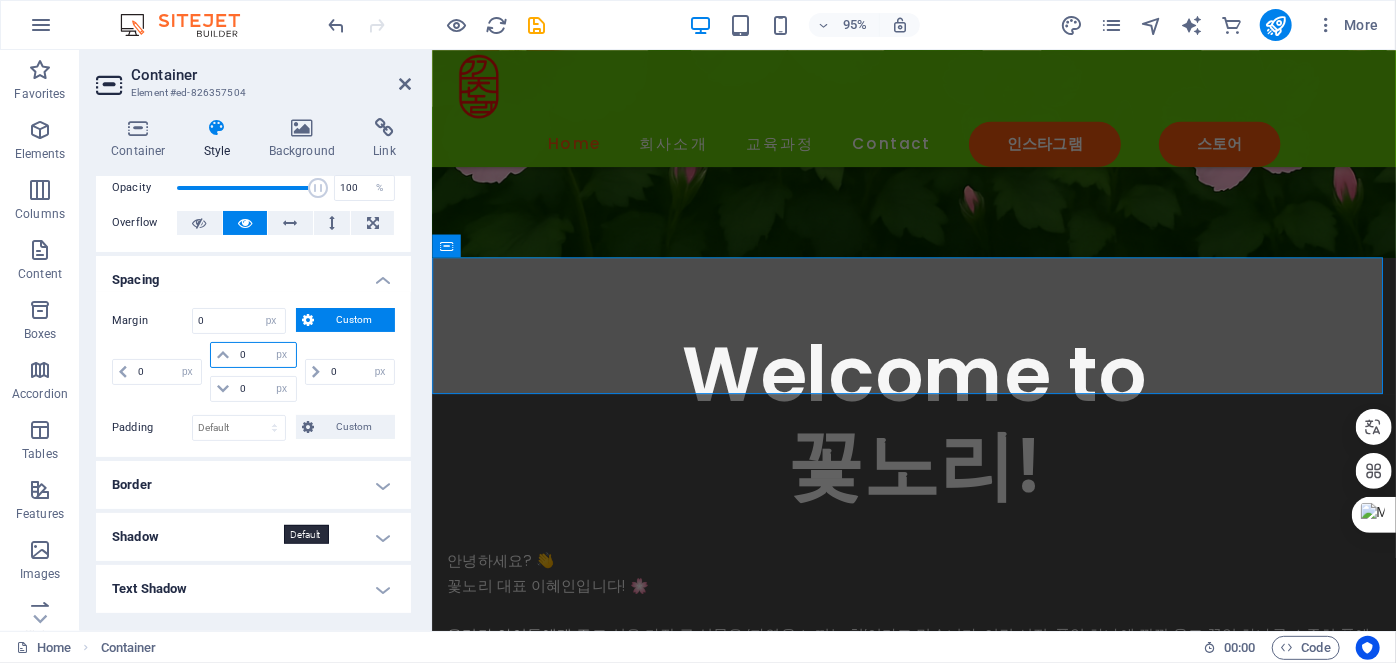scroll, scrollTop: 90, scrollLeft: 0, axis: vertical 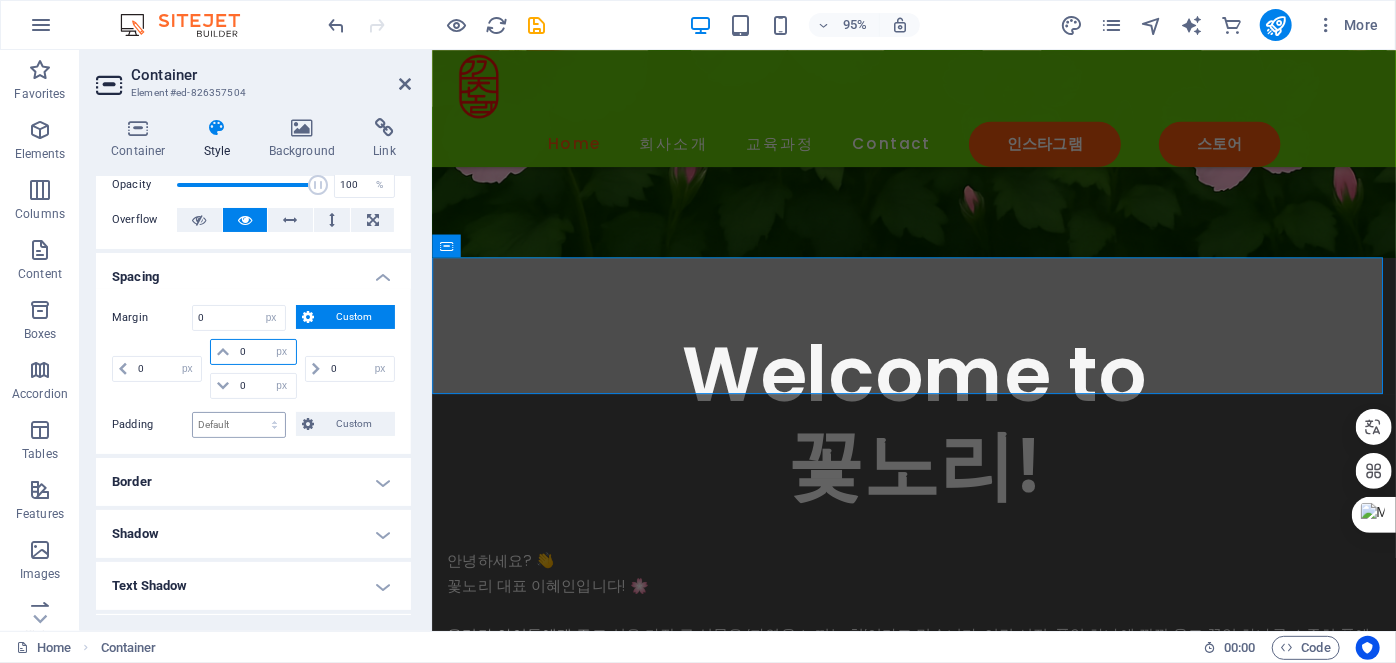 type on "0" 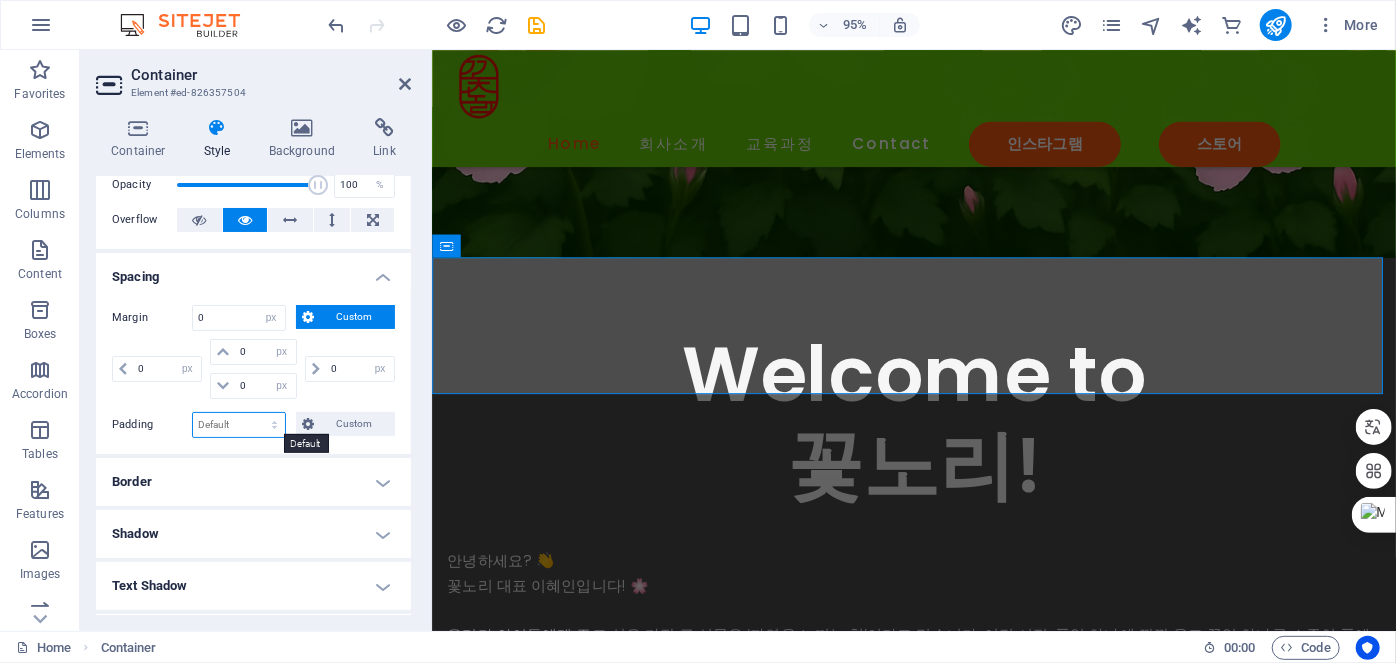 click on "Default px rem % vh vw Custom" at bounding box center (239, 425) 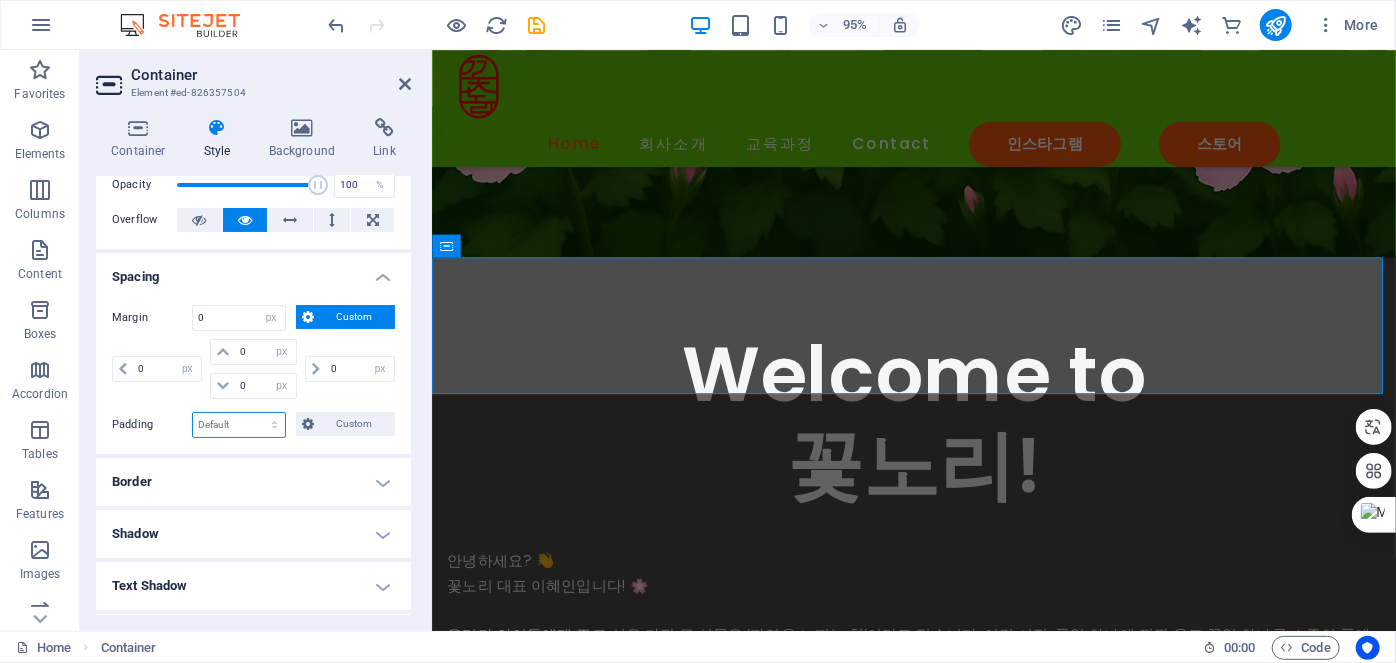 click on "Default px rem % vh vw Custom" at bounding box center (239, 425) 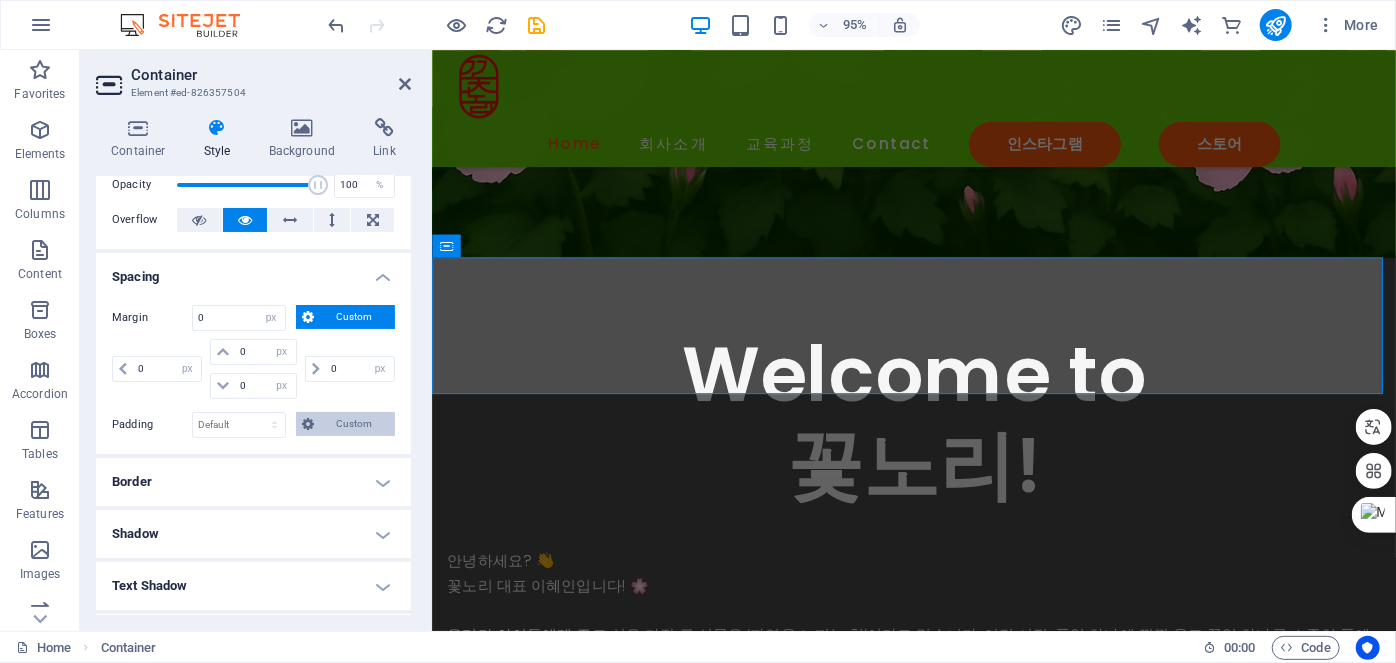 click on "Custom" at bounding box center (354, 424) 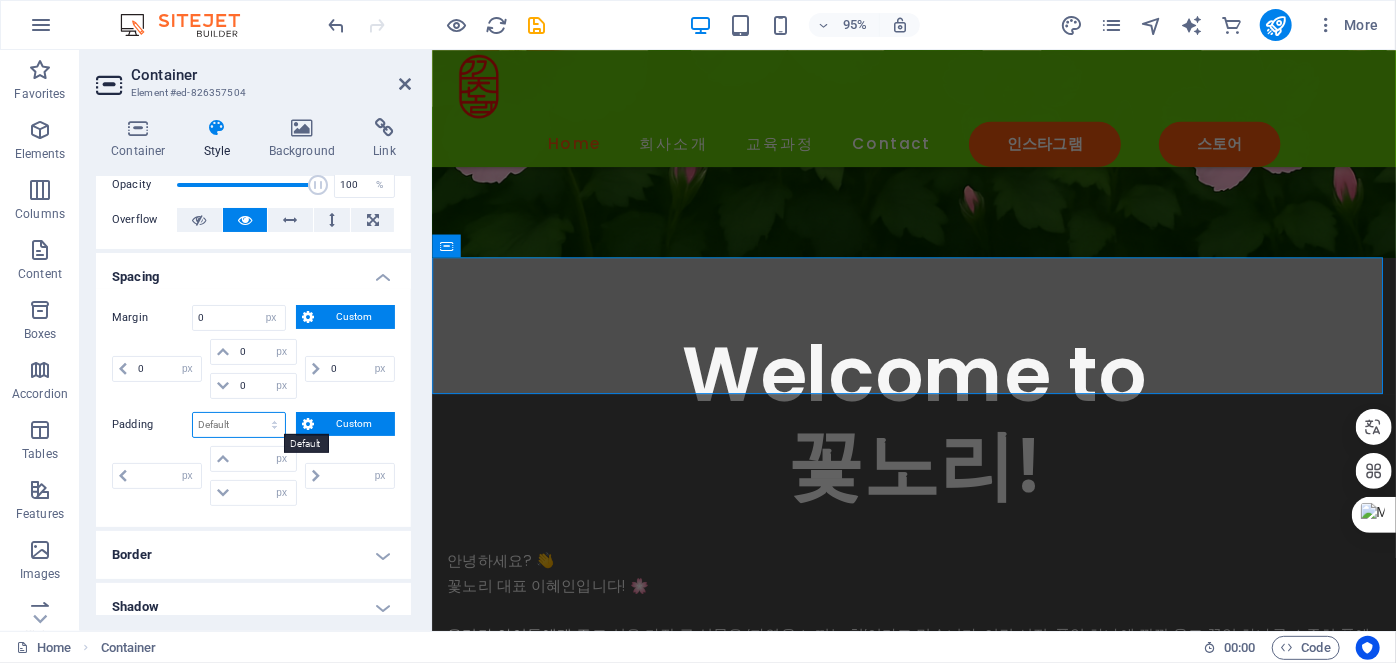 click on "Default px rem % vh vw Custom" at bounding box center (239, 425) 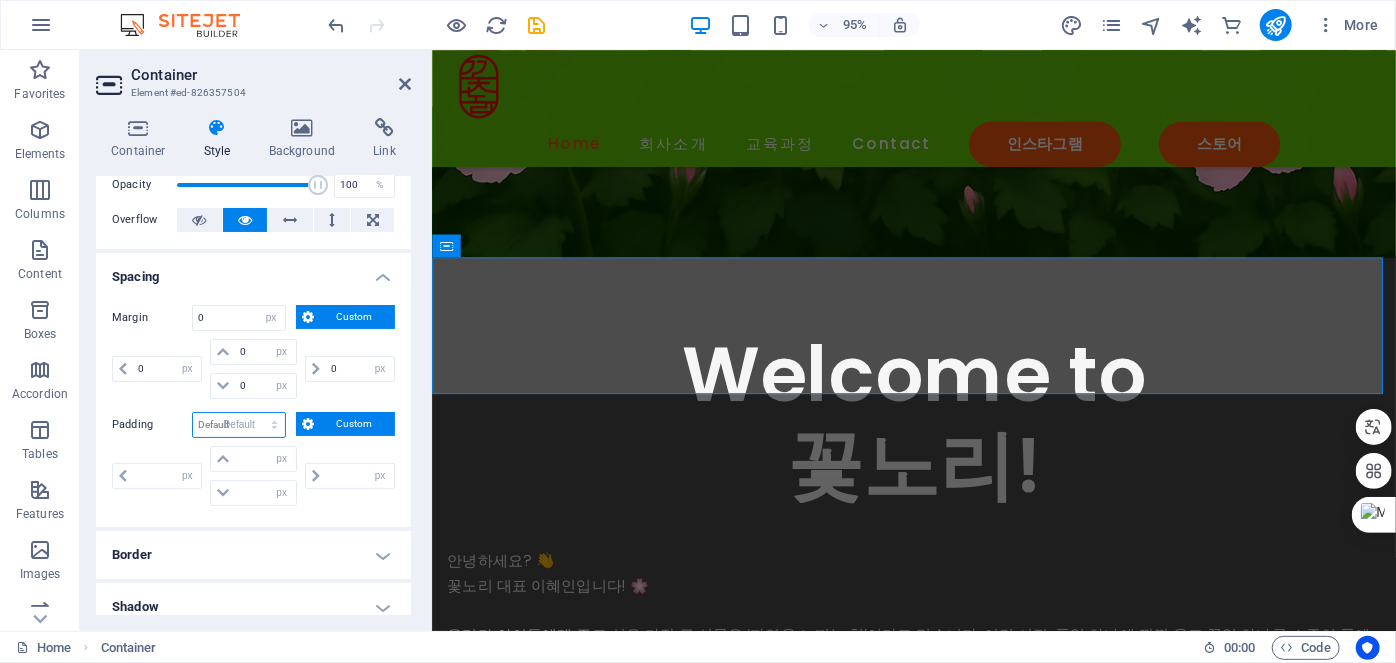 click on "Default px rem % vh vw Custom" at bounding box center [239, 425] 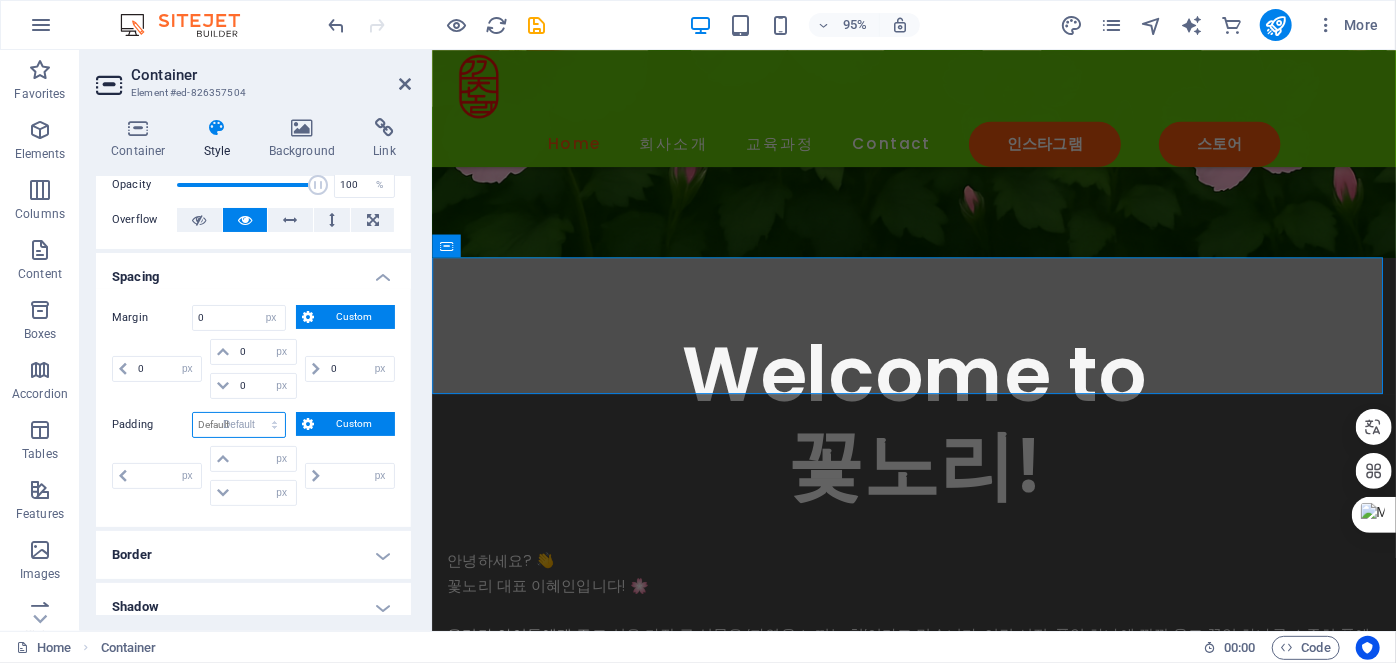 select on "DISABLED_OPTION_VALUE" 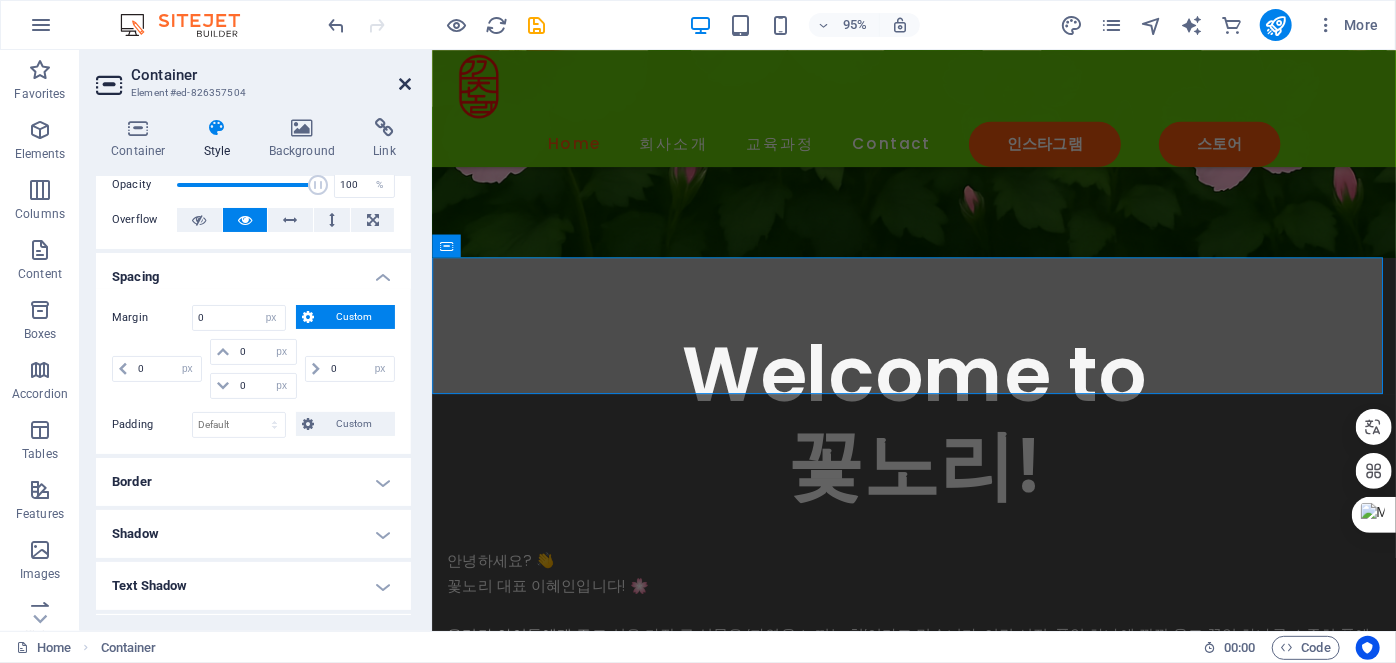 click at bounding box center [405, 84] 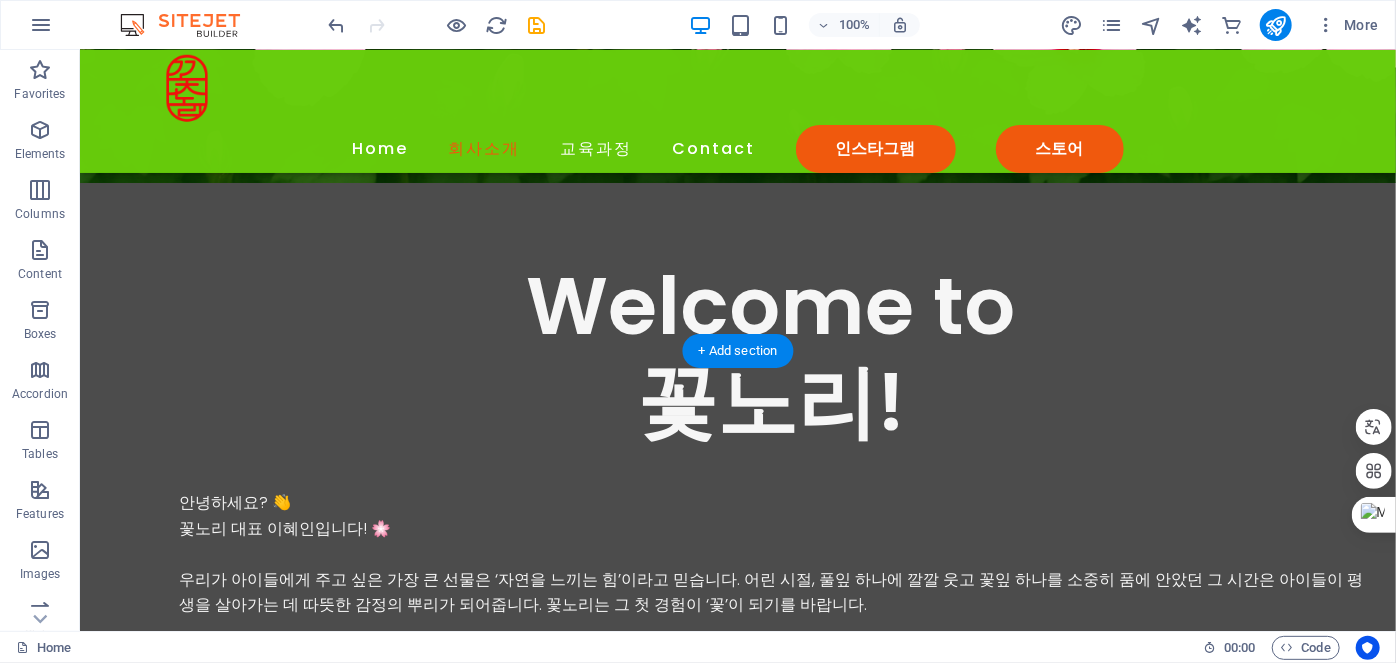 scroll, scrollTop: 818, scrollLeft: 0, axis: vertical 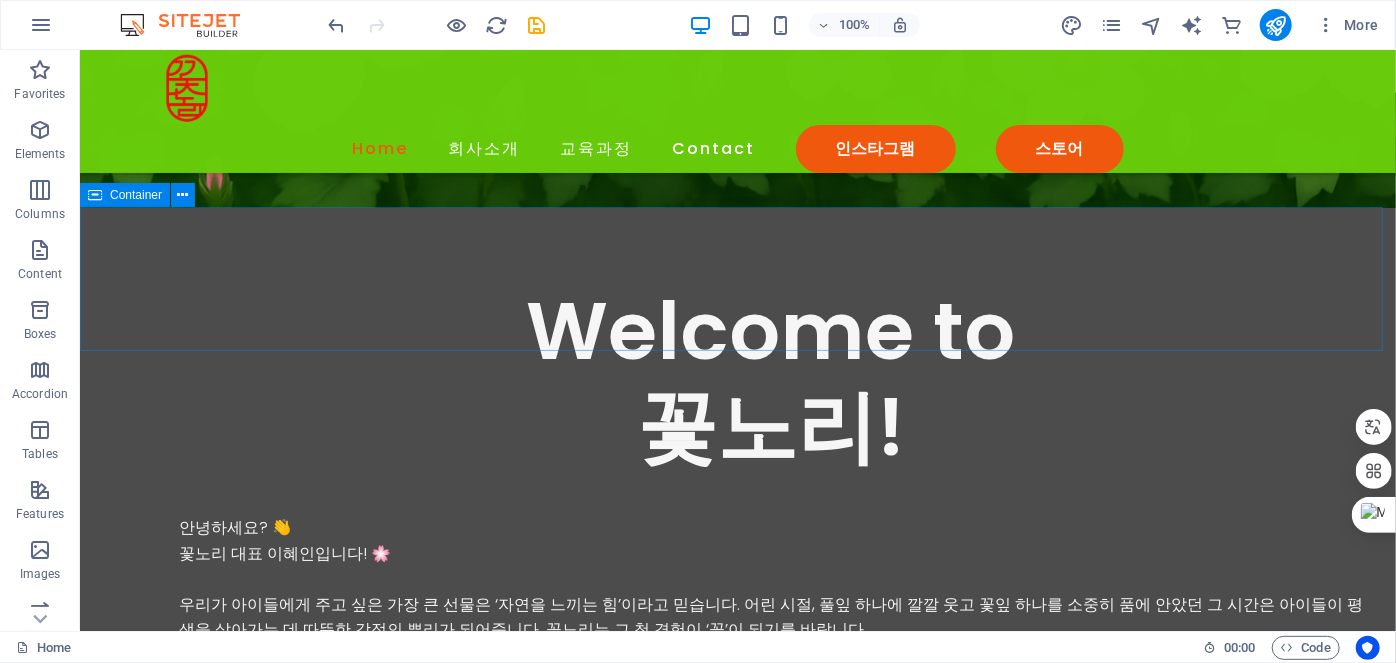 click on "Container" at bounding box center (136, 195) 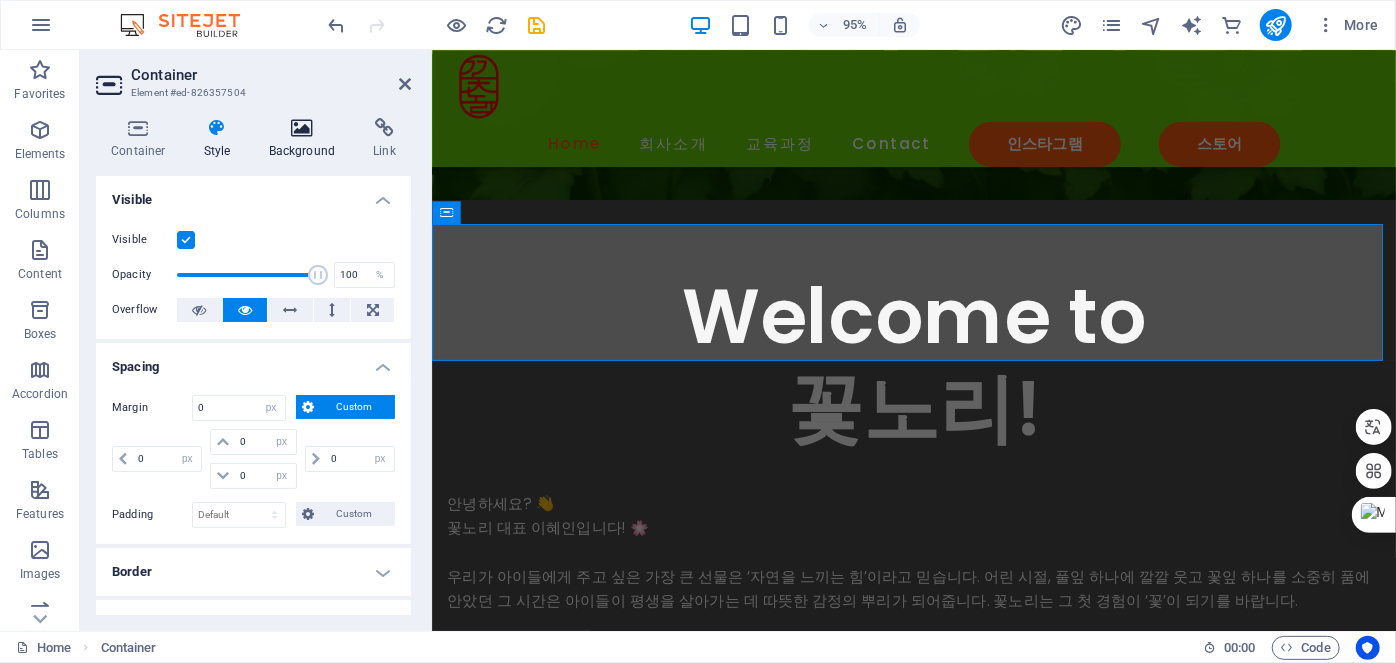 click at bounding box center [302, 128] 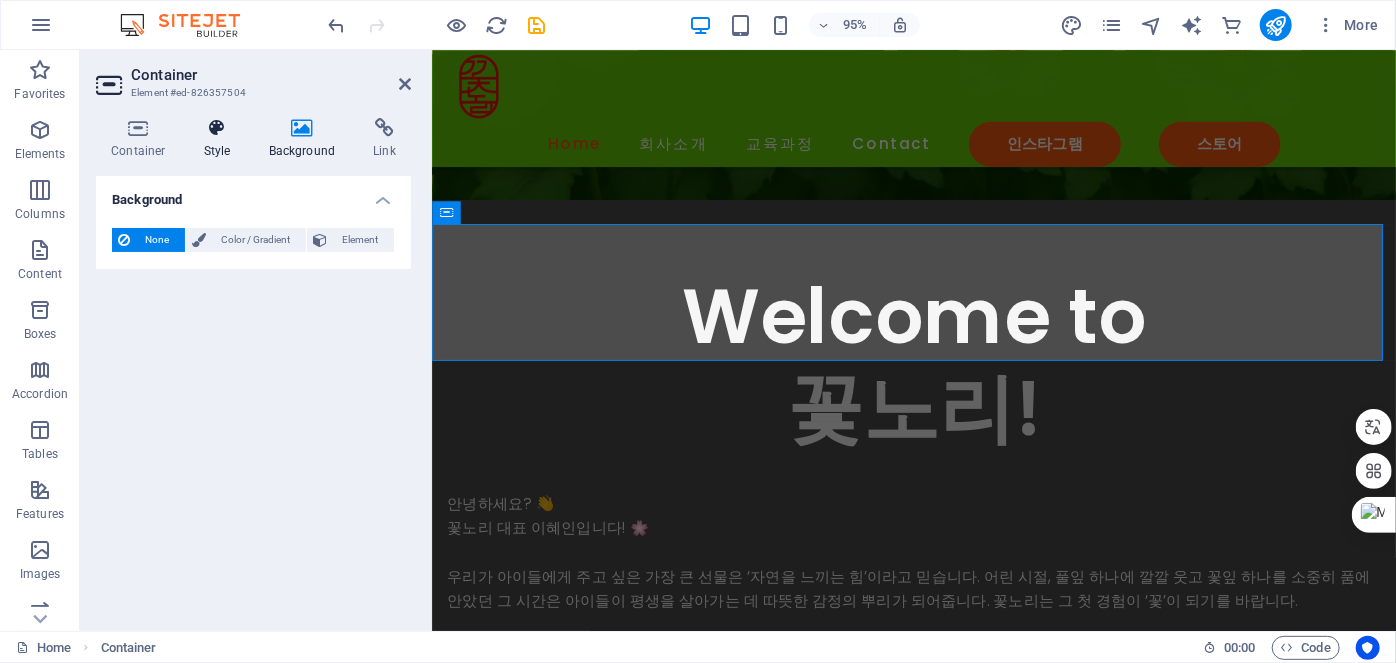 click at bounding box center (217, 128) 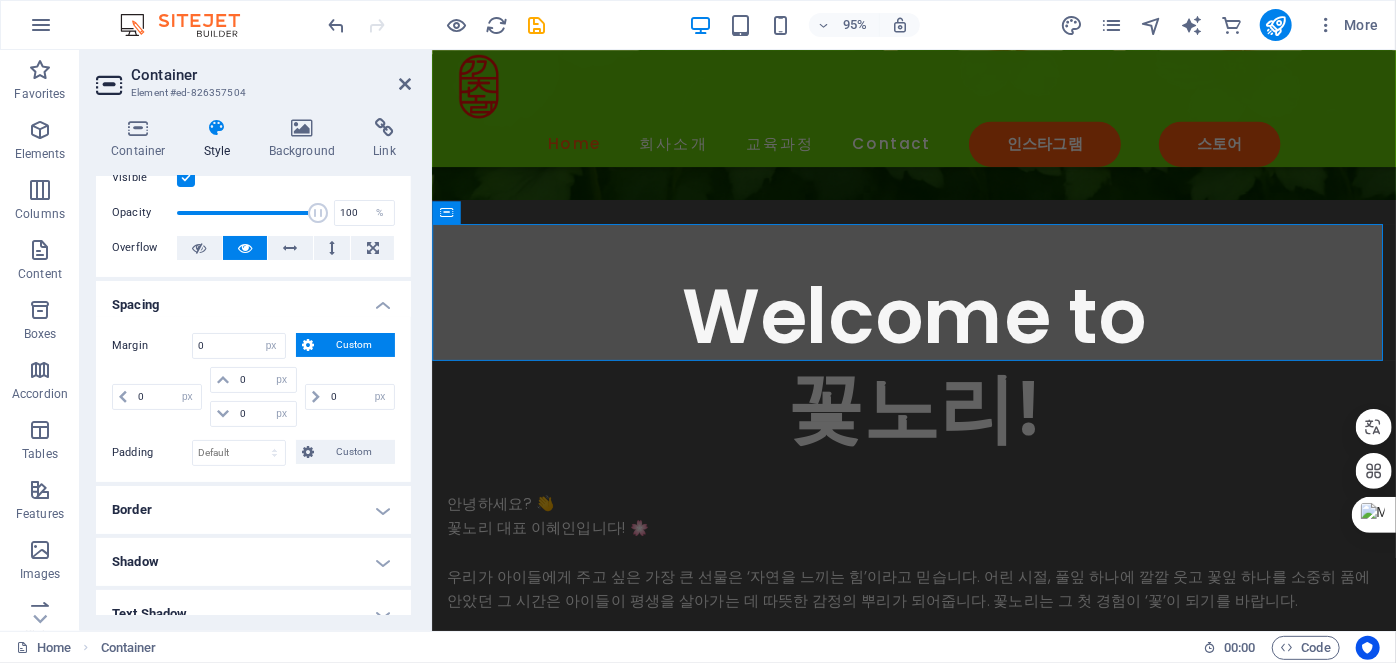 scroll, scrollTop: 0, scrollLeft: 0, axis: both 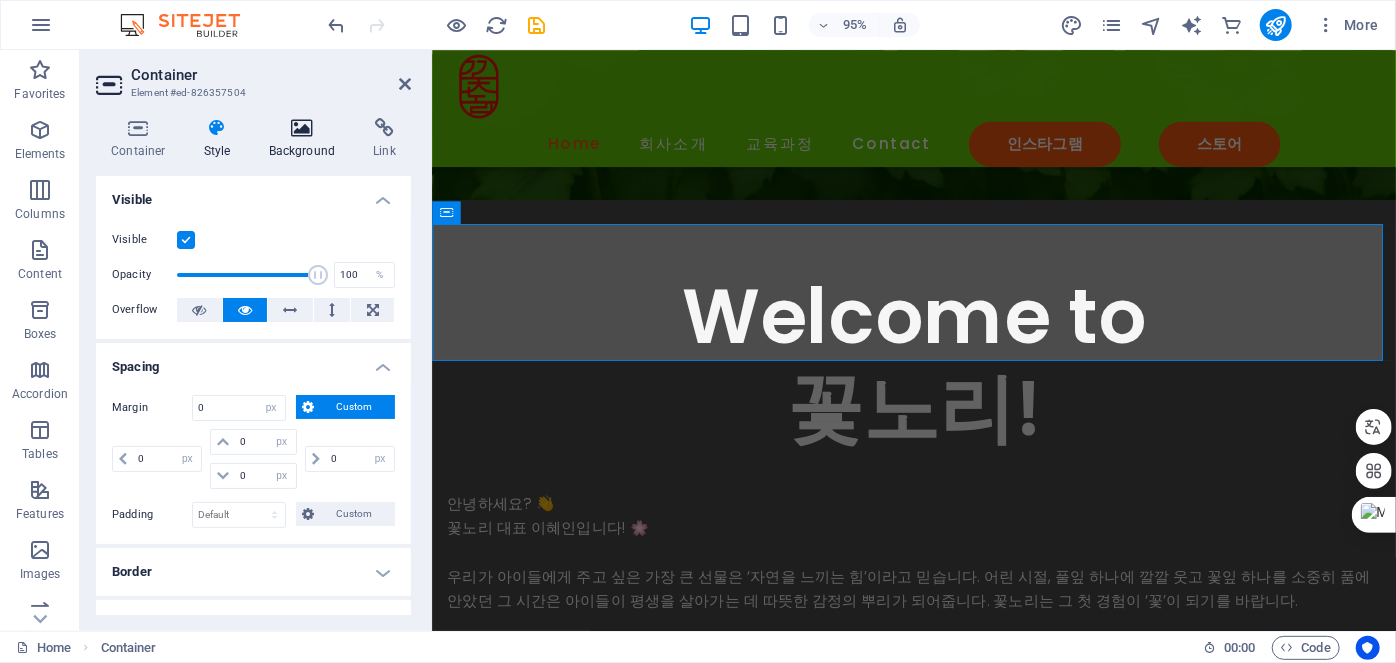 click at bounding box center [302, 128] 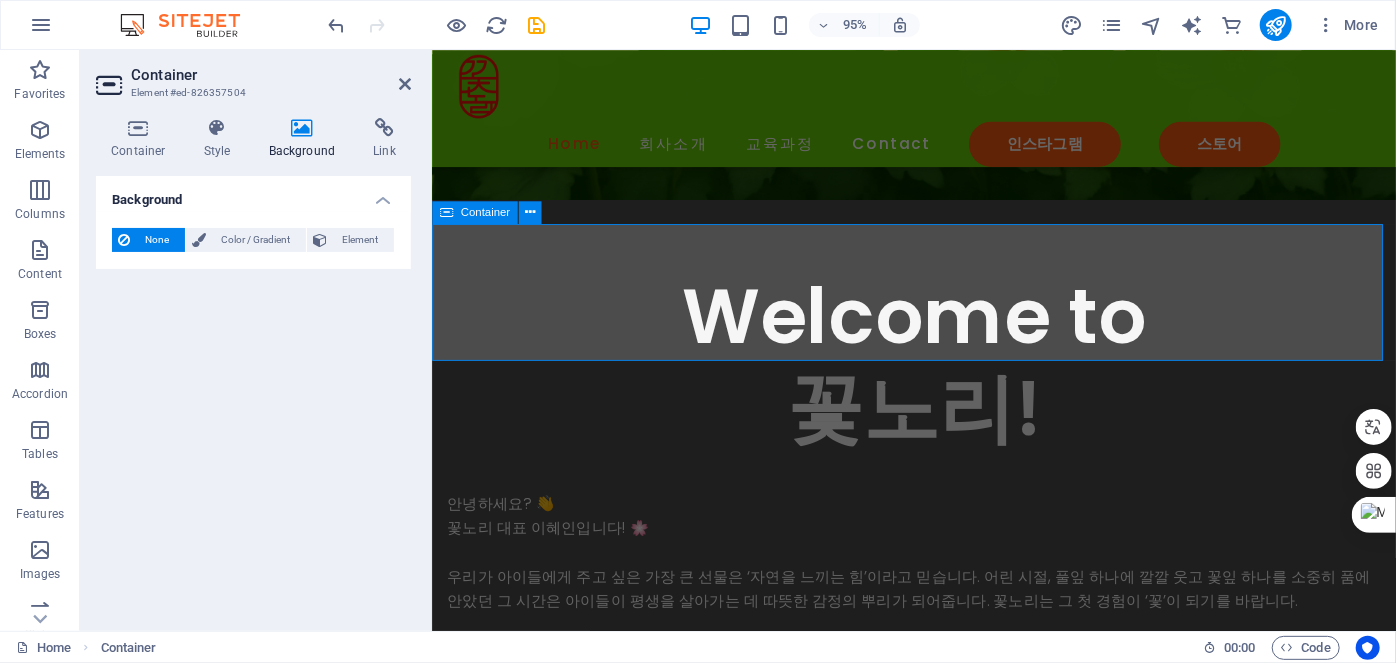 click on "Drop content here or  Add elements  Paste clipboard" at bounding box center (938, 2080) 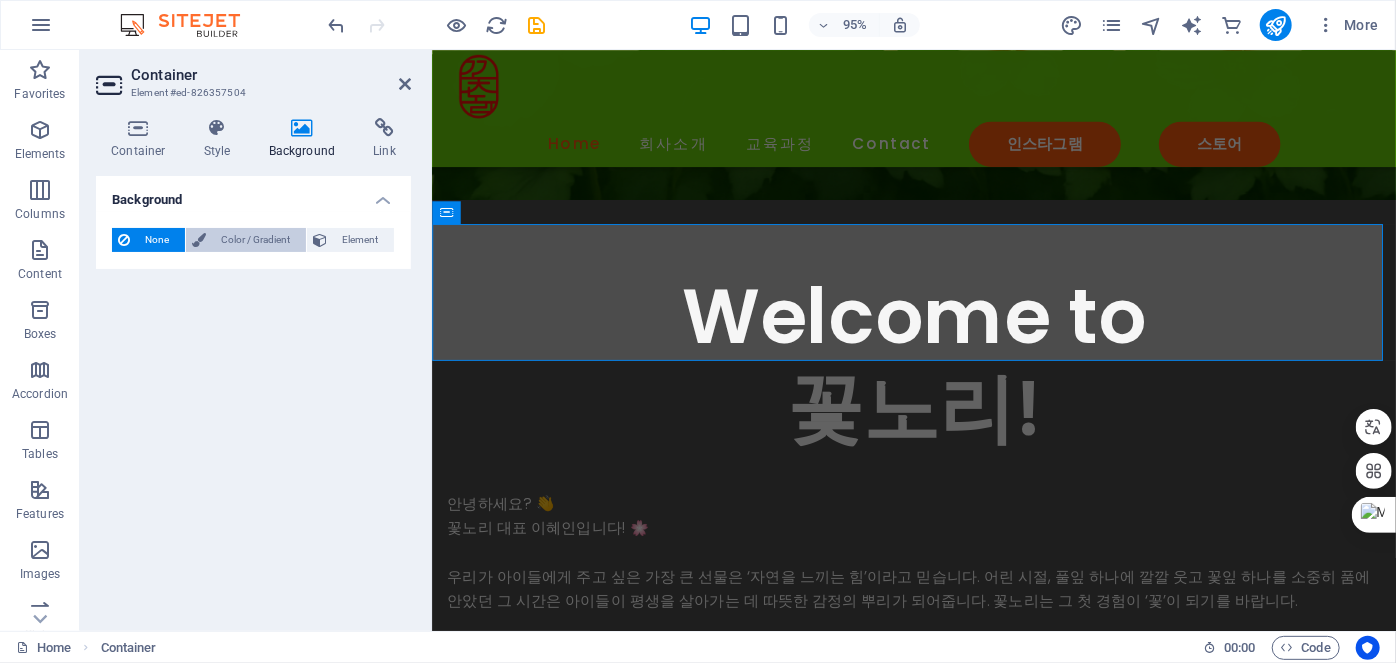 click on "Color / Gradient" at bounding box center (256, 240) 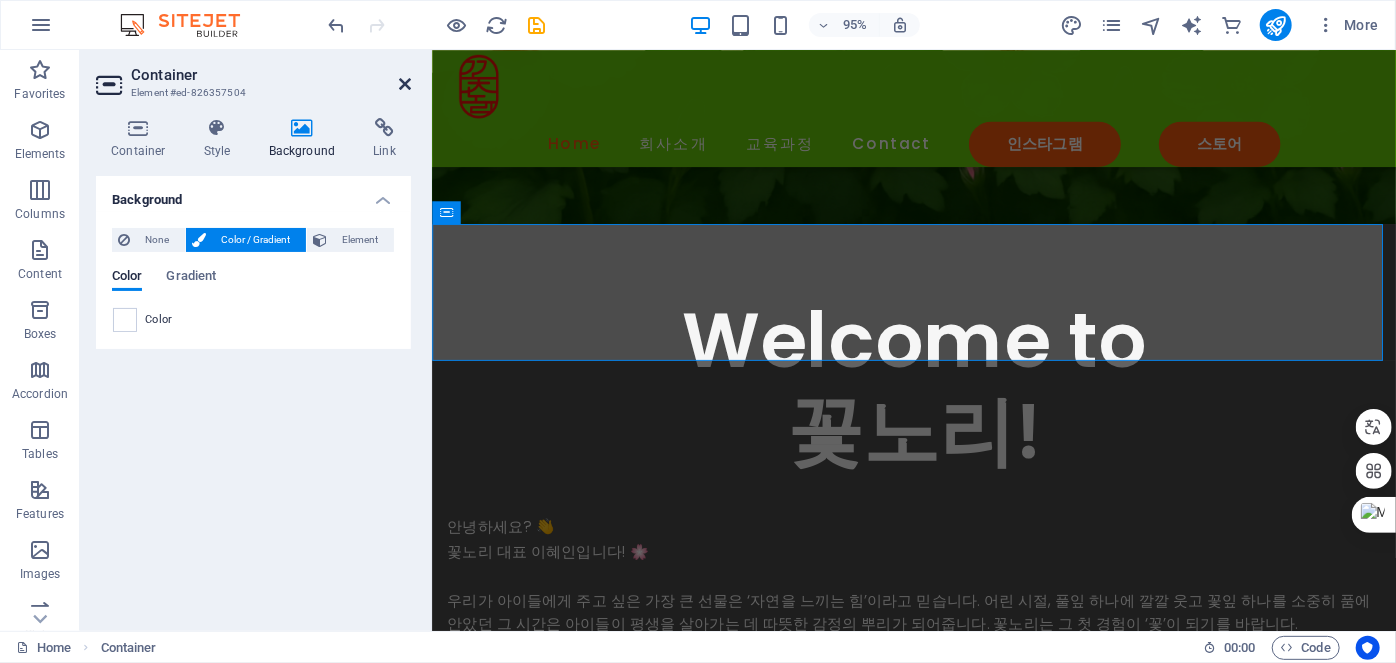 click at bounding box center [405, 84] 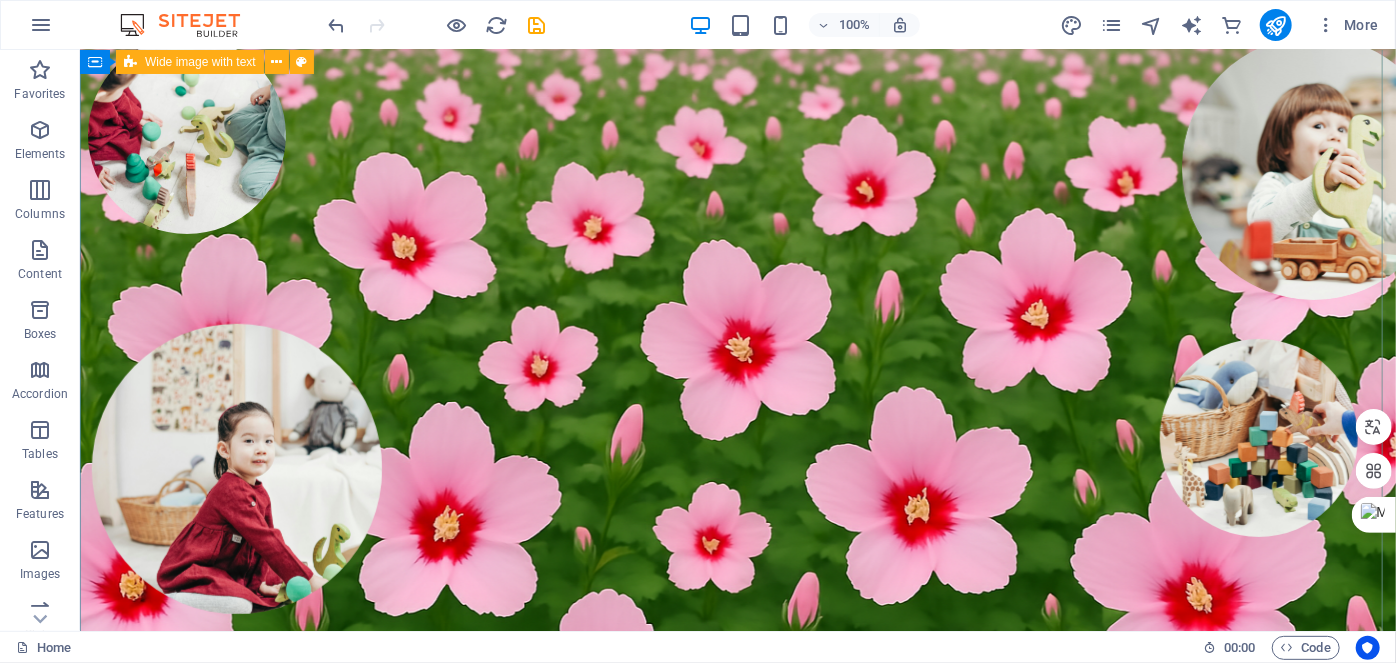 scroll, scrollTop: 0, scrollLeft: 0, axis: both 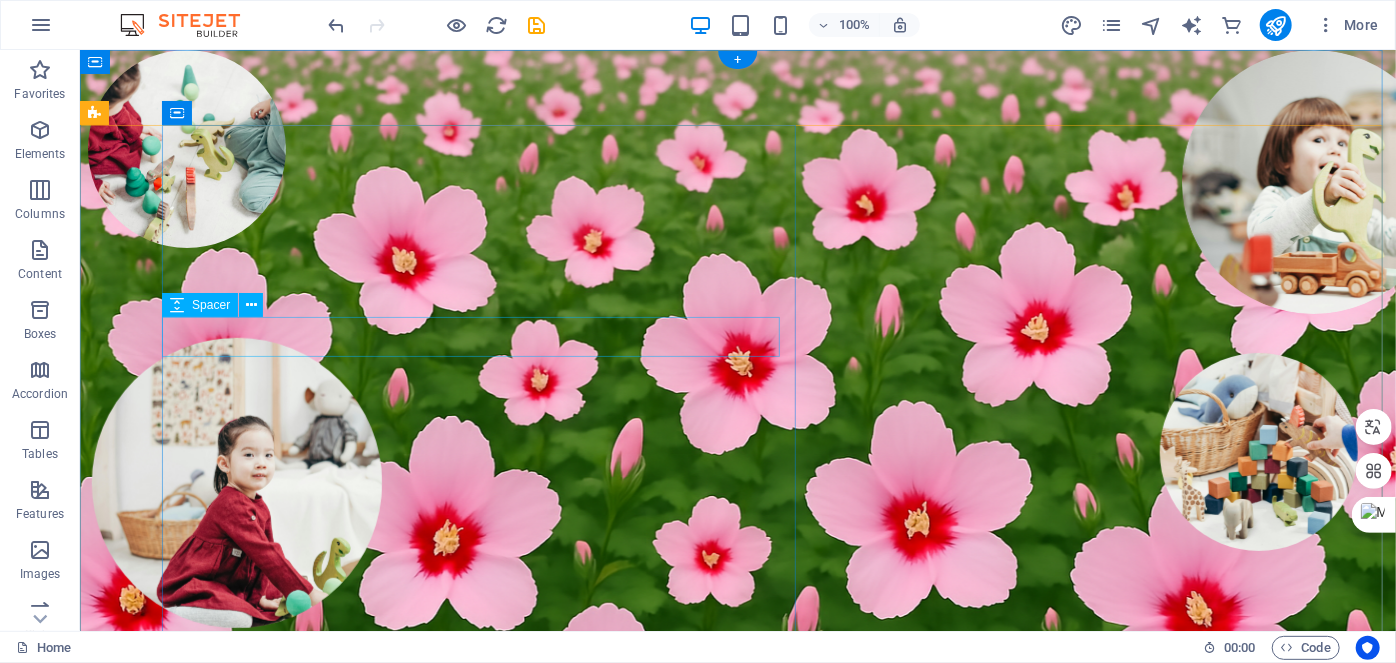 click at bounding box center [770, 1360] 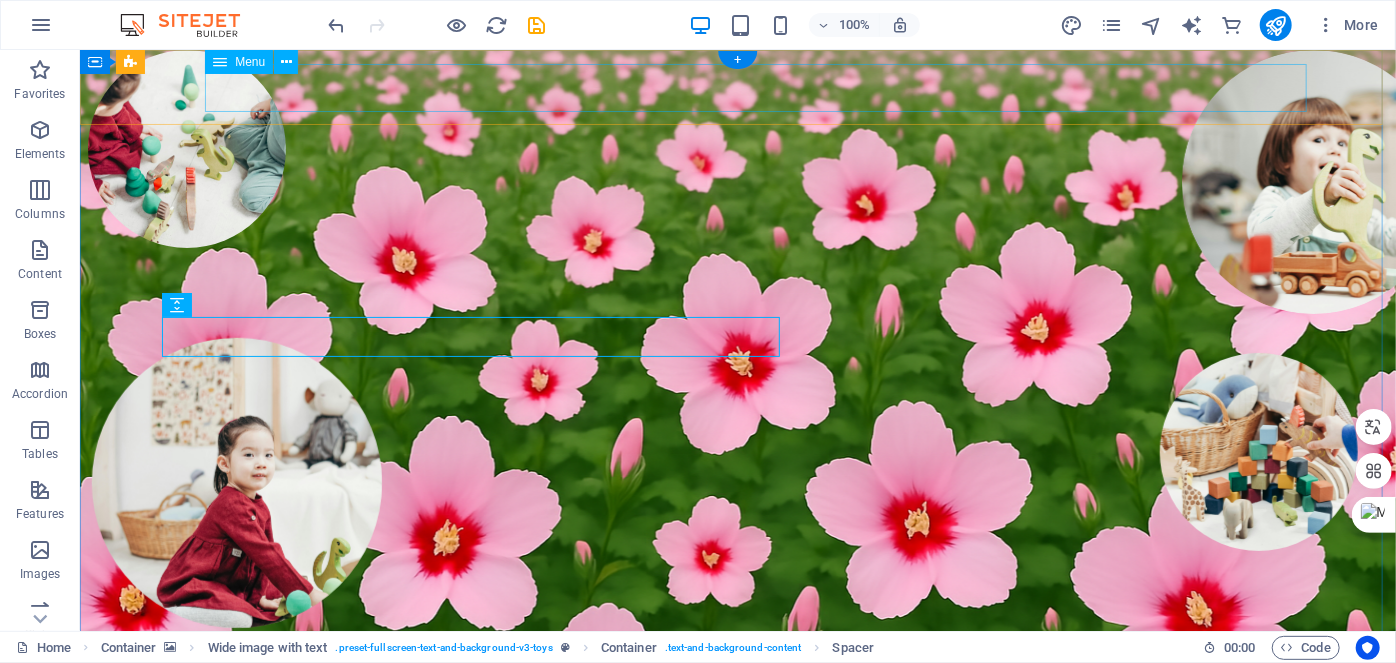 click on "Home 회사소개 교육과정 Contact 인스타그램 스토어" at bounding box center [737, 1124] 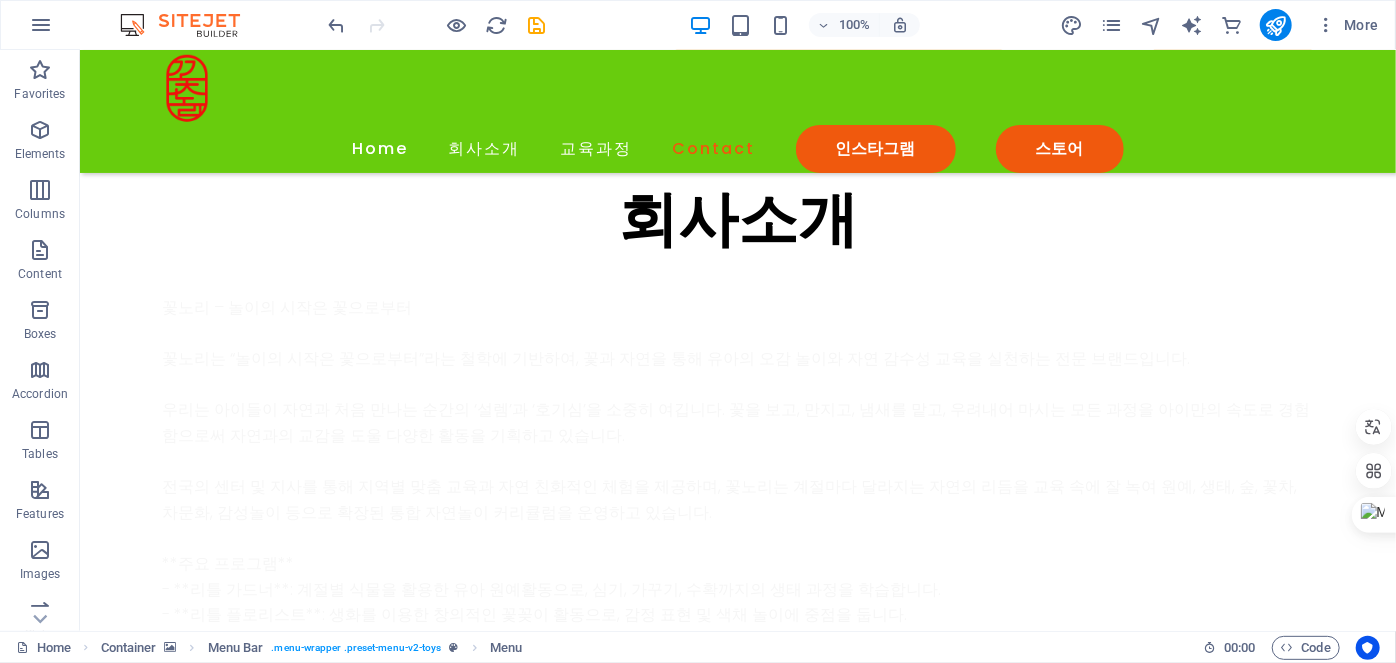 scroll, scrollTop: 4378, scrollLeft: 0, axis: vertical 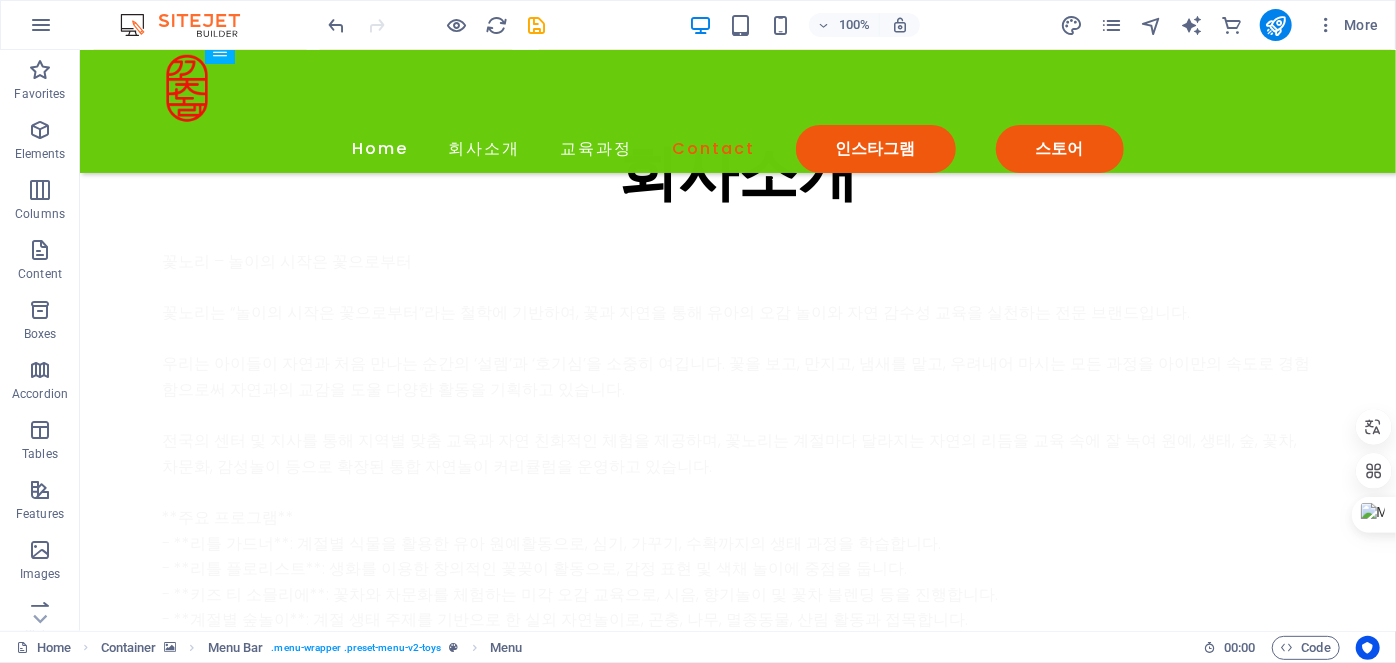 drag, startPoint x: 1387, startPoint y: 102, endPoint x: 1435, endPoint y: 548, distance: 448.57553 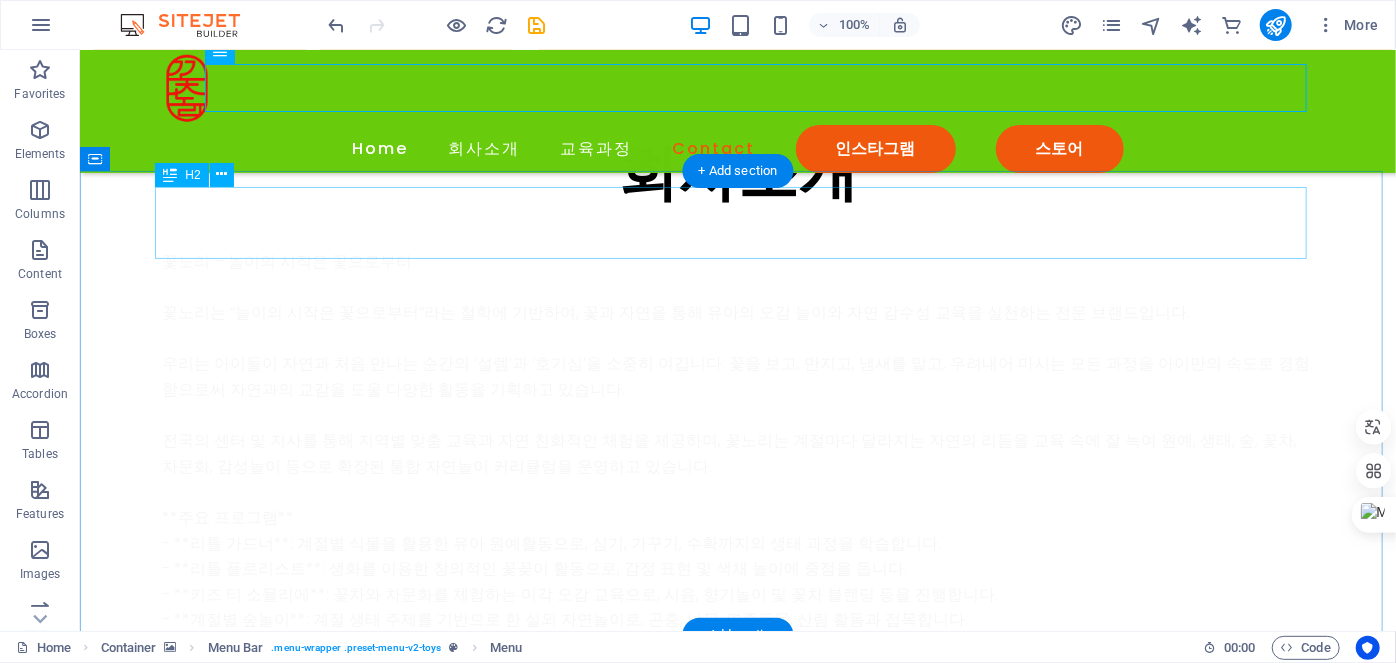 click on "Instagram posts" at bounding box center [737, 5216] 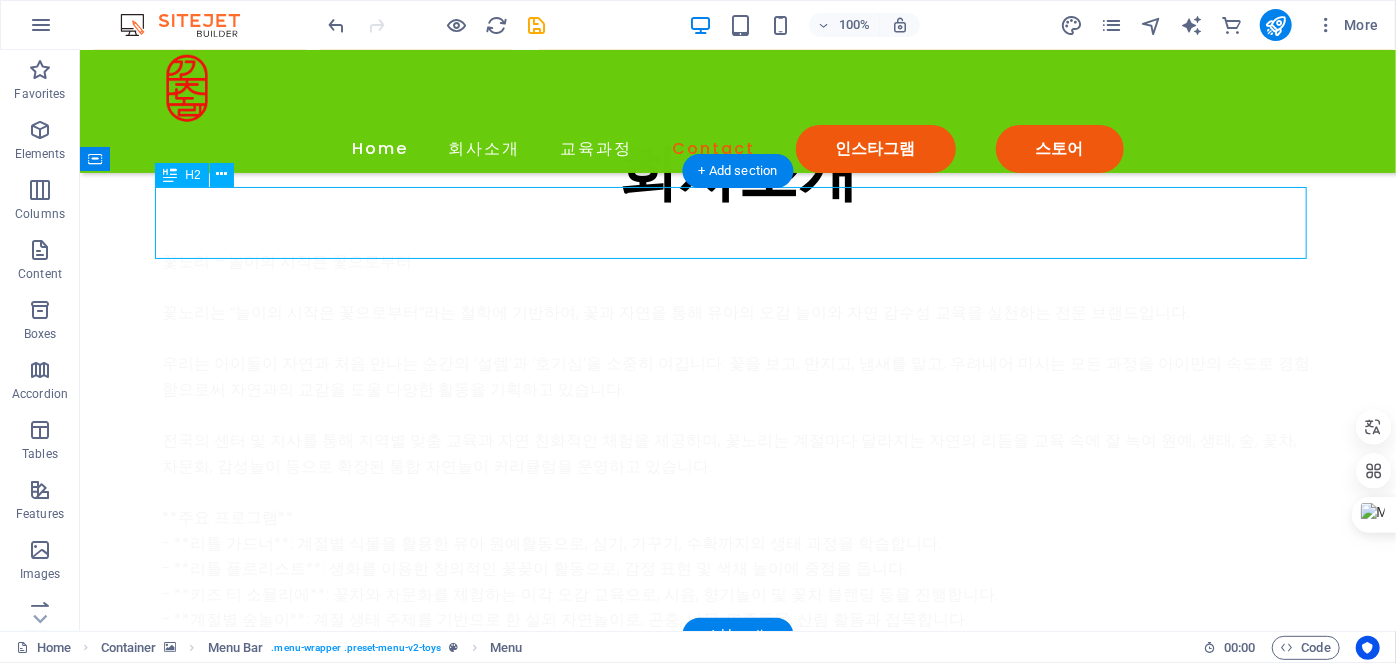 click on "Instagram posts" at bounding box center [737, 5216] 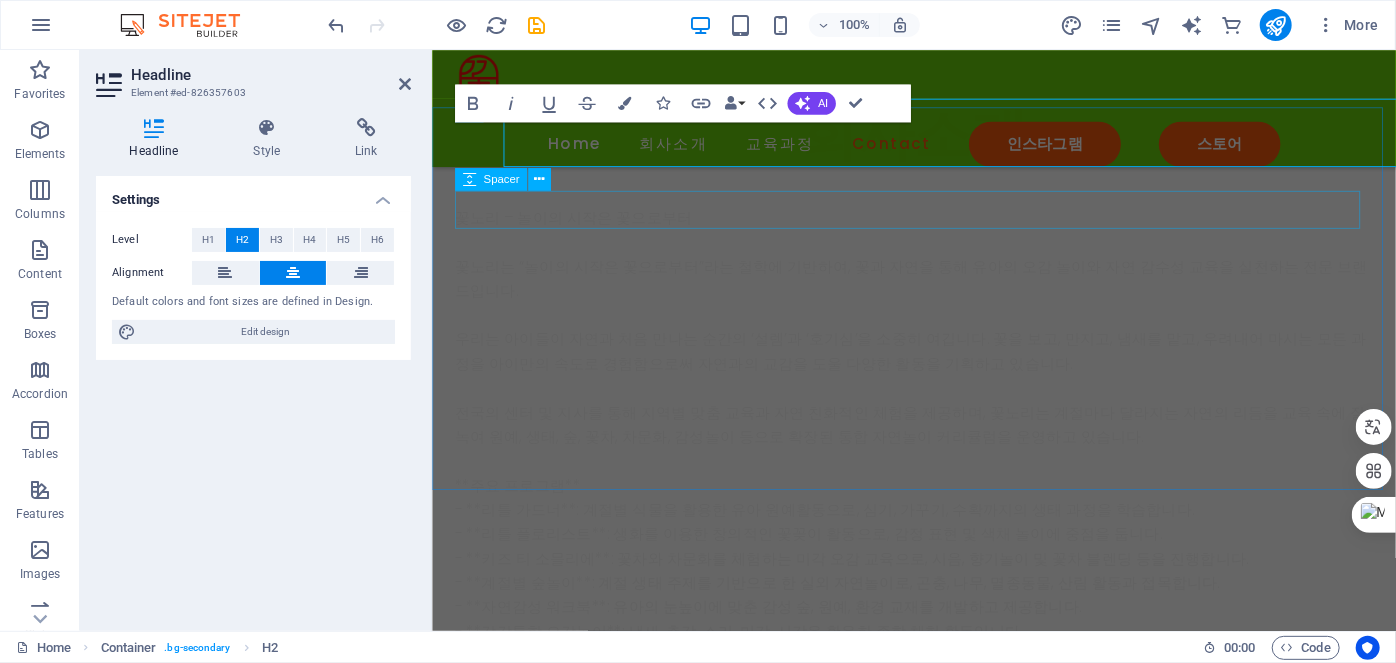 scroll, scrollTop: 4464, scrollLeft: 0, axis: vertical 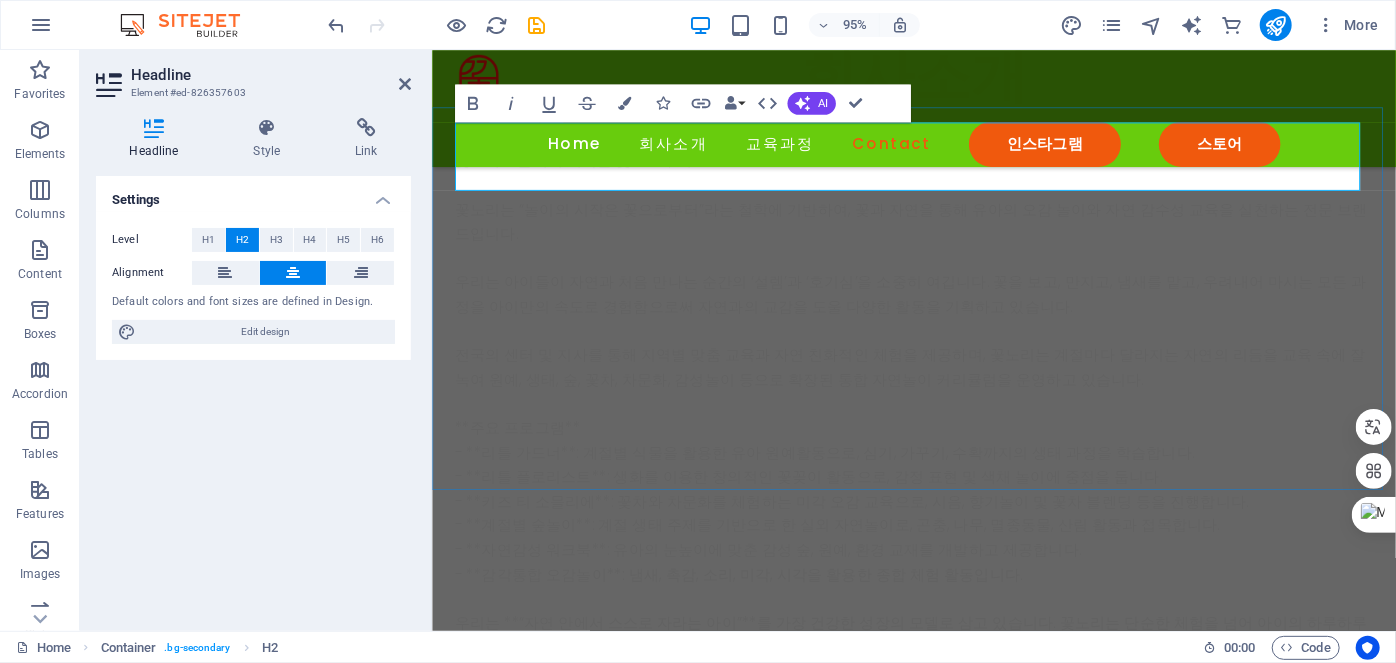 drag, startPoint x: 1188, startPoint y: 152, endPoint x: 682, endPoint y: 152, distance: 506 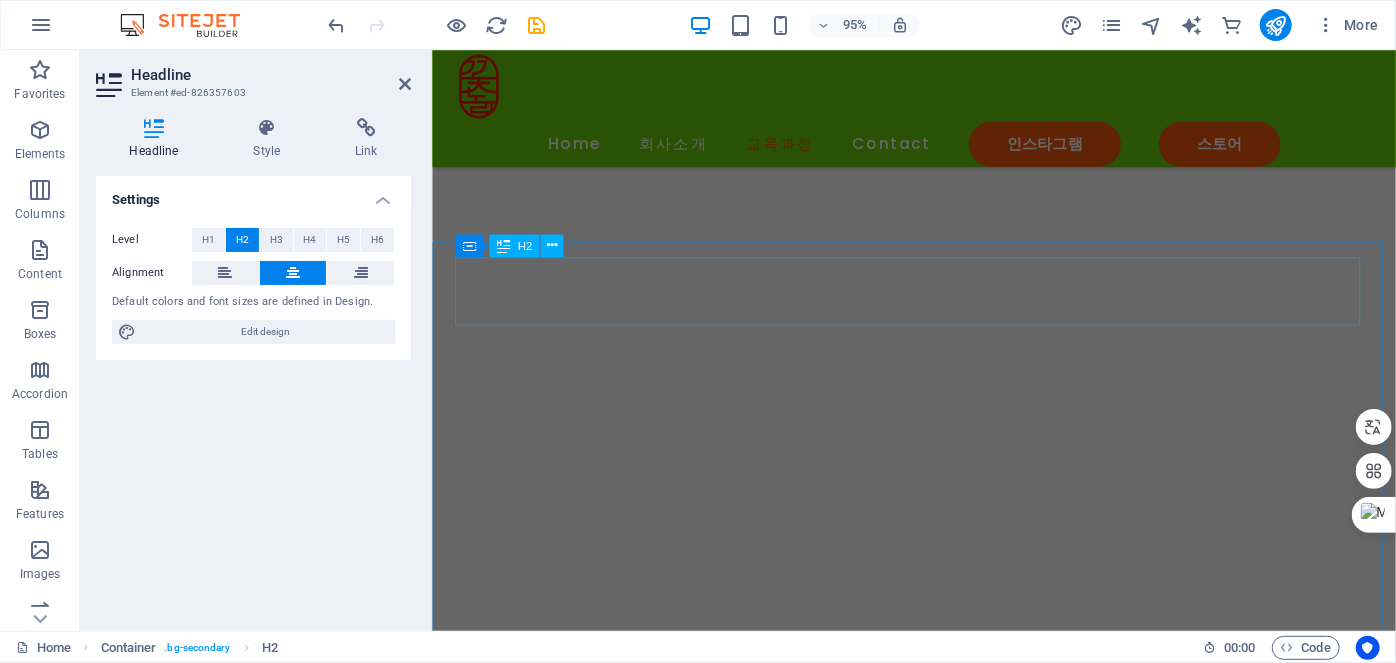 scroll, scrollTop: 3464, scrollLeft: 0, axis: vertical 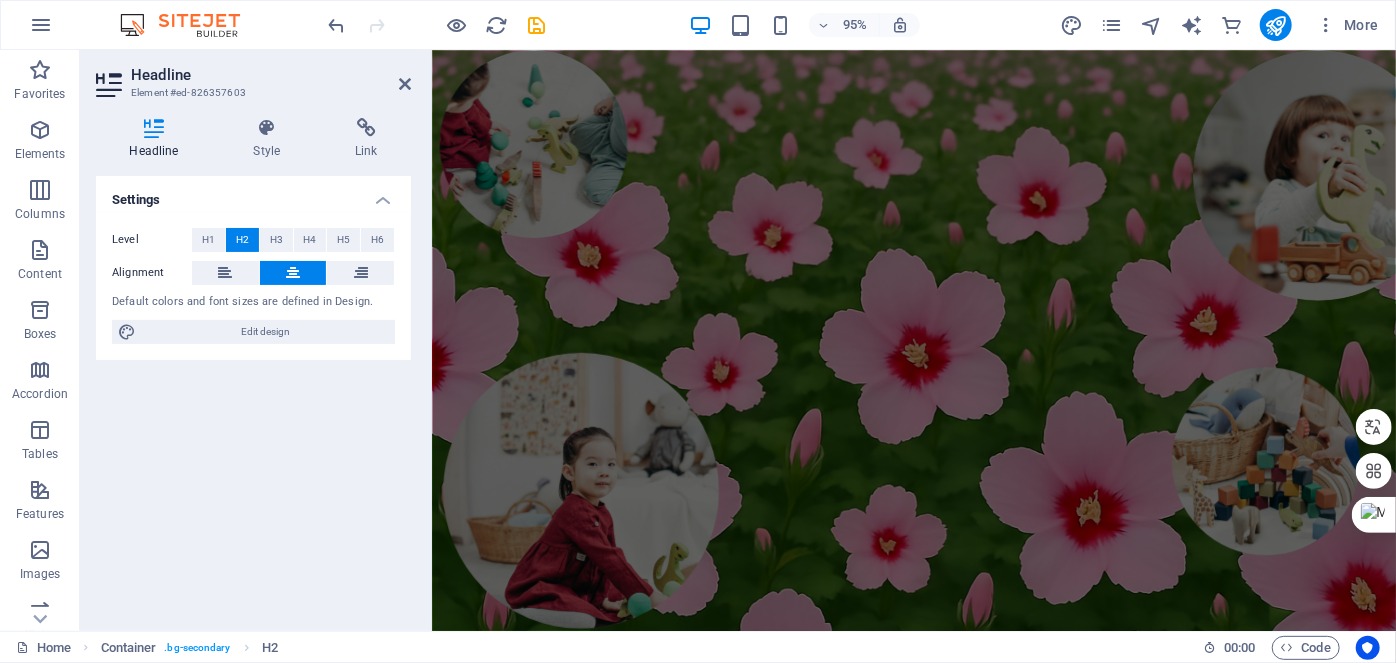 click on "95% More" at bounding box center (856, 25) 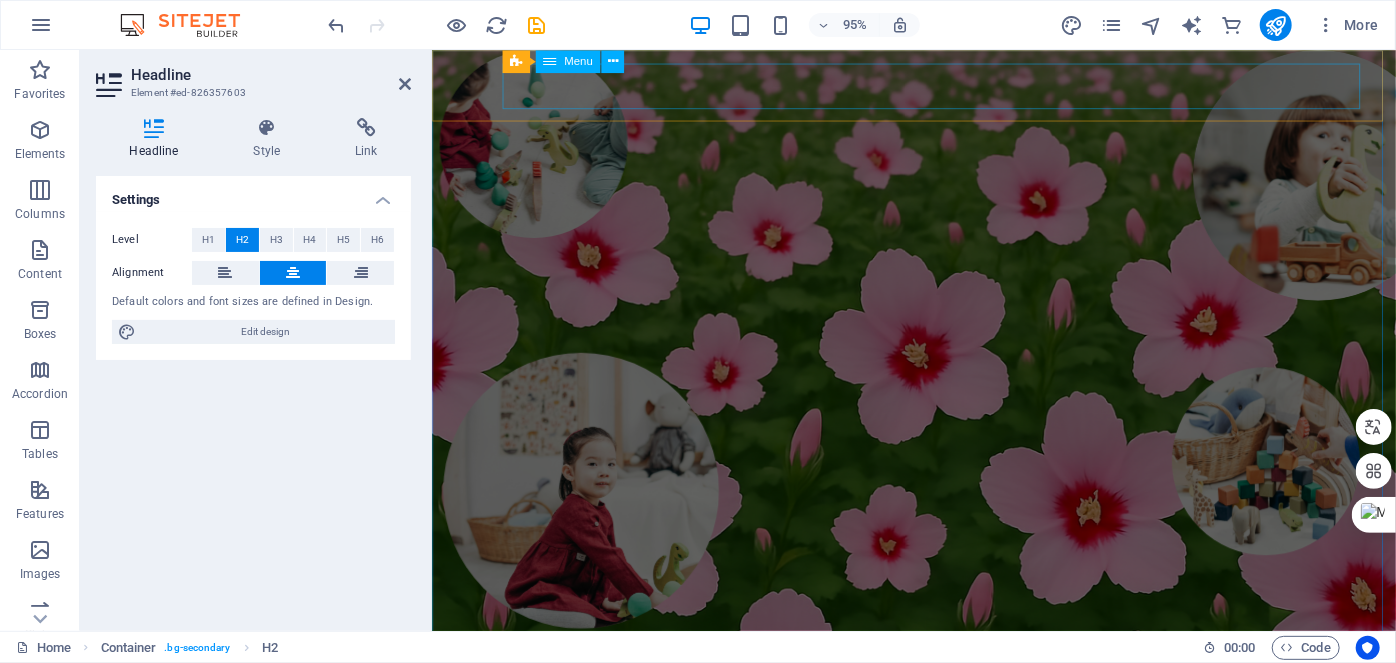 click on "Menu" at bounding box center [578, 61] 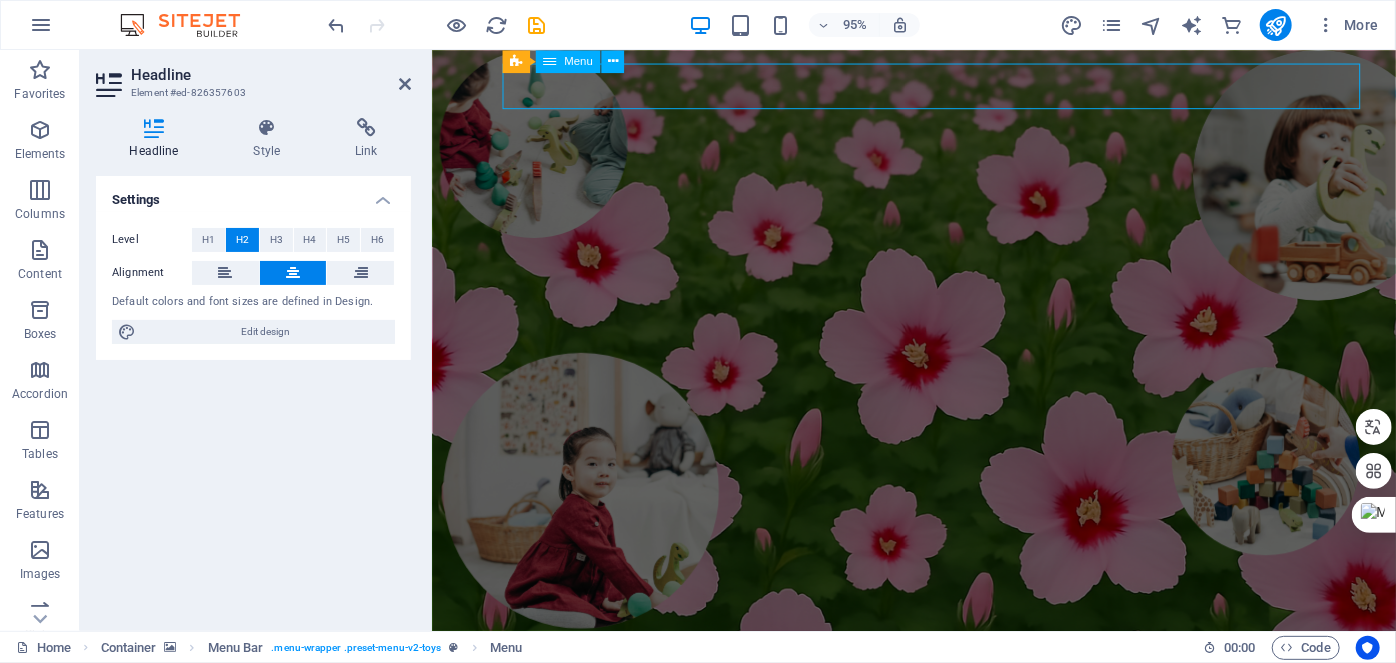 click on "Menu" at bounding box center (578, 61) 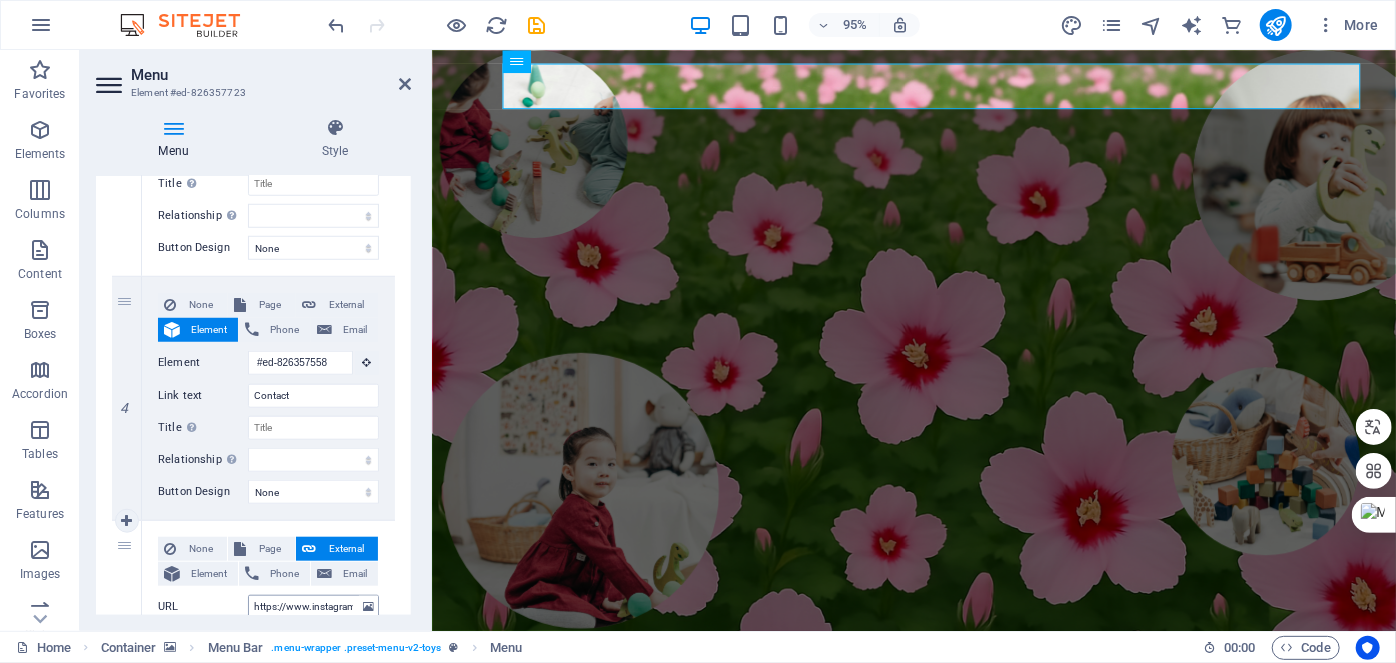 scroll, scrollTop: 818, scrollLeft: 0, axis: vertical 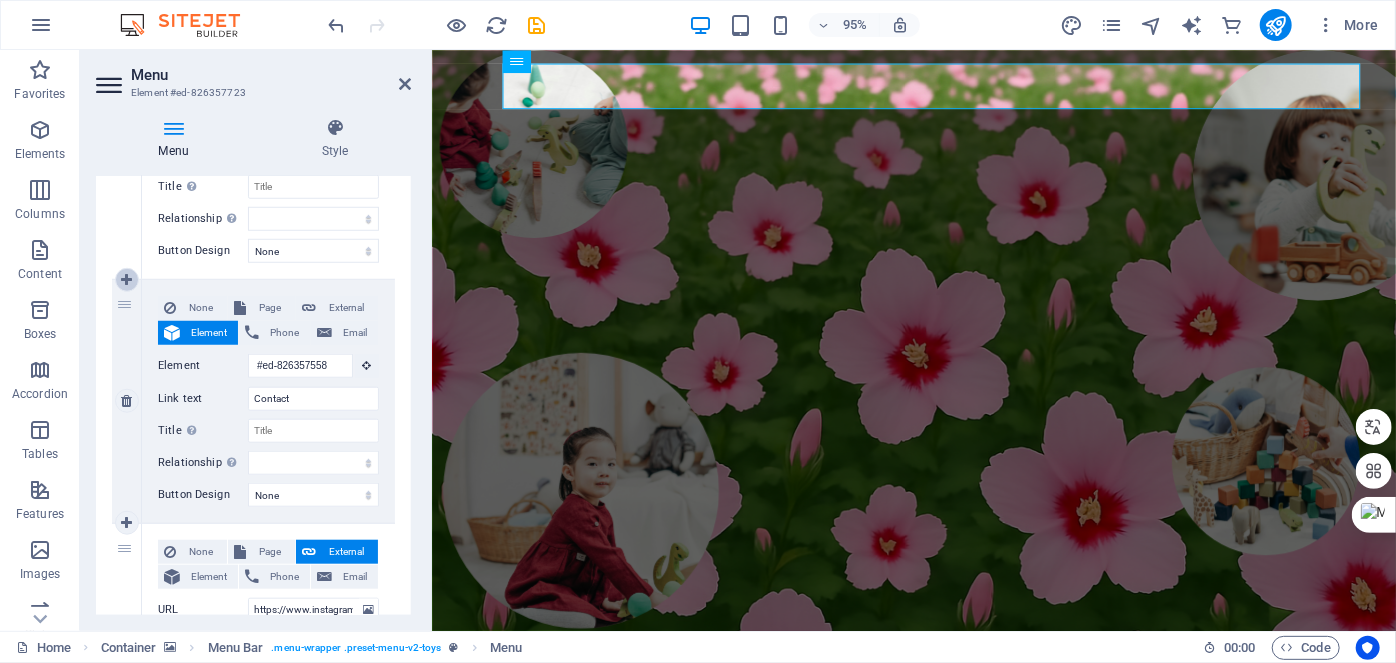 click at bounding box center (126, 280) 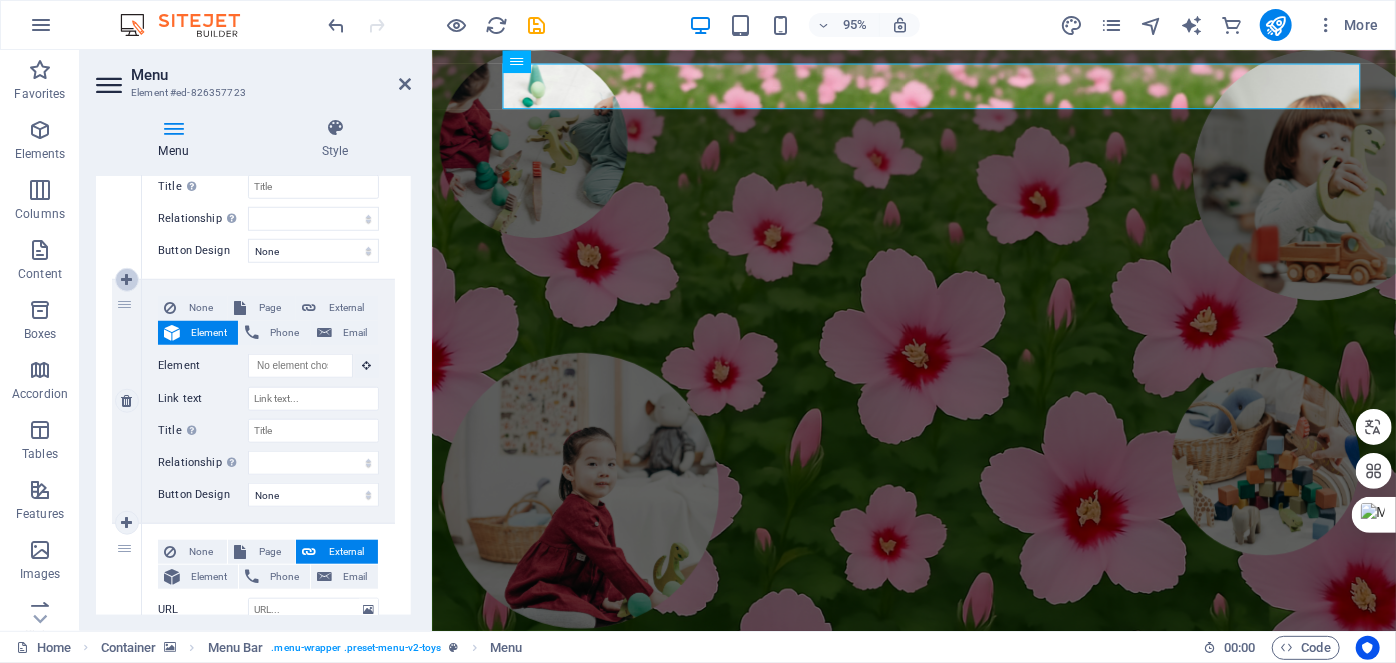 type on "인스타그램" 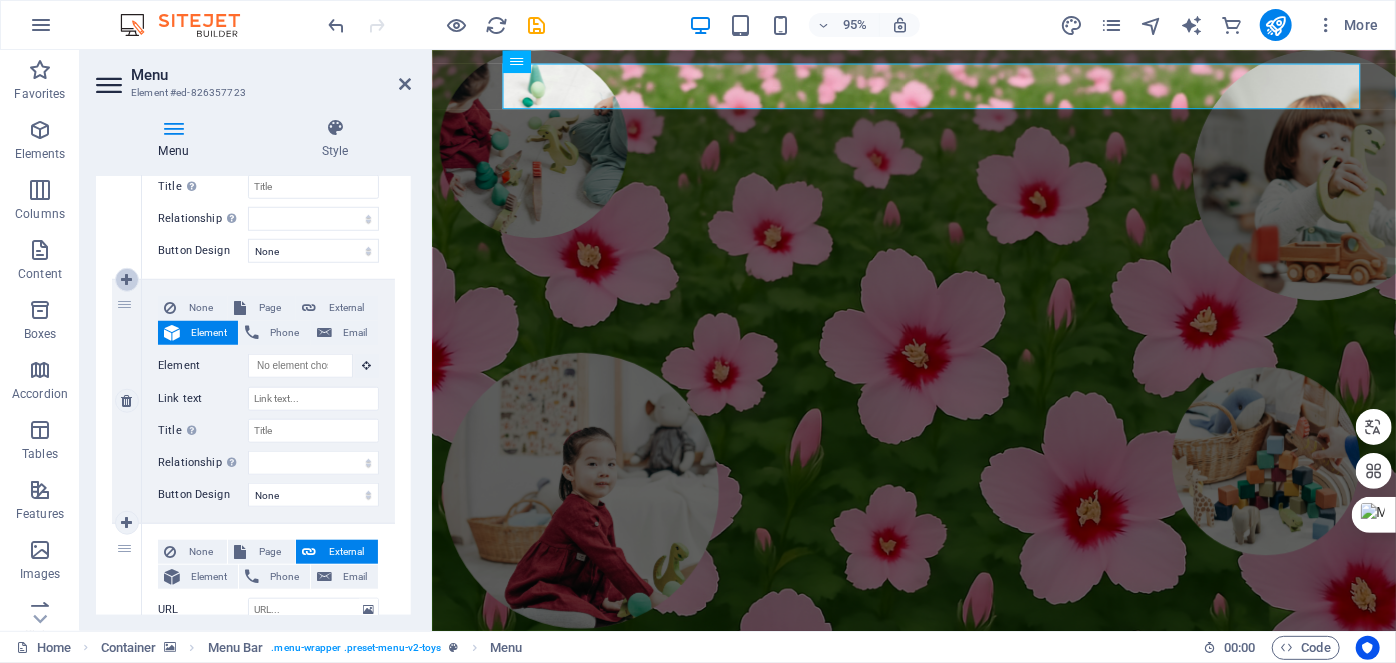 select 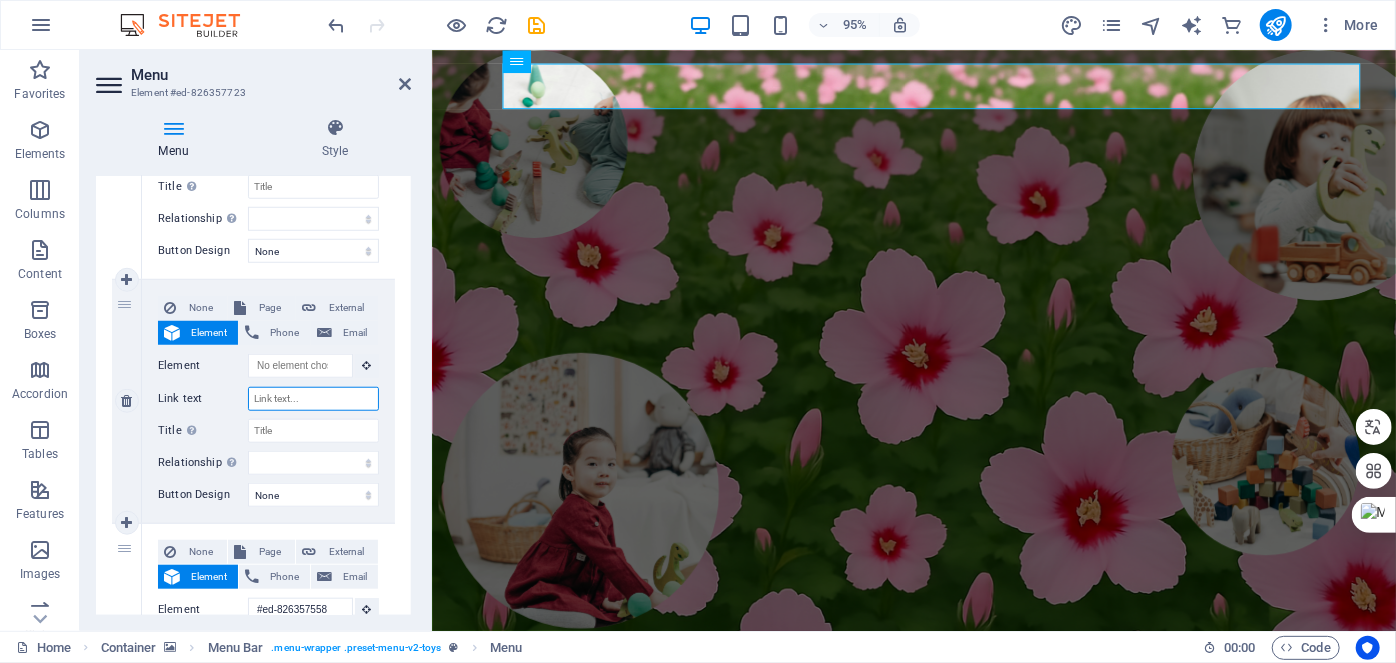 click on "Link text" at bounding box center [313, 399] 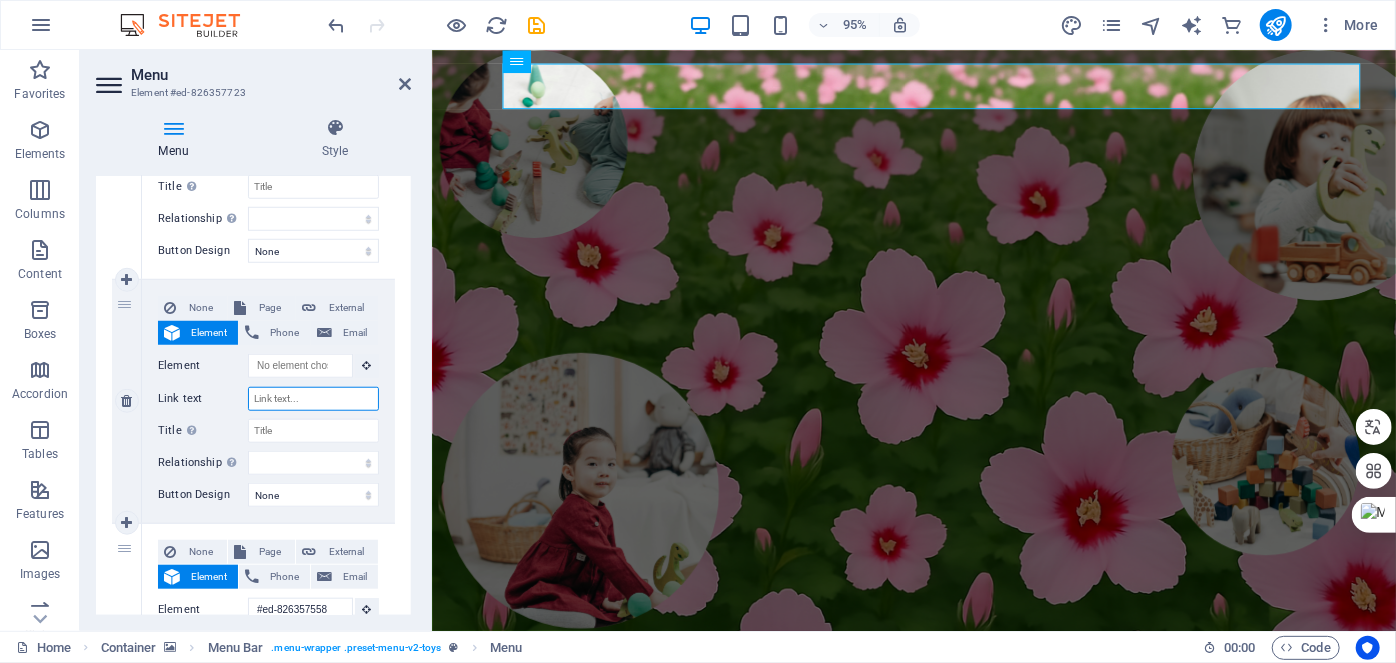 paste on "Instagram posts" 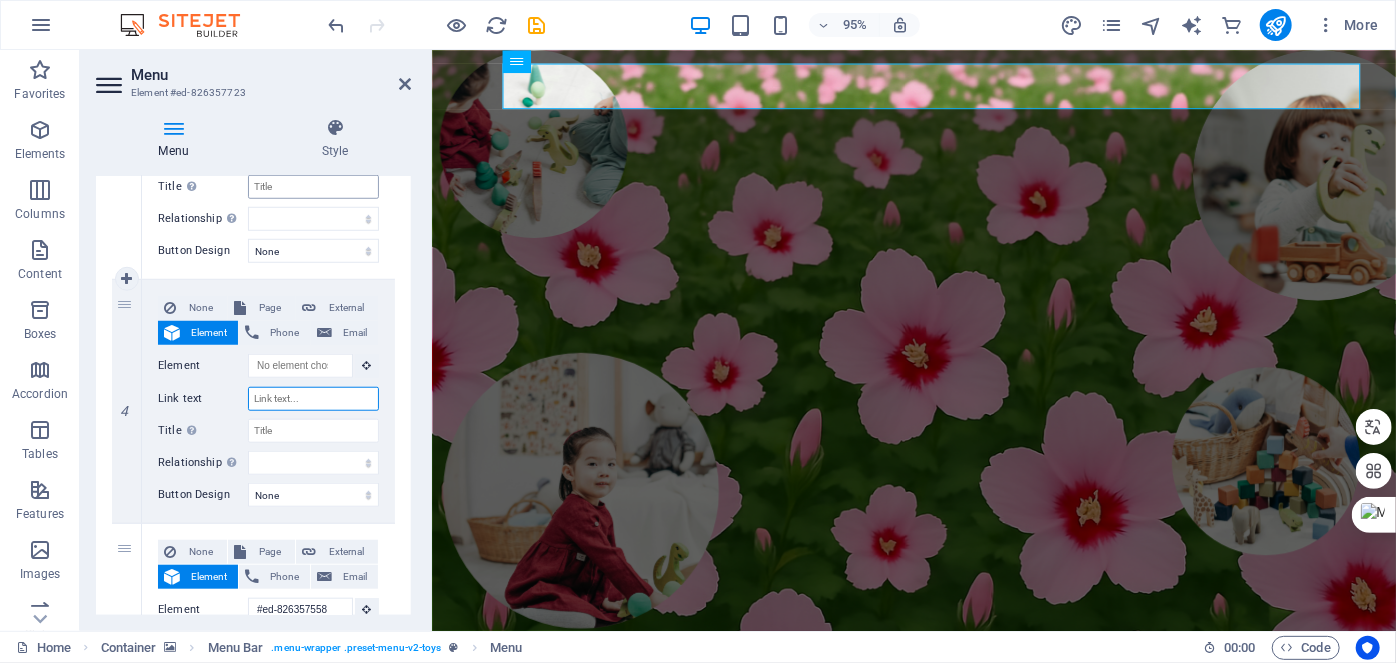 type on "Instagram posts" 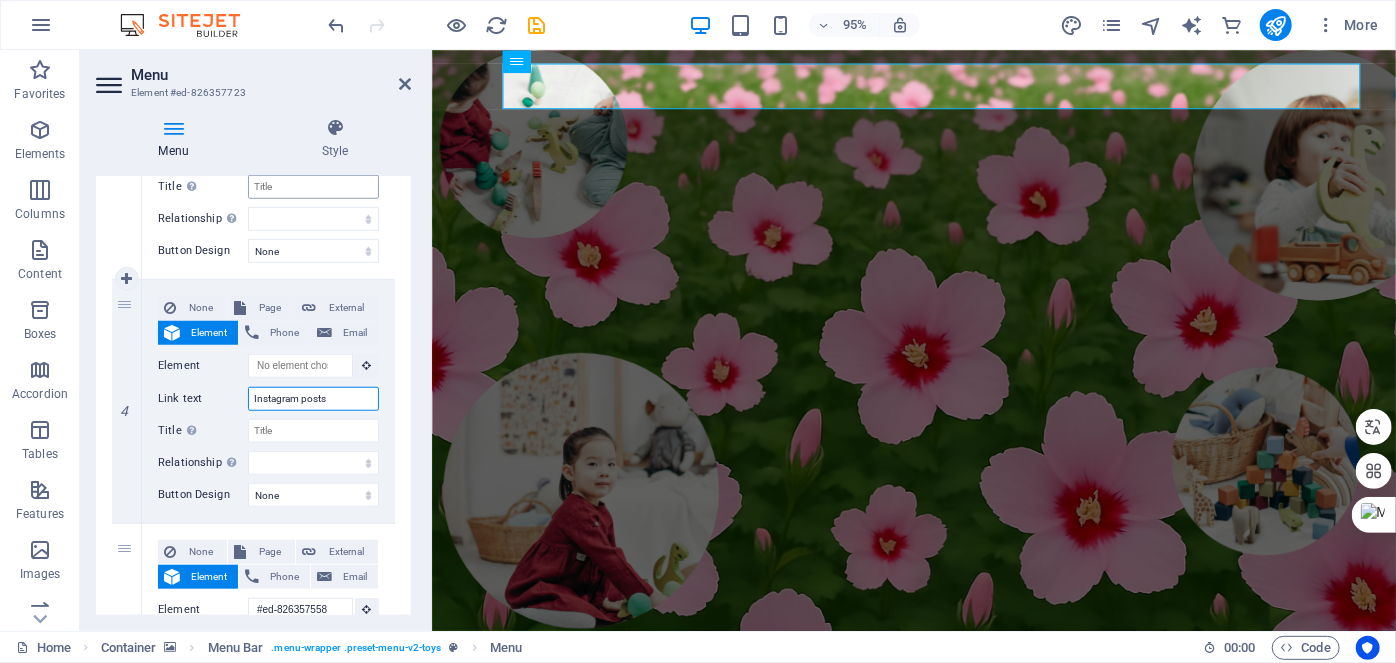 select 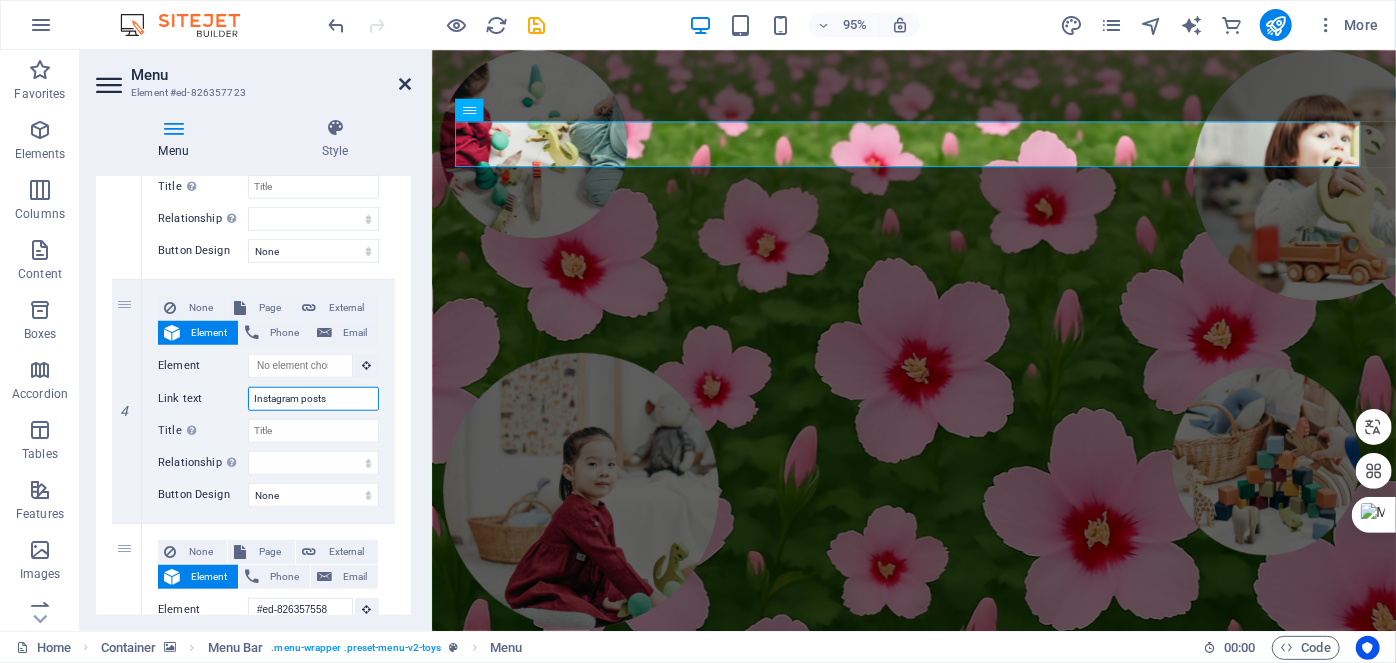 type on "Instagram posts" 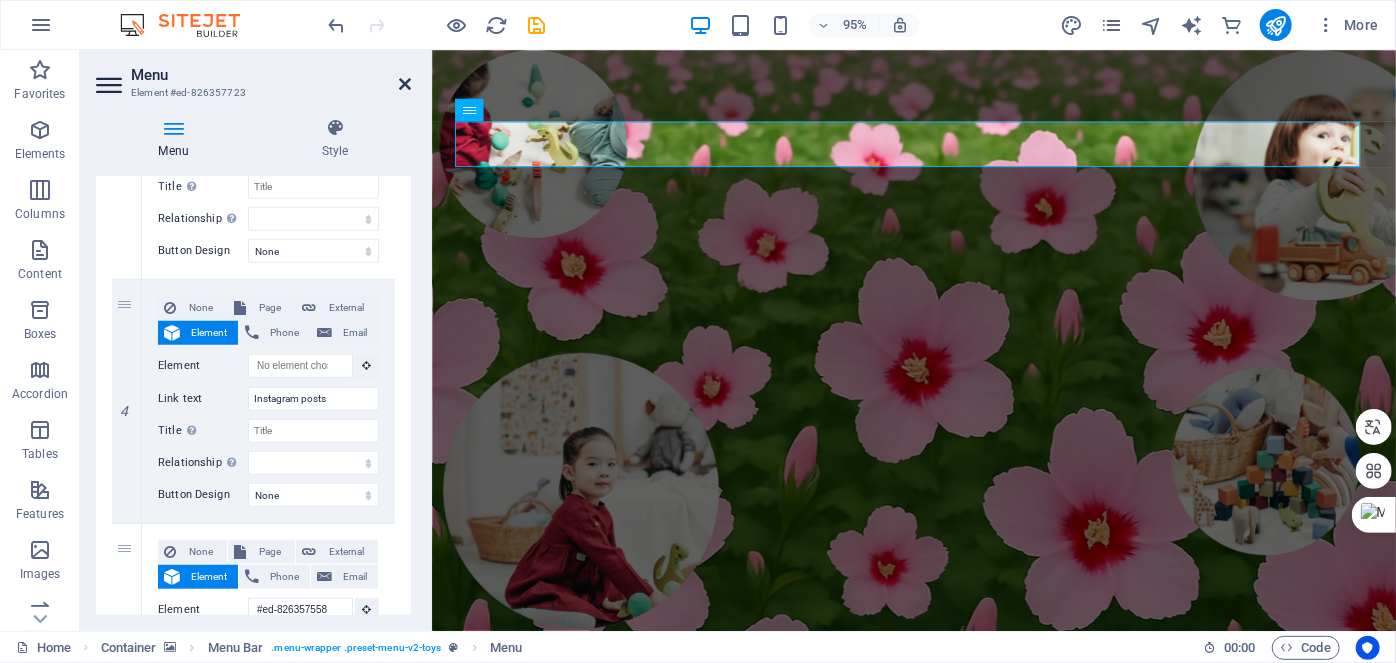 click at bounding box center [405, 84] 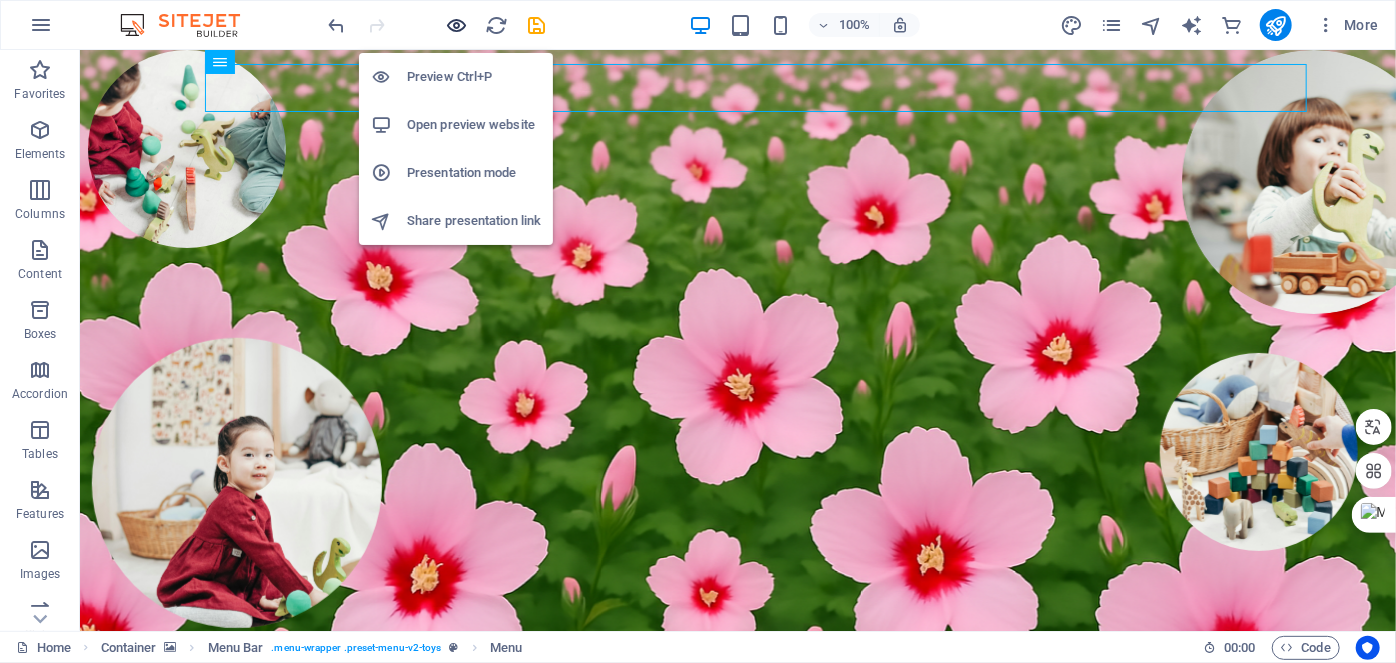 click at bounding box center [457, 25] 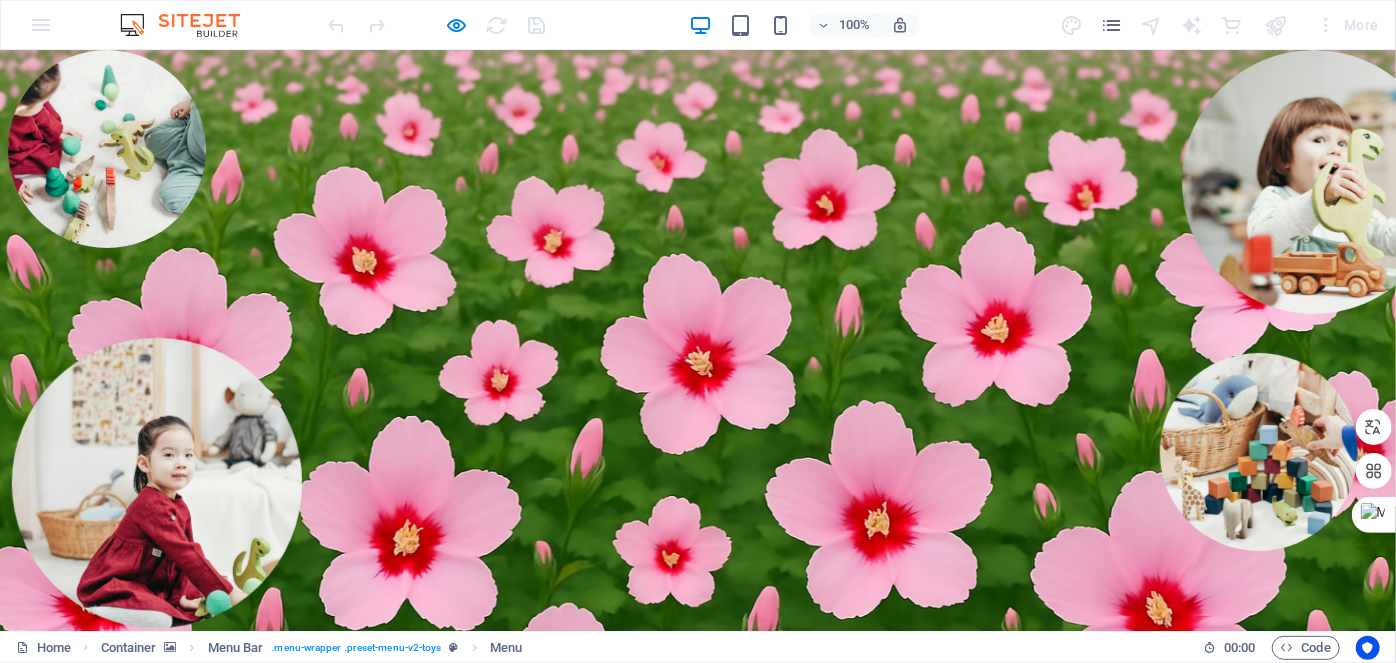 click on "Instagram posts" at bounding box center [613, 1124] 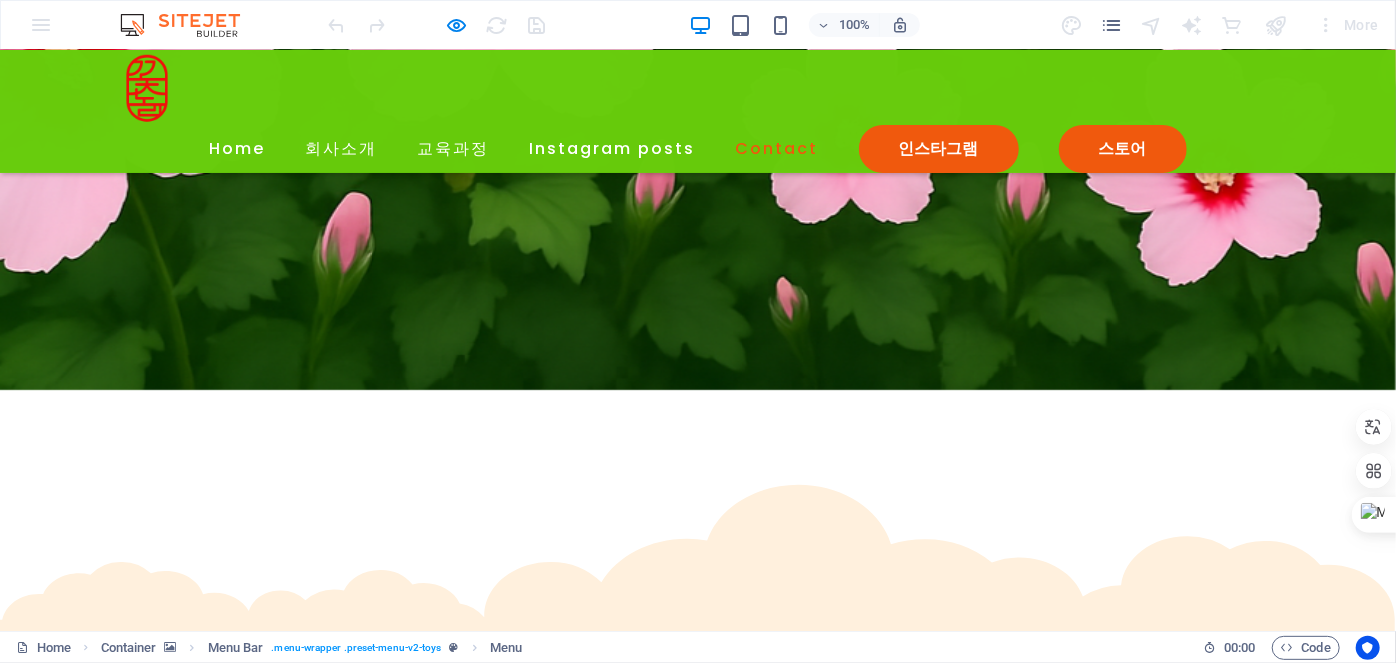 scroll, scrollTop: 3831, scrollLeft: 0, axis: vertical 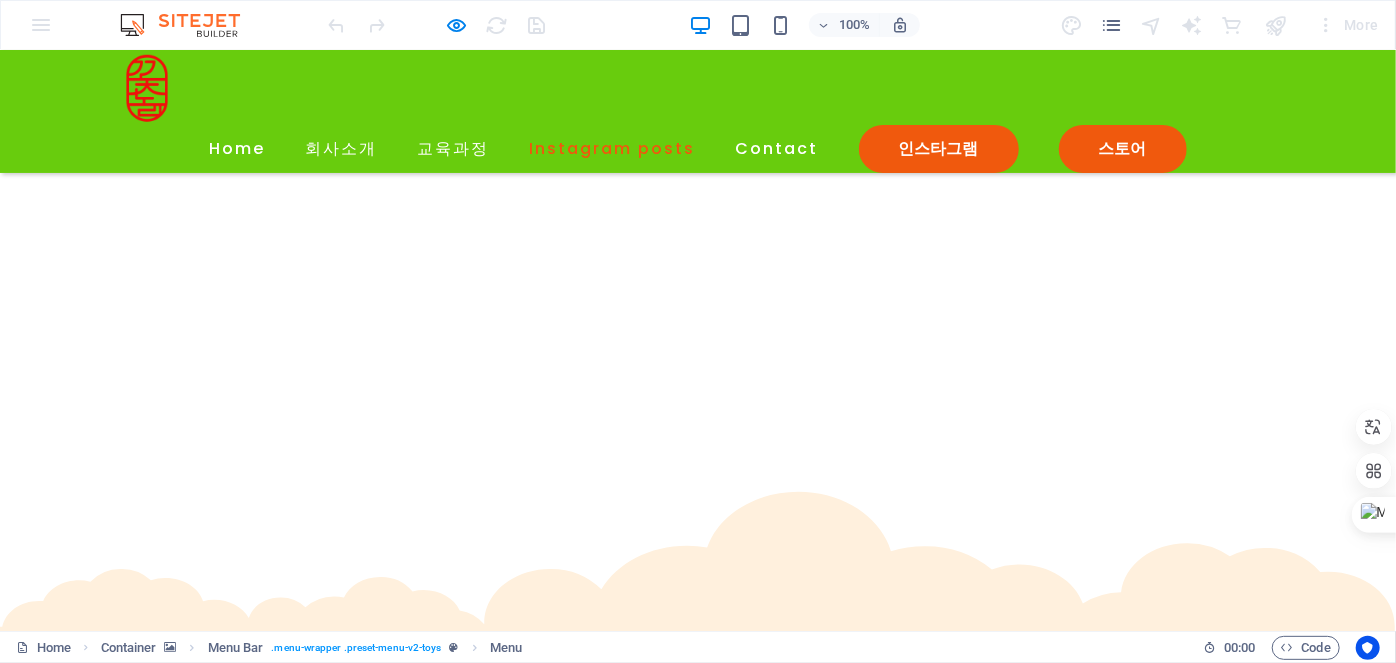 click on "Instagram posts" at bounding box center (613, 148) 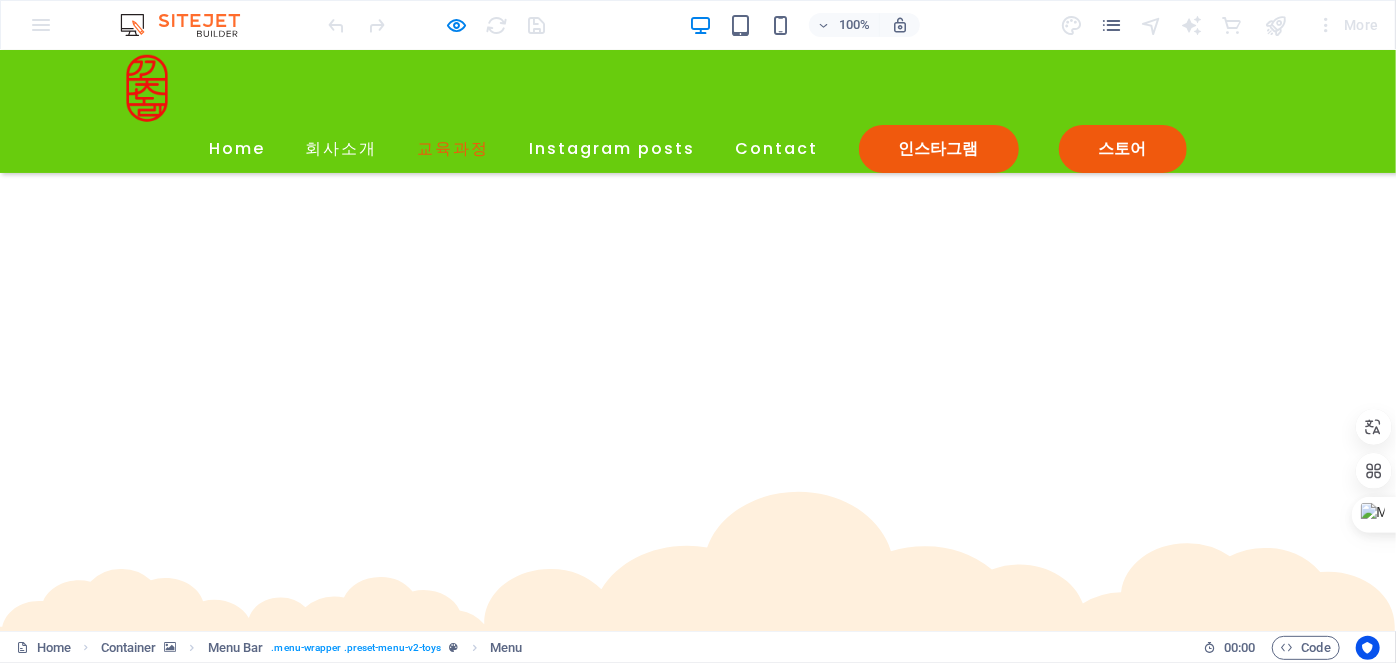 click on "교육과정" at bounding box center [454, 148] 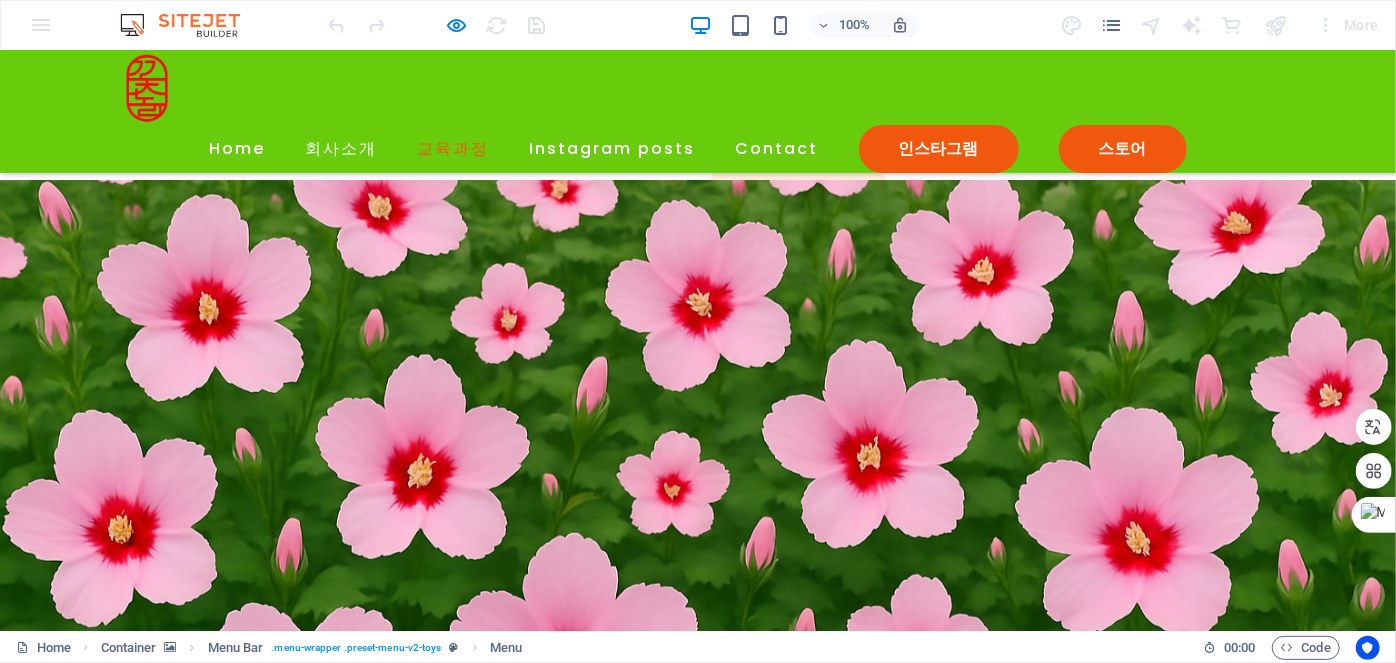 scroll, scrollTop: 2537, scrollLeft: 0, axis: vertical 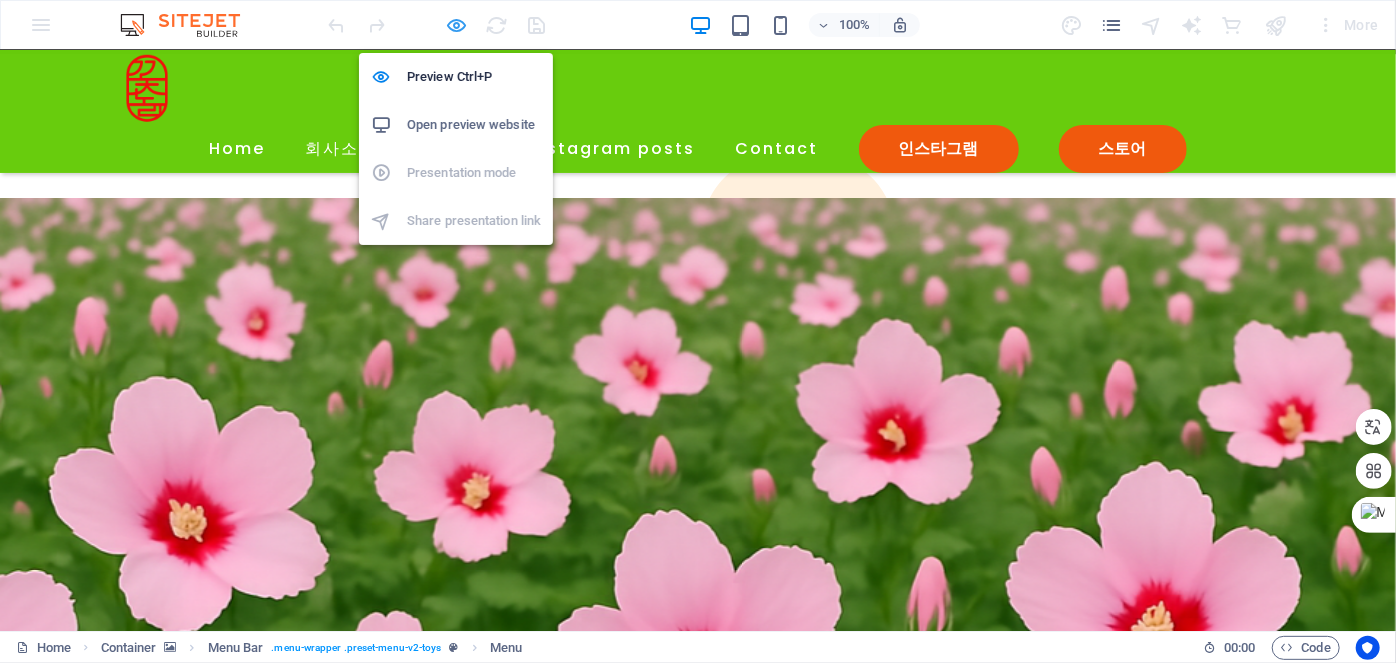 click at bounding box center (457, 25) 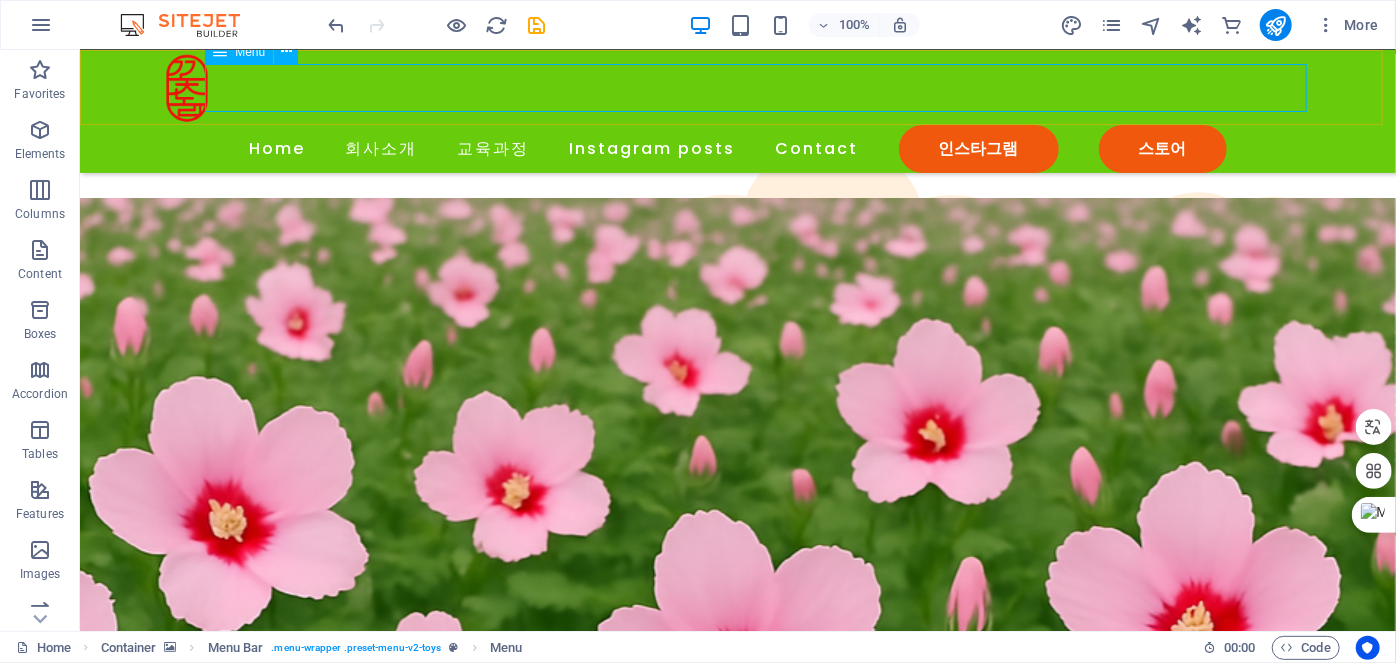 scroll, scrollTop: 2446, scrollLeft: 0, axis: vertical 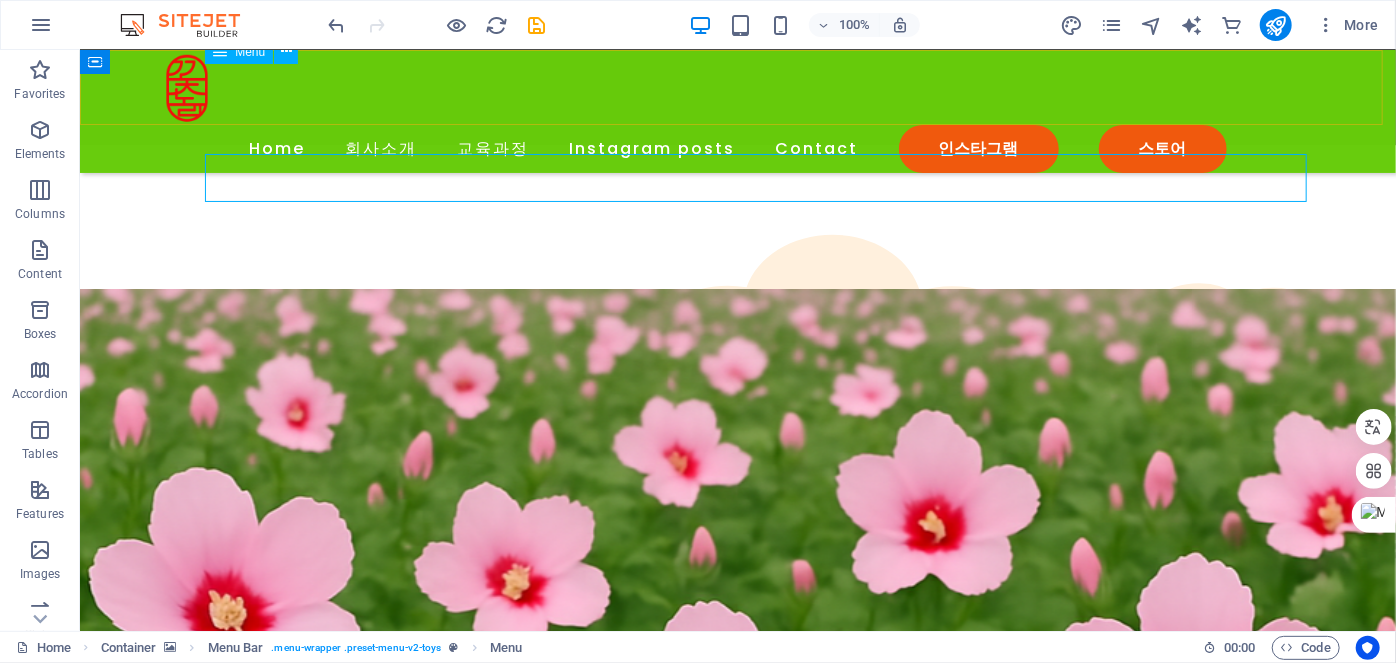 click on "Home 회사소개 교육과정 Instagram posts Contact 인스타그램 스토어" at bounding box center [737, 148] 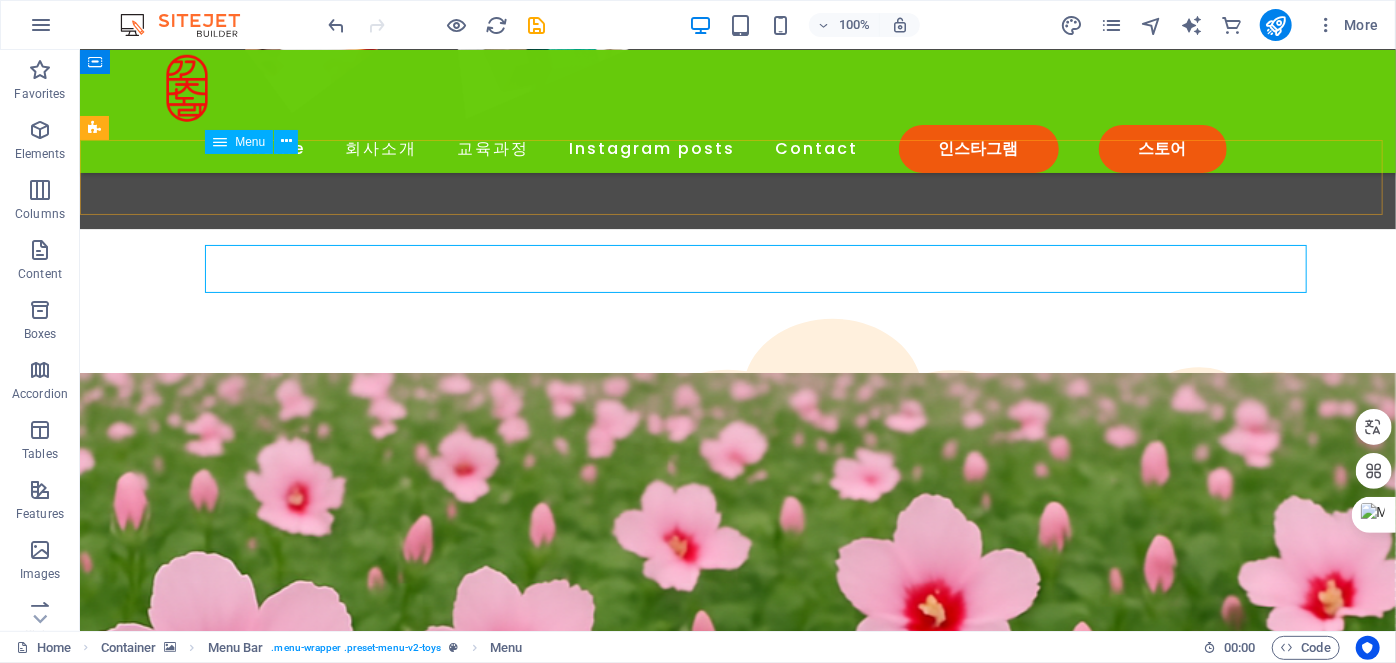 scroll, scrollTop: 2355, scrollLeft: 0, axis: vertical 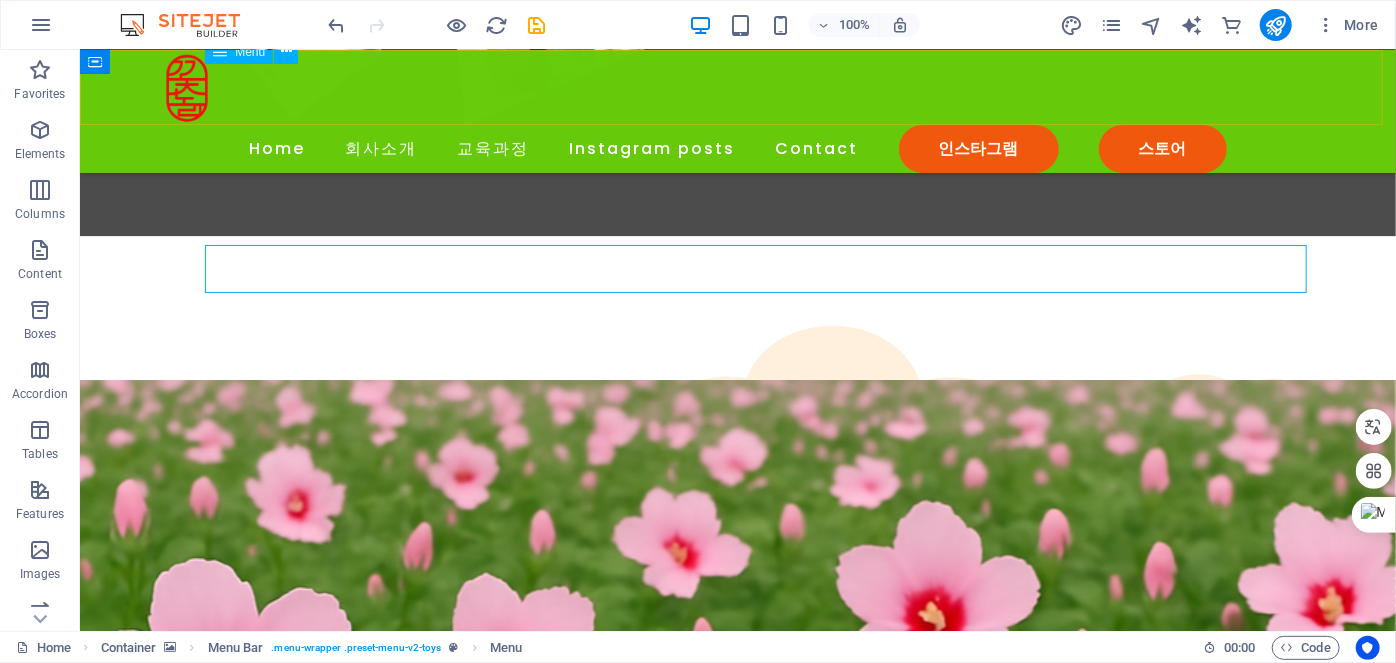 click on "Home 회사소개 교육과정 Instagram posts Contact 인스타그램 스토어" at bounding box center [737, 148] 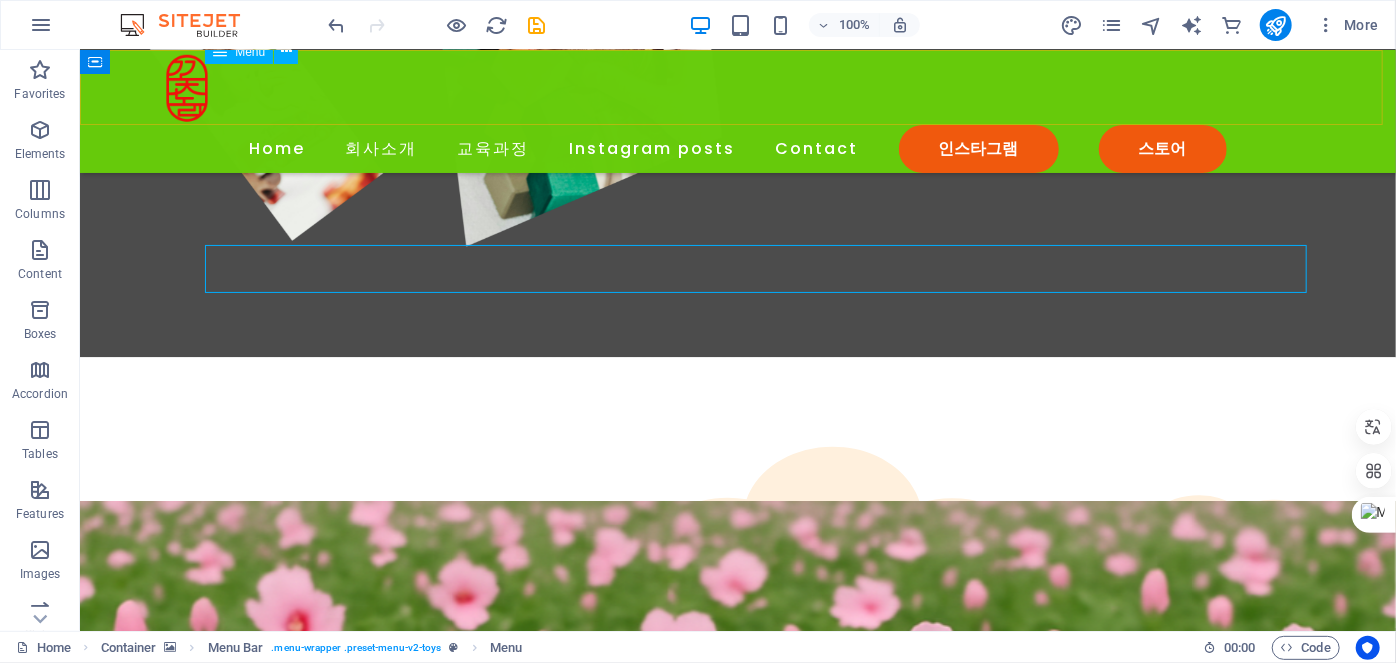 scroll, scrollTop: 2403, scrollLeft: 0, axis: vertical 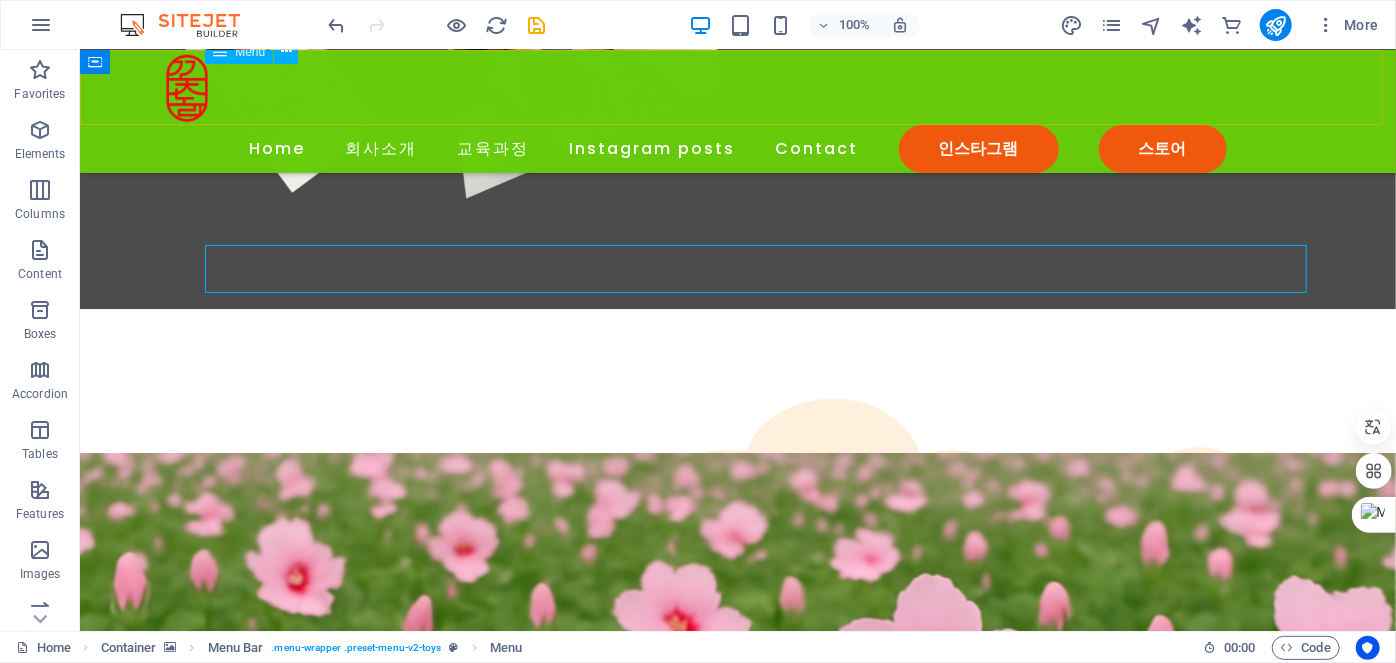 select on "default" 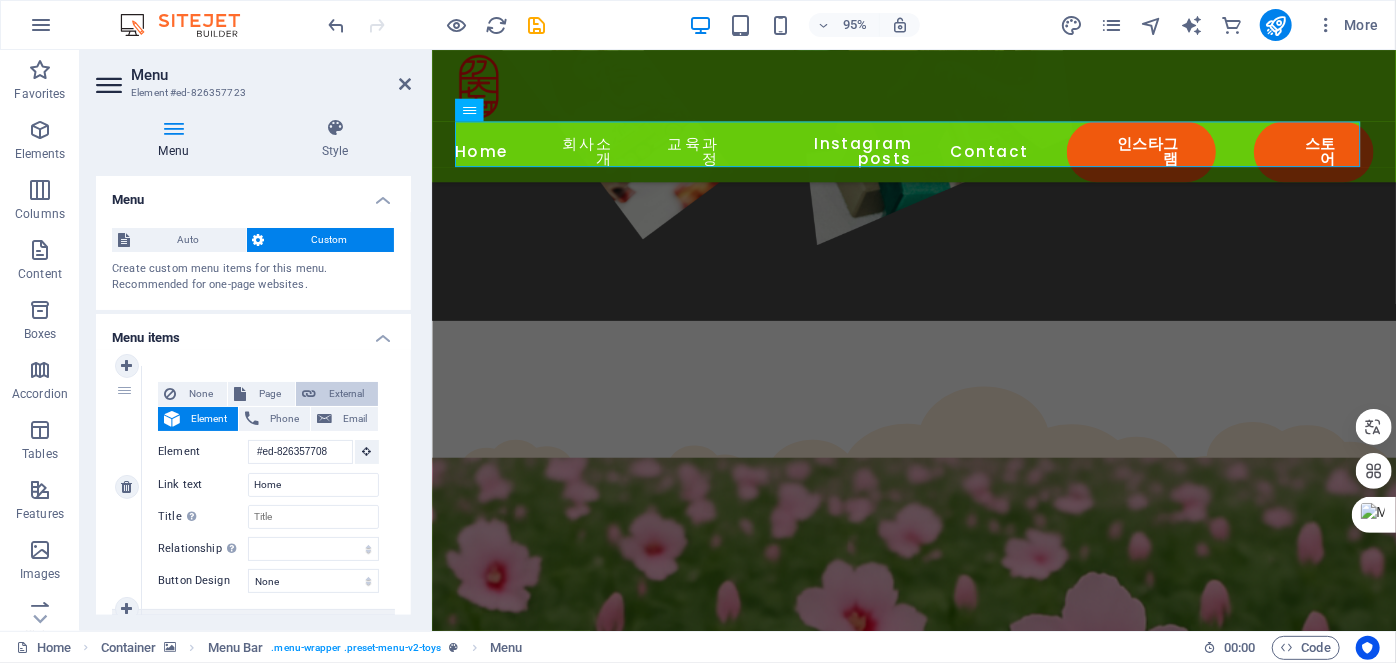click on "External" at bounding box center [347, 394] 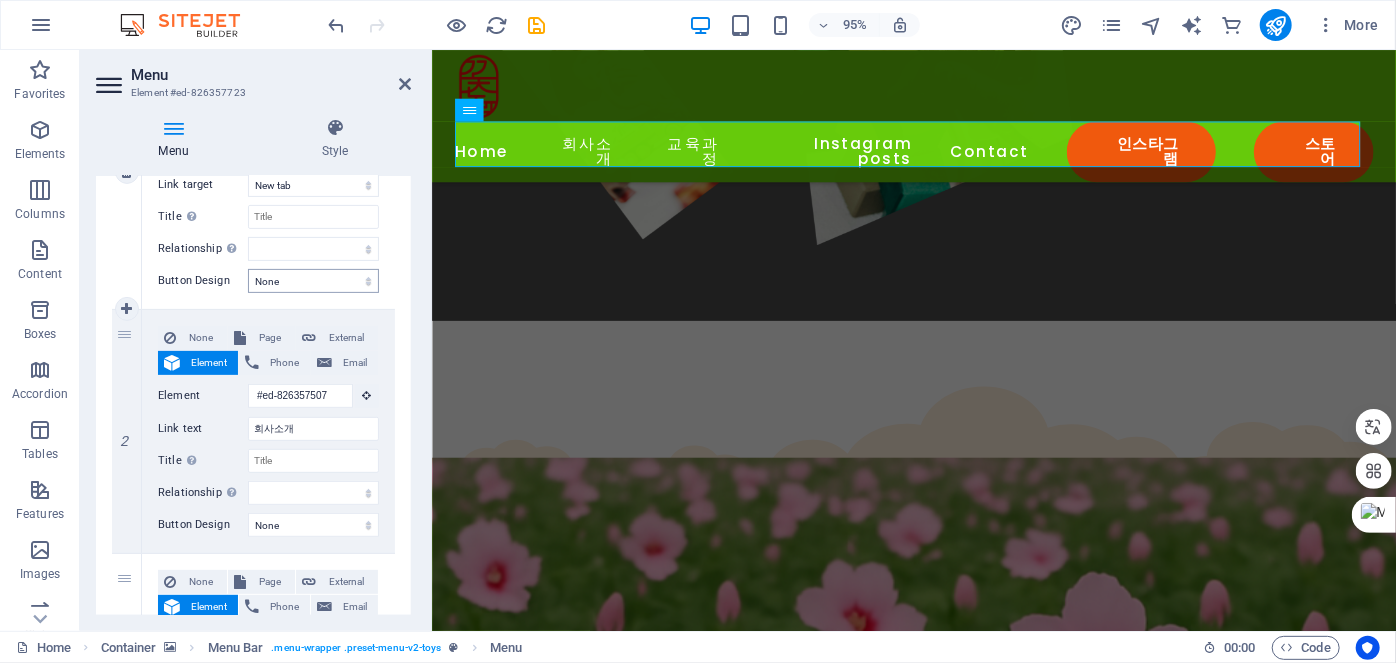 scroll, scrollTop: 363, scrollLeft: 0, axis: vertical 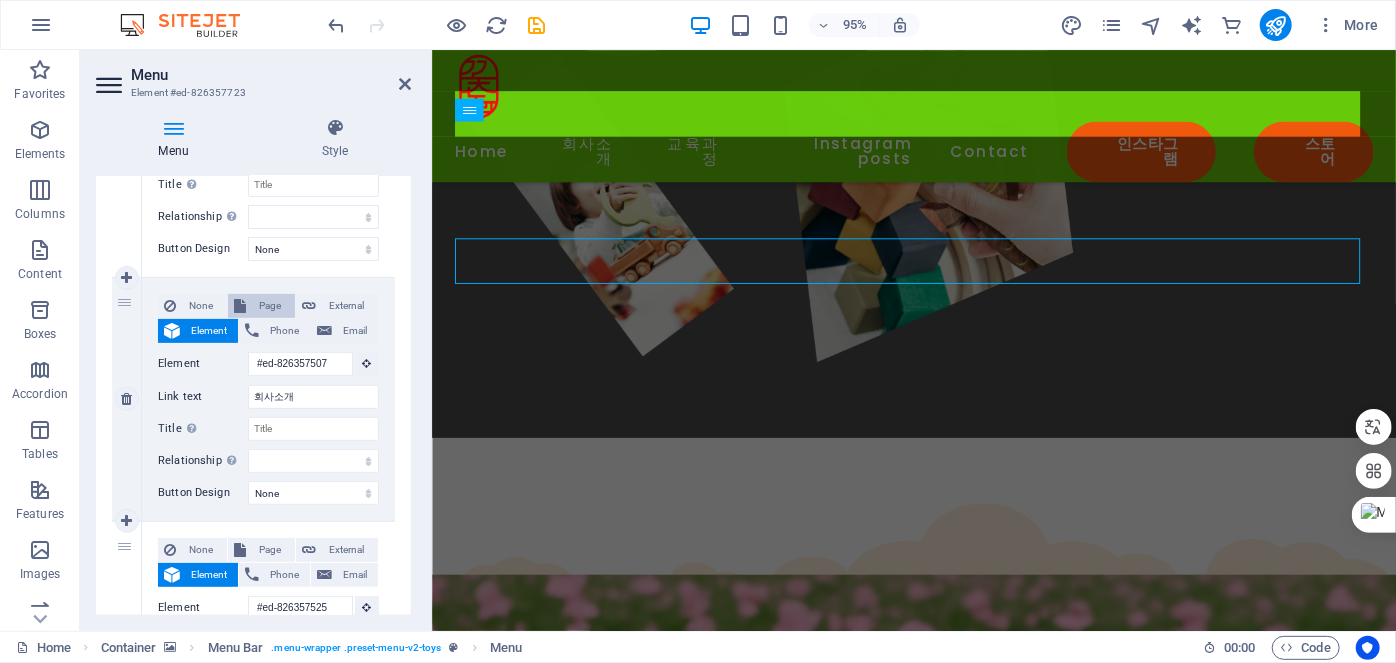 click on "Page" at bounding box center [270, 306] 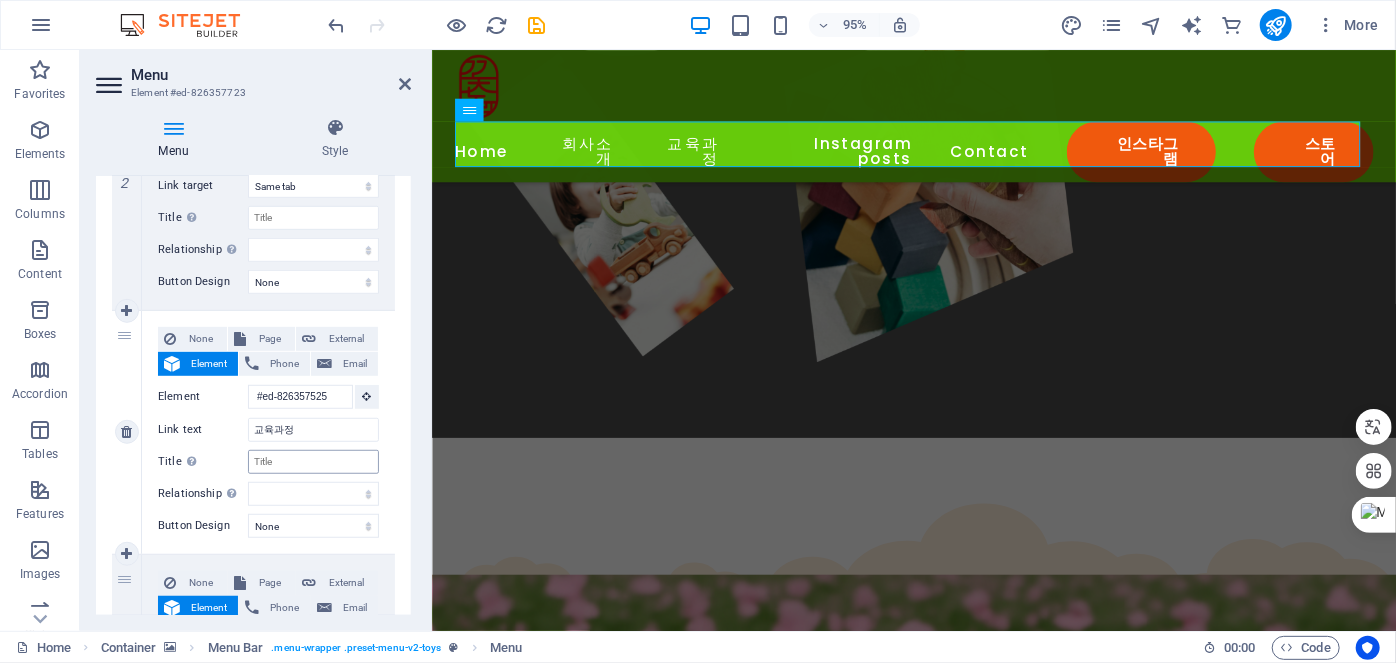 scroll, scrollTop: 636, scrollLeft: 0, axis: vertical 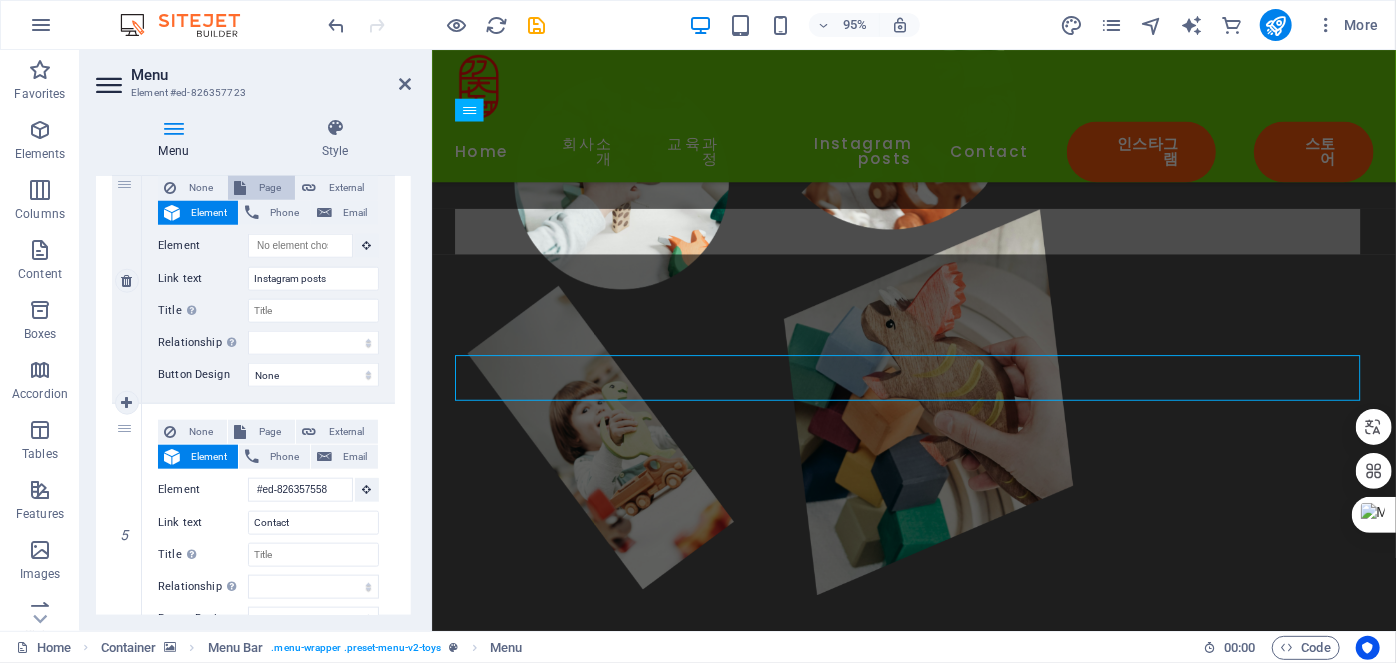 click on "Page" at bounding box center (270, 188) 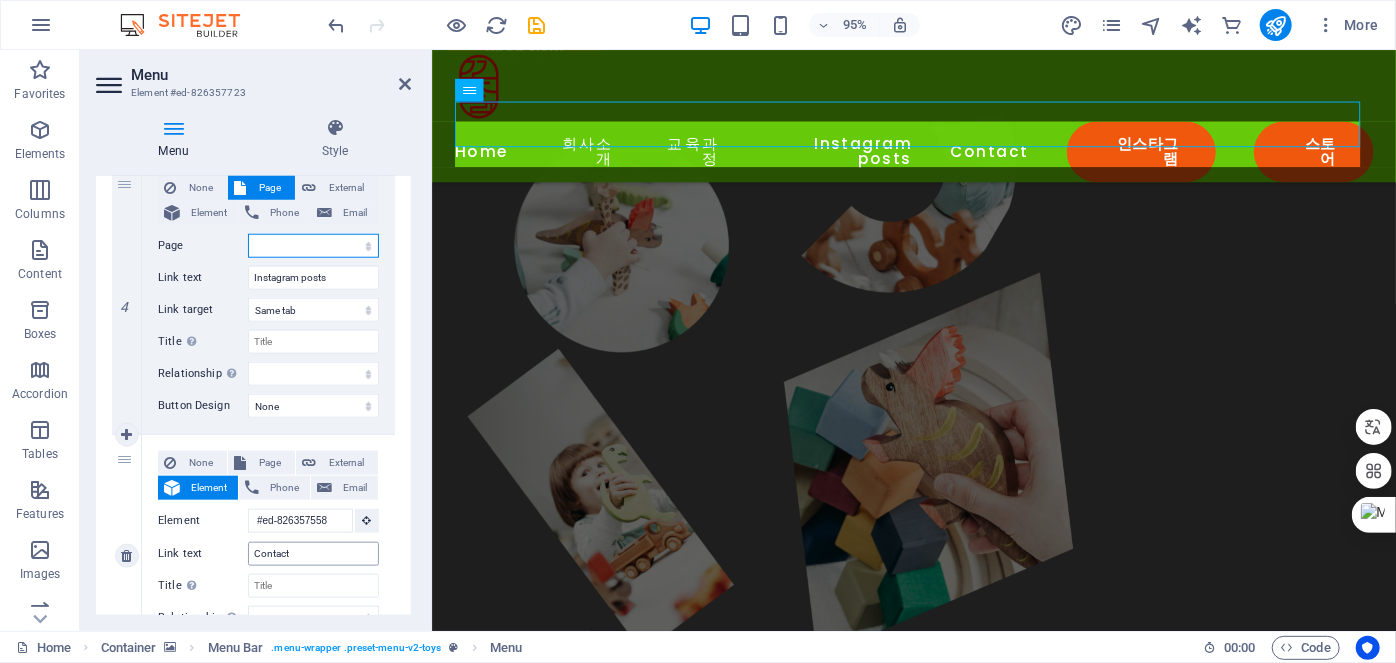scroll, scrollTop: 1912, scrollLeft: 0, axis: vertical 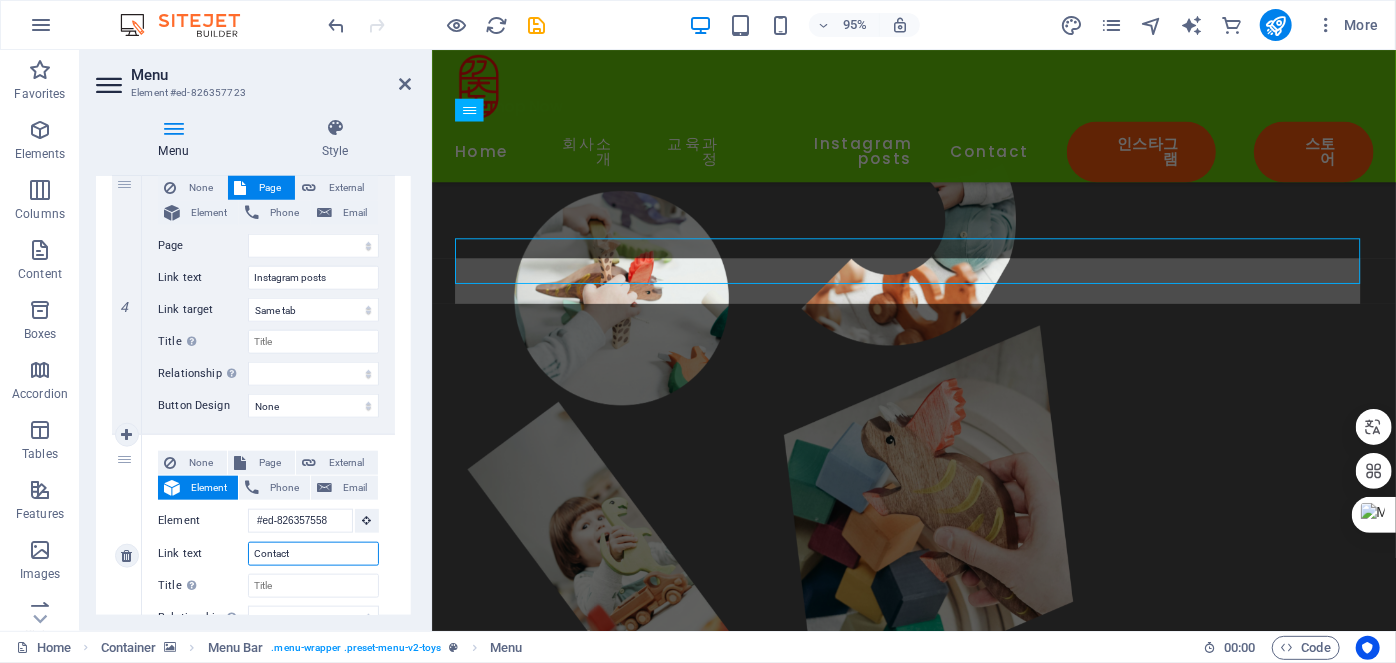click on "Contact" at bounding box center [313, 554] 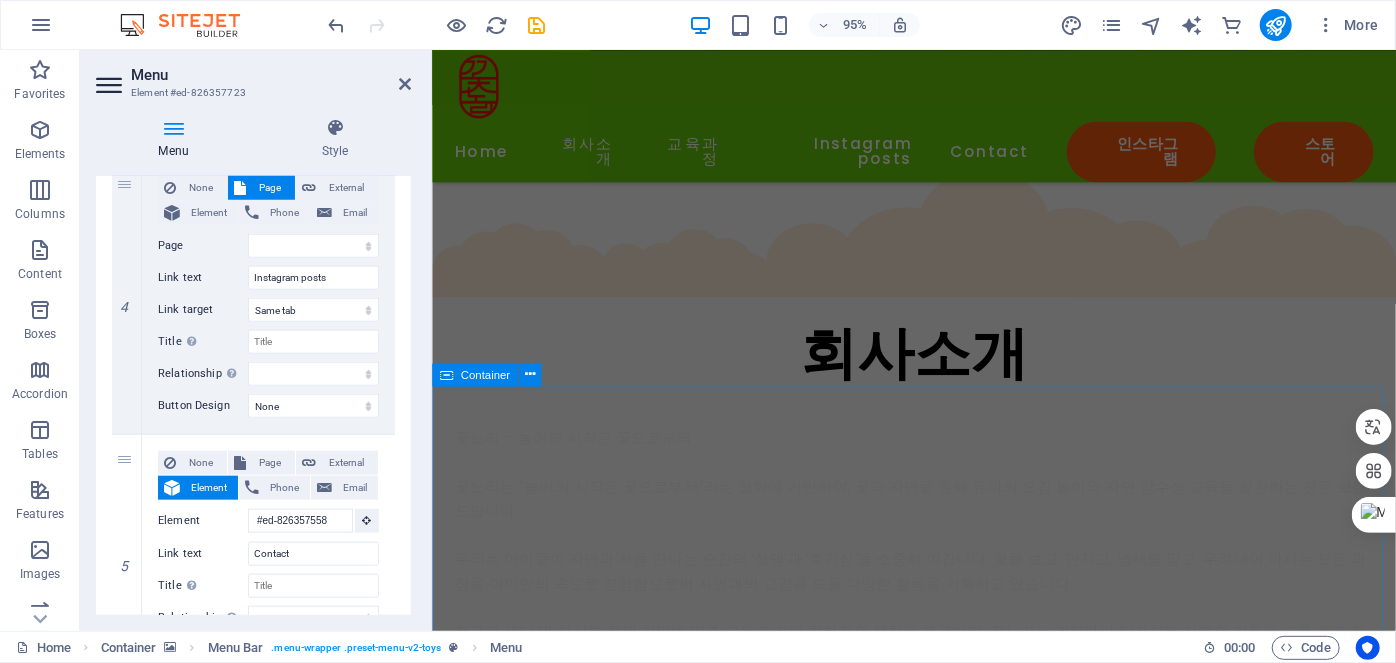 scroll, scrollTop: 4302, scrollLeft: 0, axis: vertical 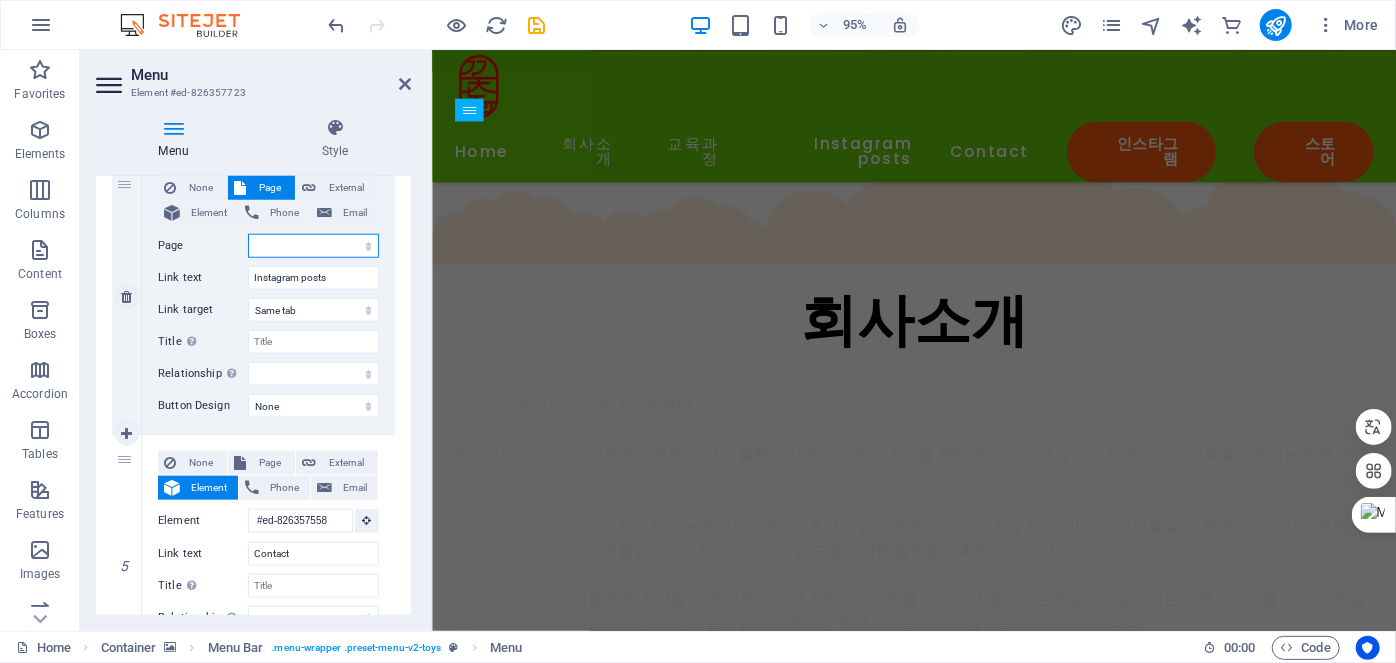 click on "Home Subpage Legal Notice Privacy" at bounding box center (313, 246) 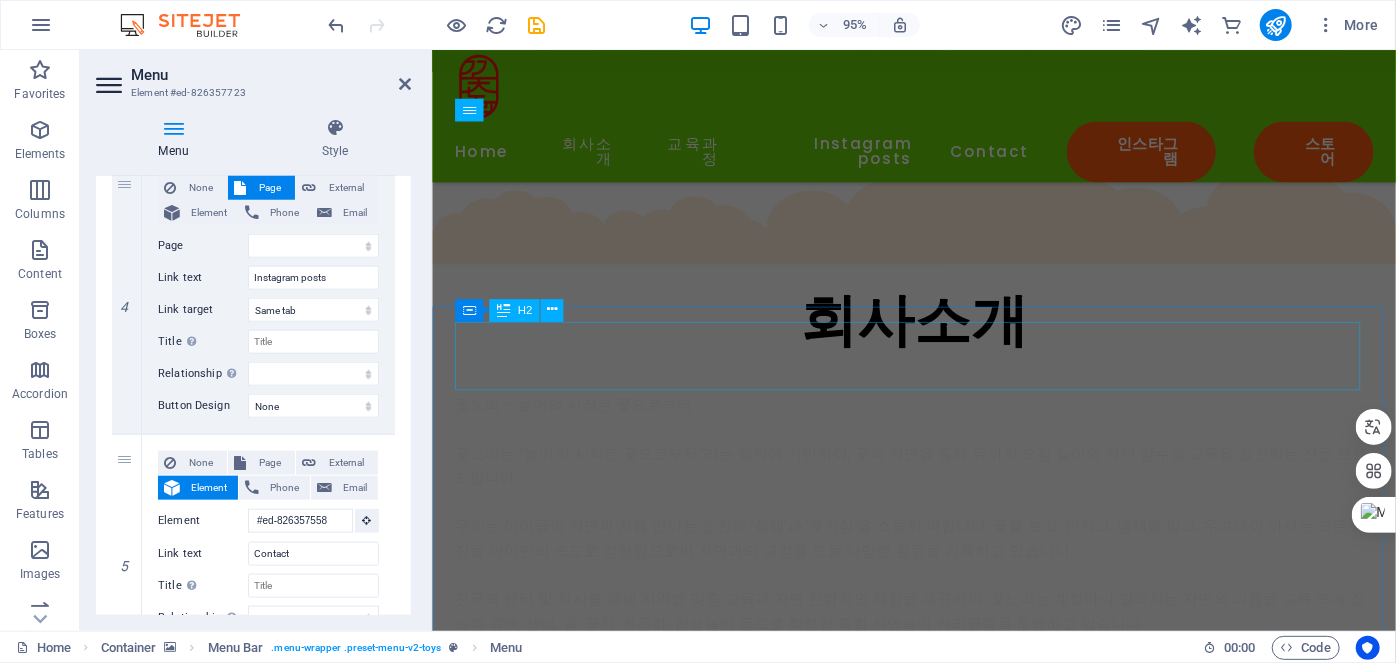 click on "Instagram posts" at bounding box center (938, 5345) 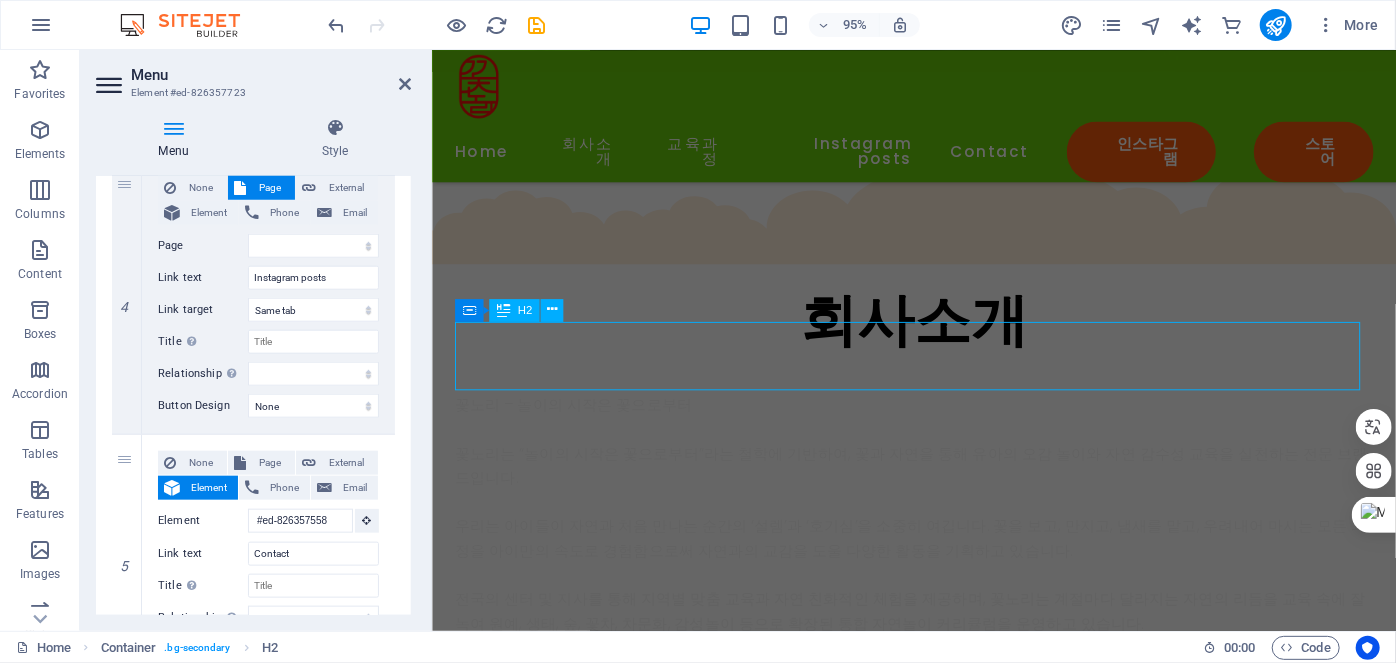 click on "Instagram posts" at bounding box center [938, 5345] 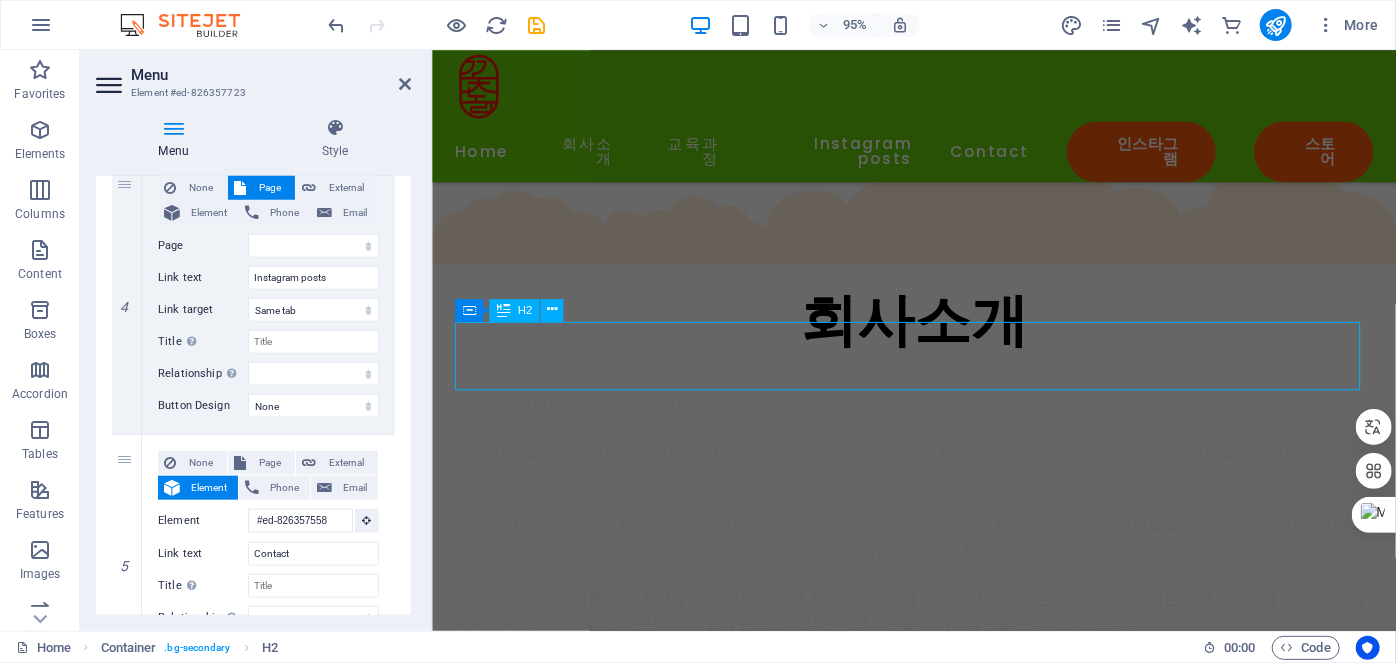 scroll, scrollTop: 4328, scrollLeft: 0, axis: vertical 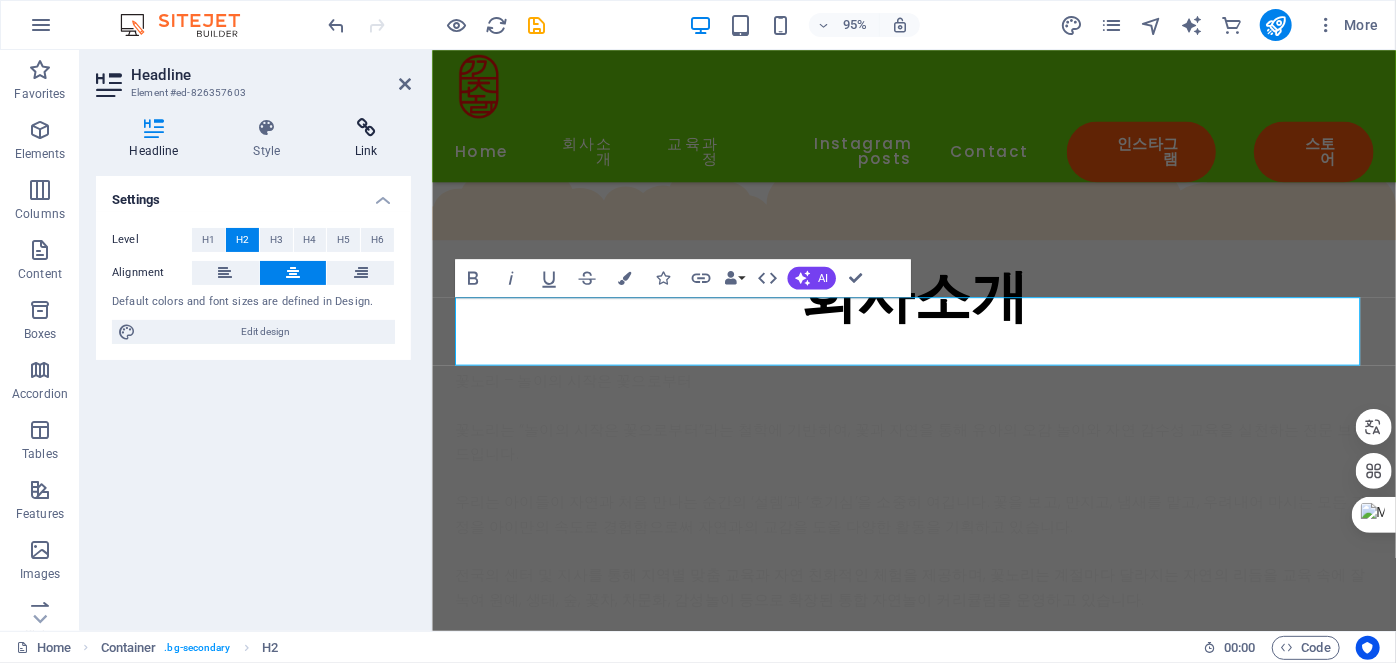 click at bounding box center [366, 128] 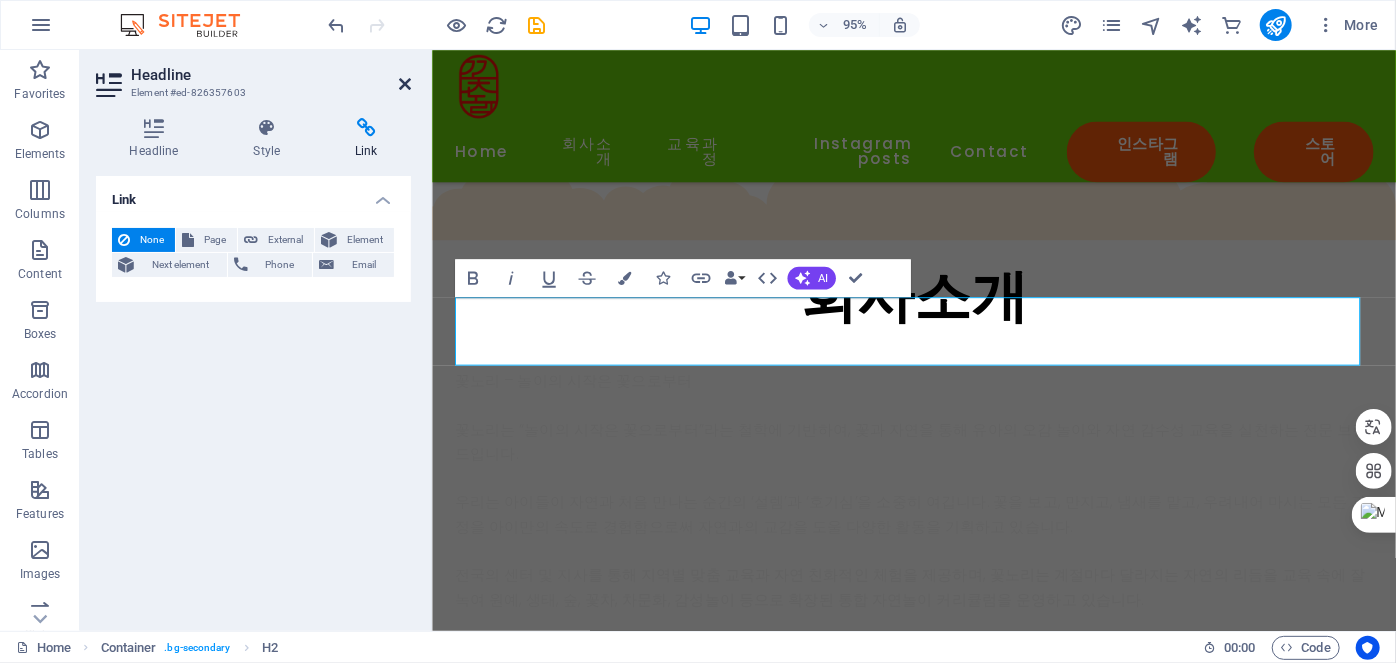 click at bounding box center [405, 84] 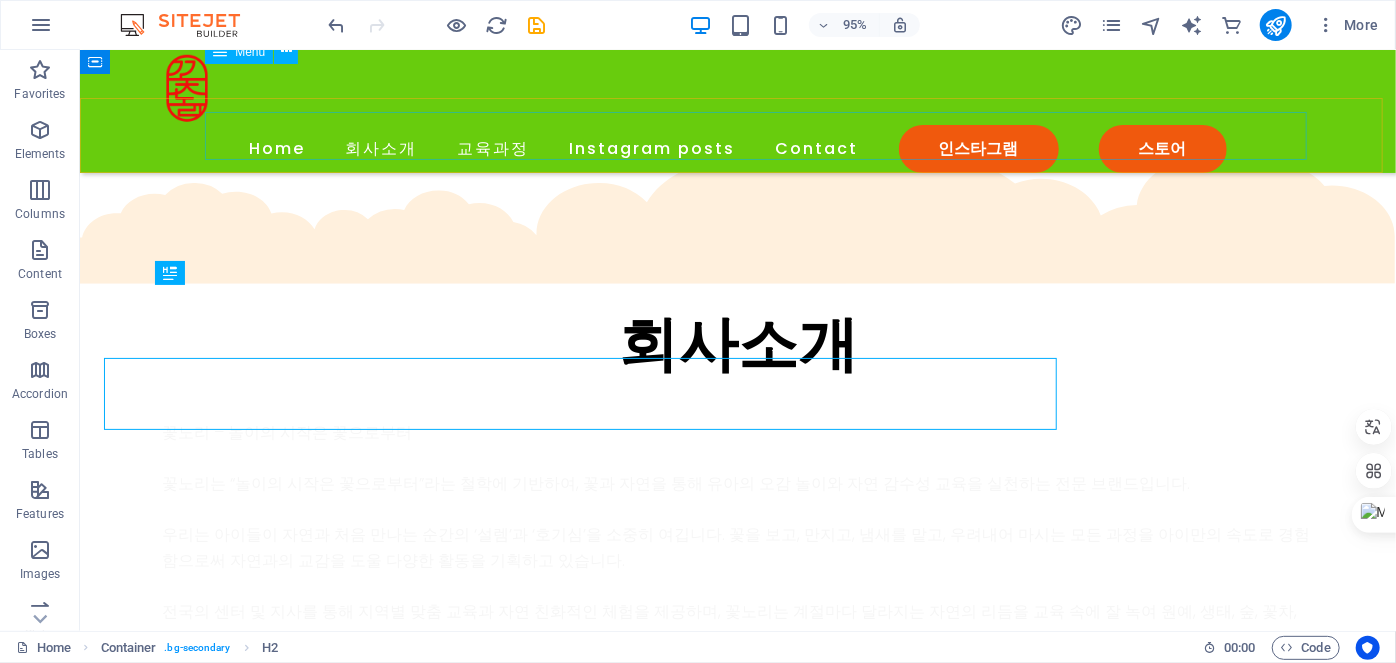 scroll, scrollTop: 4280, scrollLeft: 0, axis: vertical 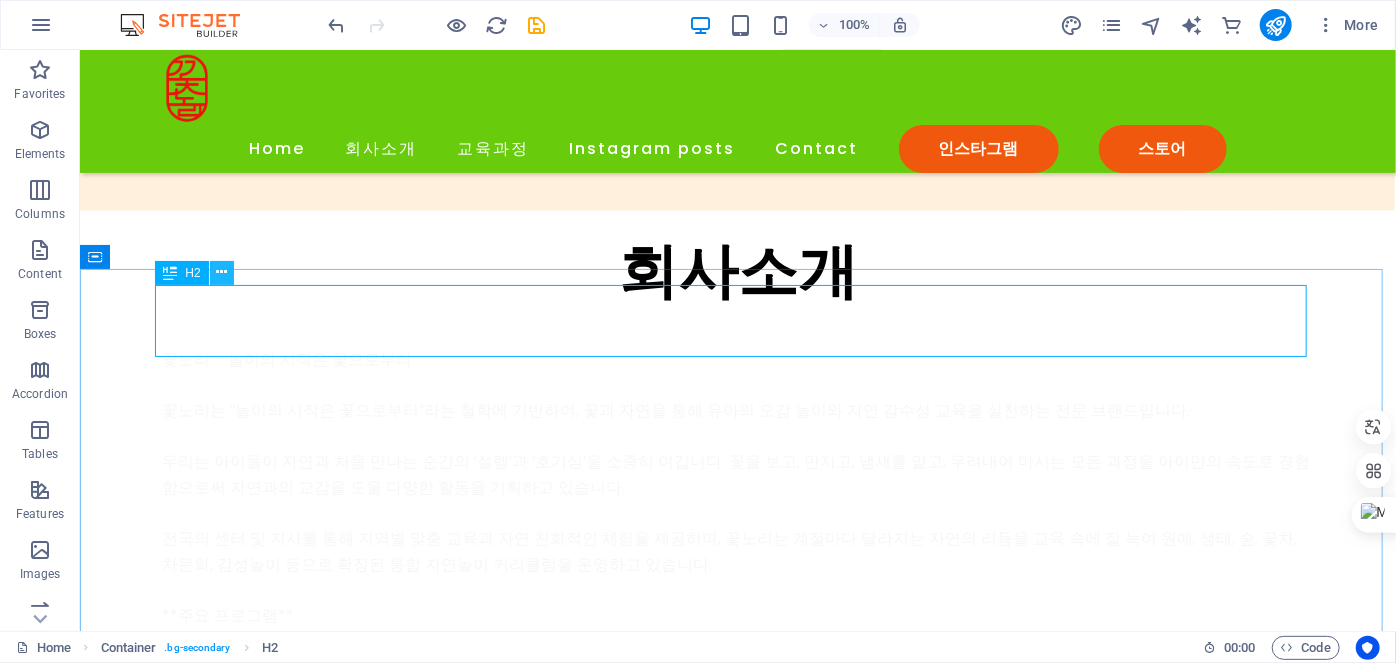 click at bounding box center (221, 272) 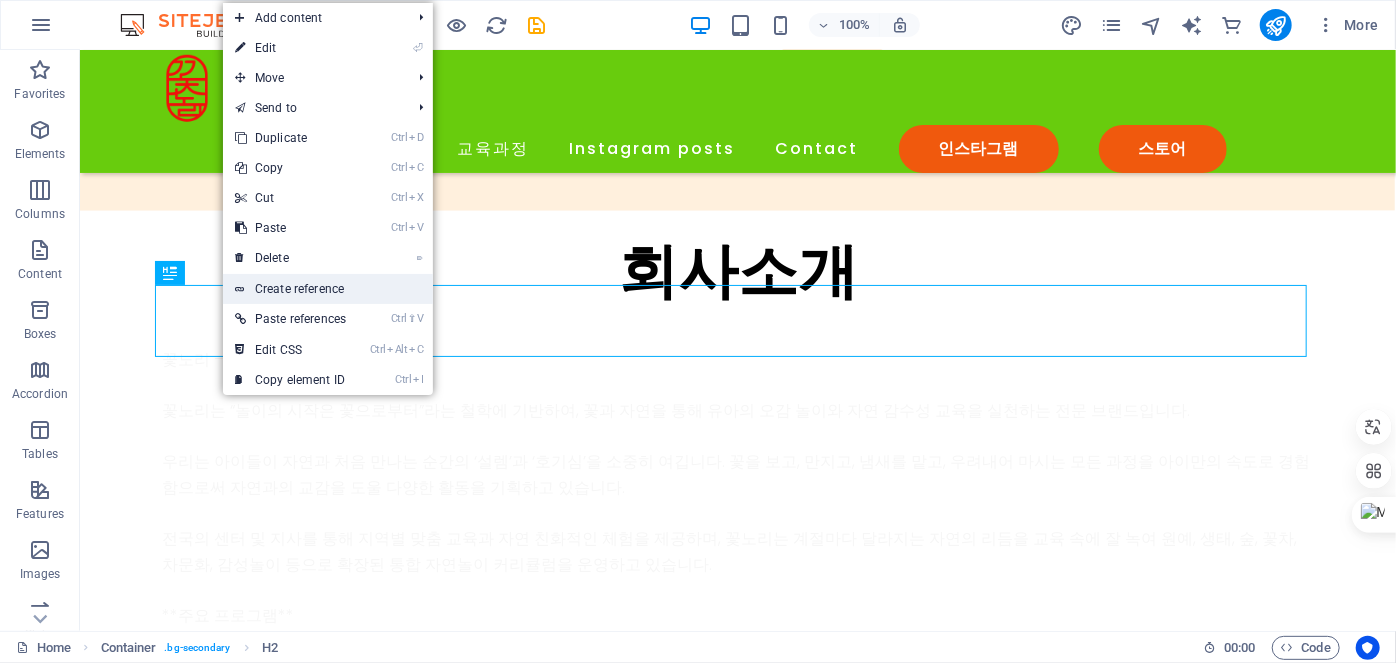 click on "Create reference" at bounding box center [328, 289] 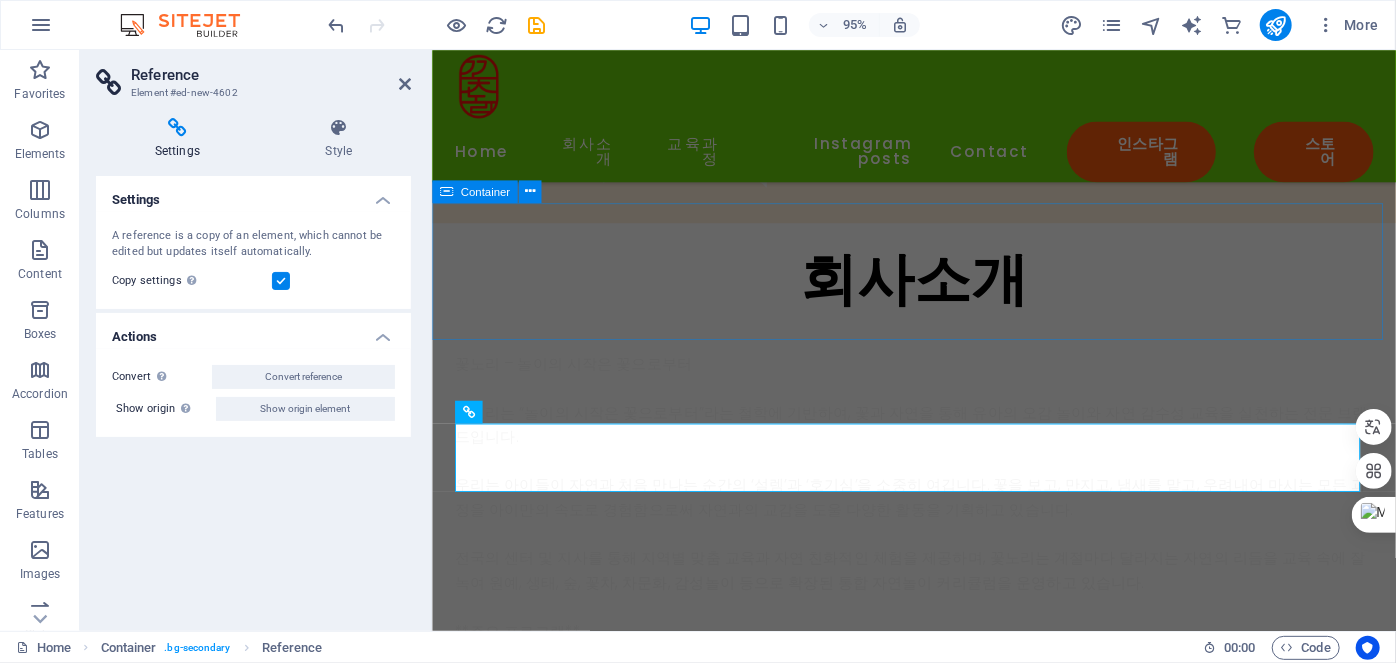 scroll, scrollTop: 4370, scrollLeft: 0, axis: vertical 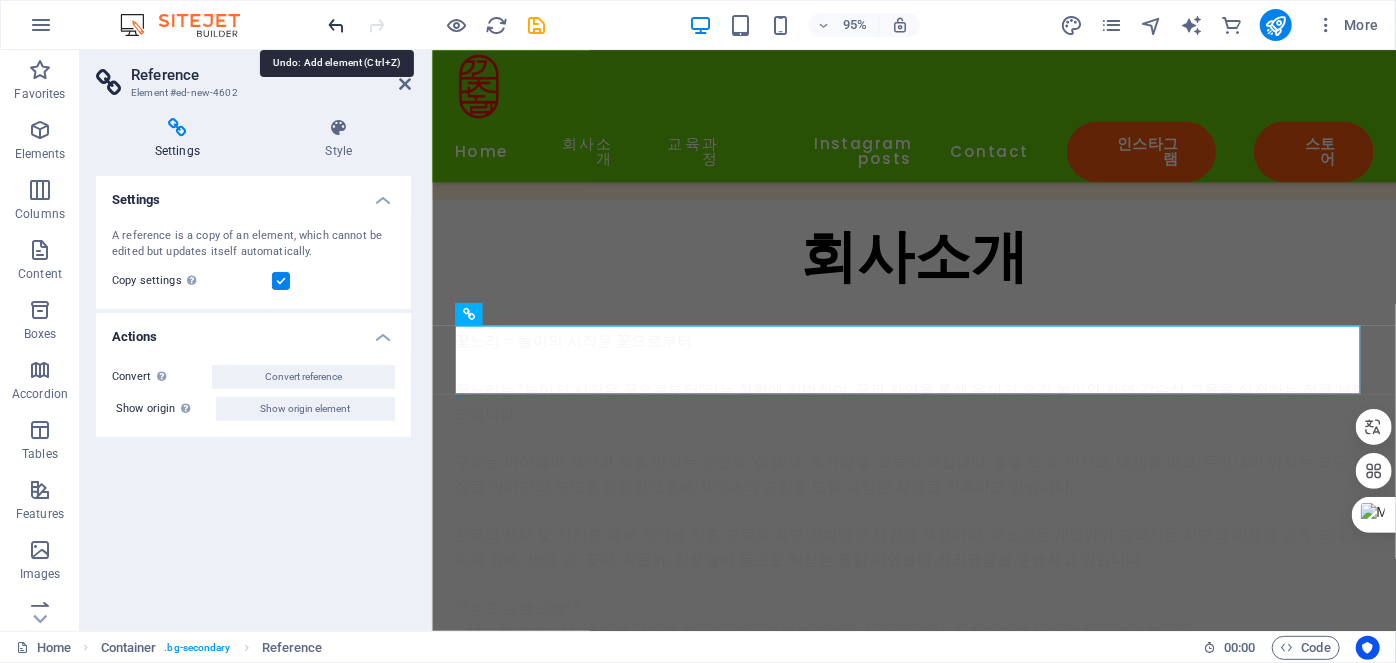 click at bounding box center [337, 25] 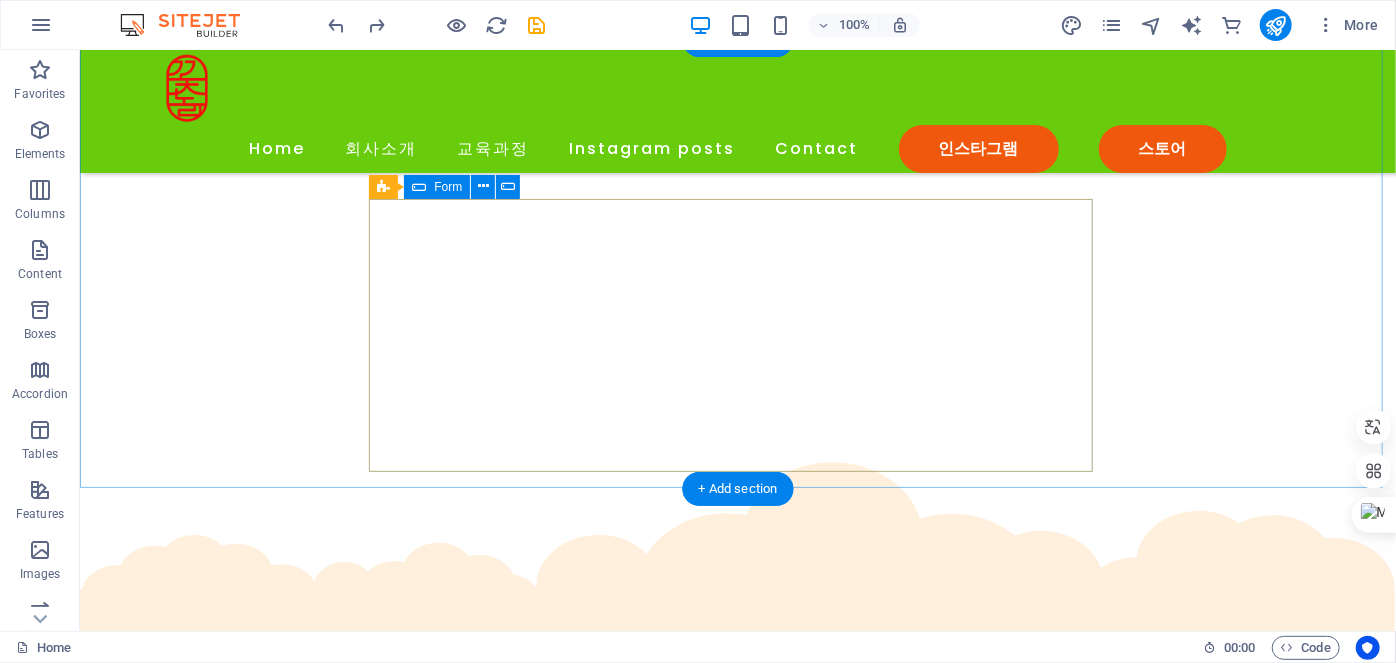 scroll, scrollTop: 3734, scrollLeft: 0, axis: vertical 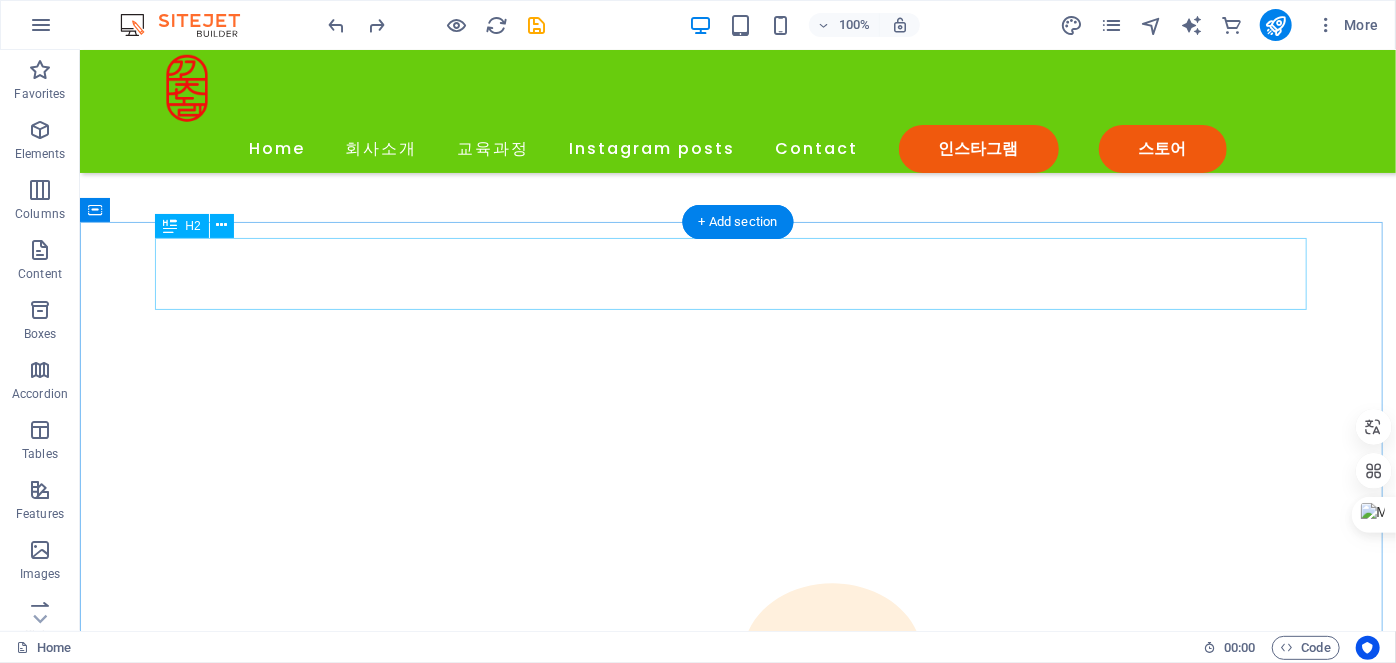 click on "Contact Us" at bounding box center [737, 5284] 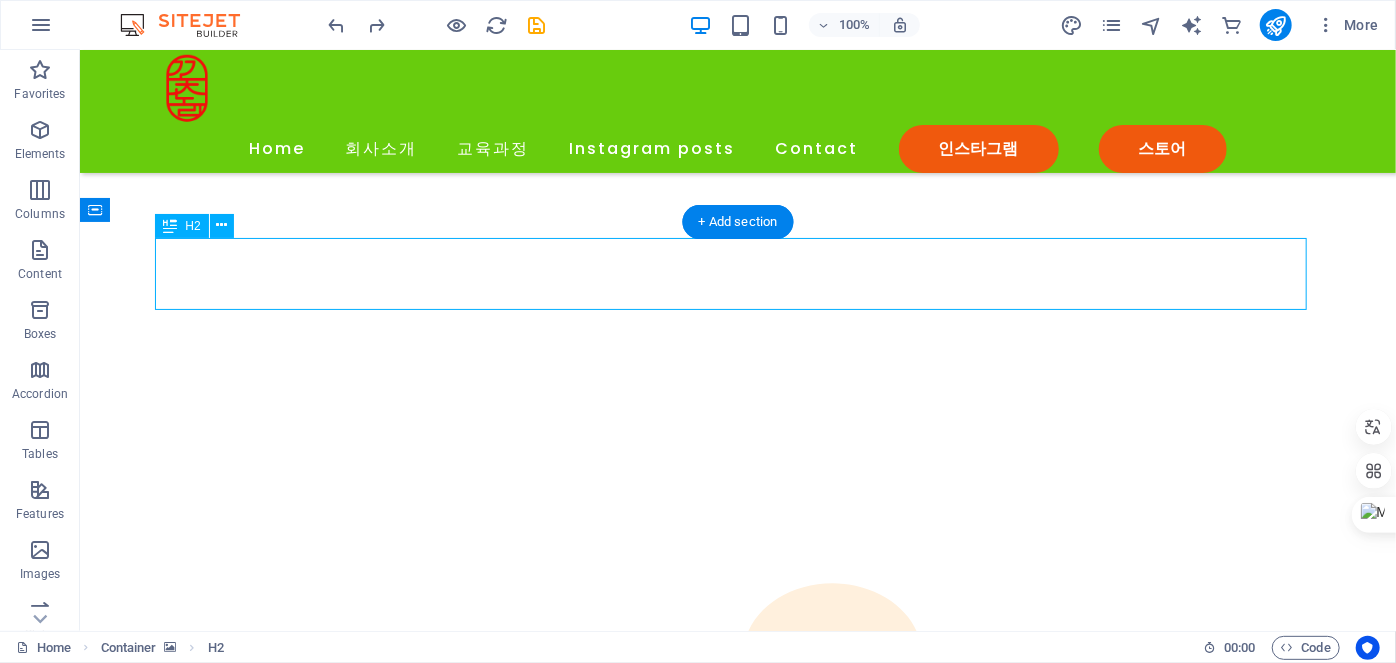 click on "Contact Us" at bounding box center (737, 5284) 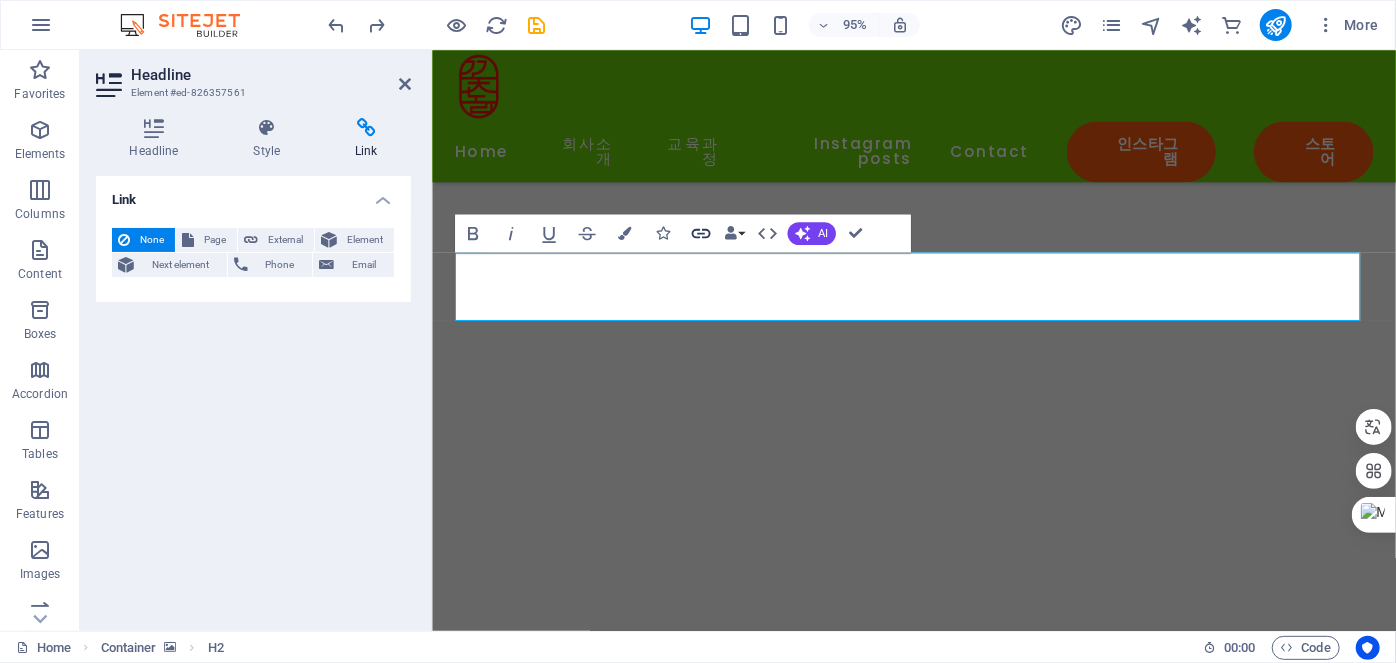 click 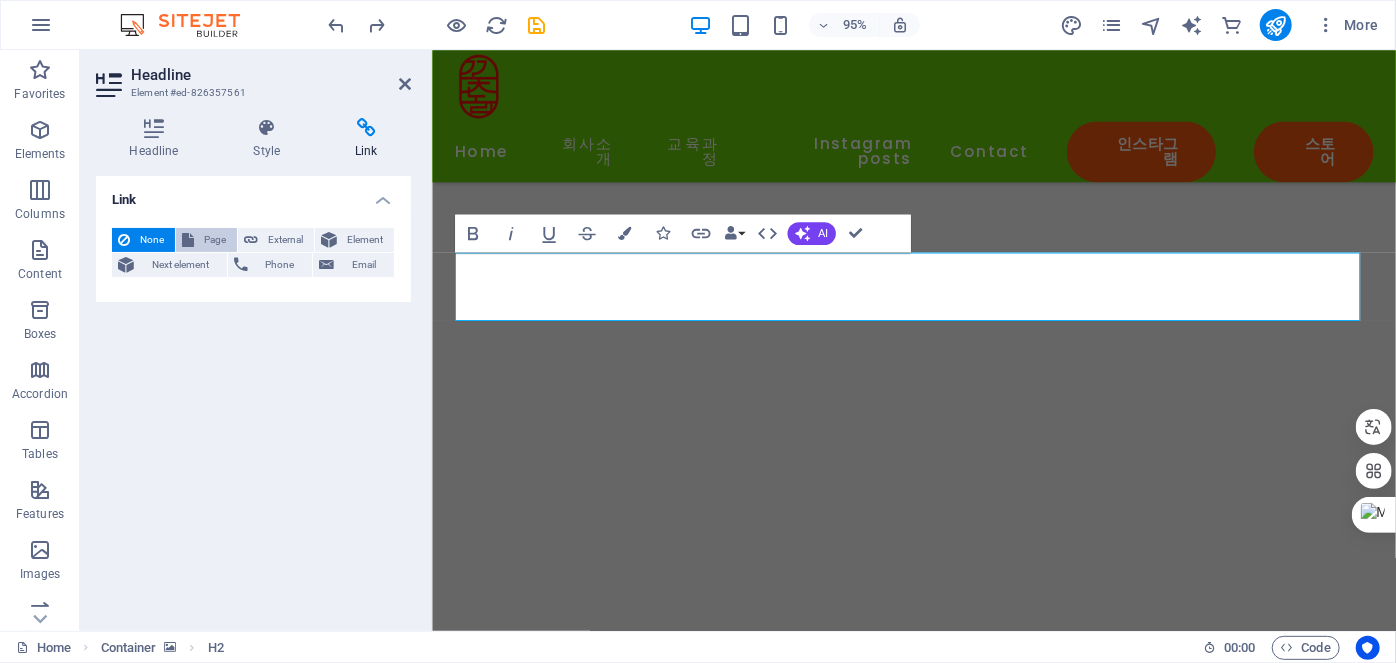 click on "Page" at bounding box center [215, 240] 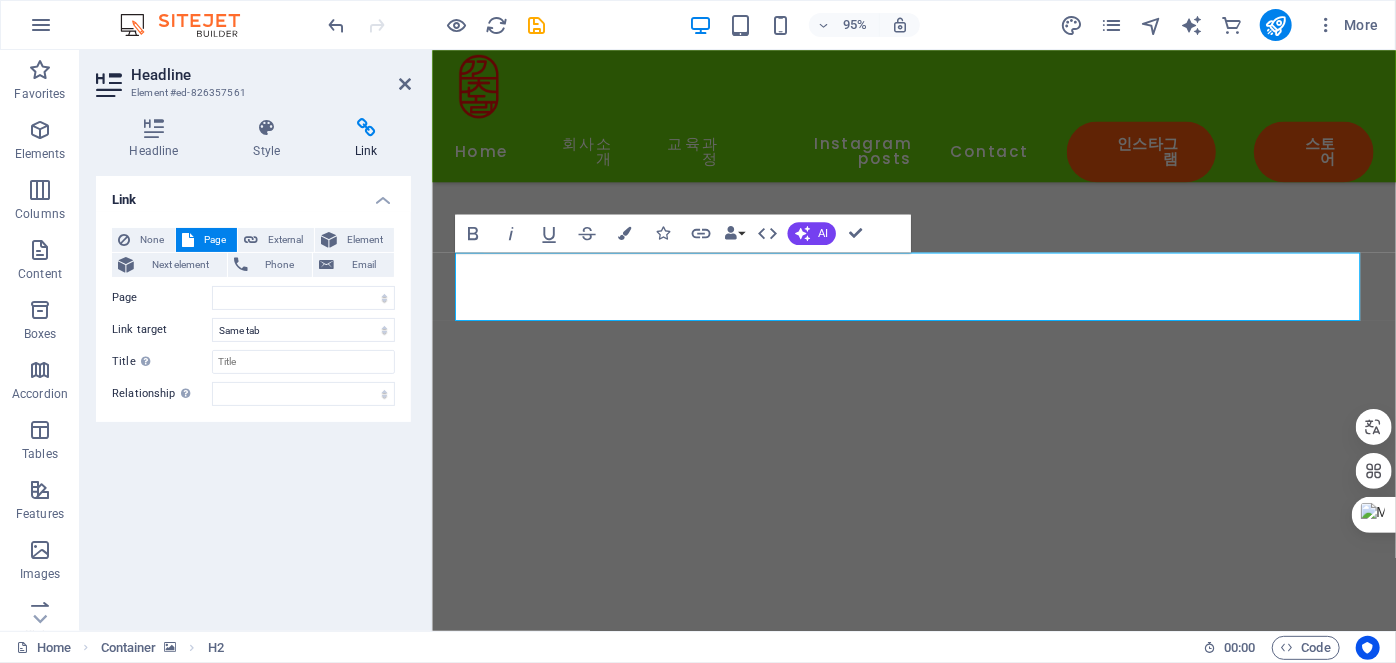 click on "Headline Element #ed-826357561 Headline Style Link Settings Level H1 H2 H3 H4 H5 H6 Alignment Default colors and font sizes are defined in Design. Edit design Preset Element Layout How this element expands within the layout (Flexbox). Size Default auto px % 1/1 1/2 1/3 1/4 1/5 1/6 1/7 1/8 1/9 1/10 Grow Shrink Order Container layout Visible Visible Opacity 100 % Overflow Spacing Margin Default auto px % rem vw vh Custom Custom auto px % rem vw vh auto px % rem vw vh auto px % rem vw vh auto px % rem vw vh Padding Default px rem % vh vw Custom Custom px rem % vh vw px rem % vh vw px rem % vh vw px rem % vh vw Border Style              - Width 1 auto px rem % vh vw Custom Custom 1 auto px rem % vh vw 1 auto px rem % vh vw 1 auto px rem % vh vw 1 auto px rem % vh vw  - Color Round corners Default px rem % vh vw Custom Custom px rem % vh vw px rem % vh vw px rem % vh vw px rem % vh vw Shadow Default None Outside Inside Color X offset 0 px rem vh vw Y offset 0 px rem vh vw Blur 0 px rem % vh vw Spread 0 0" at bounding box center (256, 340) 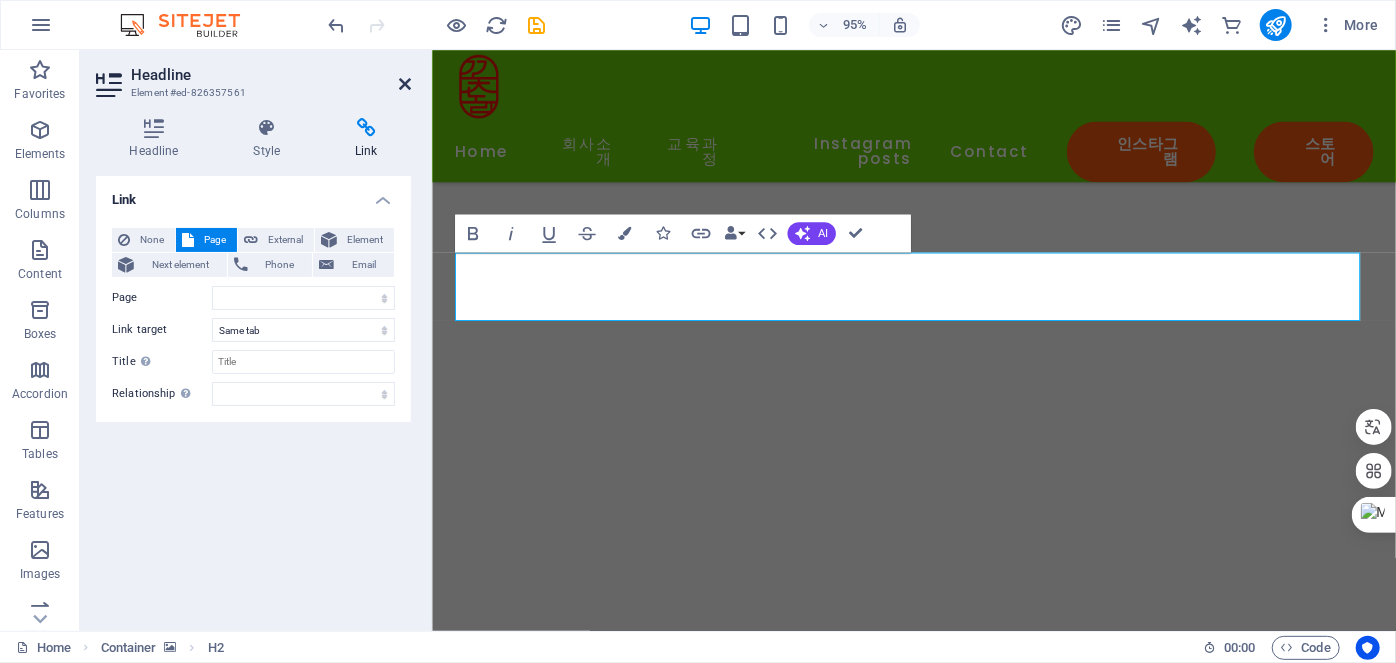 click at bounding box center (405, 84) 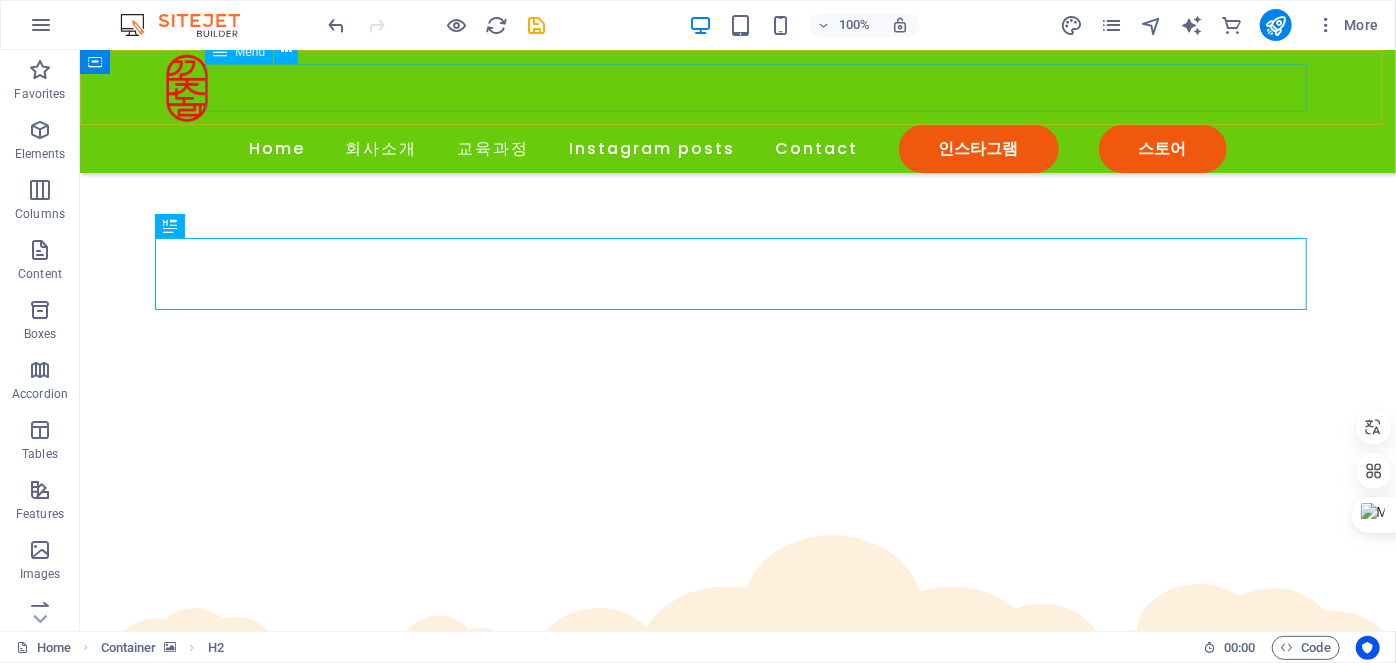 scroll, scrollTop: 3734, scrollLeft: 0, axis: vertical 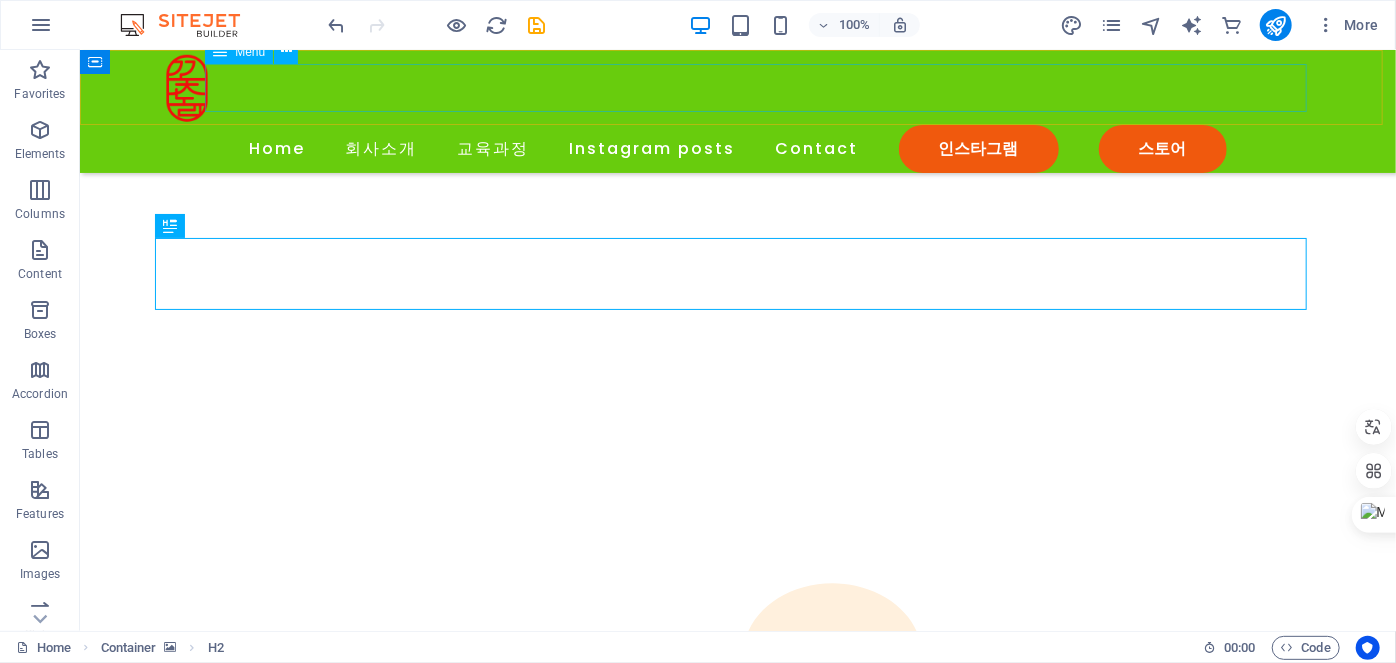 click on "Home 회사소개 교육과정 Instagram posts Contact 인스타그램 스토어" at bounding box center (737, 148) 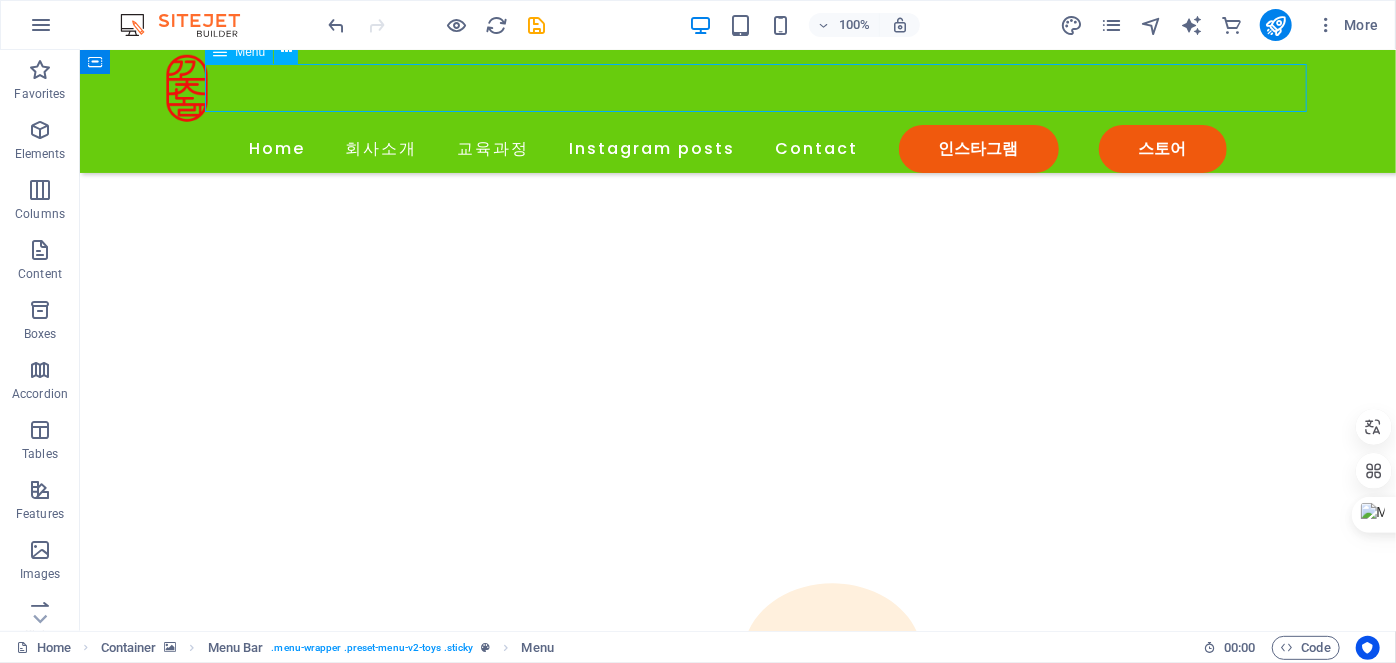 click on "Home 회사소개 교육과정 Instagram posts Contact 인스타그램 스토어" at bounding box center [737, 148] 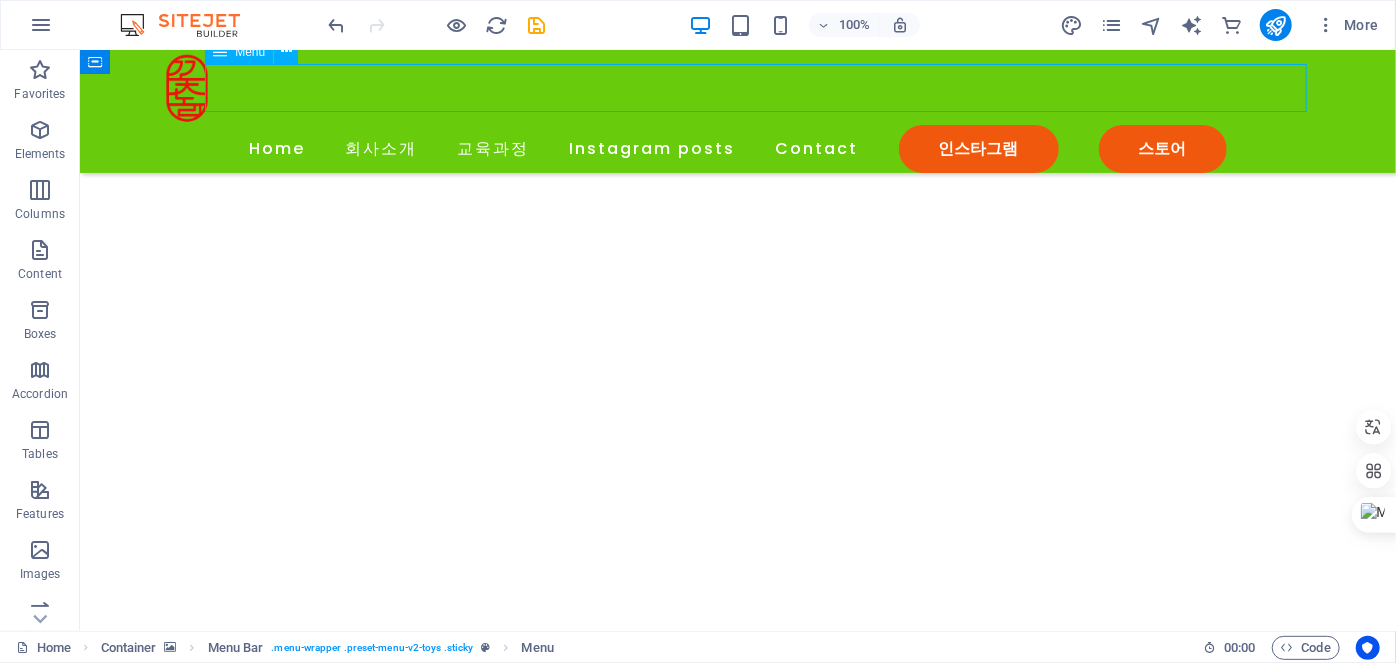 scroll, scrollTop: 3782, scrollLeft: 0, axis: vertical 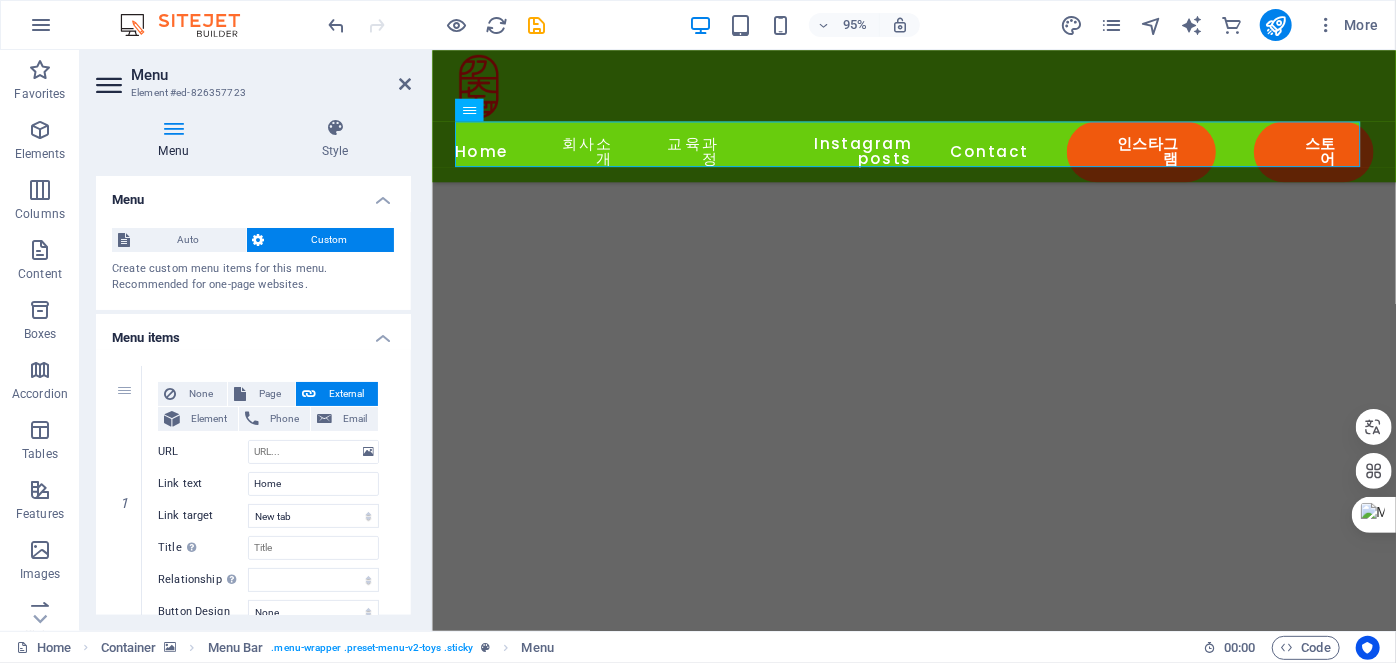 click at bounding box center (173, 128) 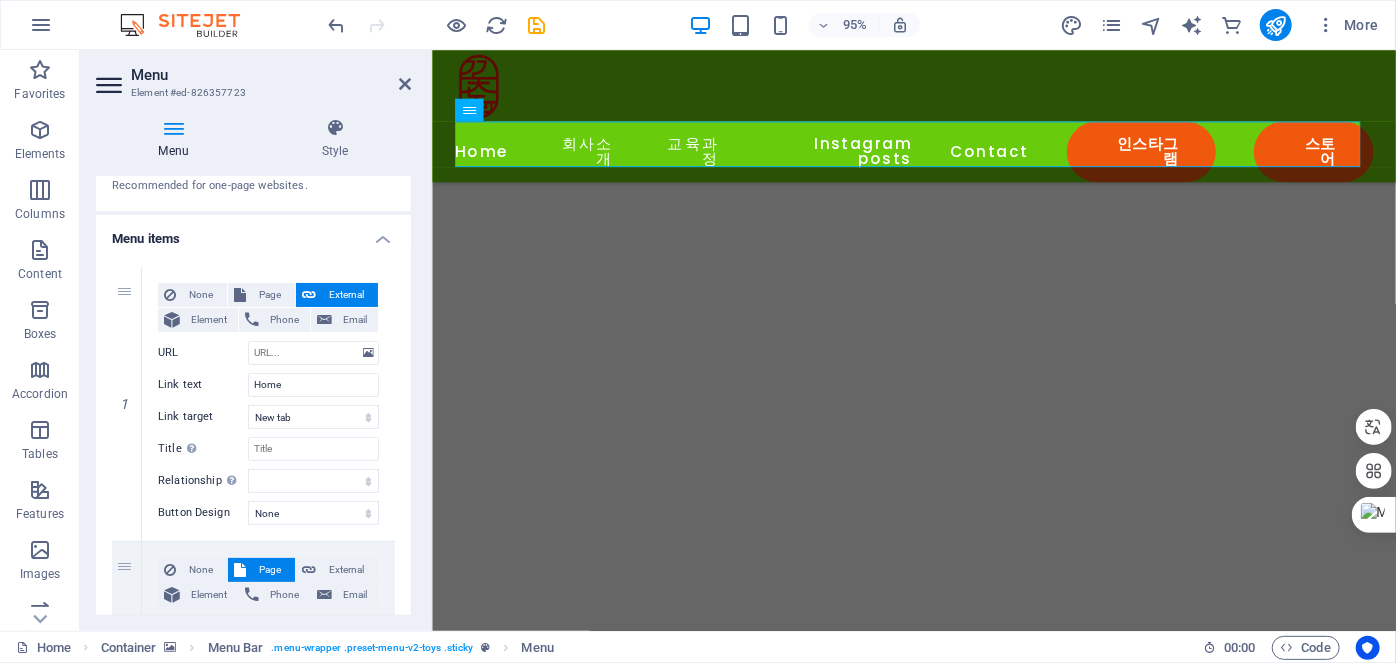 scroll, scrollTop: 181, scrollLeft: 0, axis: vertical 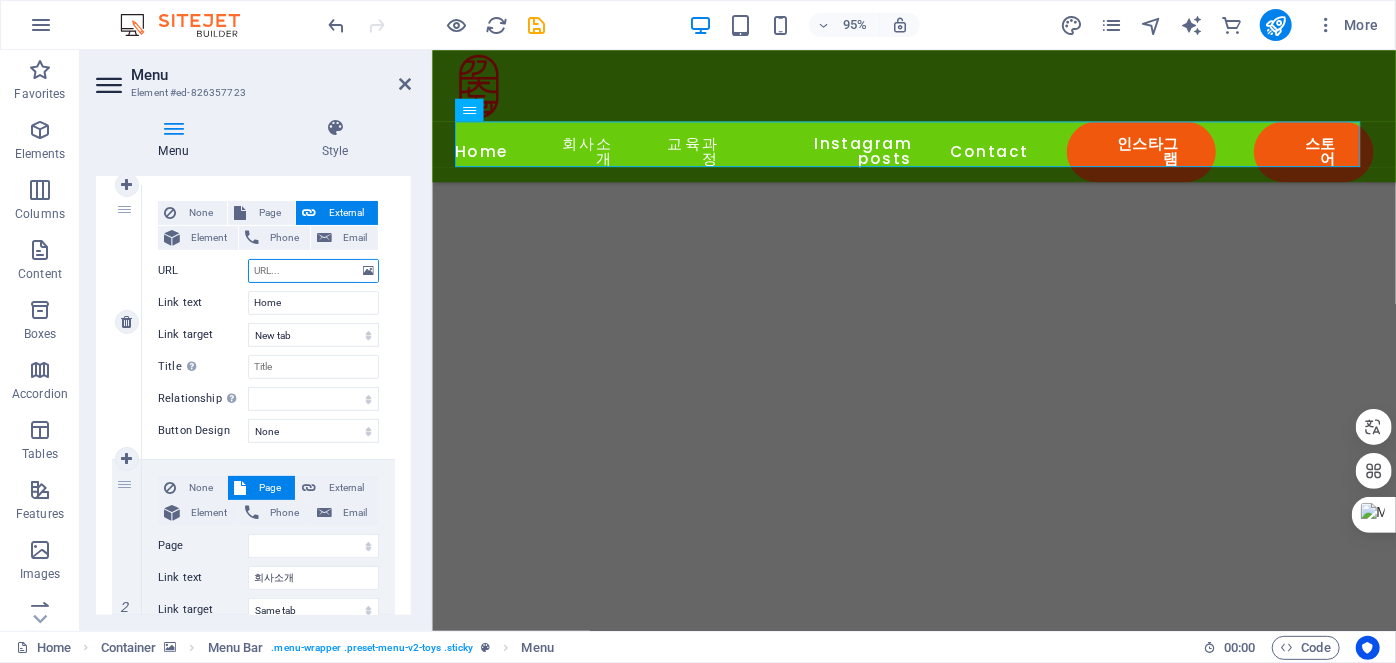 click on "URL" at bounding box center [313, 271] 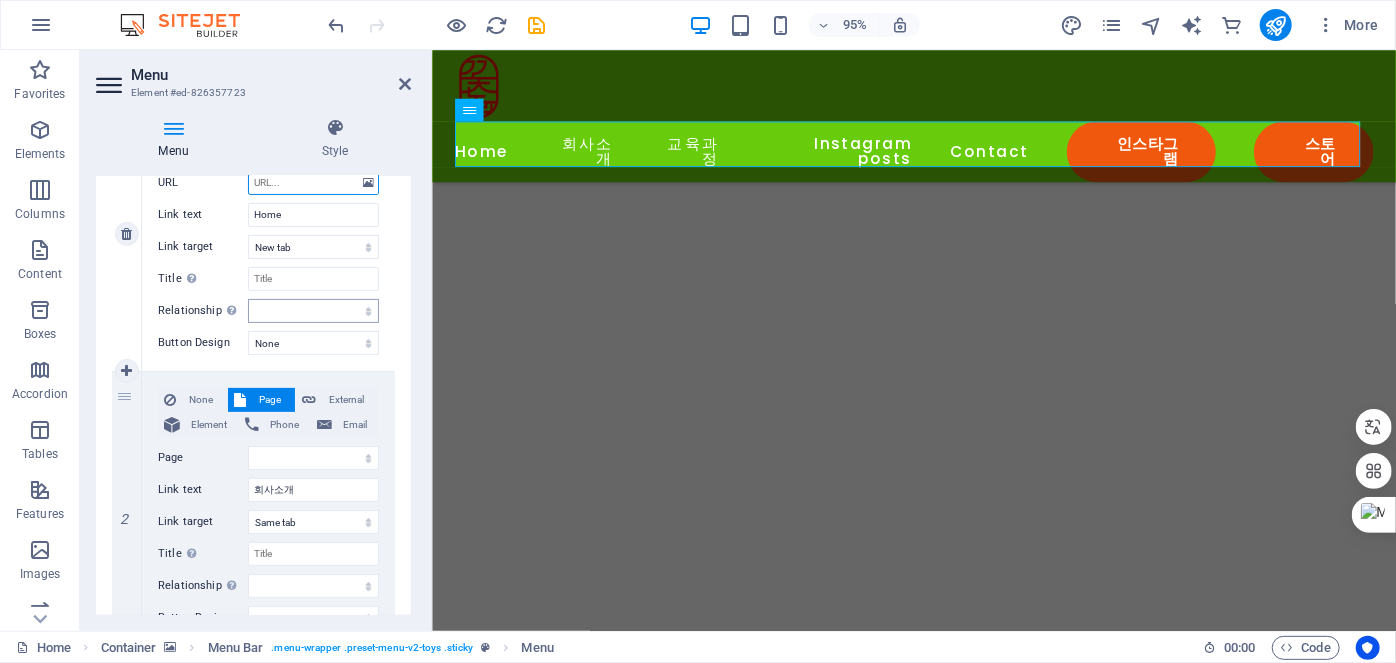 scroll, scrollTop: 272, scrollLeft: 0, axis: vertical 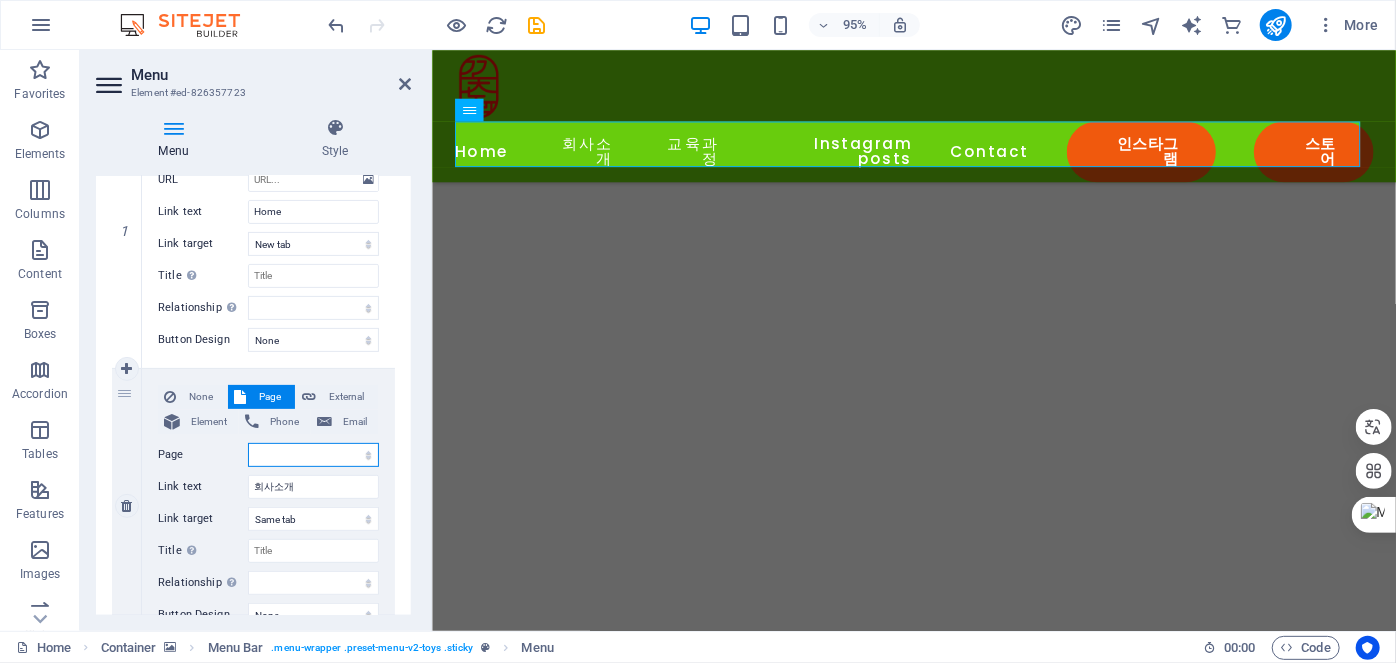 click on "Home Subpage Legal Notice Privacy" at bounding box center [313, 455] 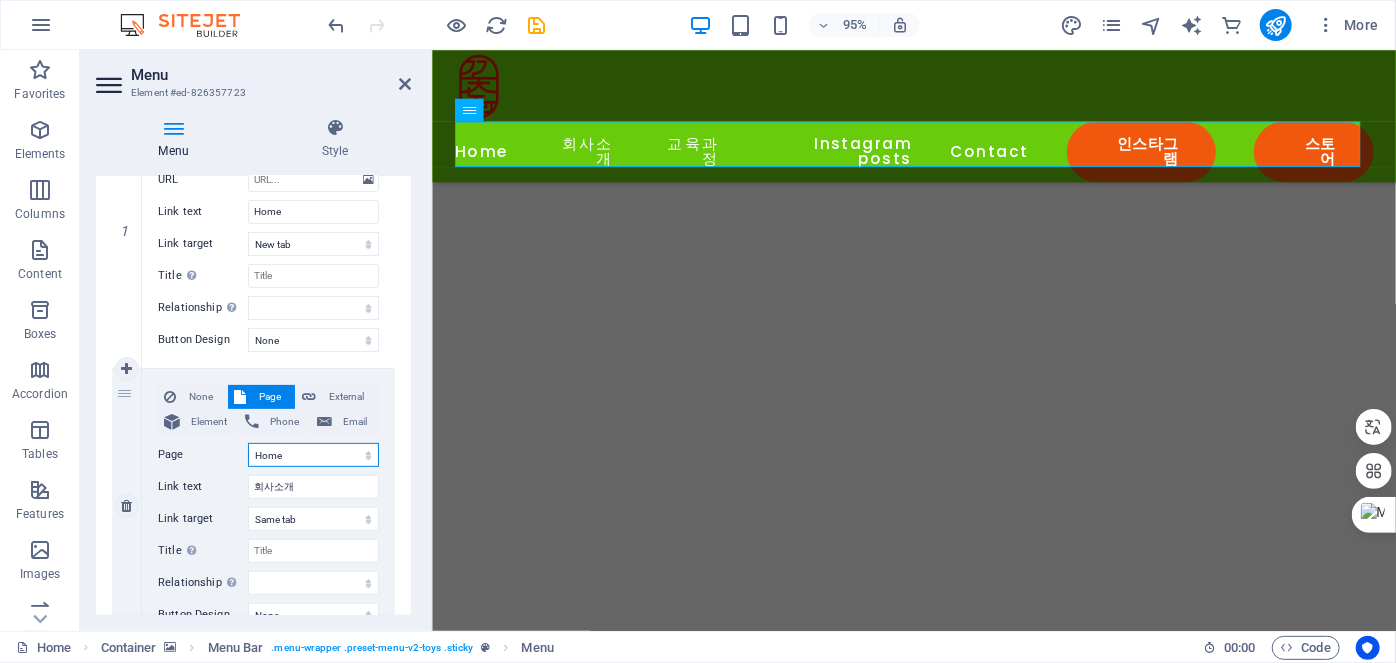 click on "Home Subpage Legal Notice Privacy" at bounding box center (313, 455) 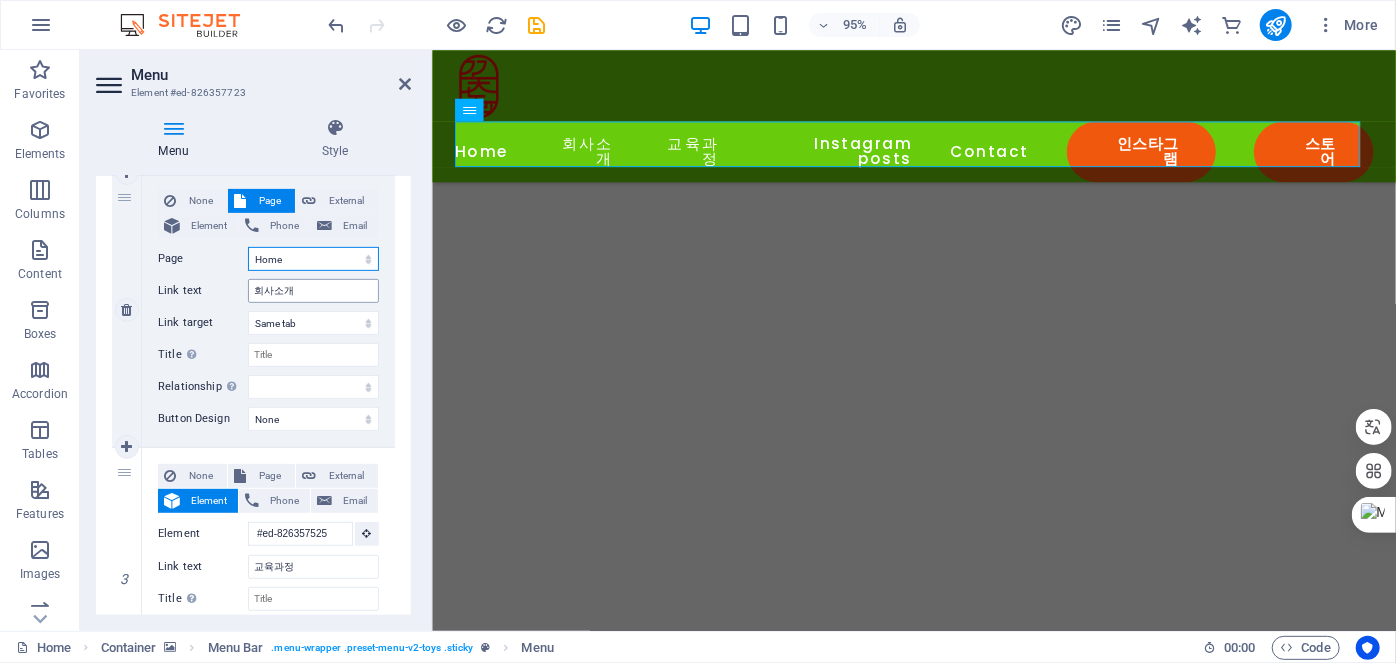 scroll, scrollTop: 545, scrollLeft: 0, axis: vertical 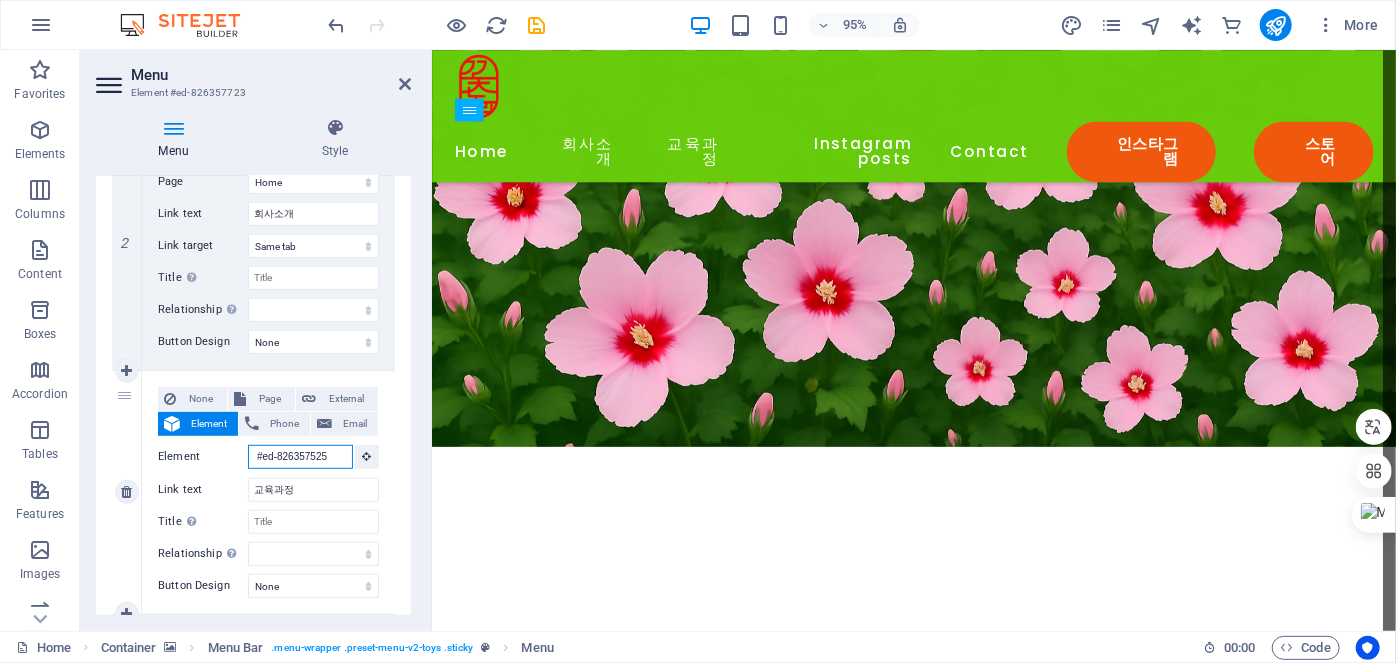 click on "#ed-826357525" at bounding box center [300, 457] 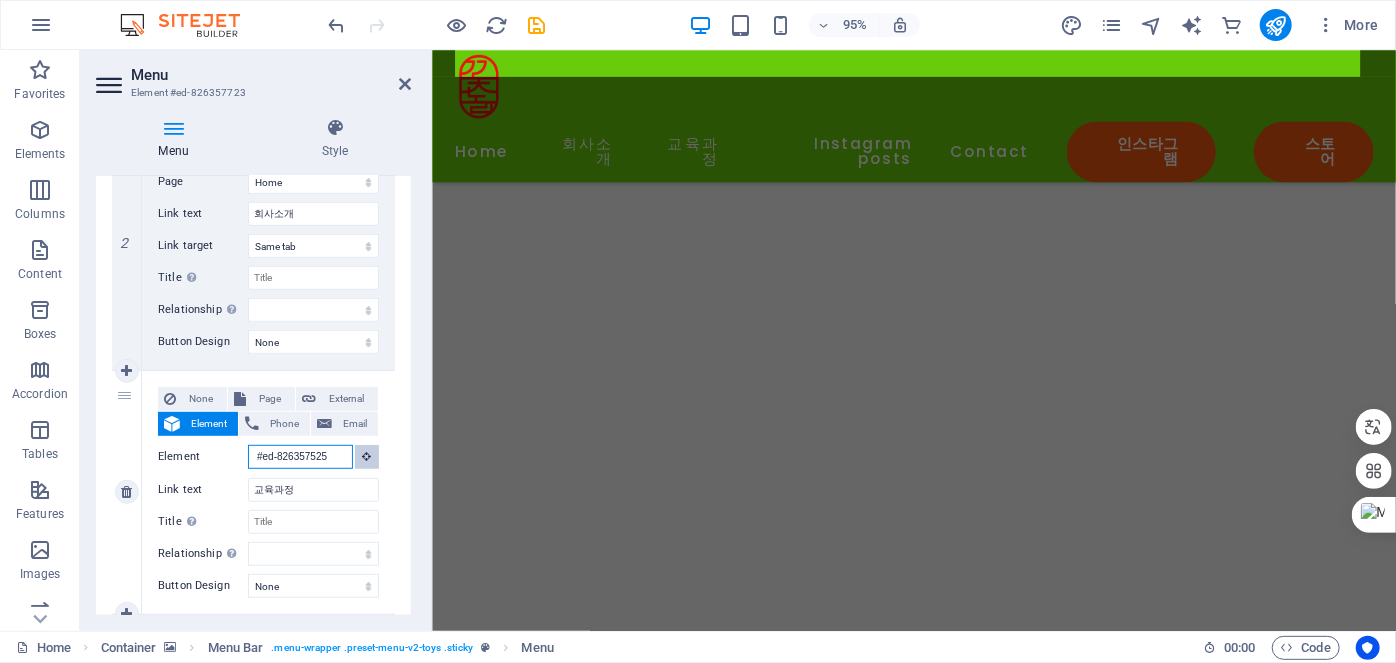 scroll, scrollTop: 3536, scrollLeft: 0, axis: vertical 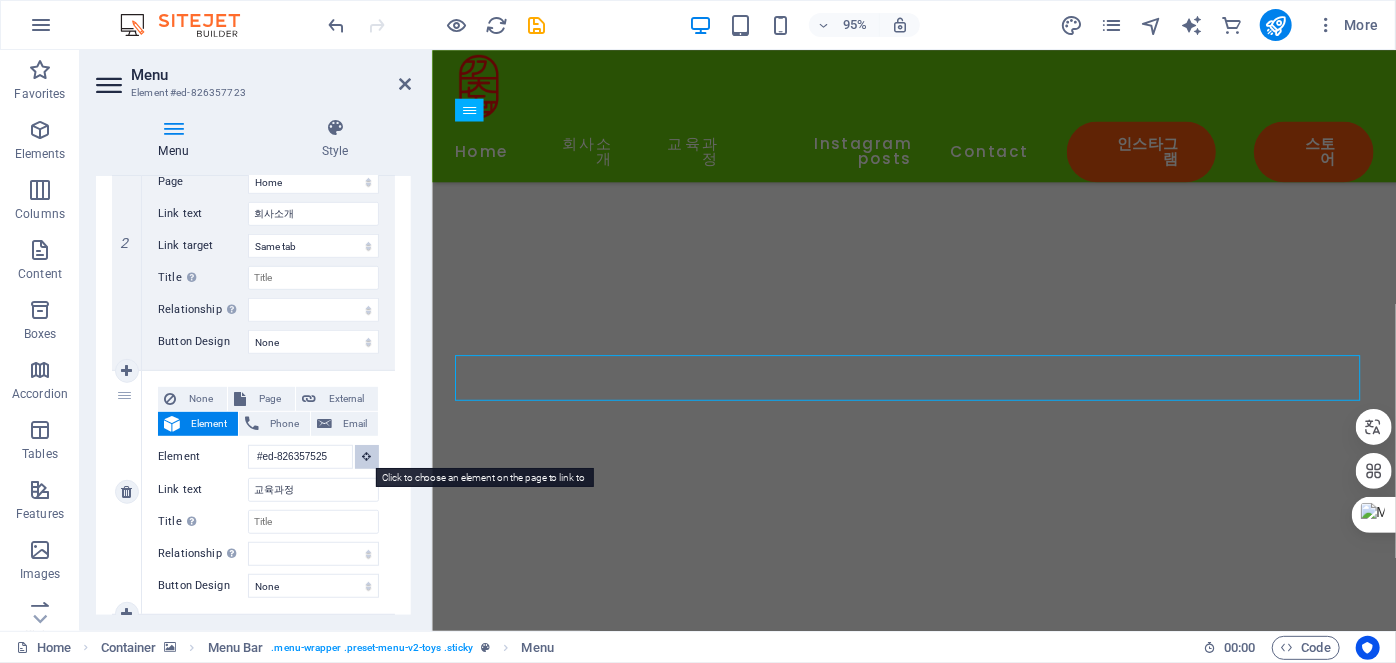 click at bounding box center [367, 456] 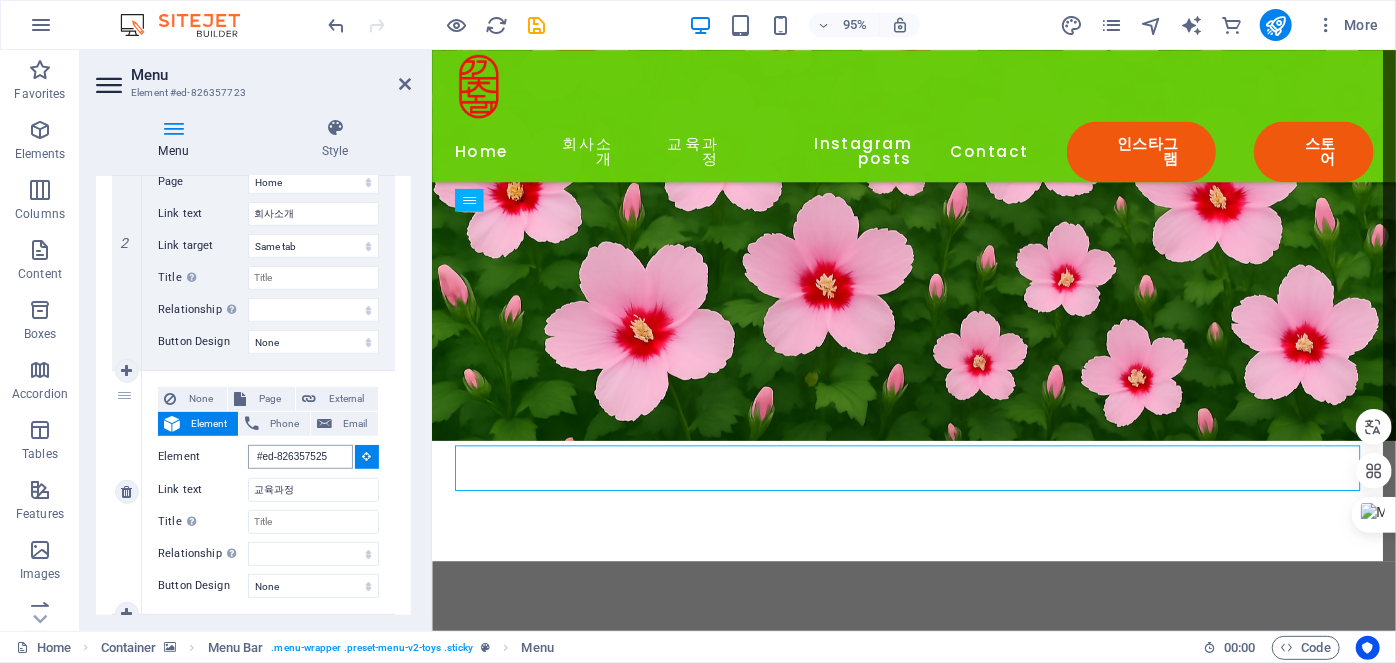 scroll, scrollTop: 3026, scrollLeft: 0, axis: vertical 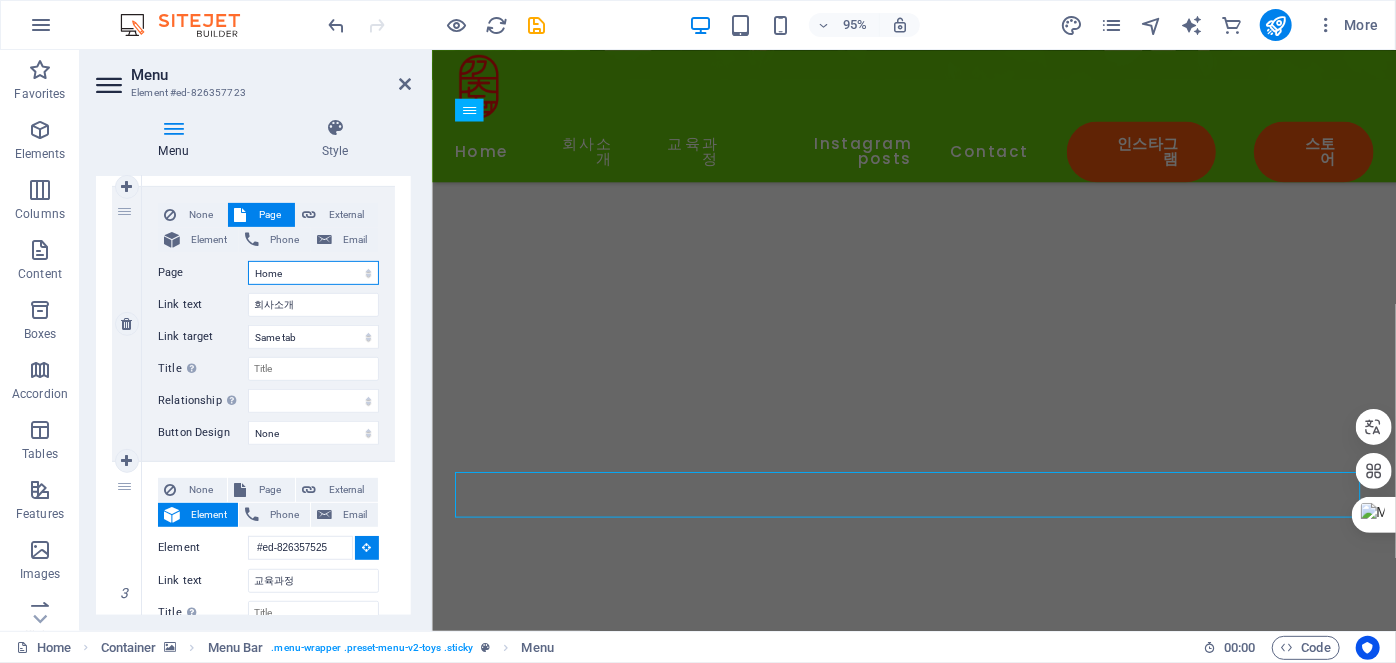 click on "Home Subpage Legal Notice Privacy" at bounding box center (313, 273) 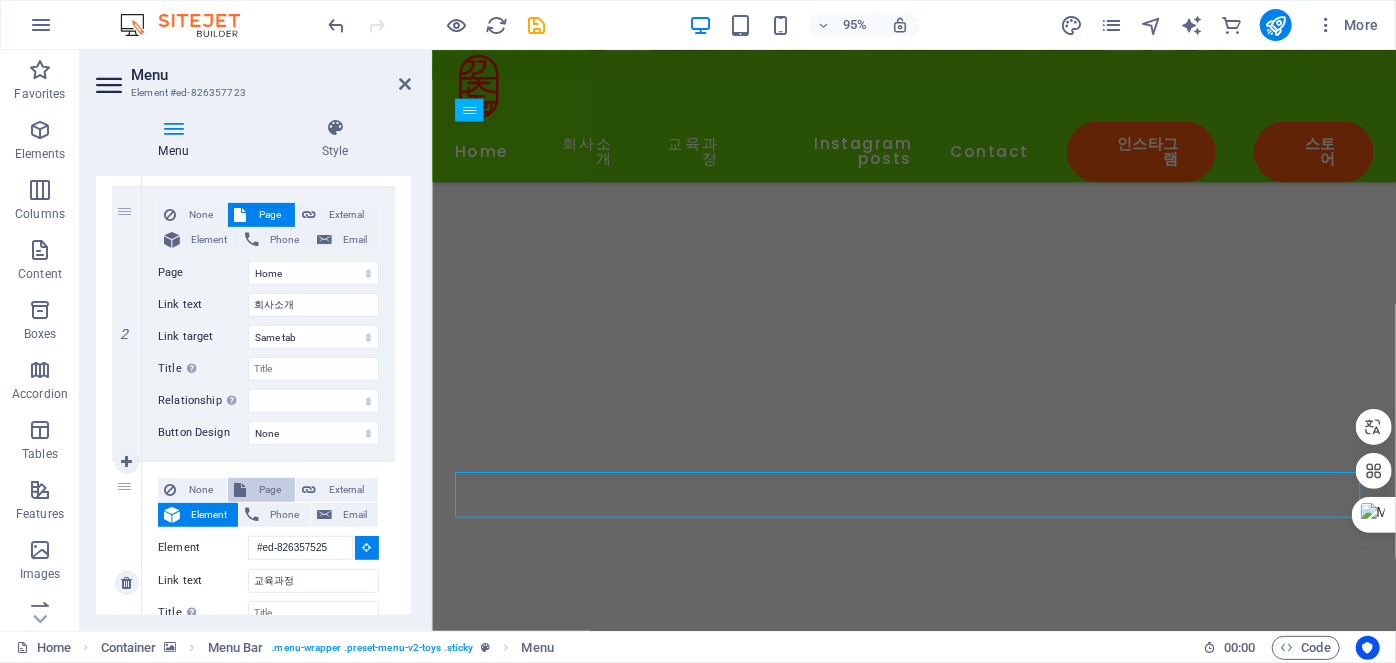 click on "Page" at bounding box center (270, 490) 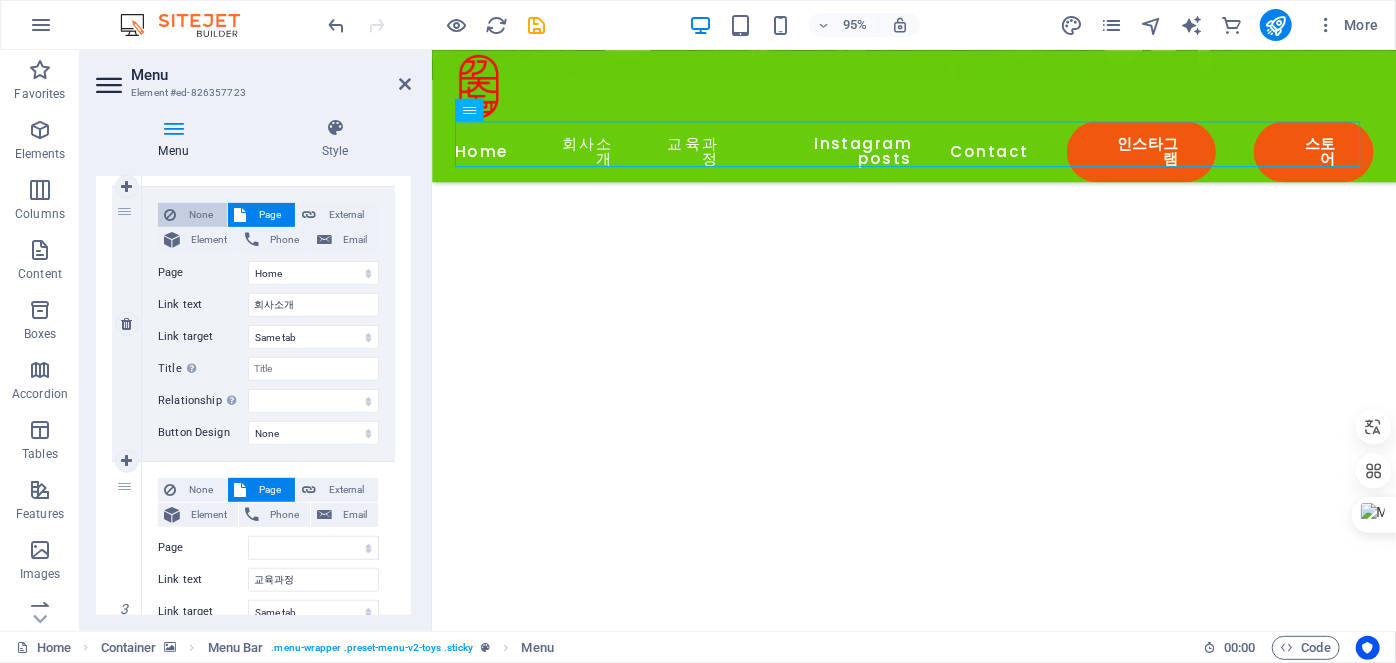 click on "None" at bounding box center (201, 215) 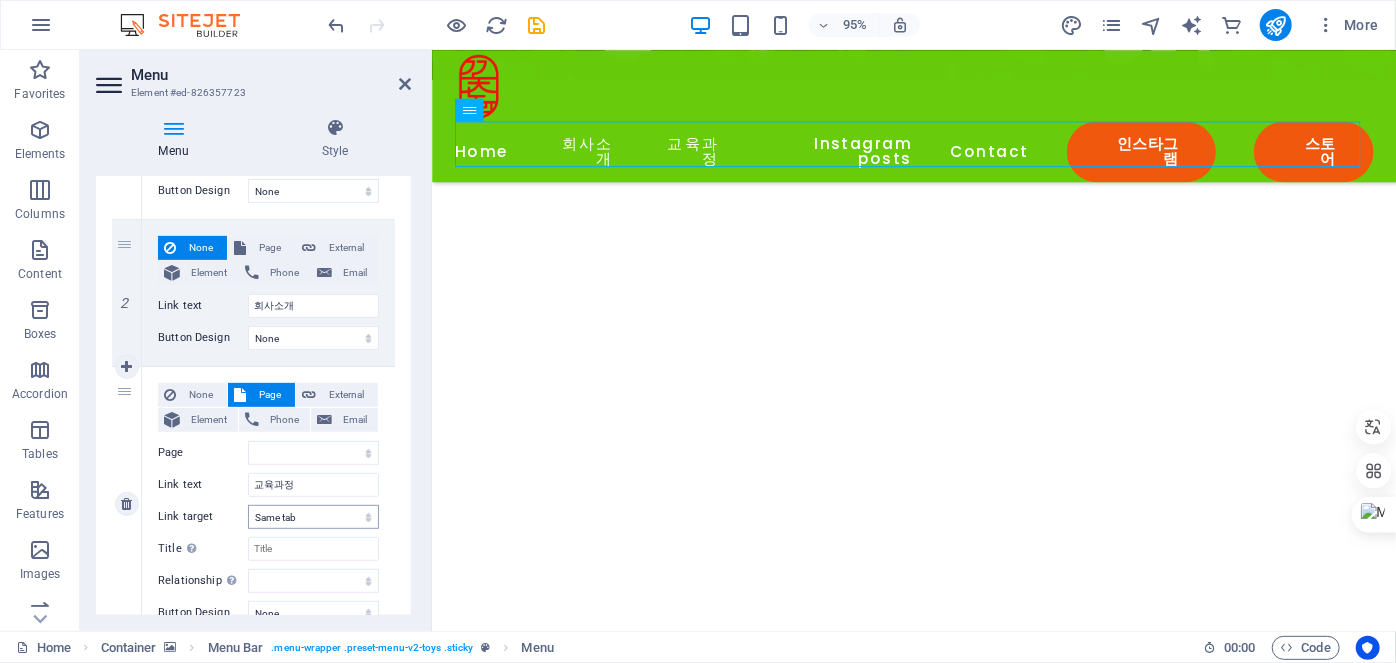 scroll, scrollTop: 363, scrollLeft: 0, axis: vertical 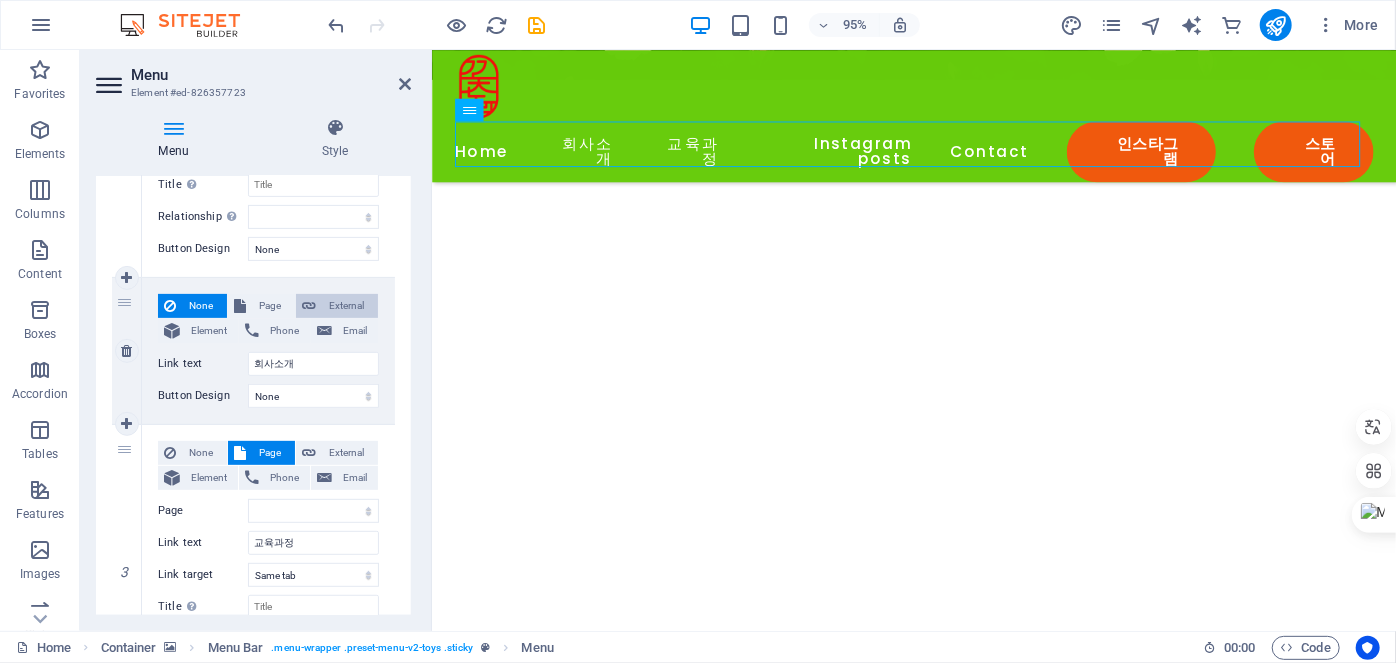 click on "External" at bounding box center (347, 306) 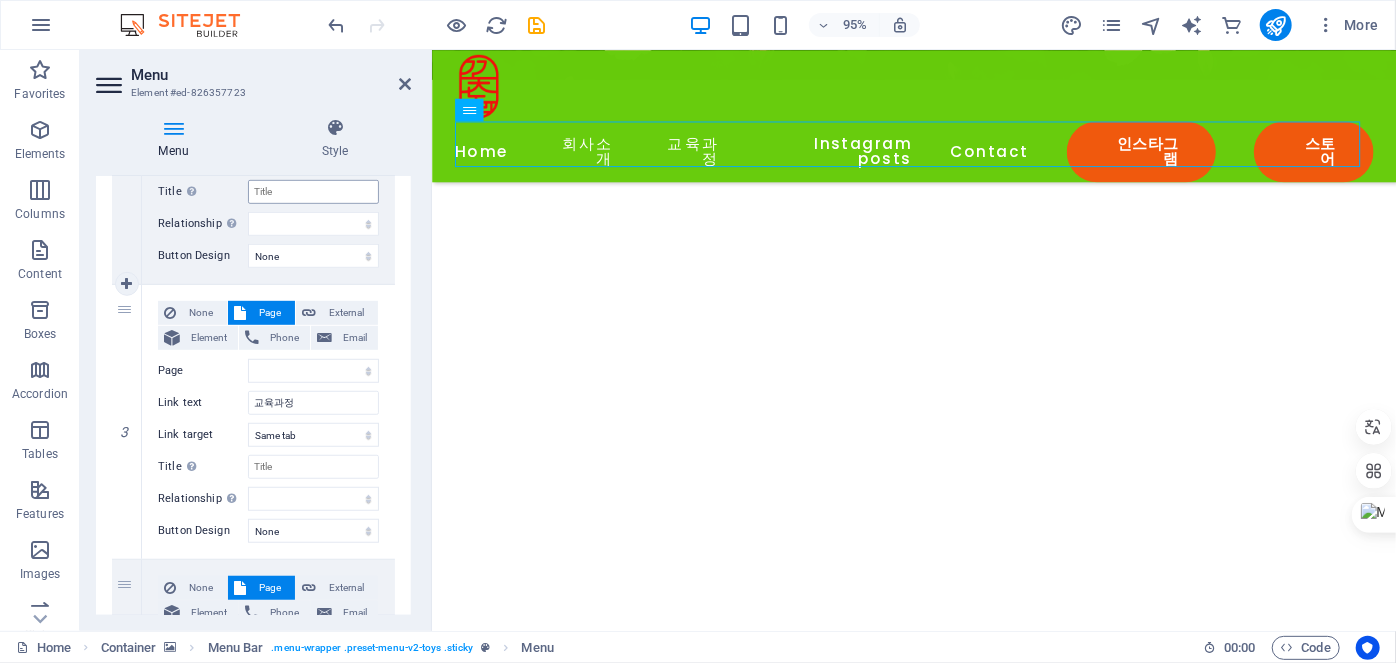 scroll, scrollTop: 636, scrollLeft: 0, axis: vertical 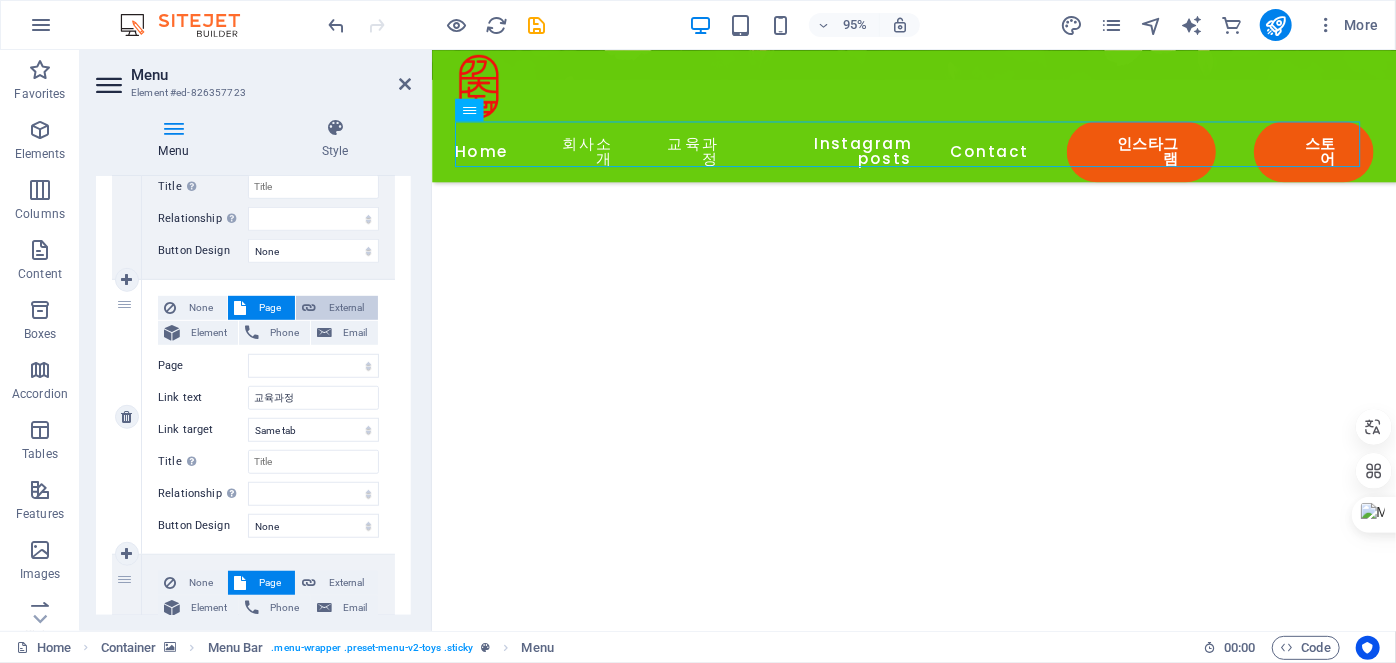 click on "External" at bounding box center (347, 308) 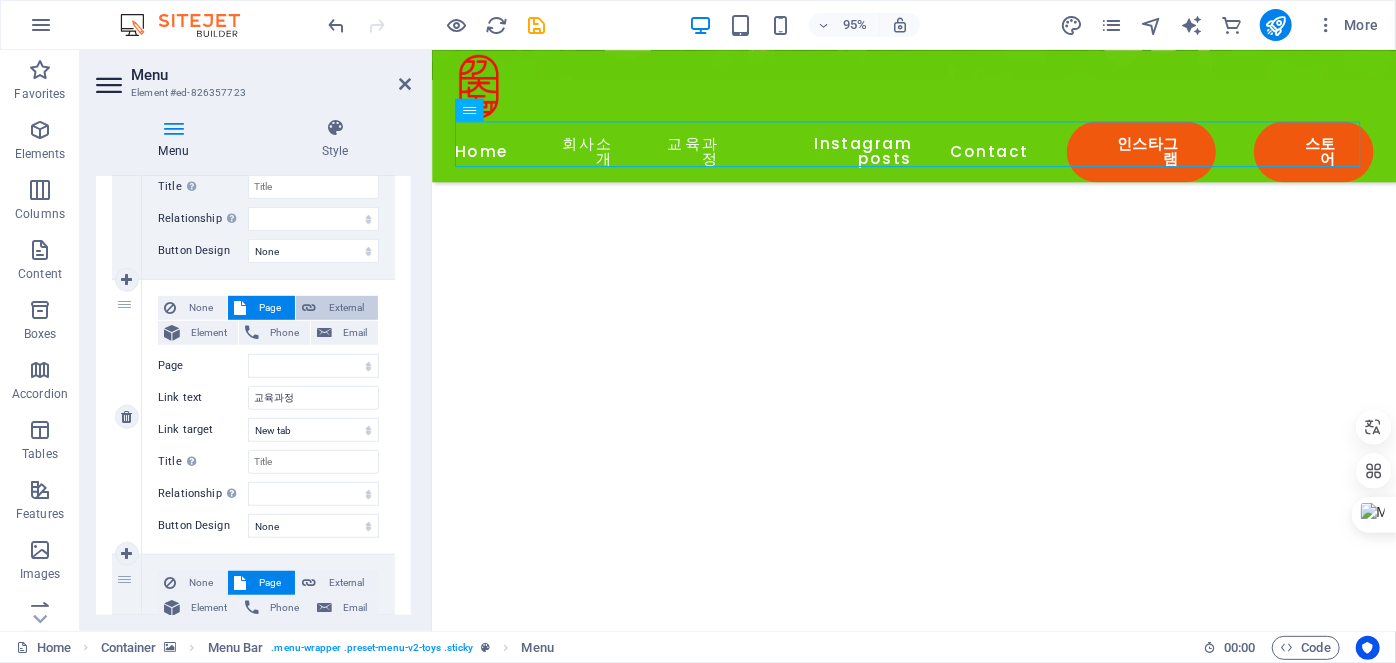 select 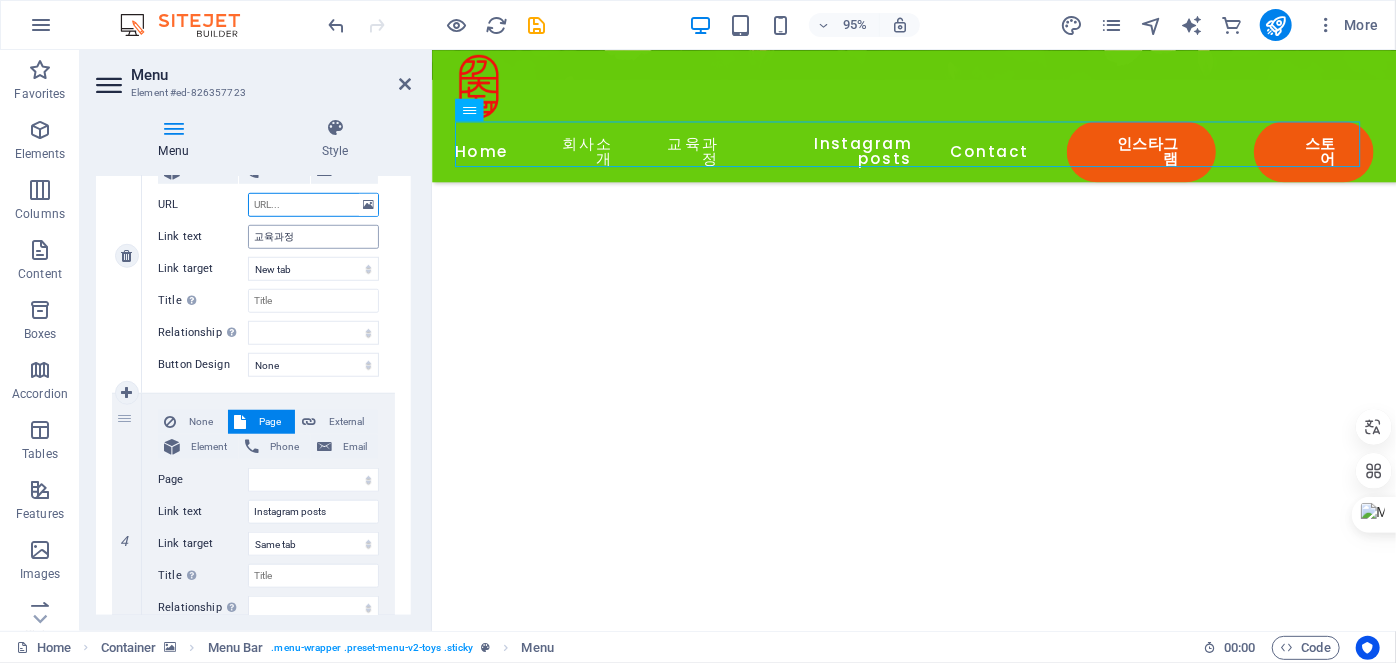 scroll, scrollTop: 909, scrollLeft: 0, axis: vertical 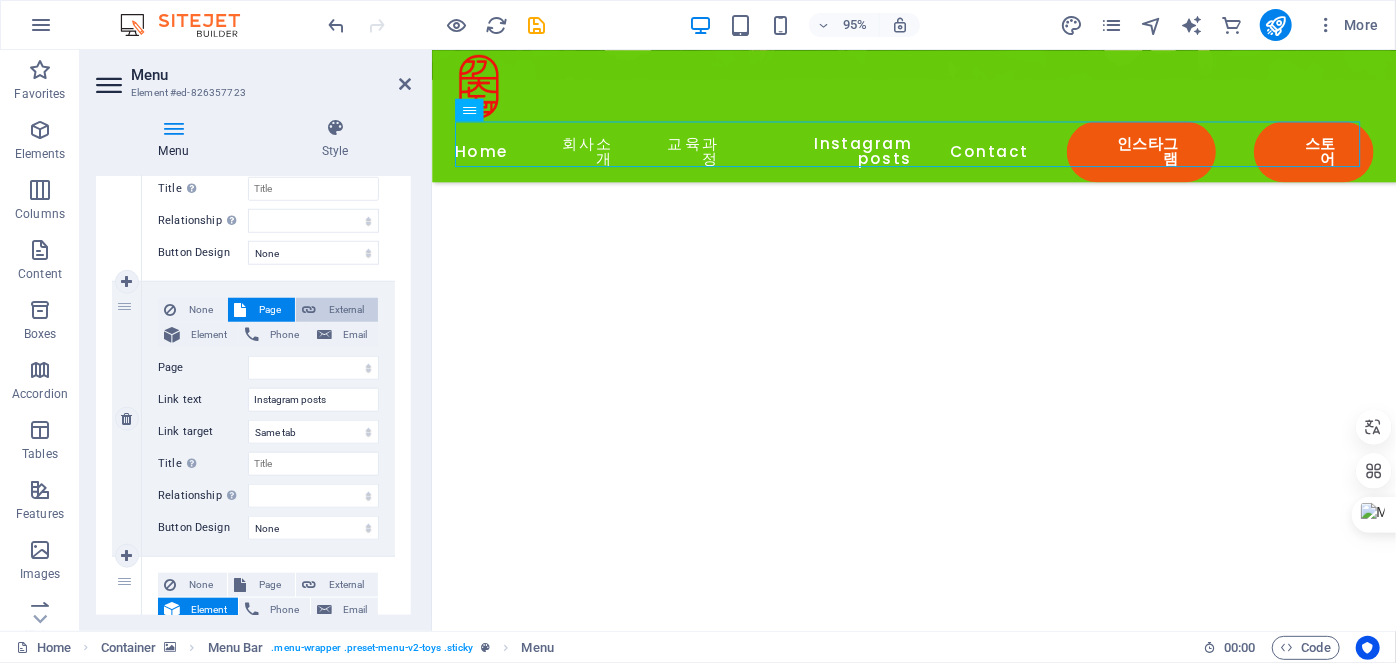 click on "External" at bounding box center (347, 310) 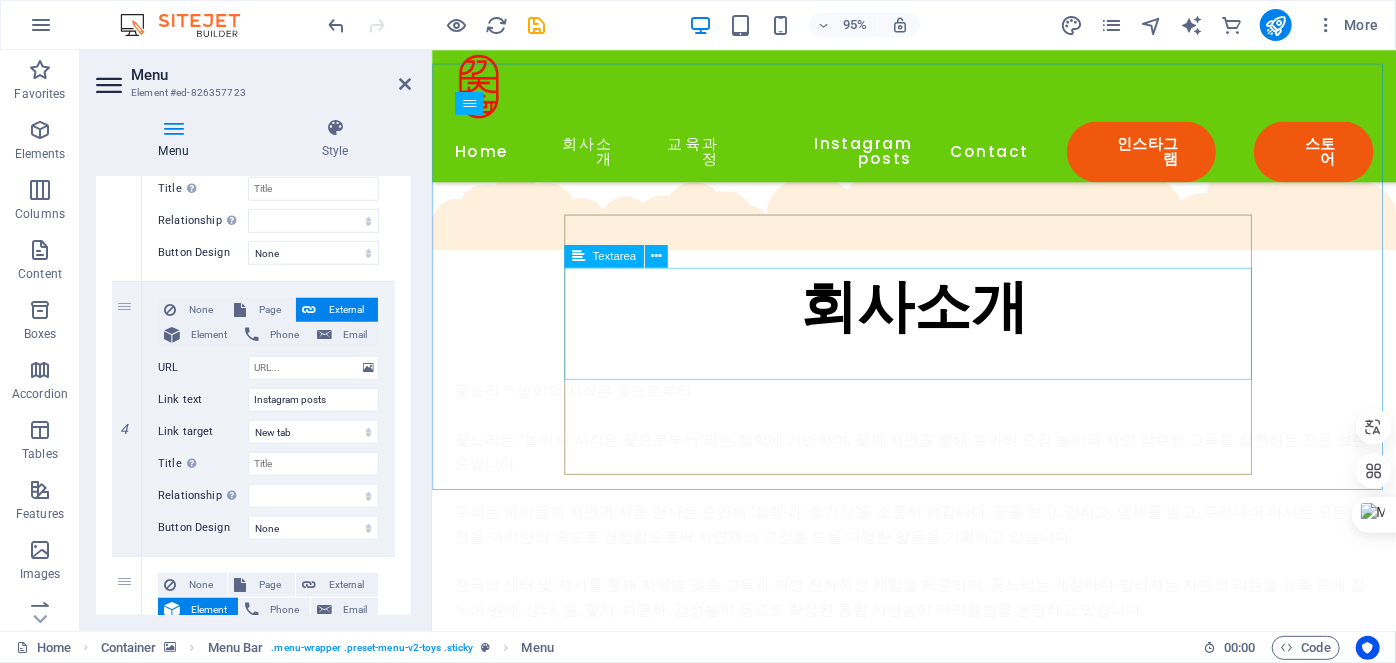 scroll, scrollTop: 4322, scrollLeft: 0, axis: vertical 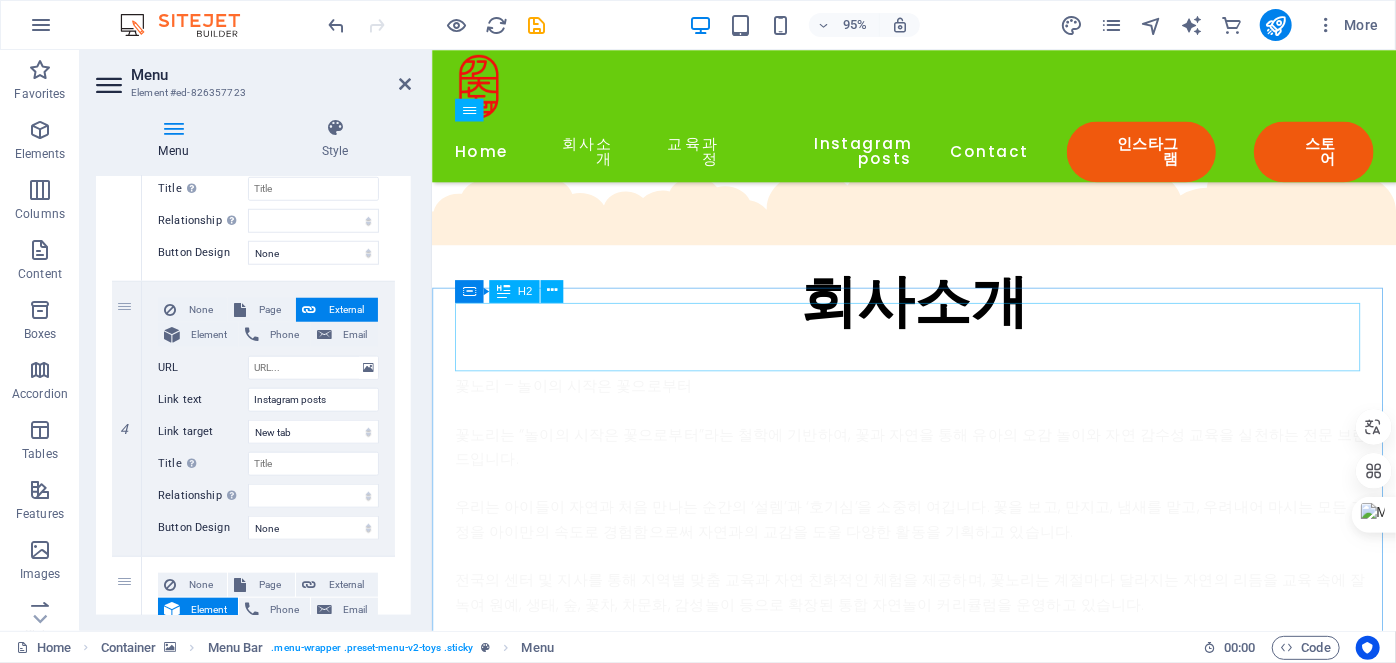 click on "Instagram posts" at bounding box center [938, 5325] 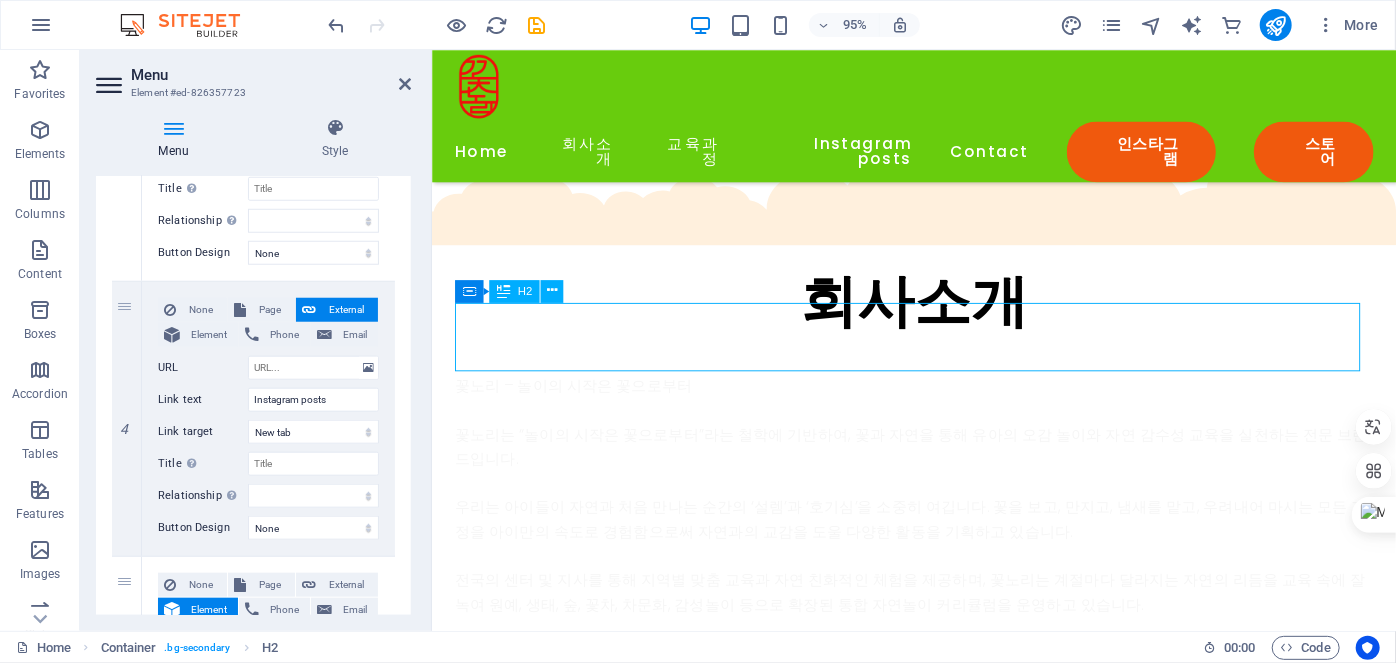 click on "Instagram posts" at bounding box center [938, 5325] 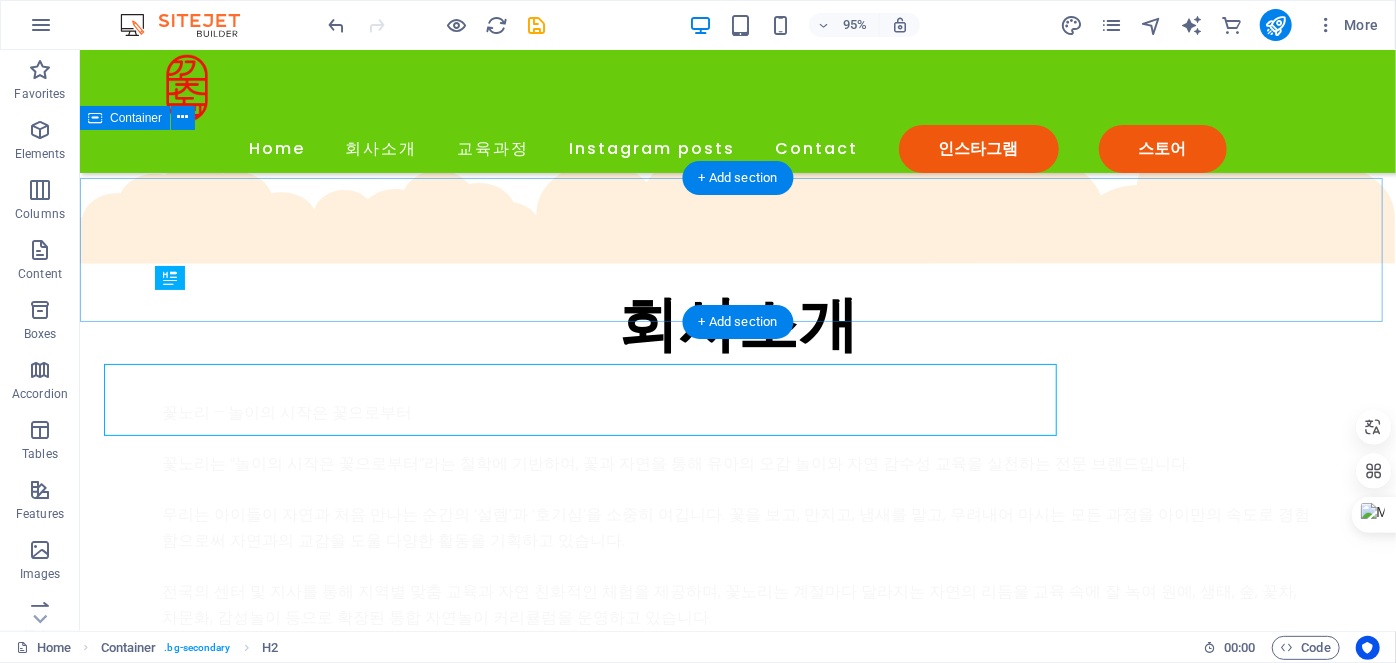 scroll, scrollTop: 4274, scrollLeft: 0, axis: vertical 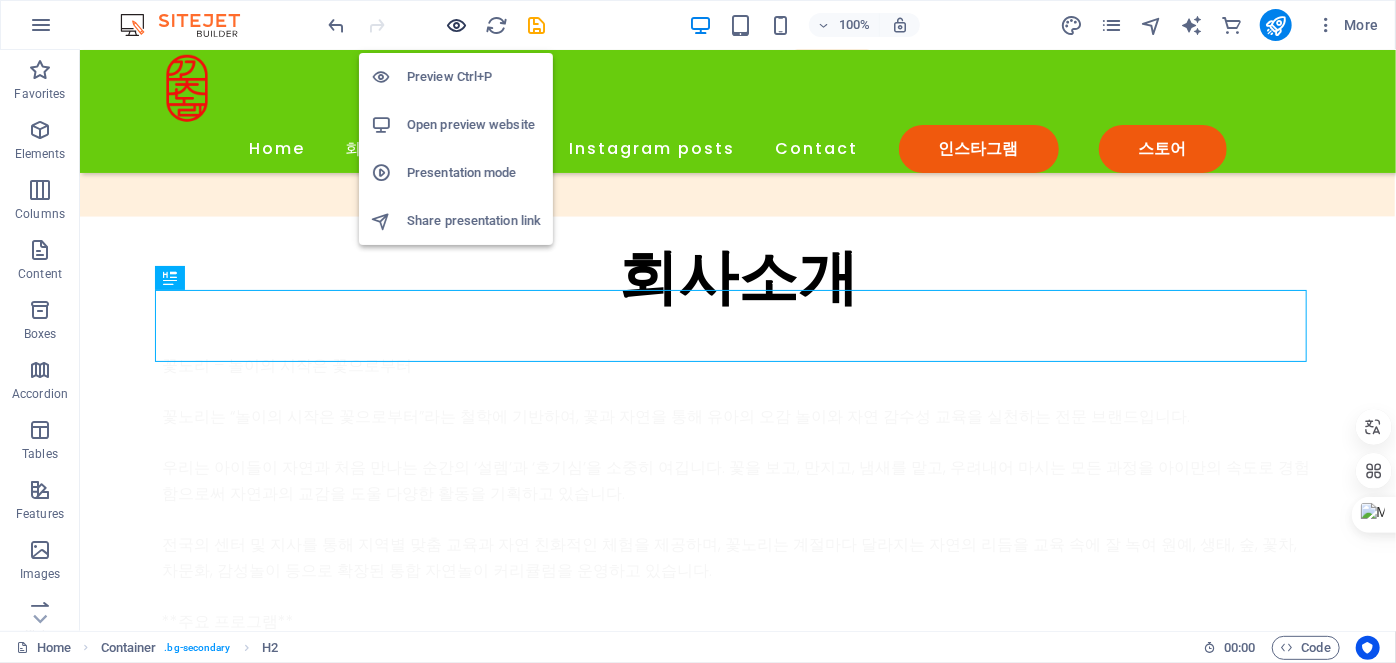 click at bounding box center [457, 25] 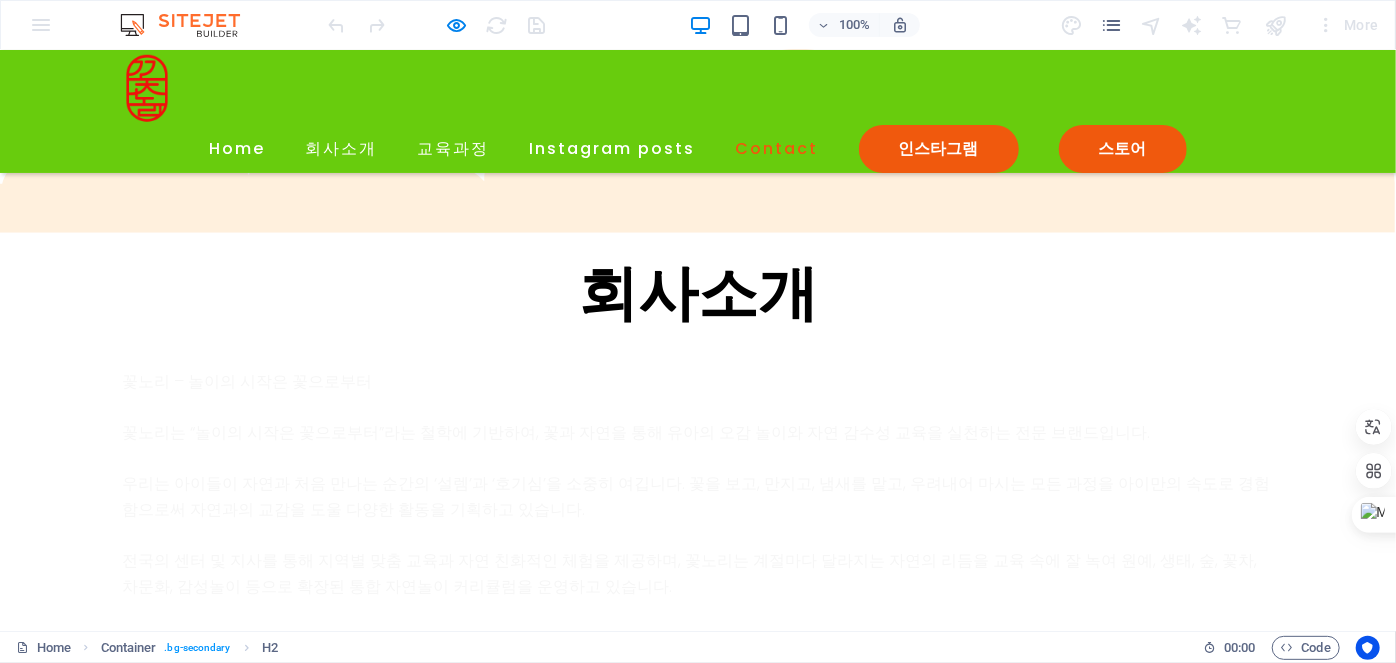 click on "Contact" at bounding box center (777, 148) 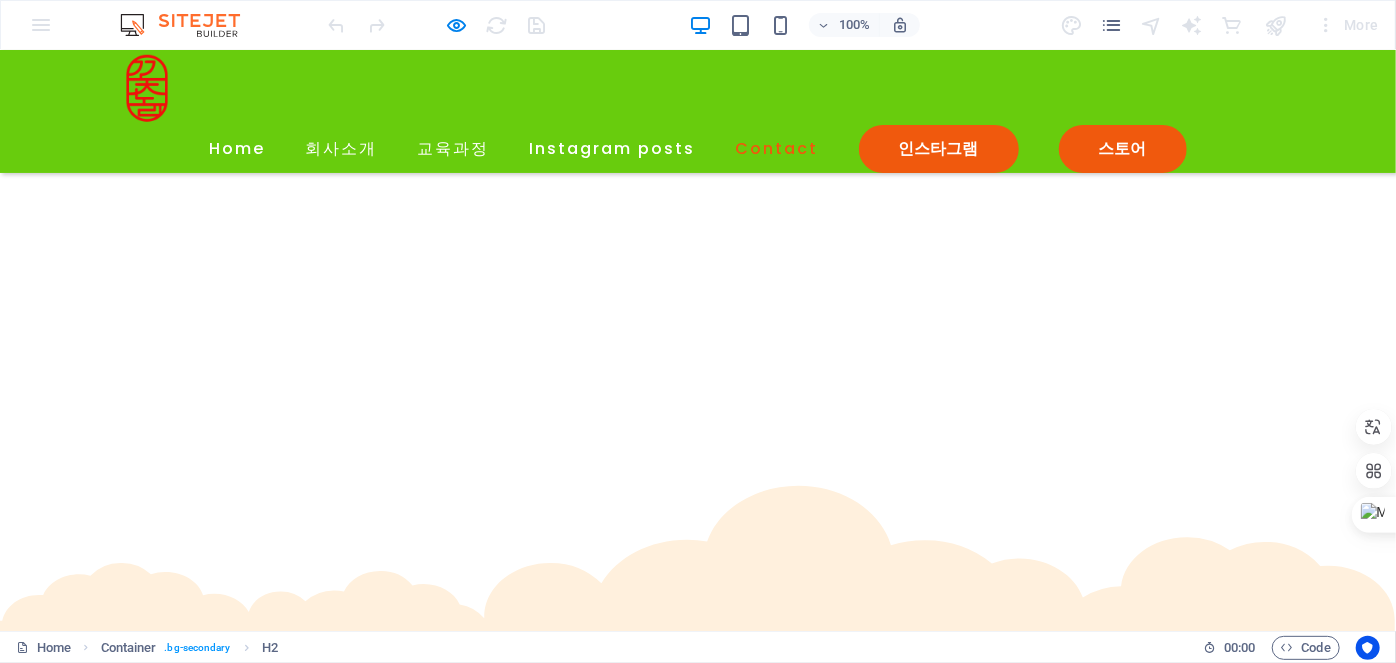 scroll, scrollTop: 3831, scrollLeft: 0, axis: vertical 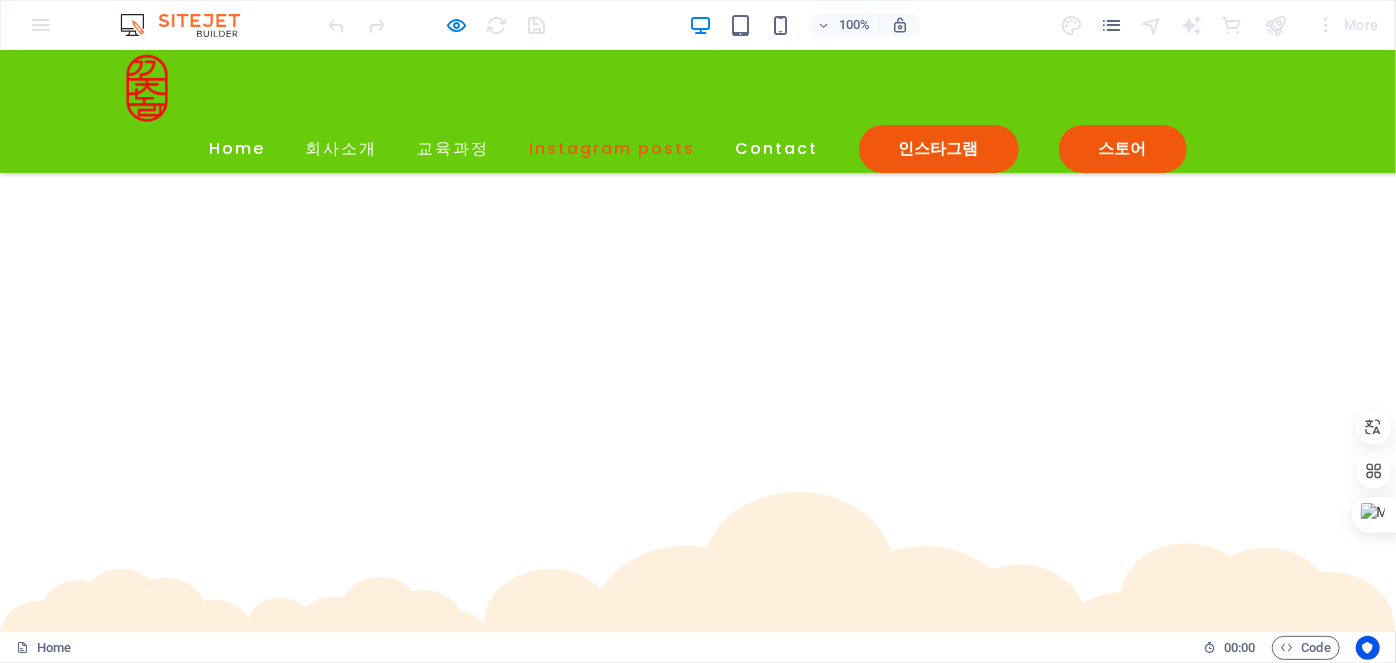 click on "Instagram posts" at bounding box center [613, 148] 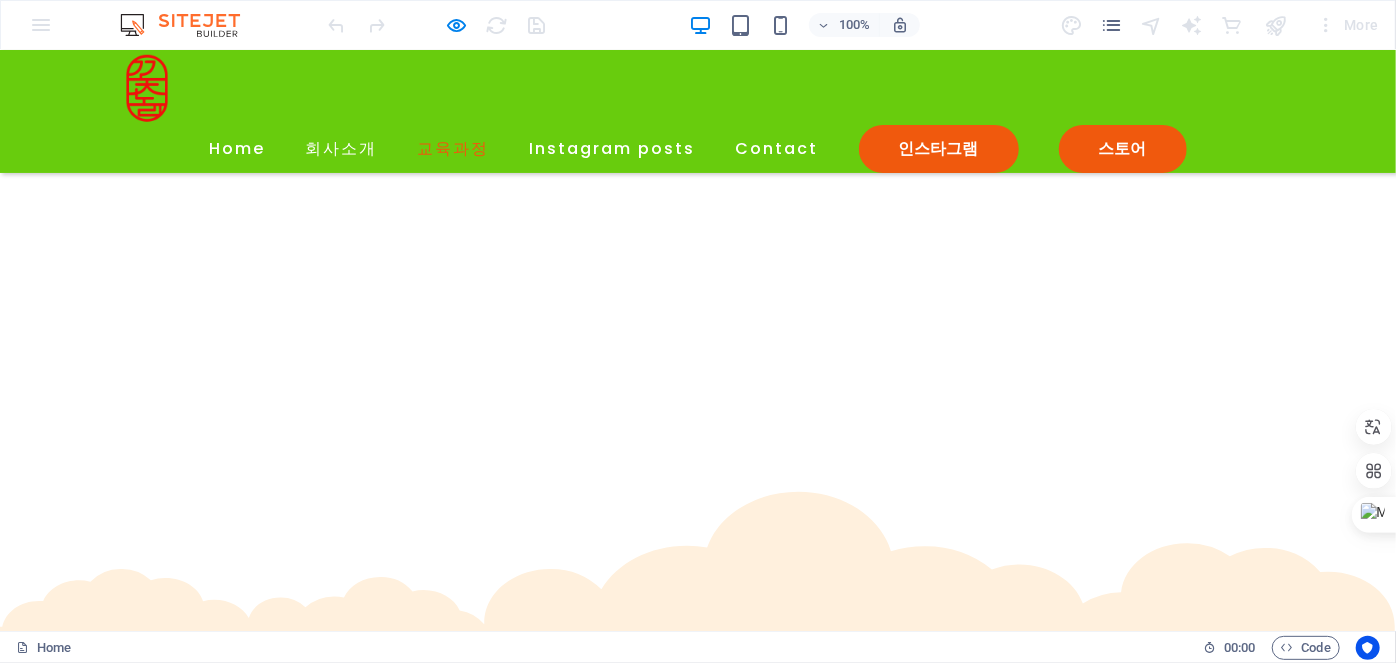 click on "교육과정" at bounding box center [454, 148] 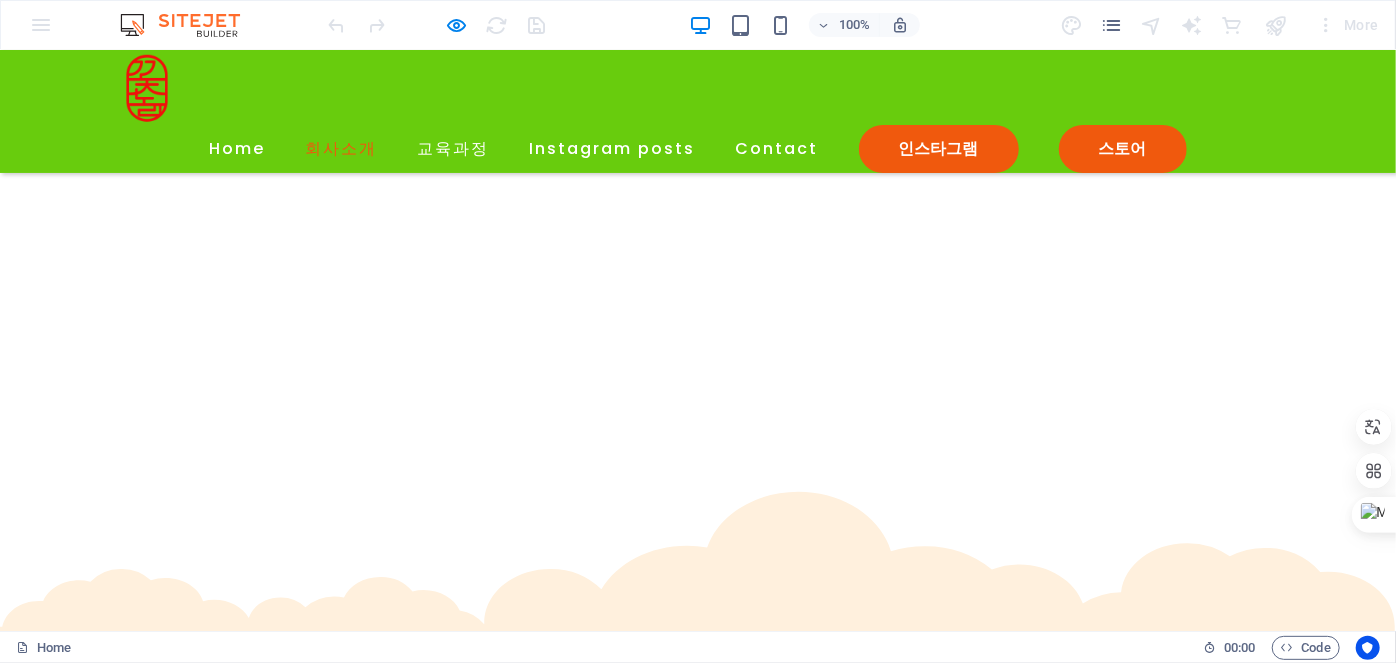 click on "회사소개" at bounding box center (342, 148) 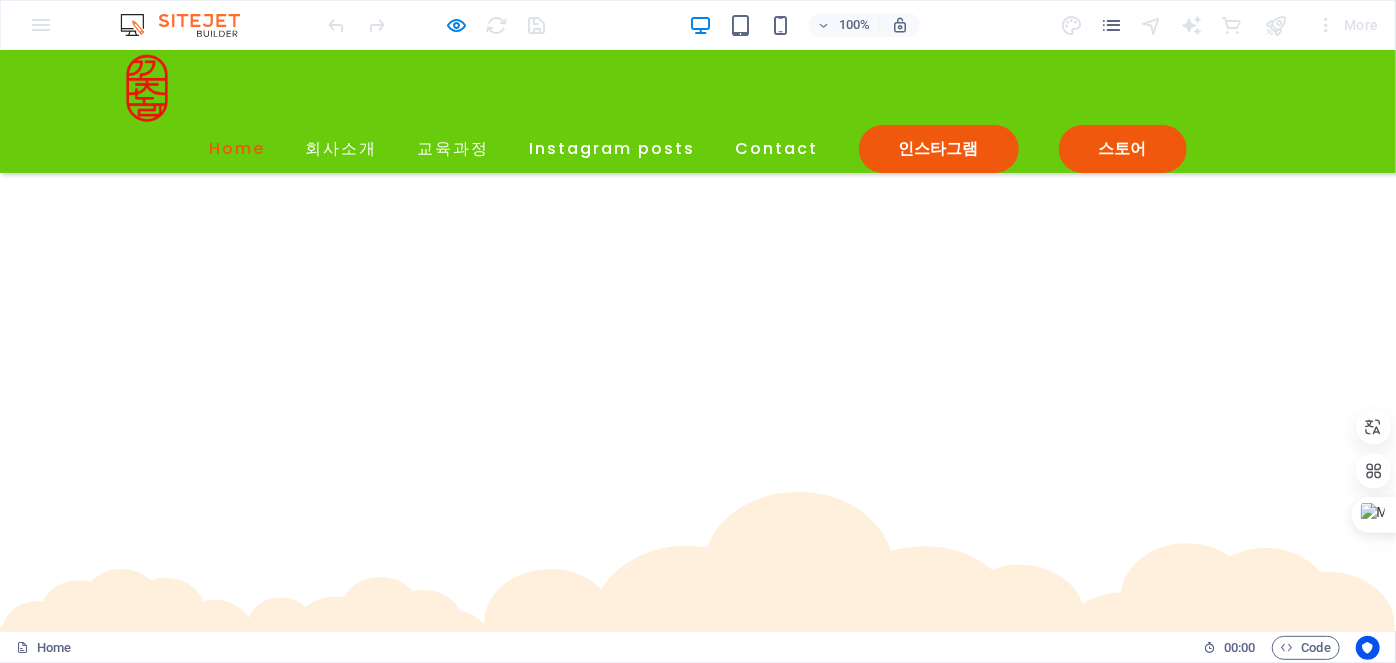 click on "Home" at bounding box center [238, 148] 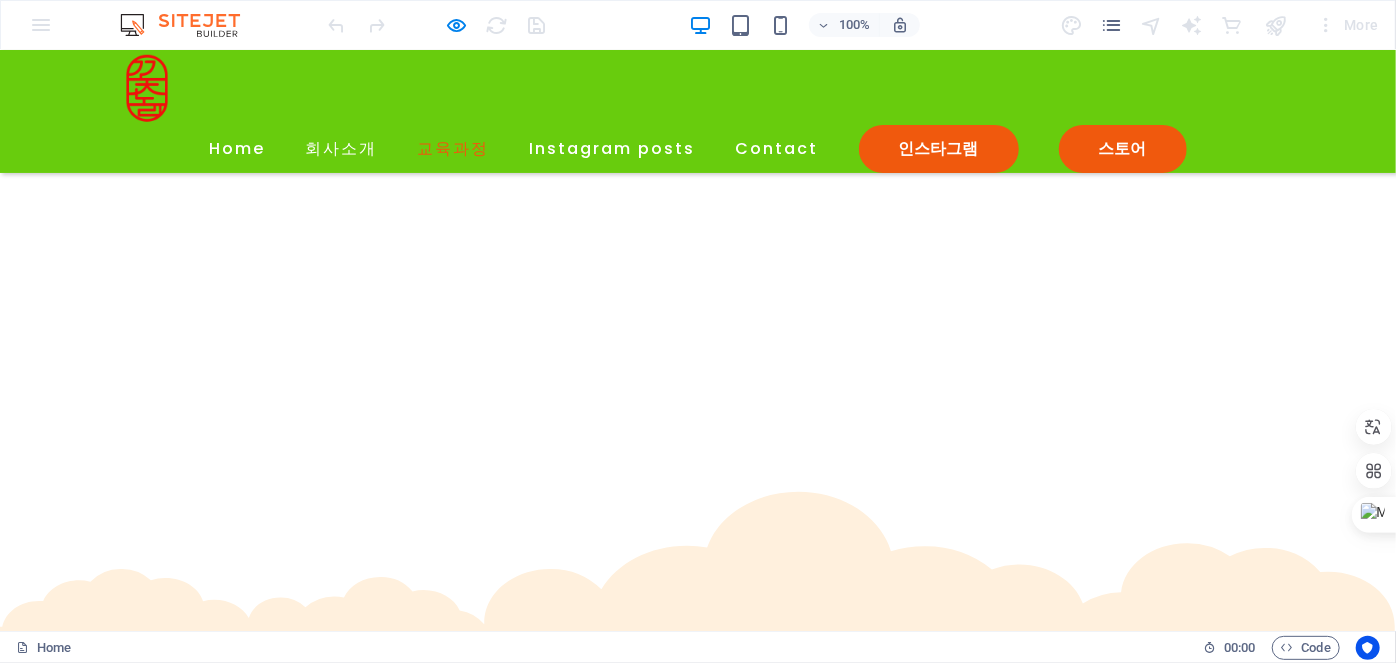 click on "교육과정" at bounding box center [454, 148] 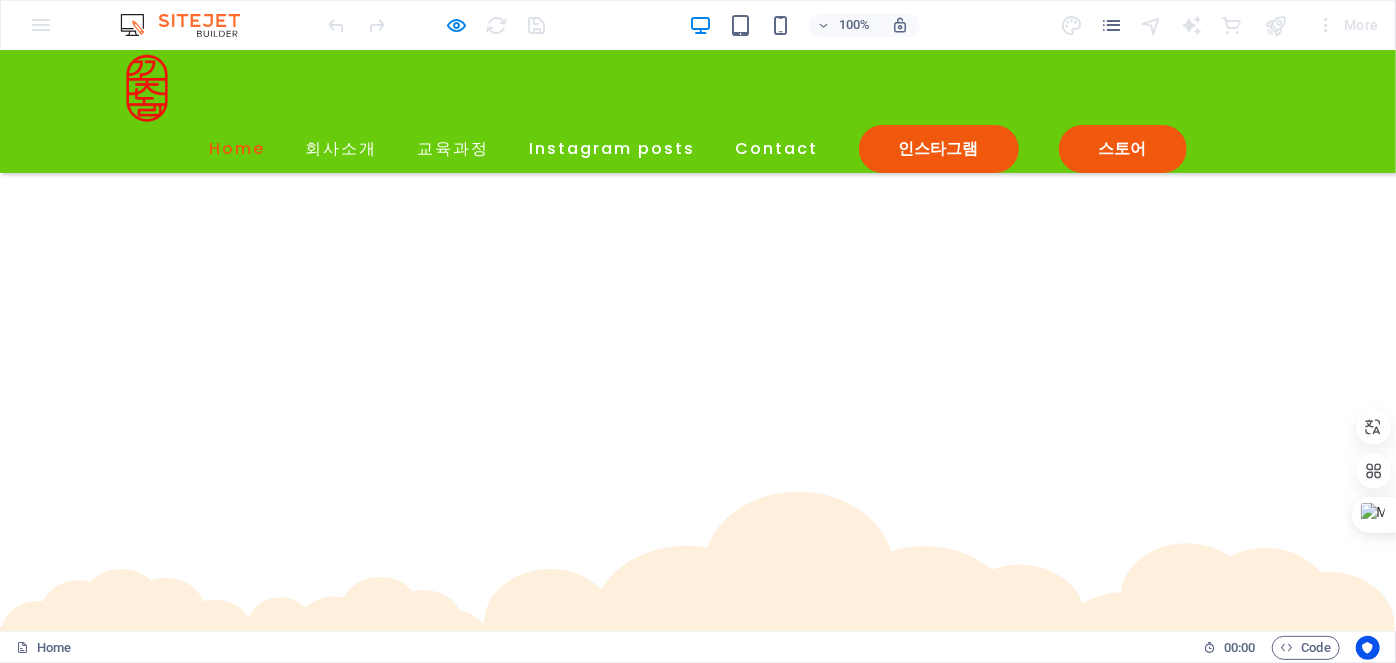 click on "Home" at bounding box center [238, 148] 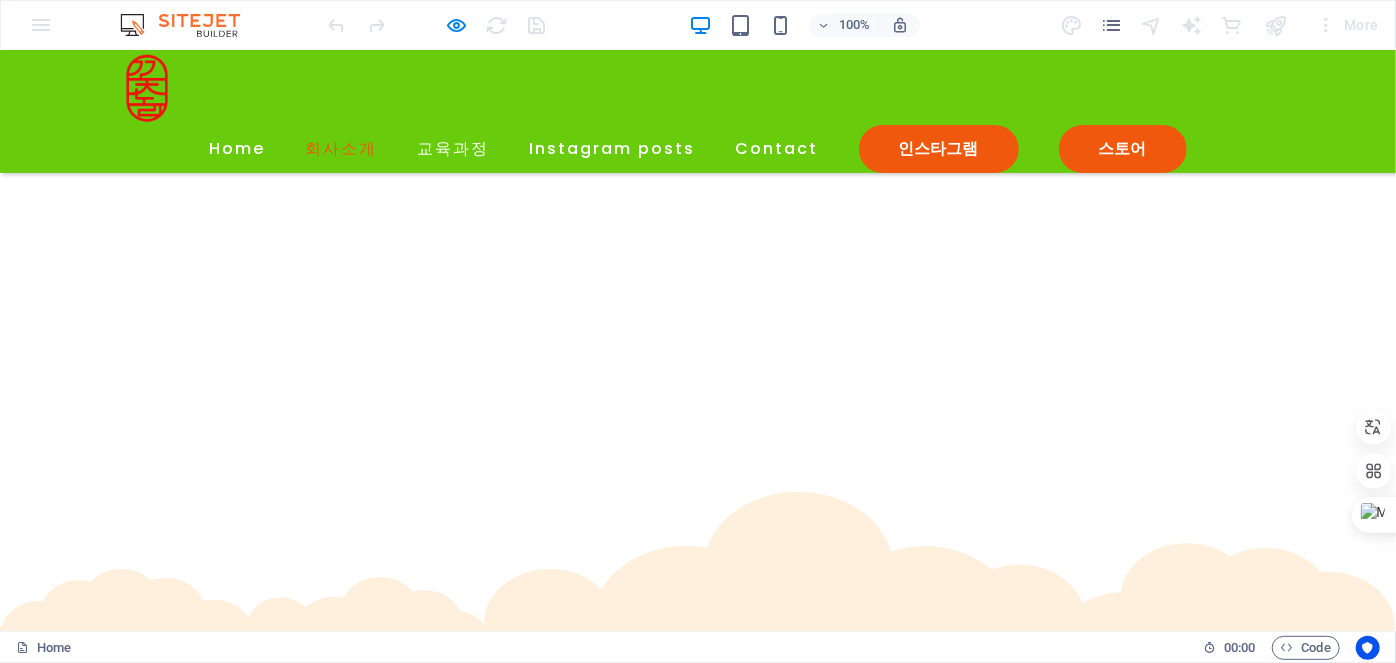 click on "회사소개" at bounding box center (342, 148) 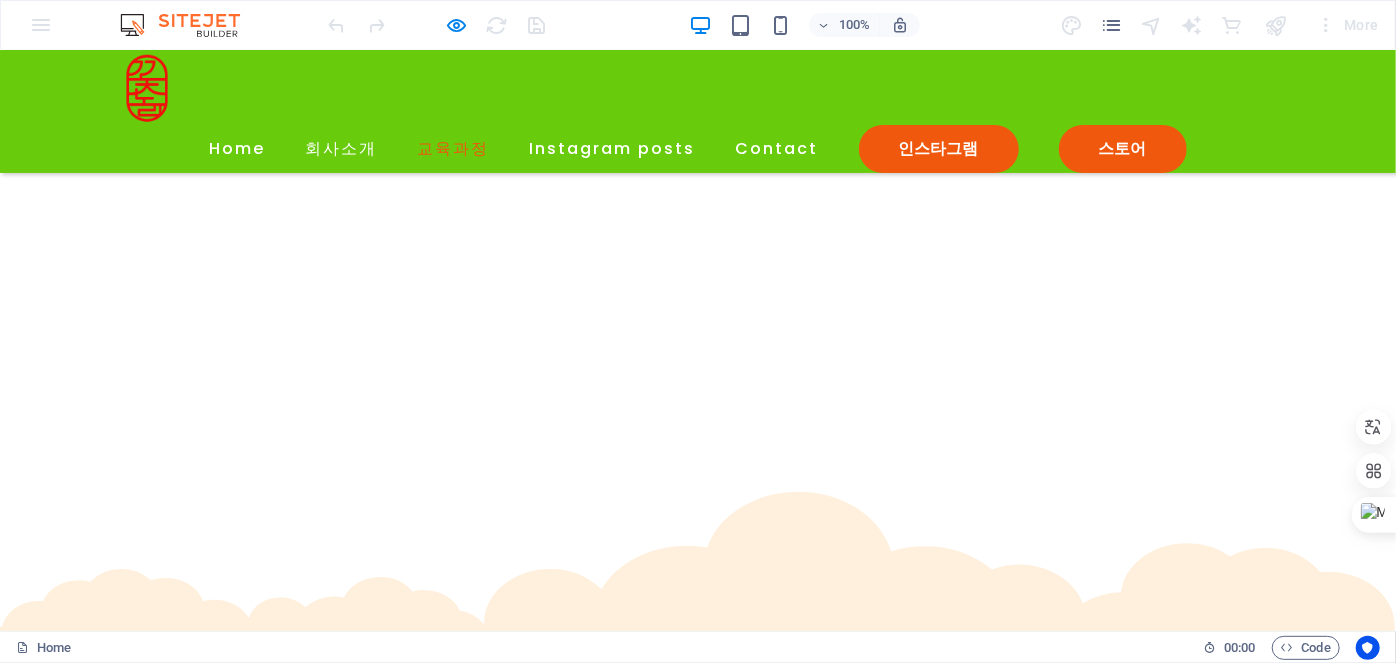 click on "교육과정" at bounding box center (454, 148) 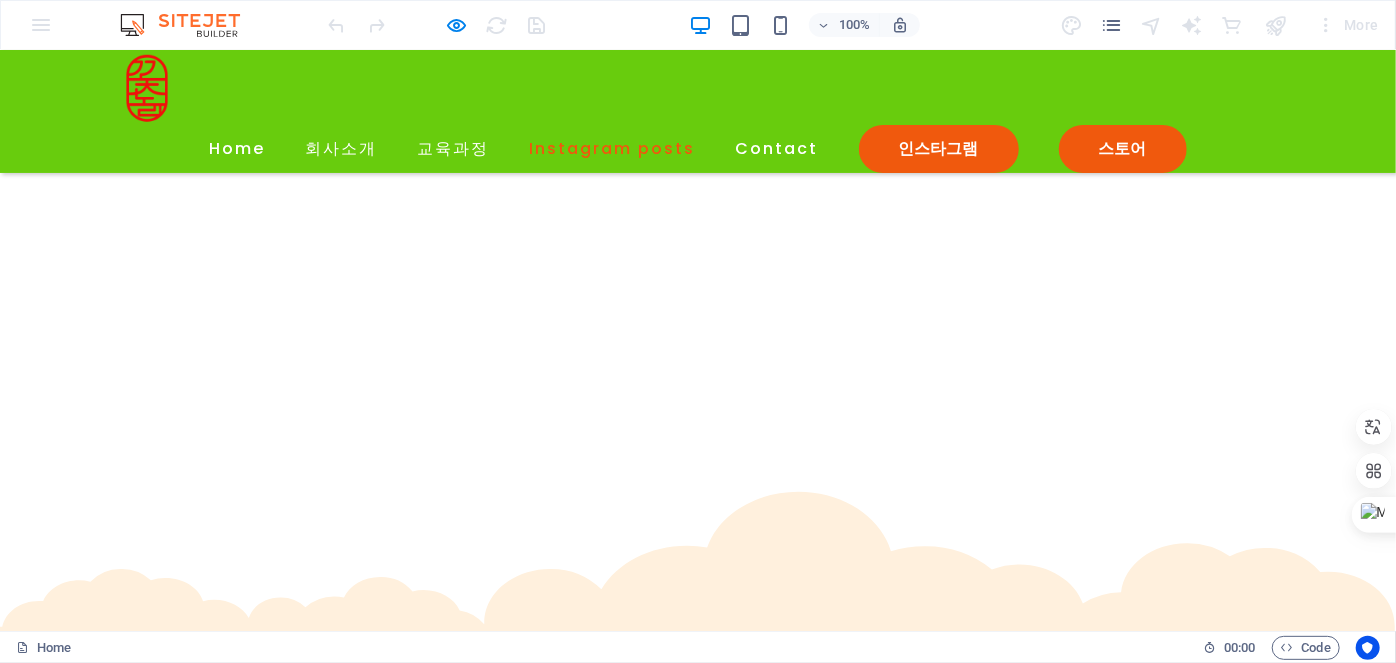 click on "Instagram posts" at bounding box center [613, 148] 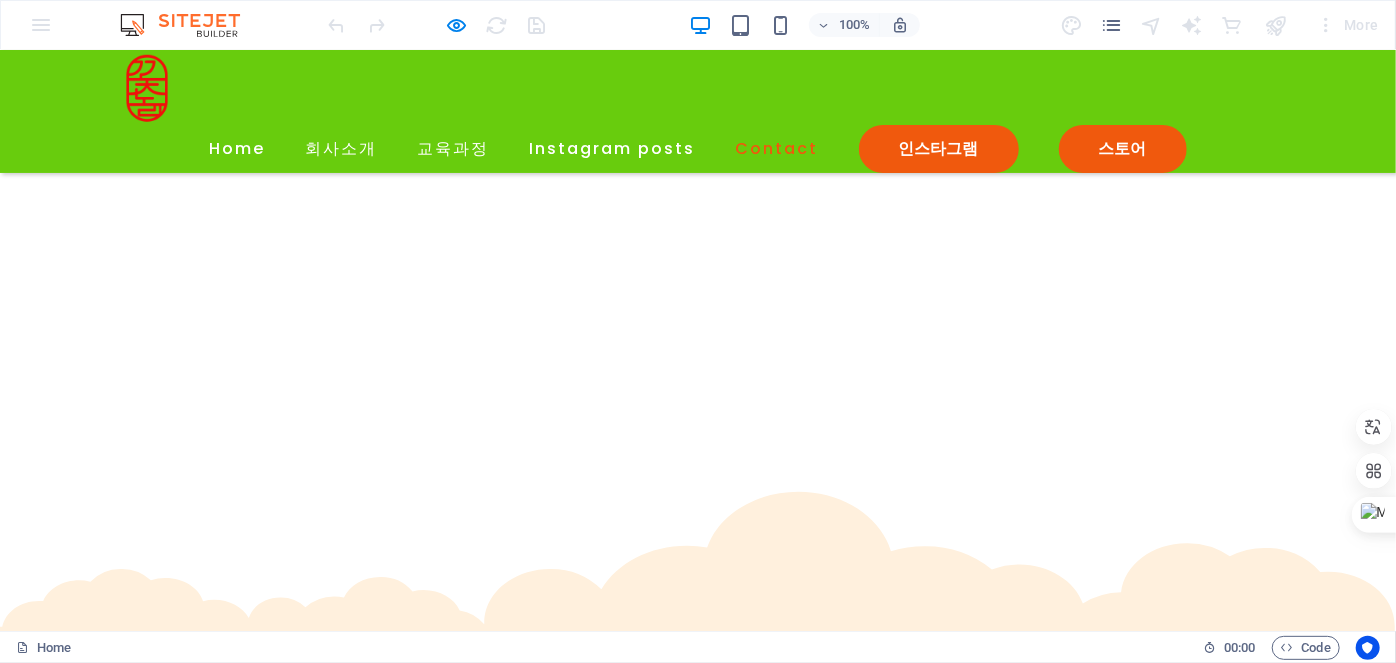 click on "Contact" at bounding box center [777, 148] 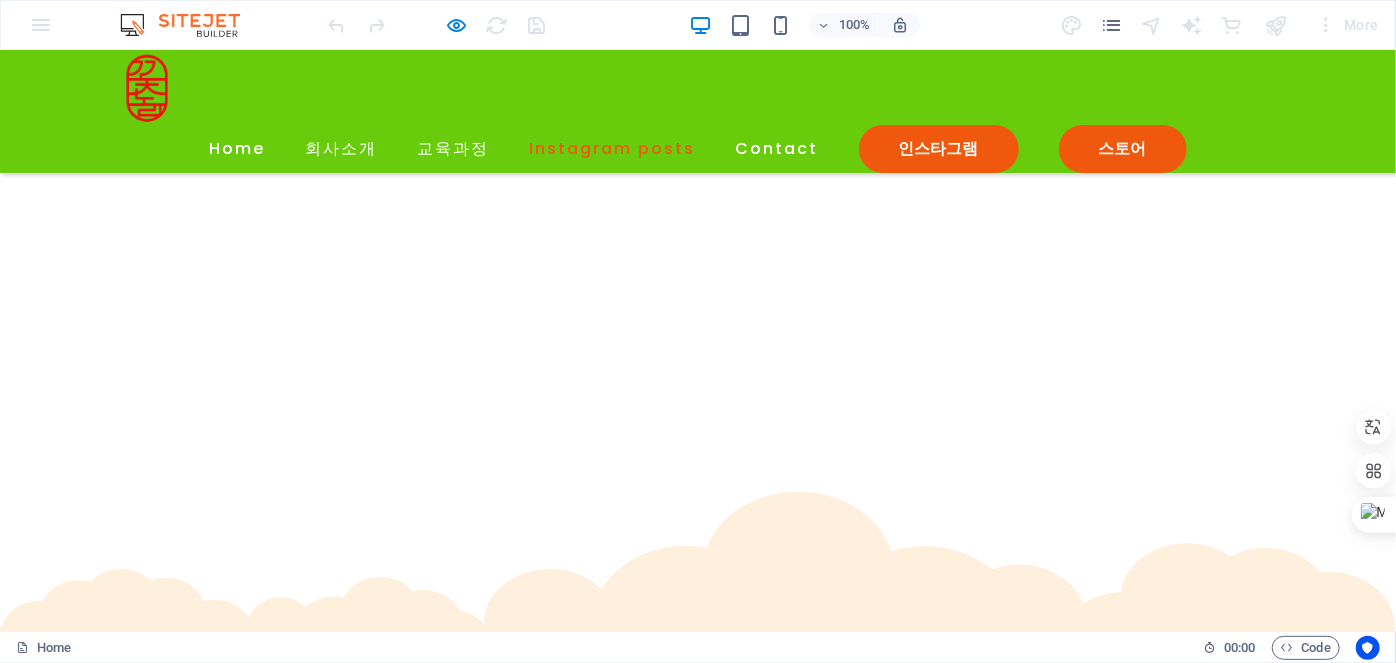 click on "Instagram posts" at bounding box center [613, 148] 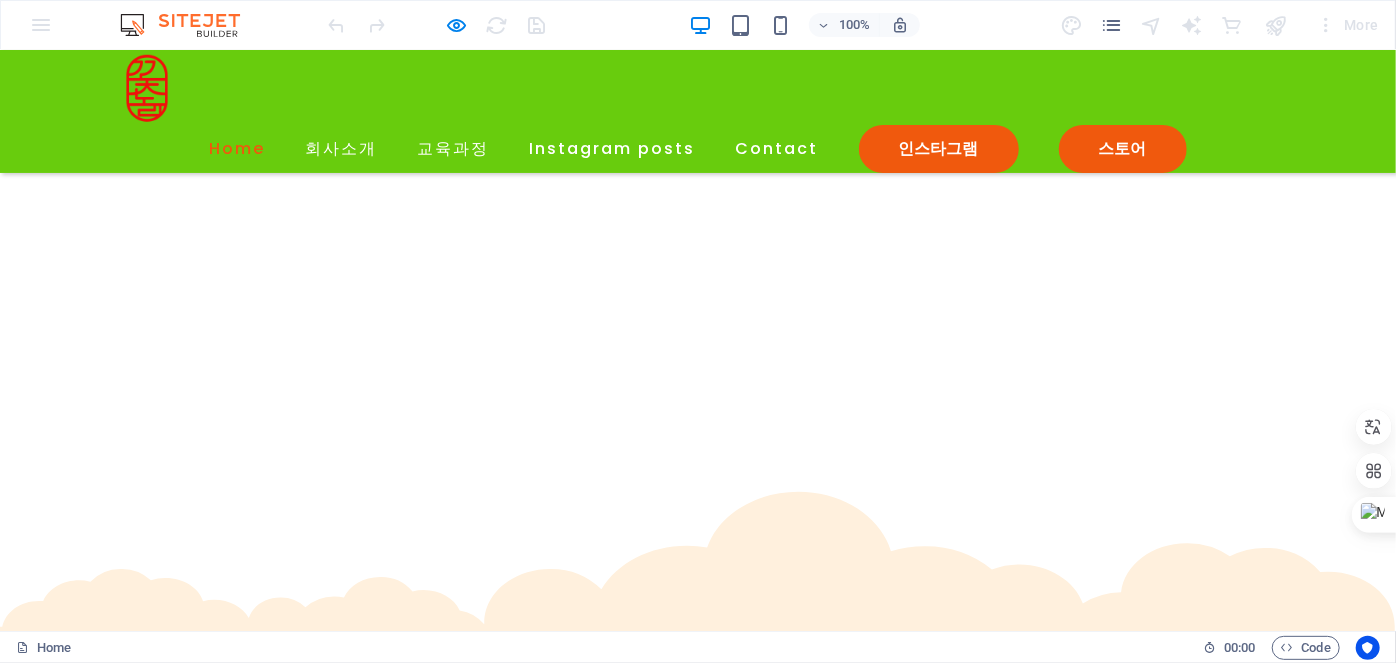 click on "Home" at bounding box center (238, 148) 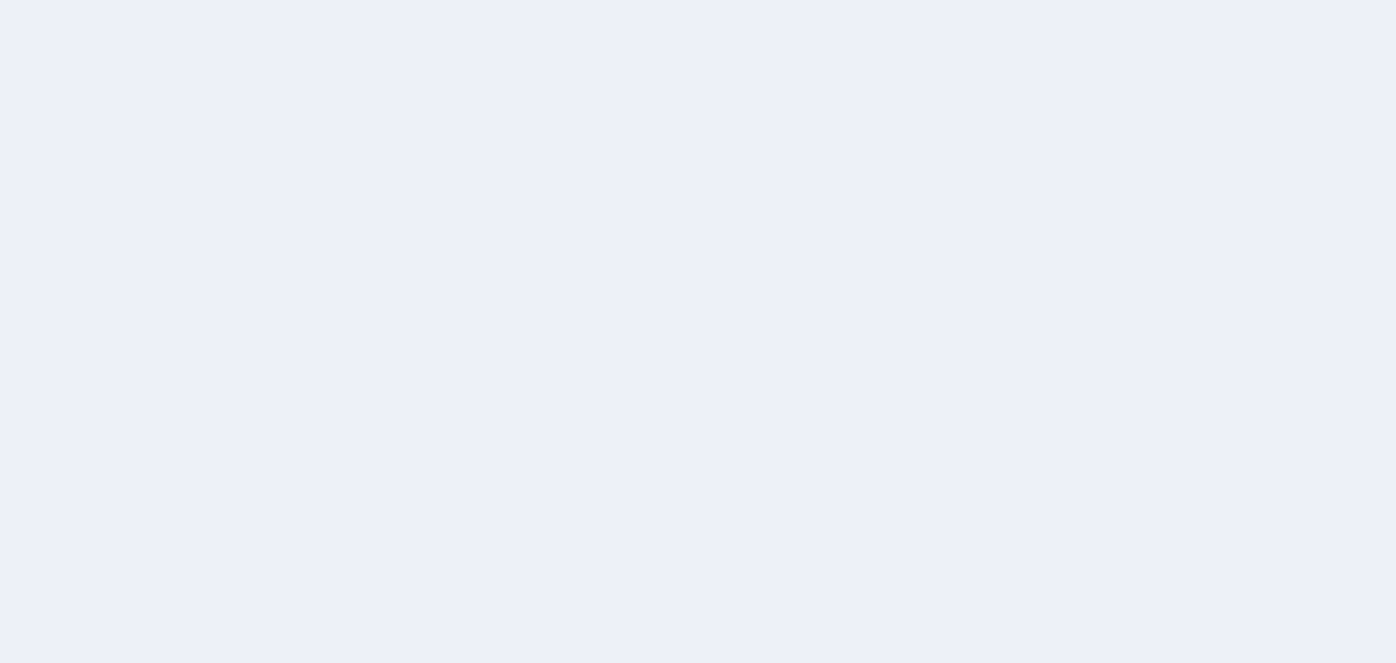 scroll, scrollTop: 0, scrollLeft: 0, axis: both 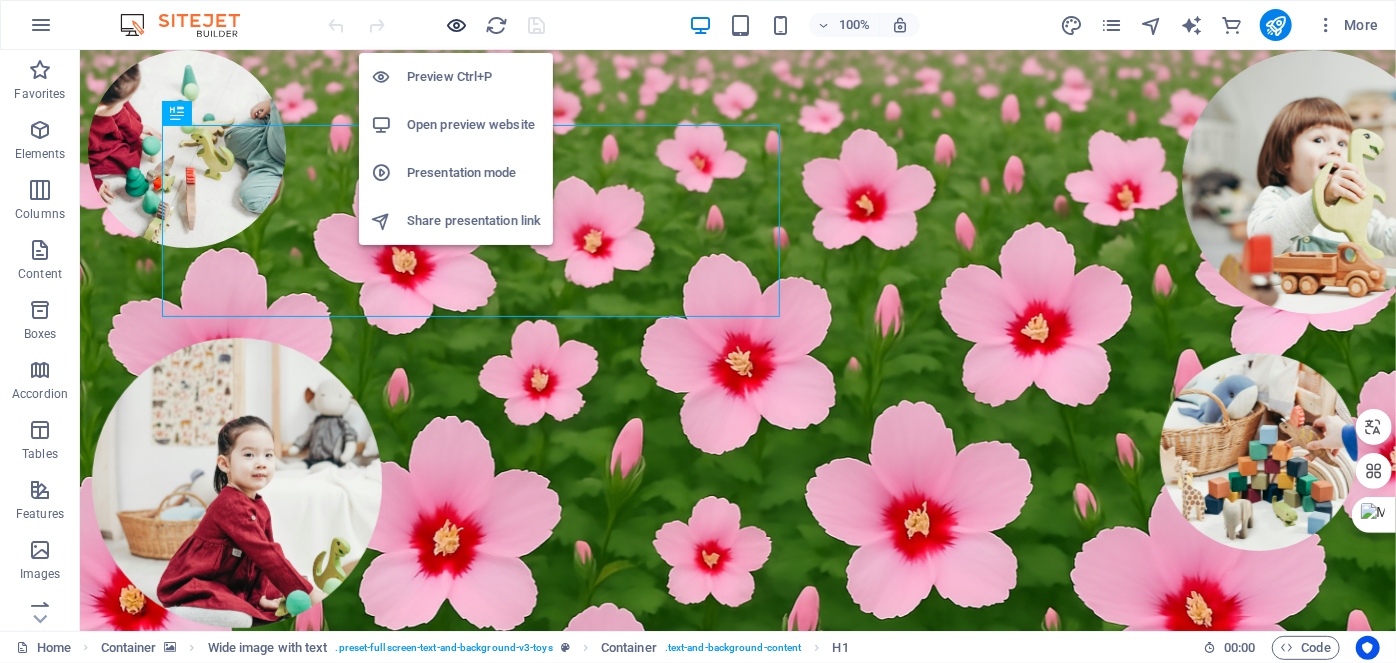 click at bounding box center [457, 25] 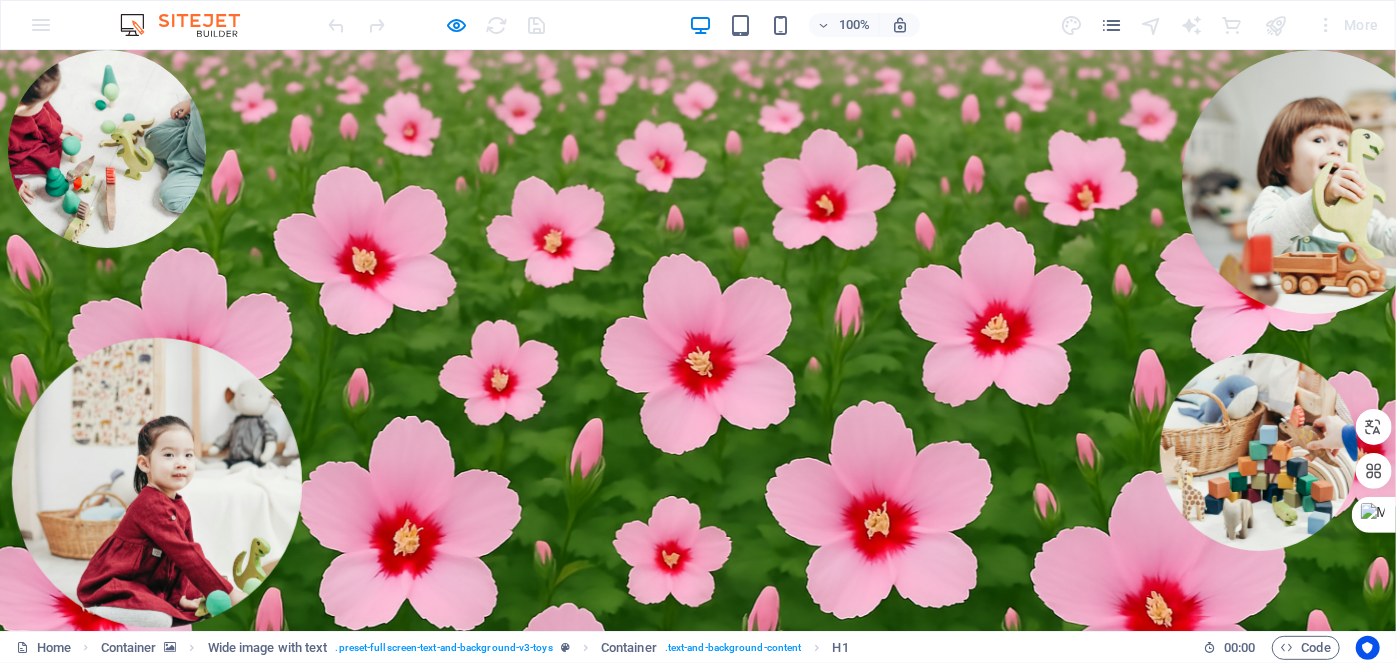 click on "Contact" at bounding box center [674, 1124] 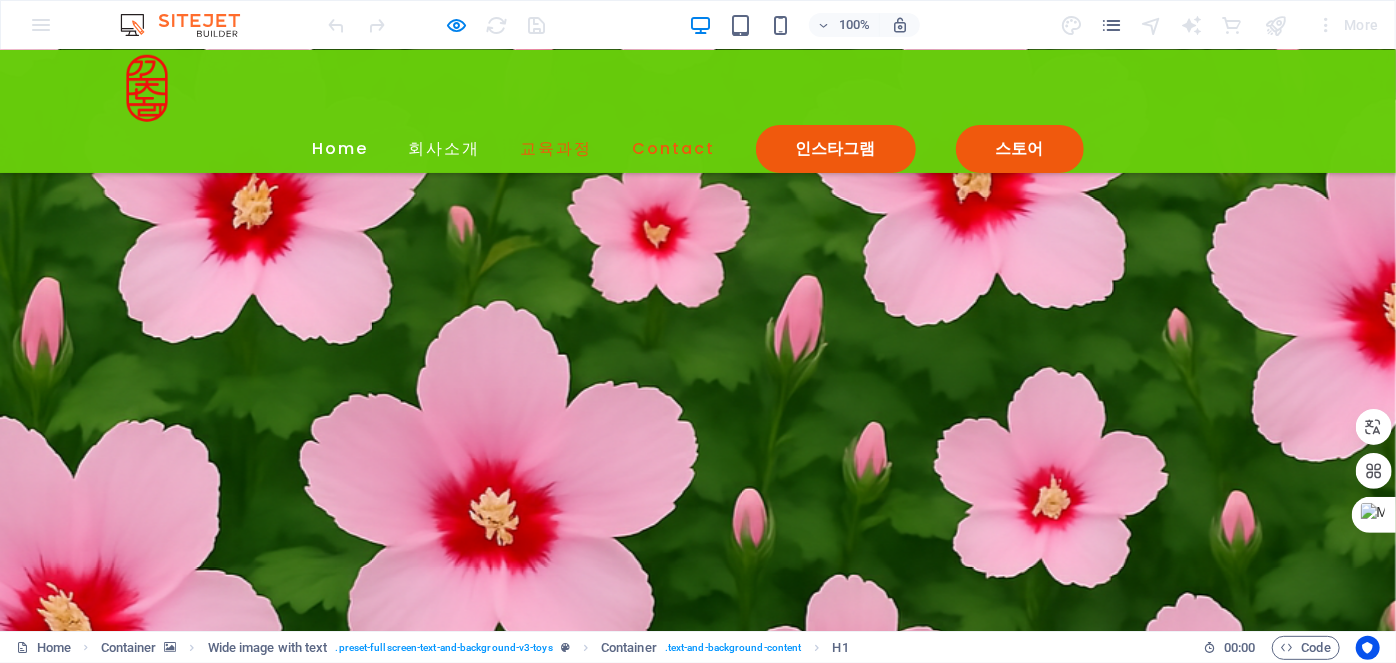 scroll, scrollTop: 3829, scrollLeft: 0, axis: vertical 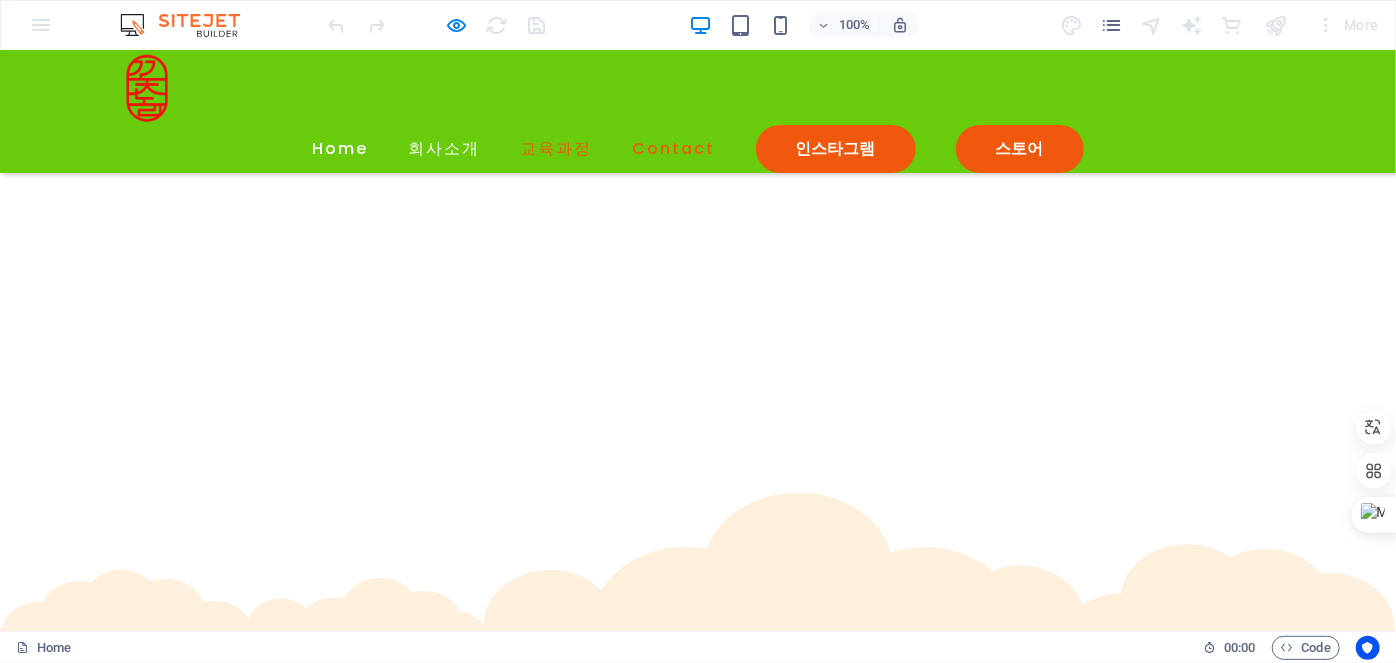 click on "교육과정" at bounding box center [557, 148] 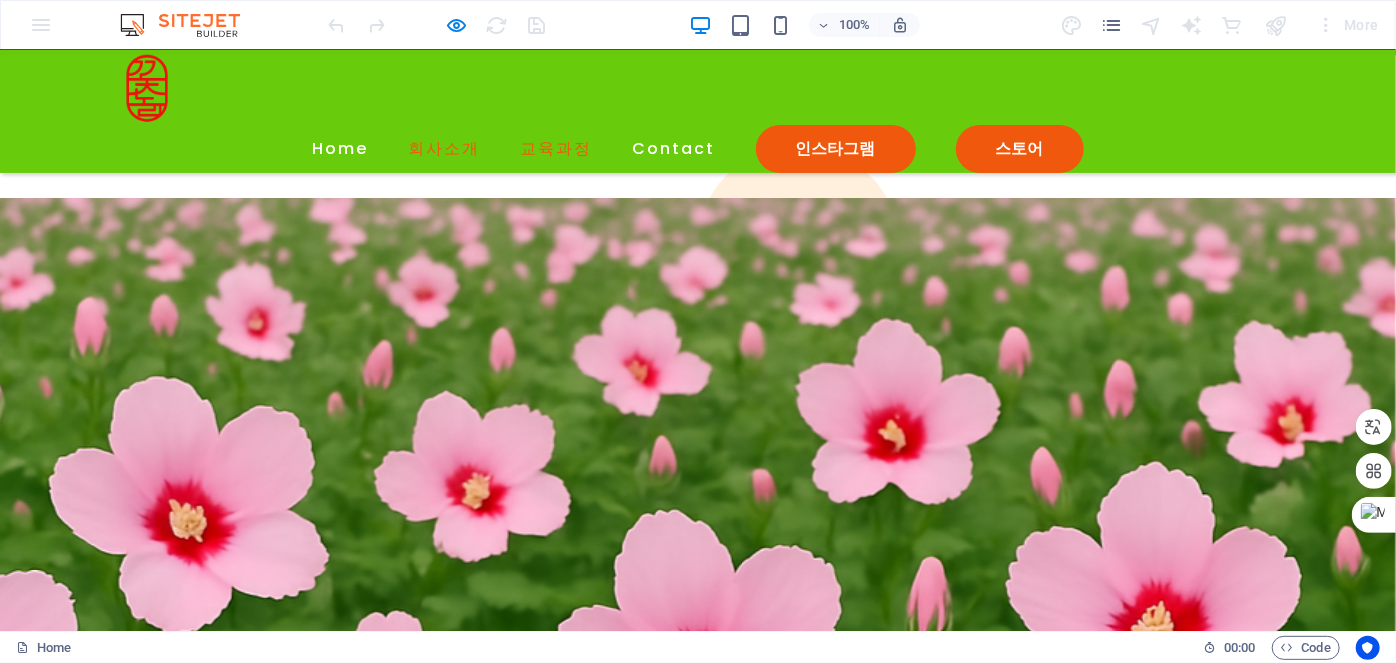 click on "회사소개" at bounding box center (445, 148) 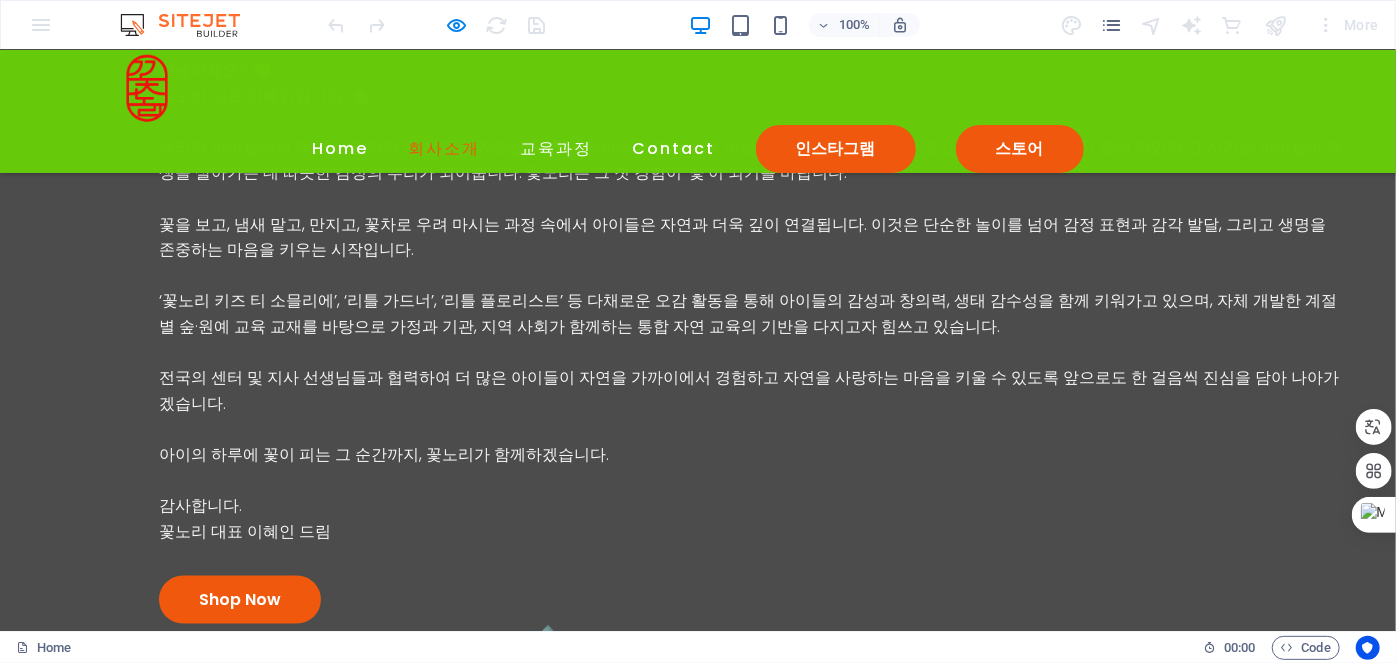 scroll, scrollTop: 1043, scrollLeft: 0, axis: vertical 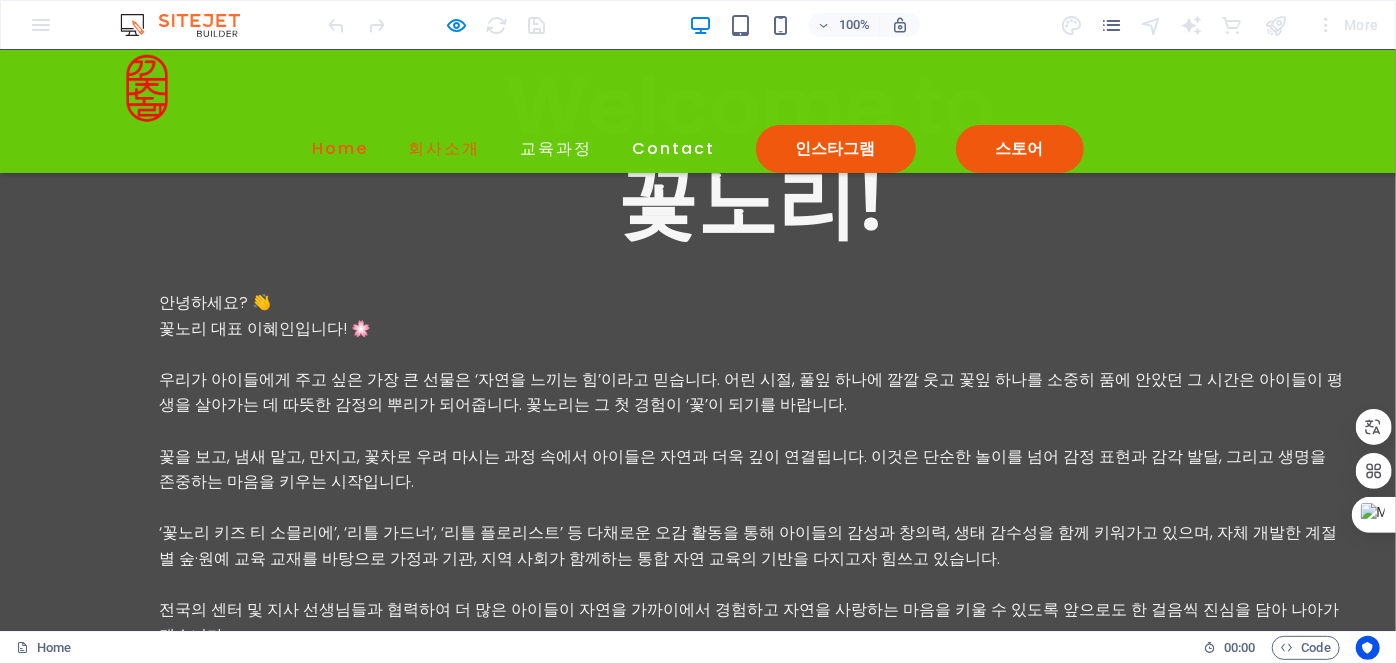 click on "Home" at bounding box center (341, 148) 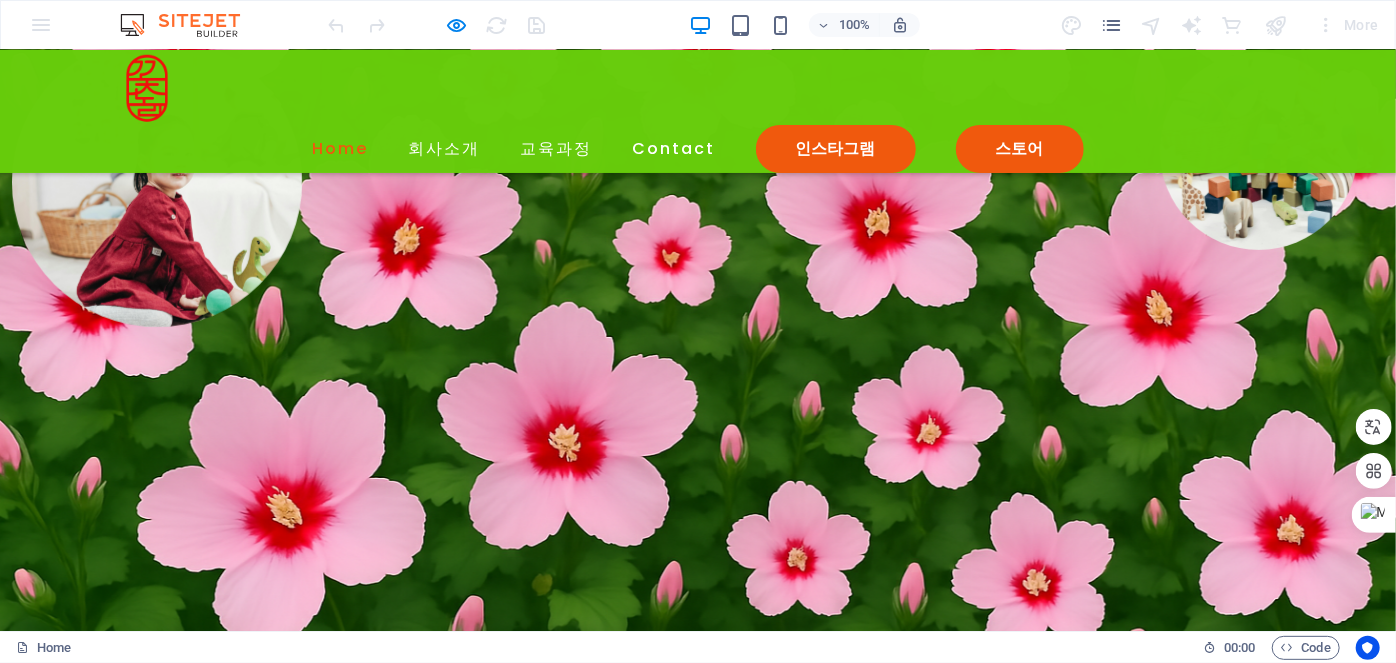 scroll, scrollTop: 0, scrollLeft: 0, axis: both 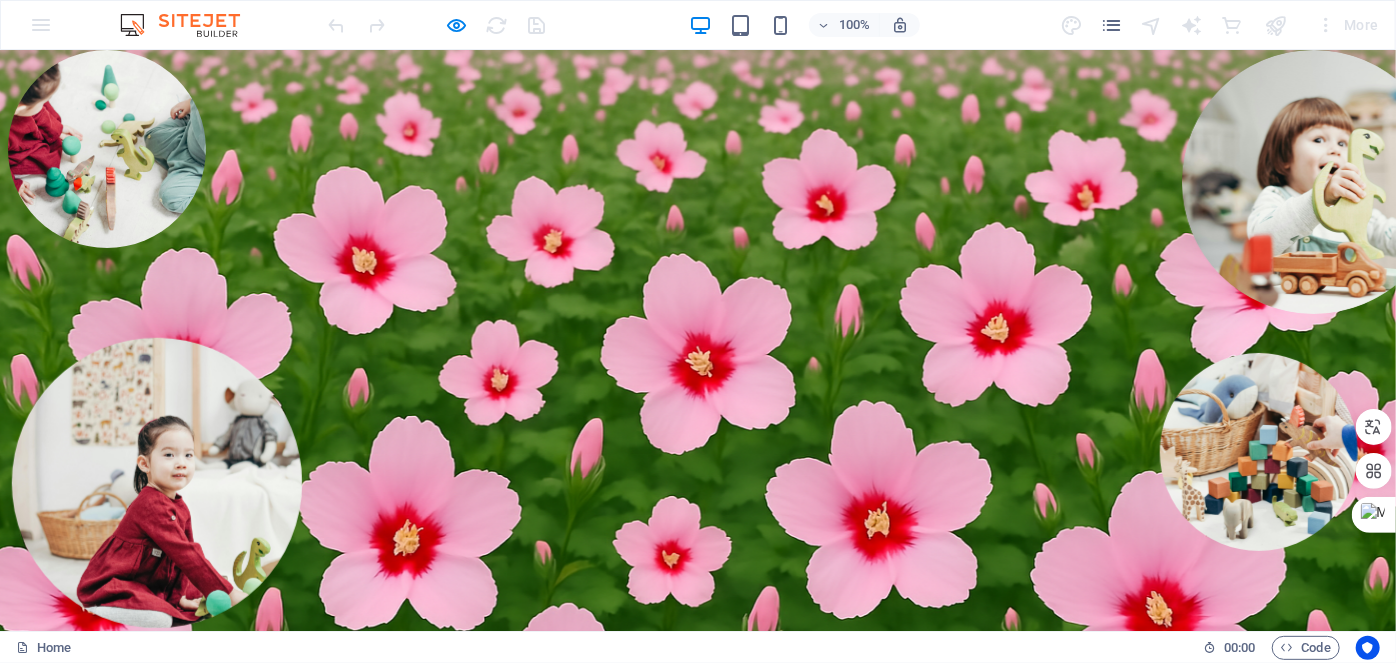 click on "Contact" at bounding box center [674, 1124] 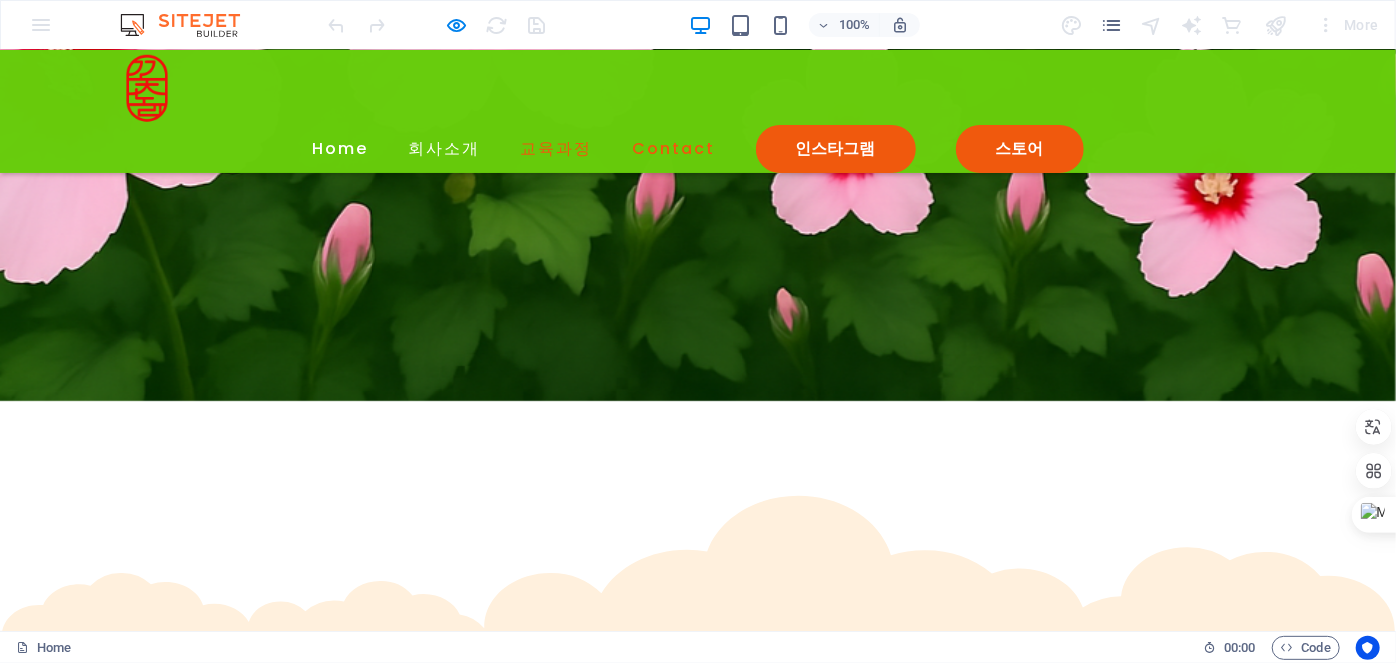 scroll, scrollTop: 3829, scrollLeft: 0, axis: vertical 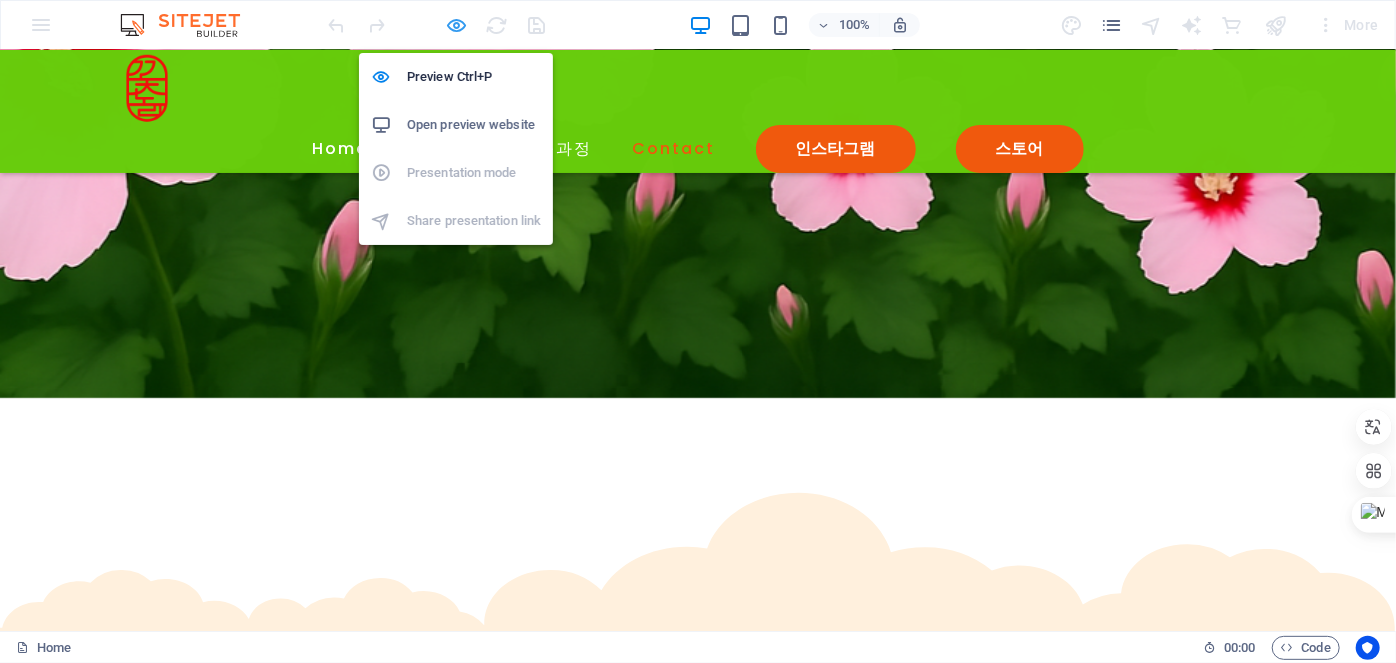 click at bounding box center [457, 25] 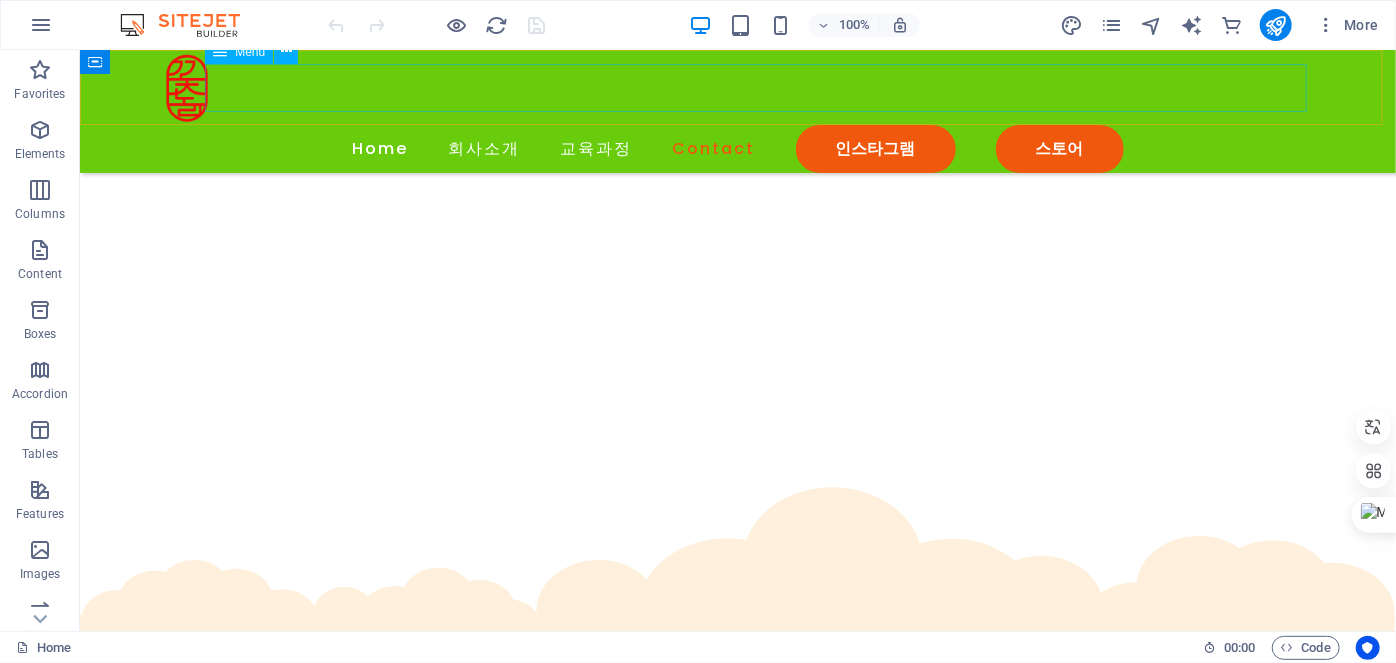 click on "Home 회사소개 교육과정 Contact 인스타그램 스토어" at bounding box center (737, 148) 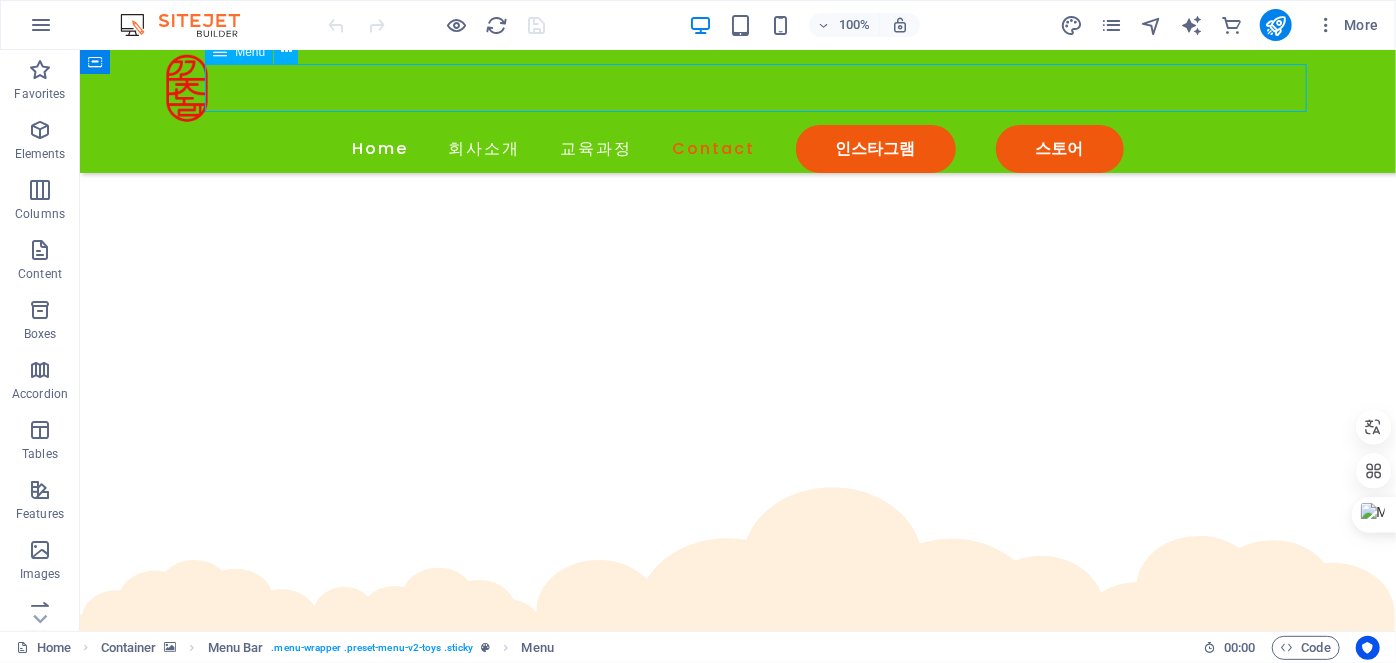 click on "Home 회사소개 교육과정 Contact 인스타그램 스토어" at bounding box center [737, 148] 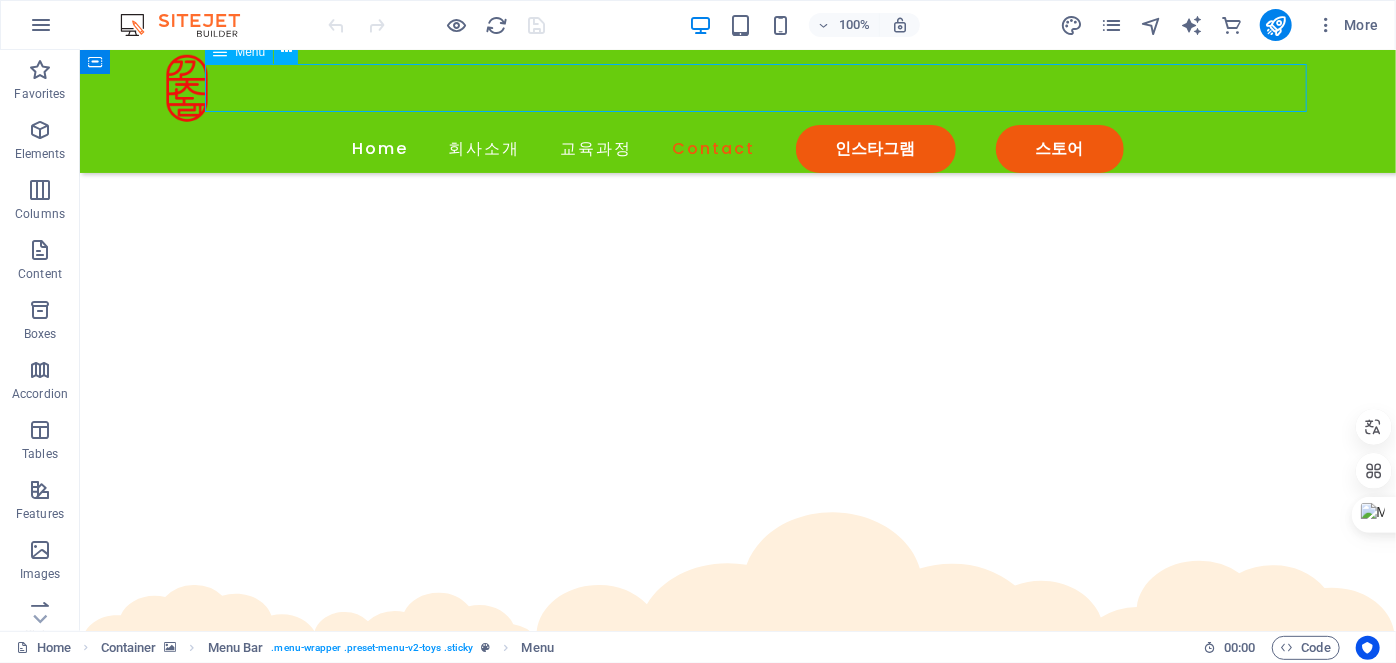 select on "default" 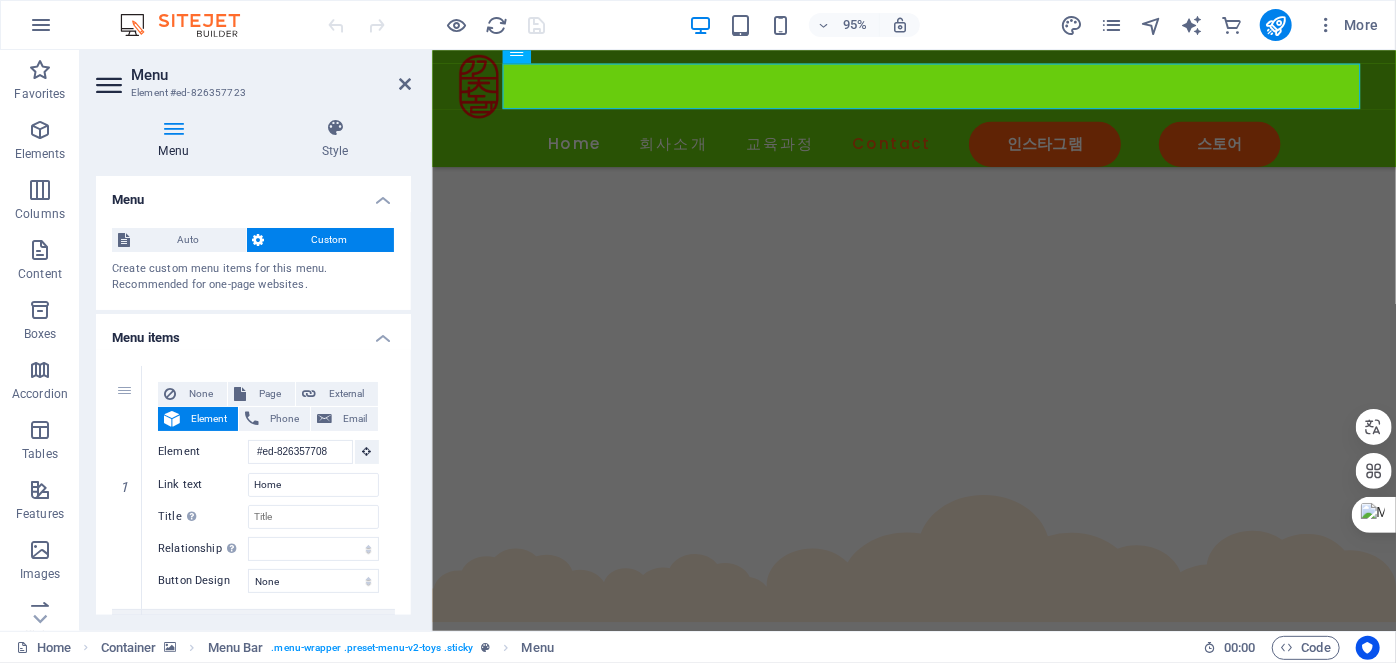scroll, scrollTop: 3854, scrollLeft: 0, axis: vertical 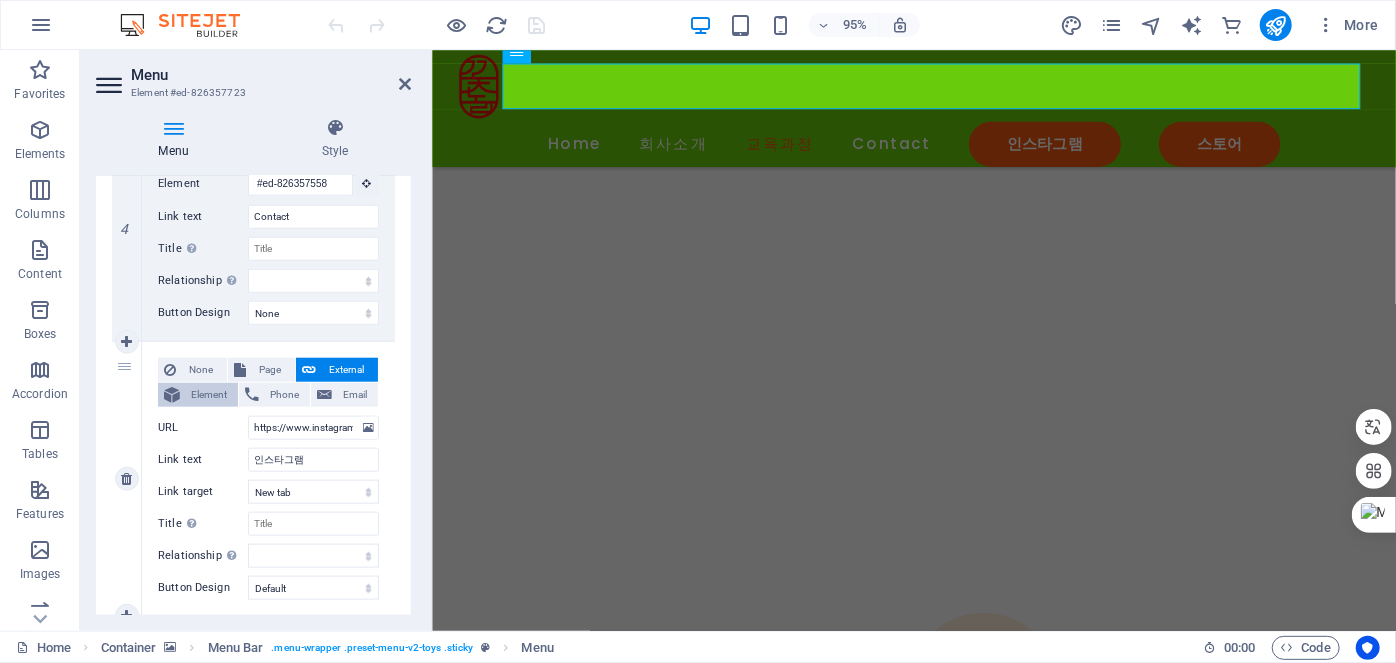 click on "Element" at bounding box center [209, 395] 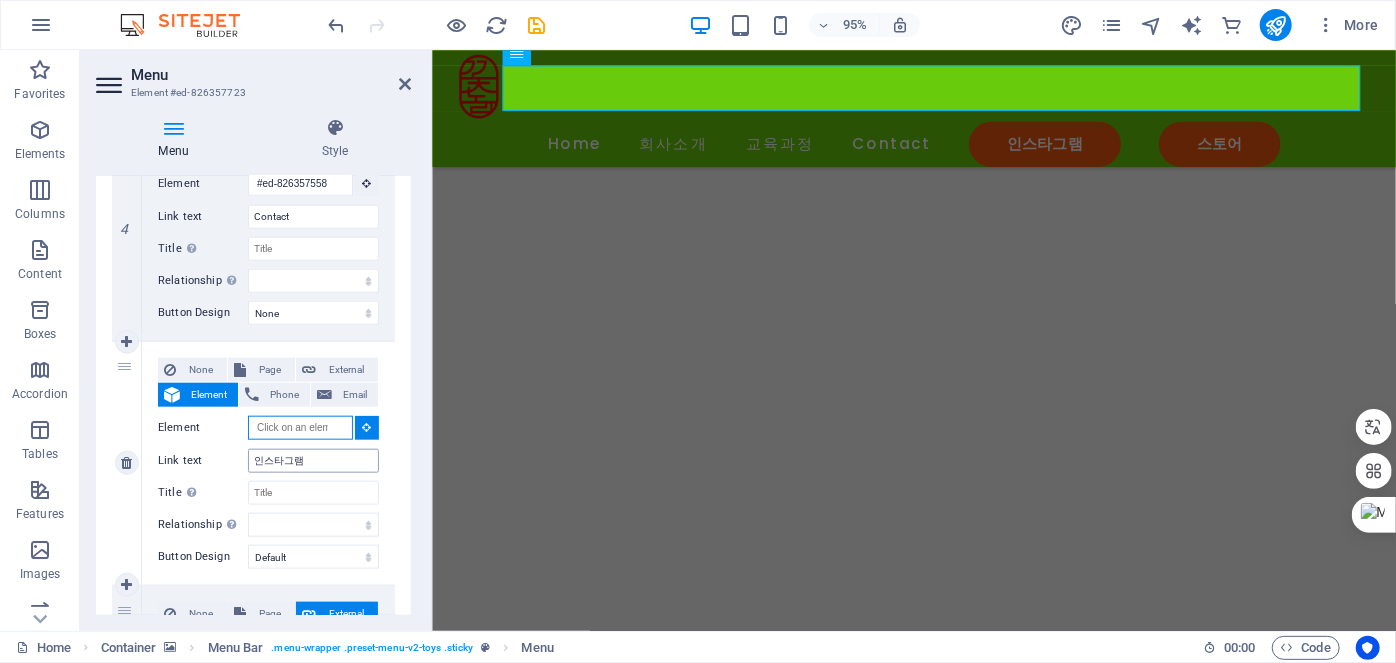 scroll, scrollTop: 3629, scrollLeft: 0, axis: vertical 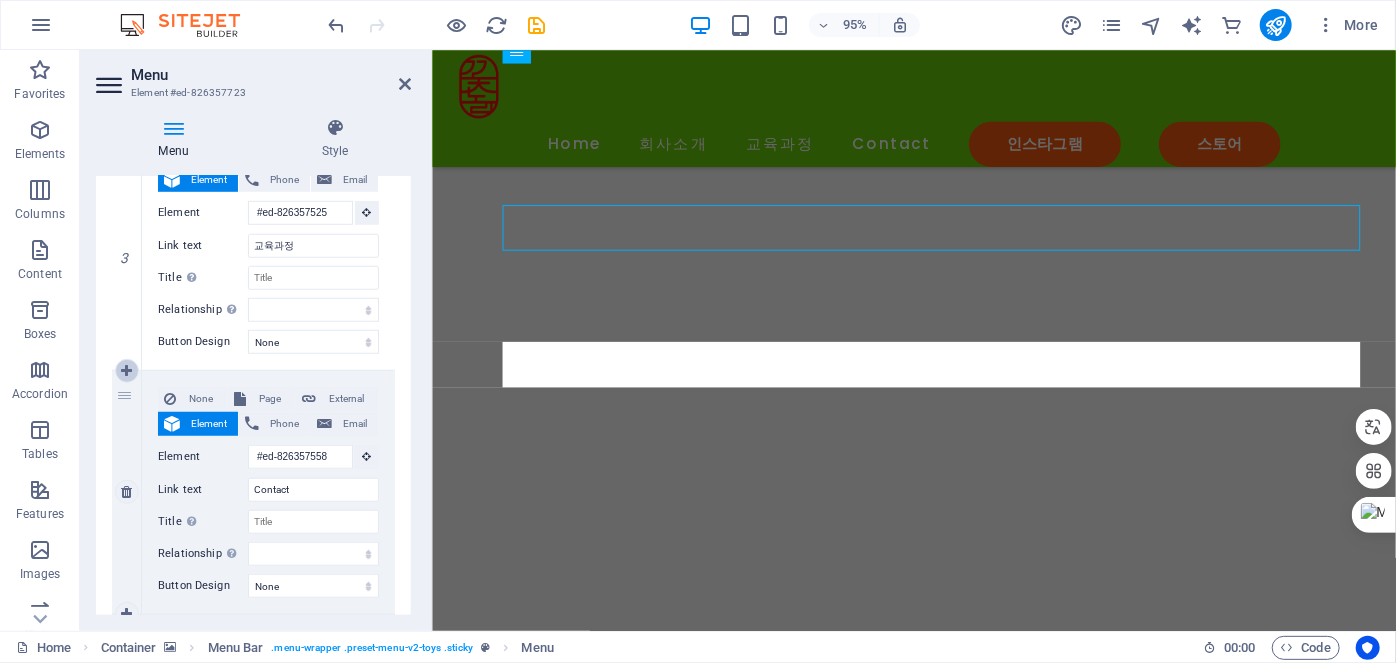 click at bounding box center [126, 371] 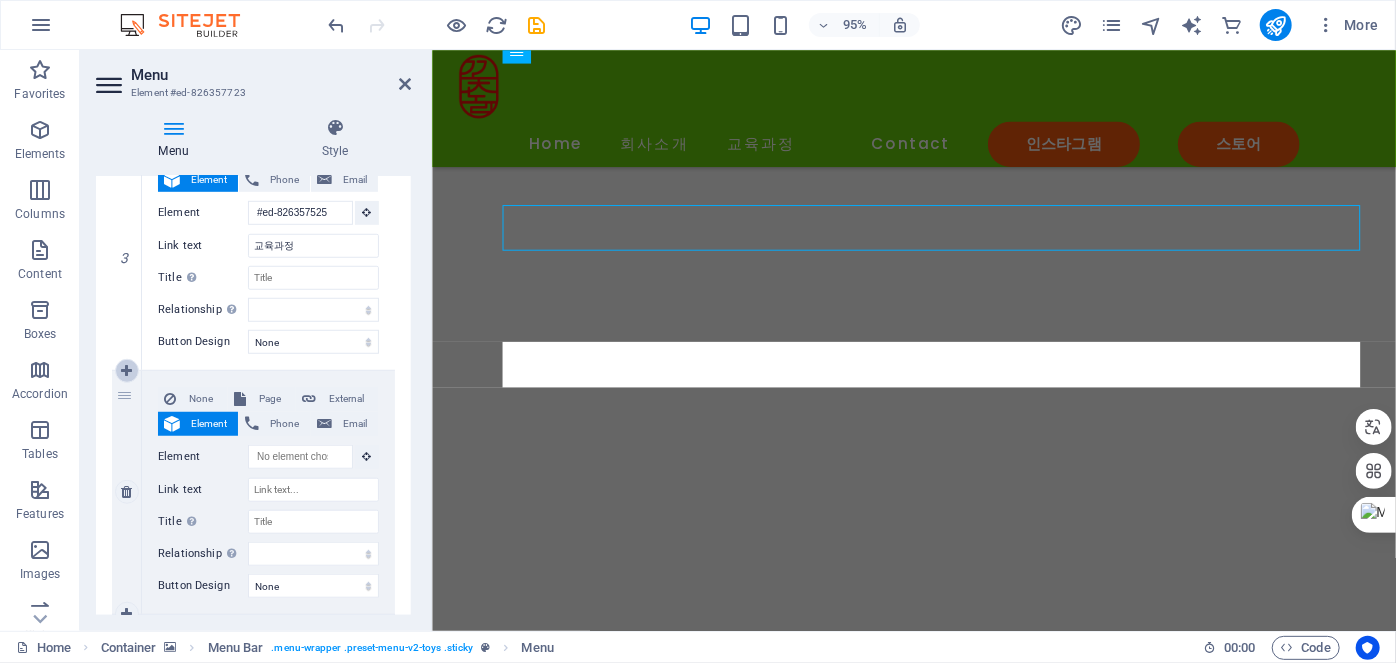 select on "default" 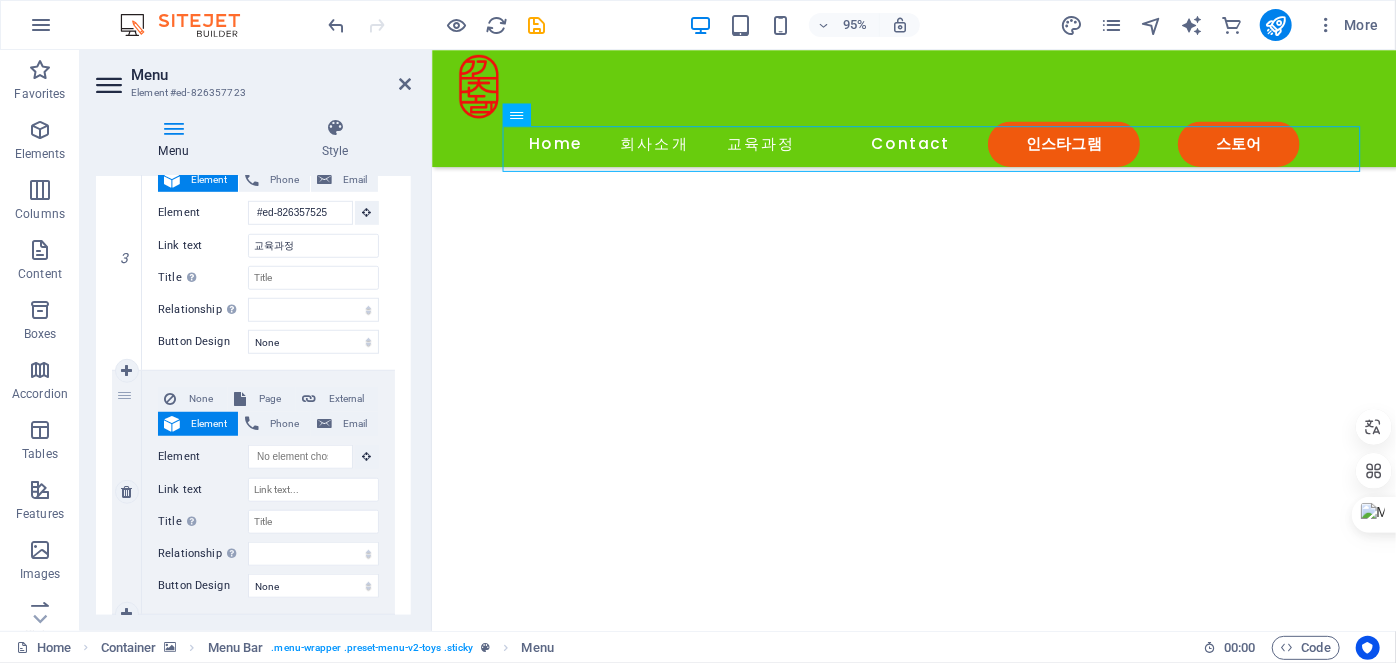 scroll, scrollTop: 3480, scrollLeft: 0, axis: vertical 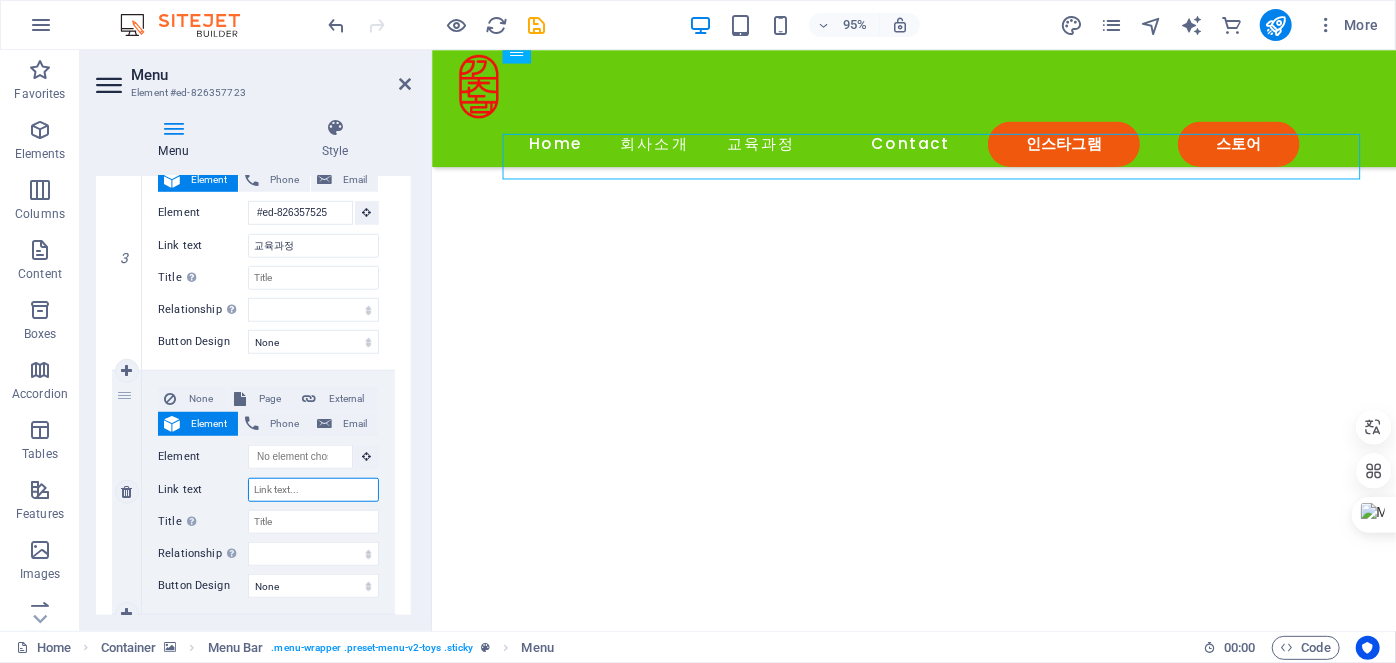 click on "Link text" at bounding box center [313, 490] 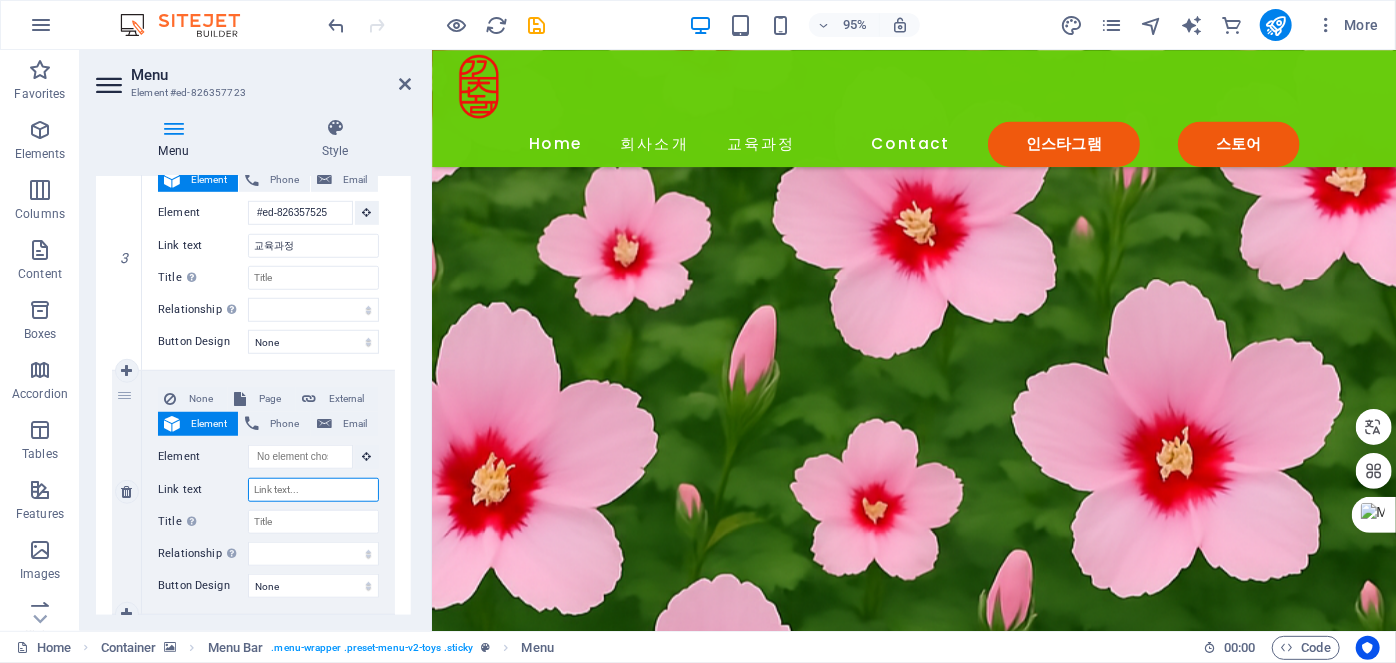 scroll, scrollTop: 3405, scrollLeft: 0, axis: vertical 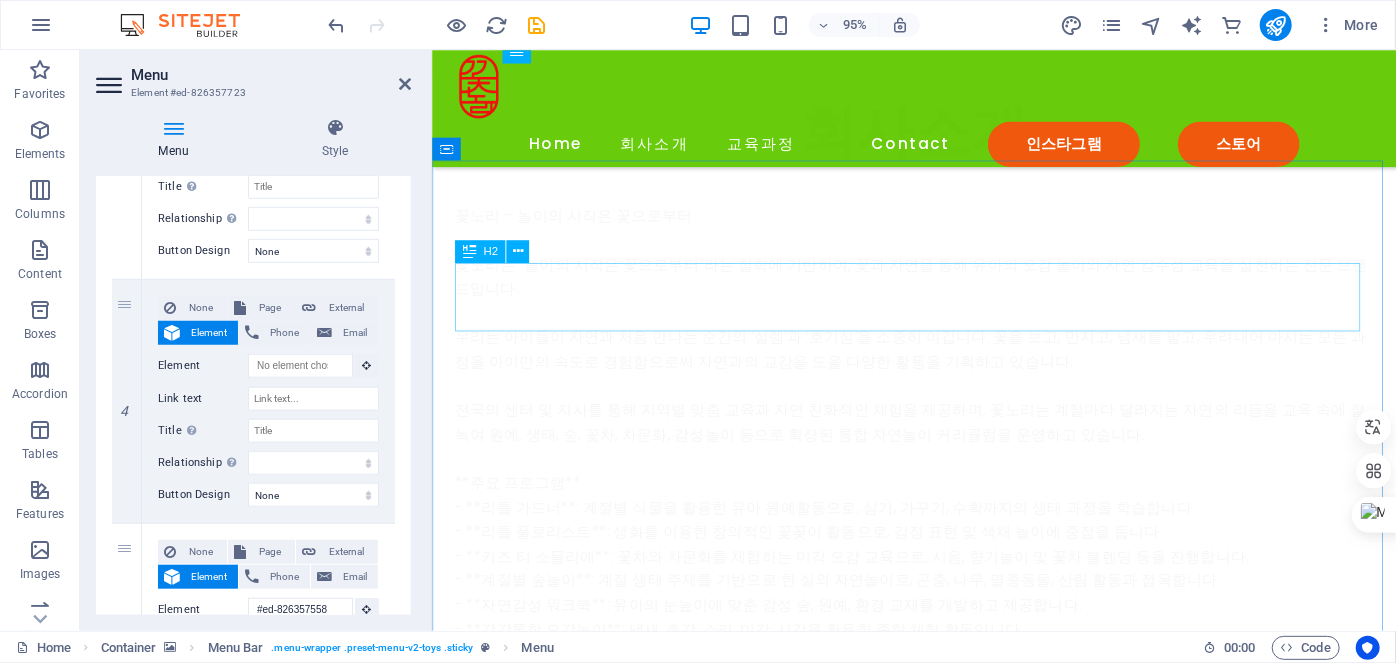 click on "Instagram posts" at bounding box center [938, 5235] 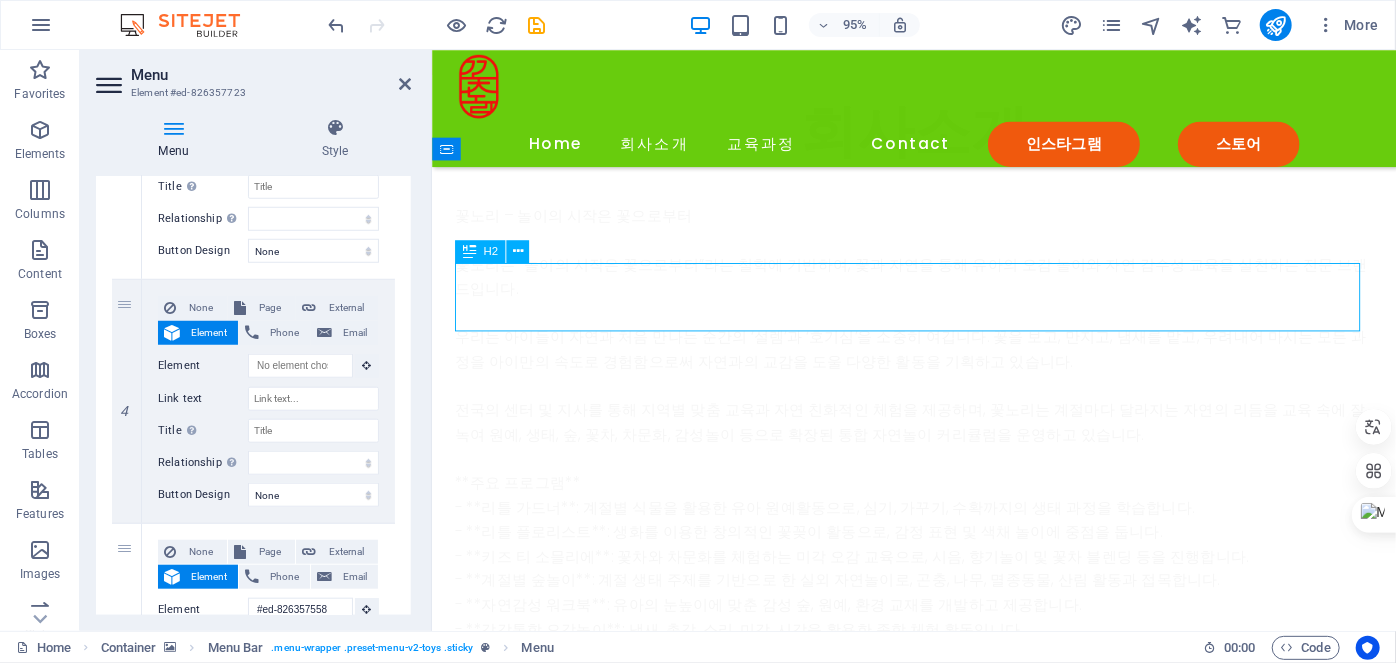 click on "Instagram posts" at bounding box center (938, 5235) 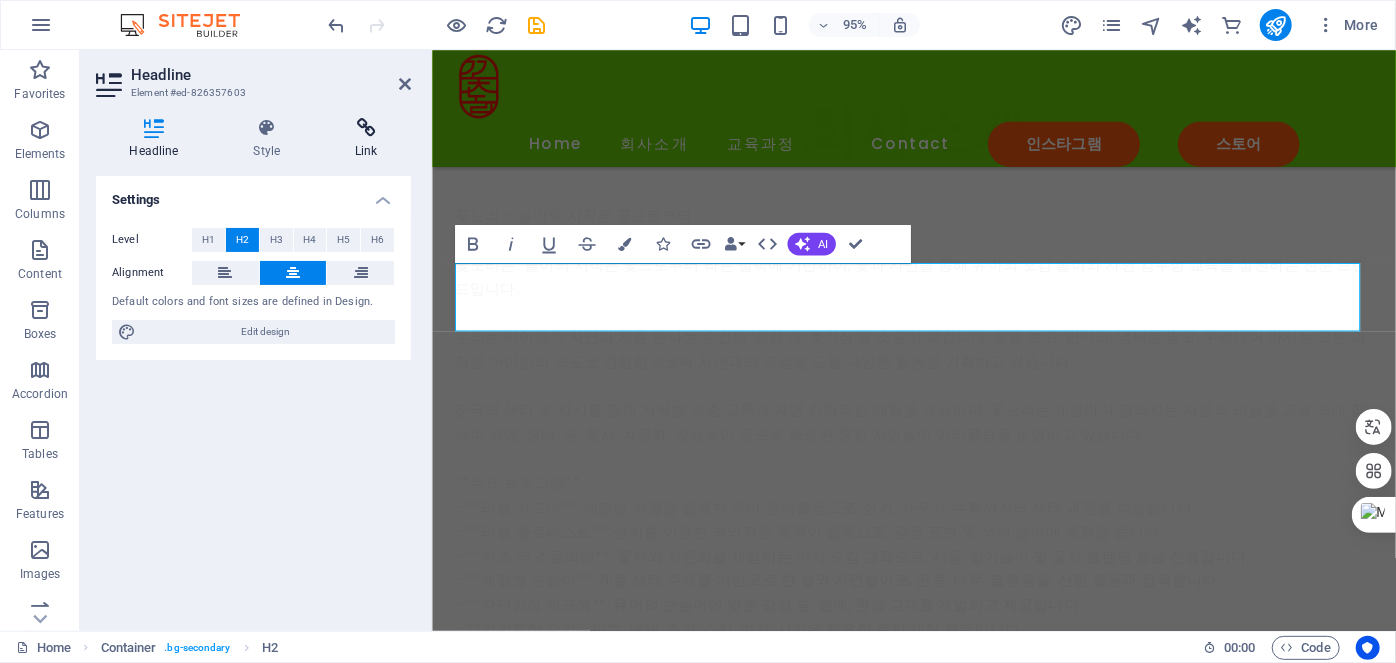 click at bounding box center (366, 128) 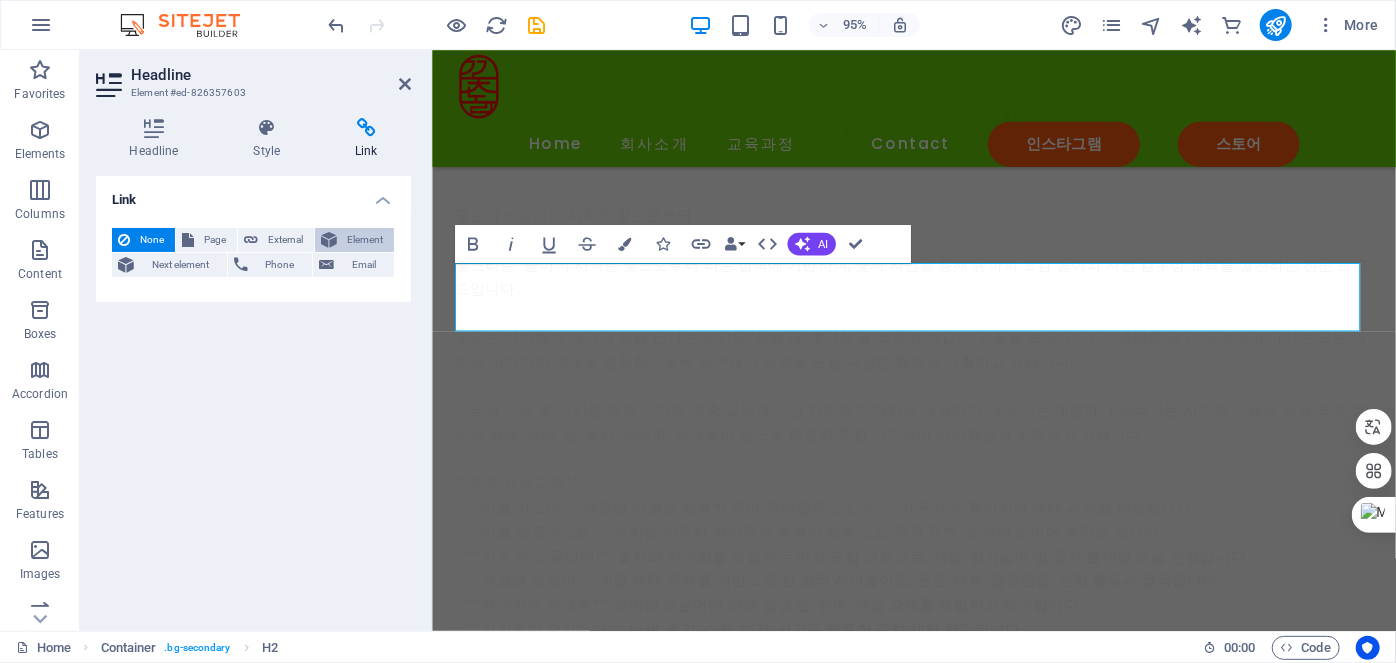click on "Element" at bounding box center [365, 240] 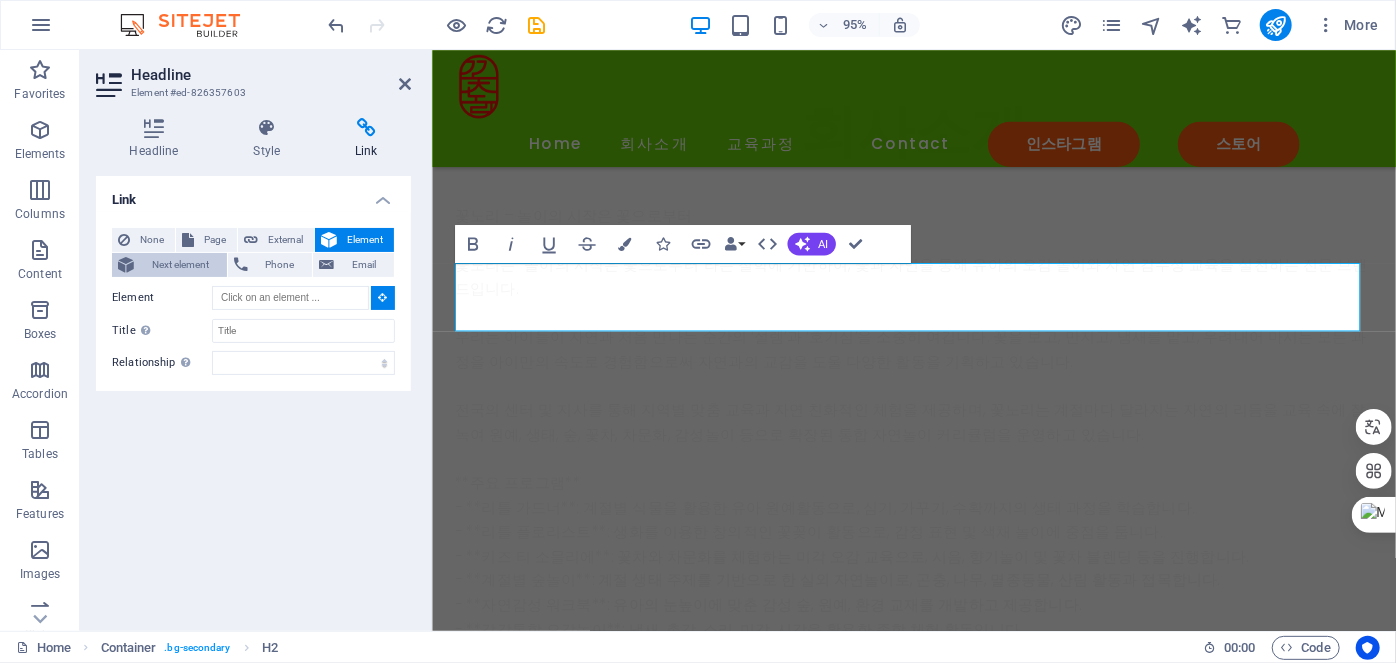 click on "Next element" at bounding box center (180, 265) 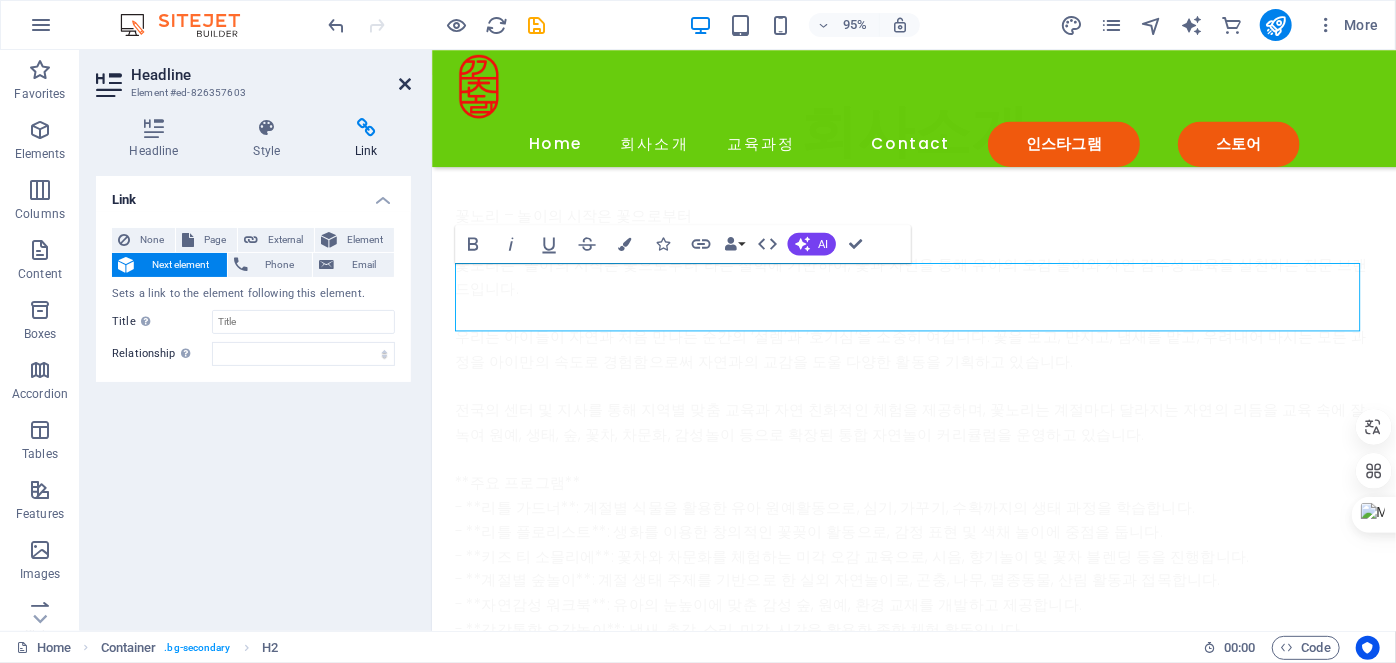 click at bounding box center (405, 84) 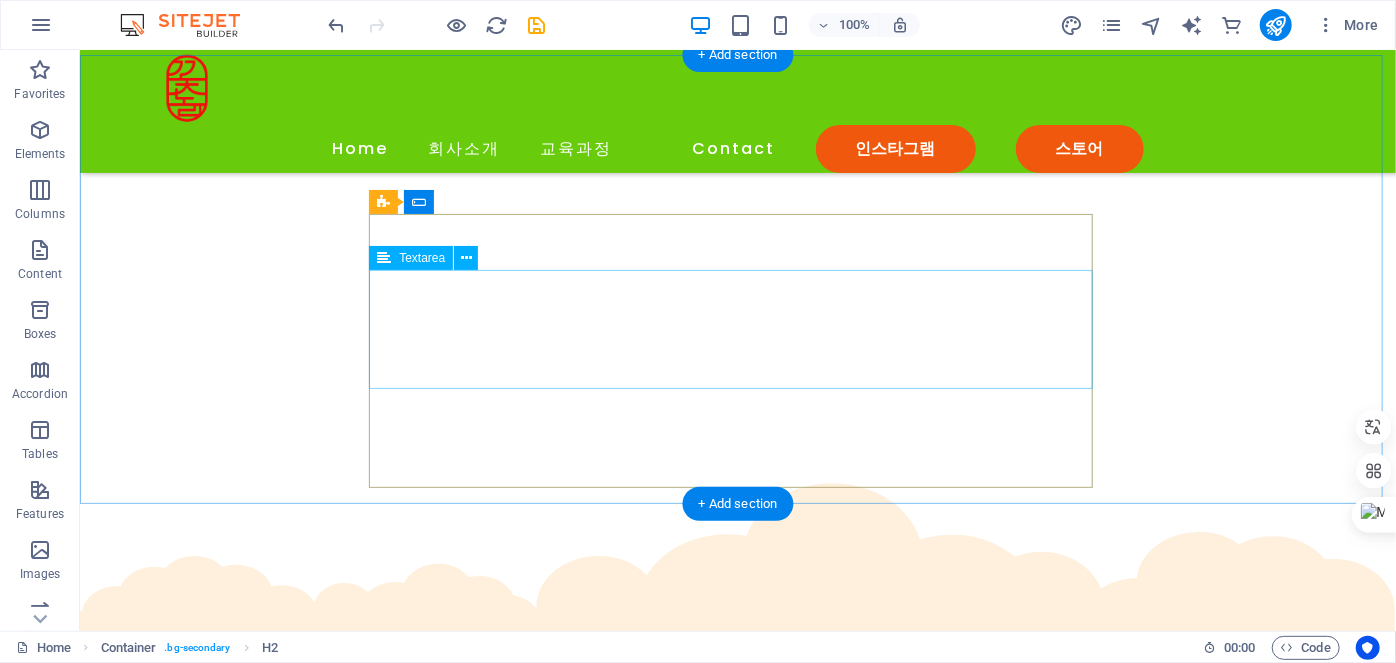 scroll, scrollTop: 3773, scrollLeft: 0, axis: vertical 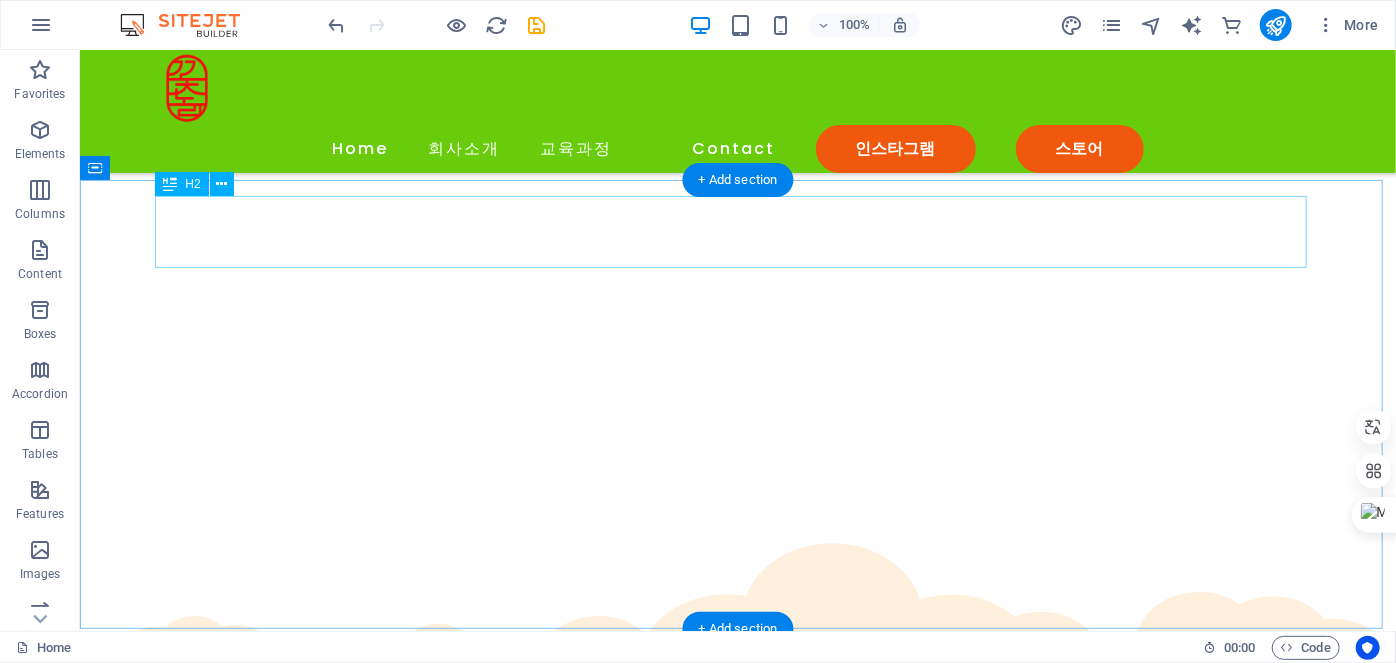 click on "Contact Us" at bounding box center (737, 5243) 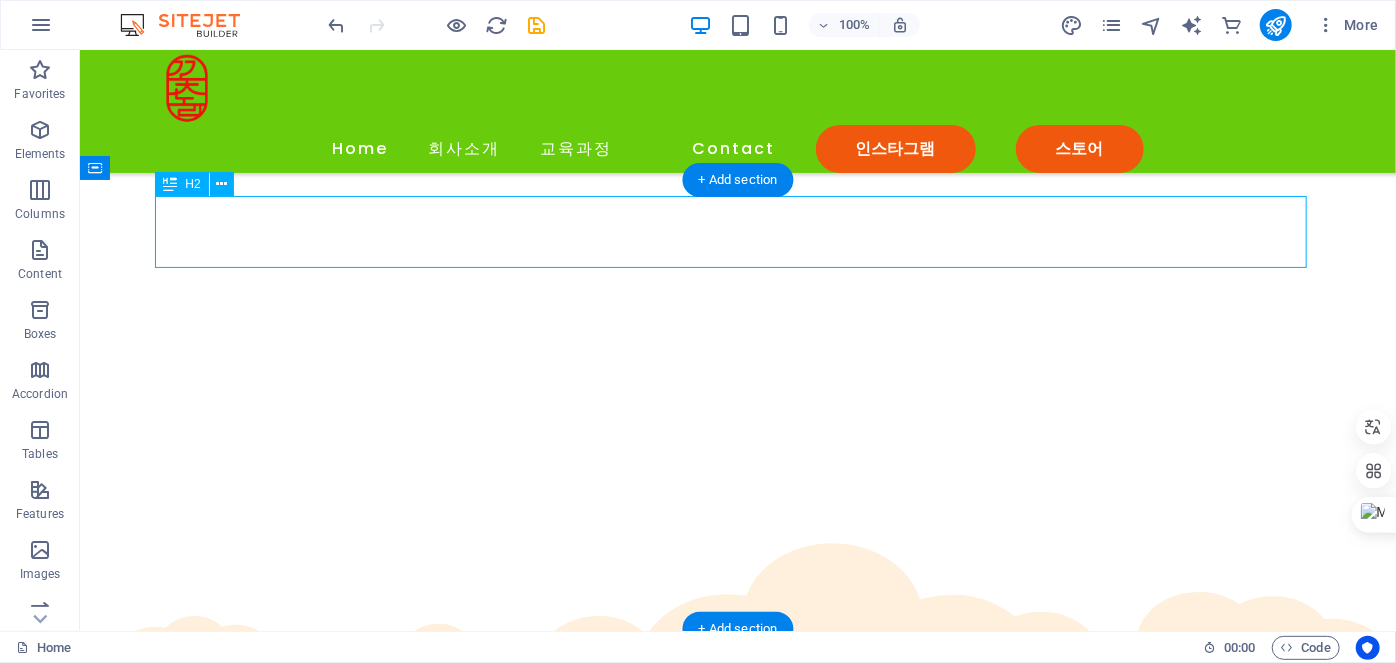 click on "Contact Us" at bounding box center (737, 5243) 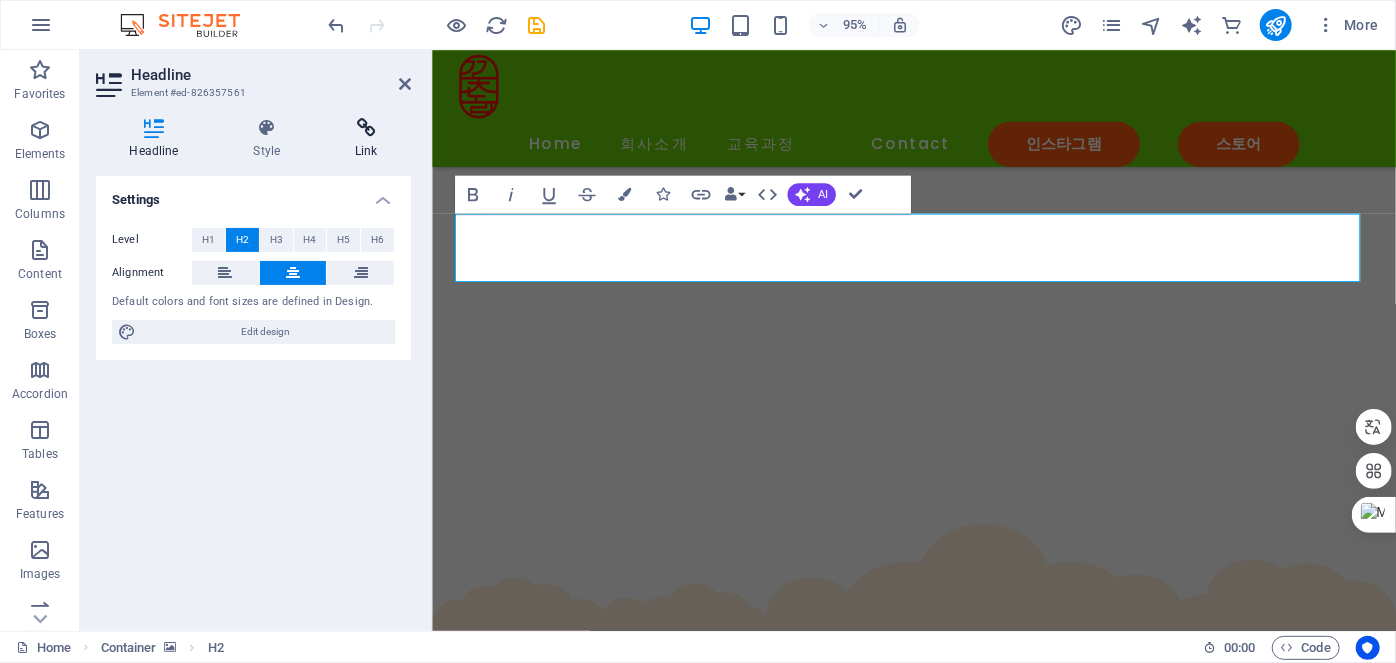 click at bounding box center (366, 128) 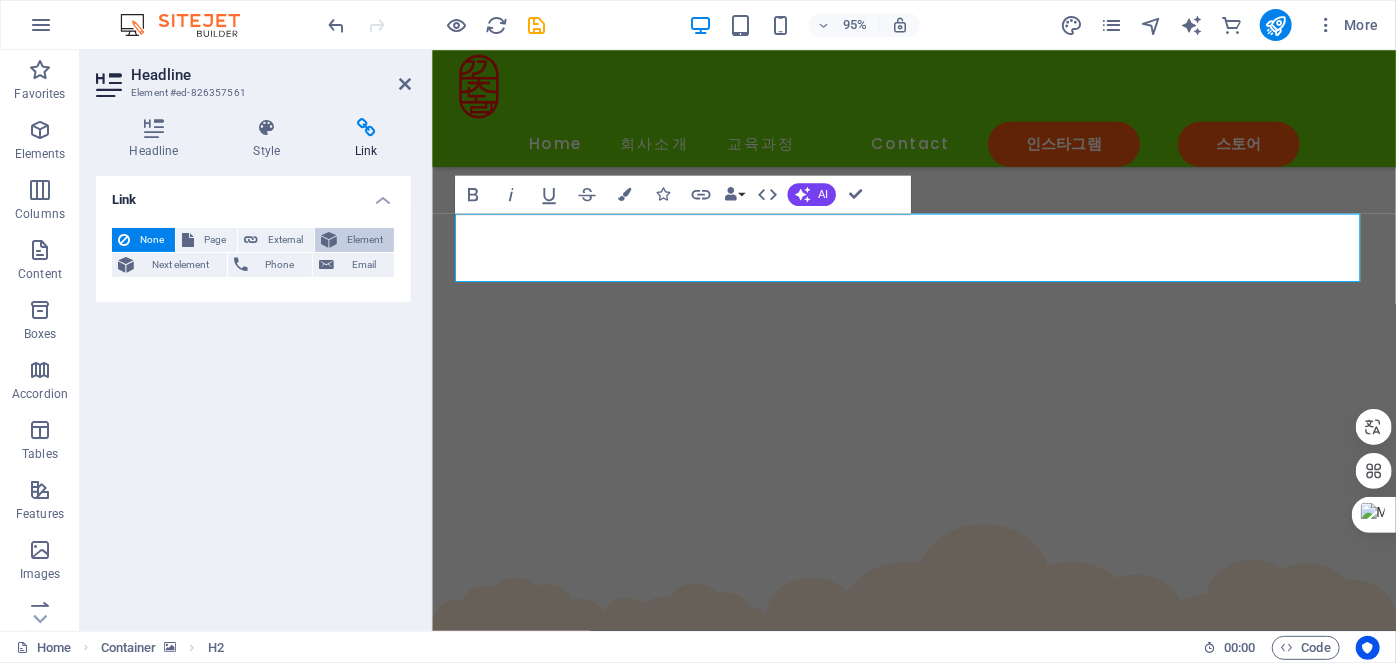 click on "Element" at bounding box center [365, 240] 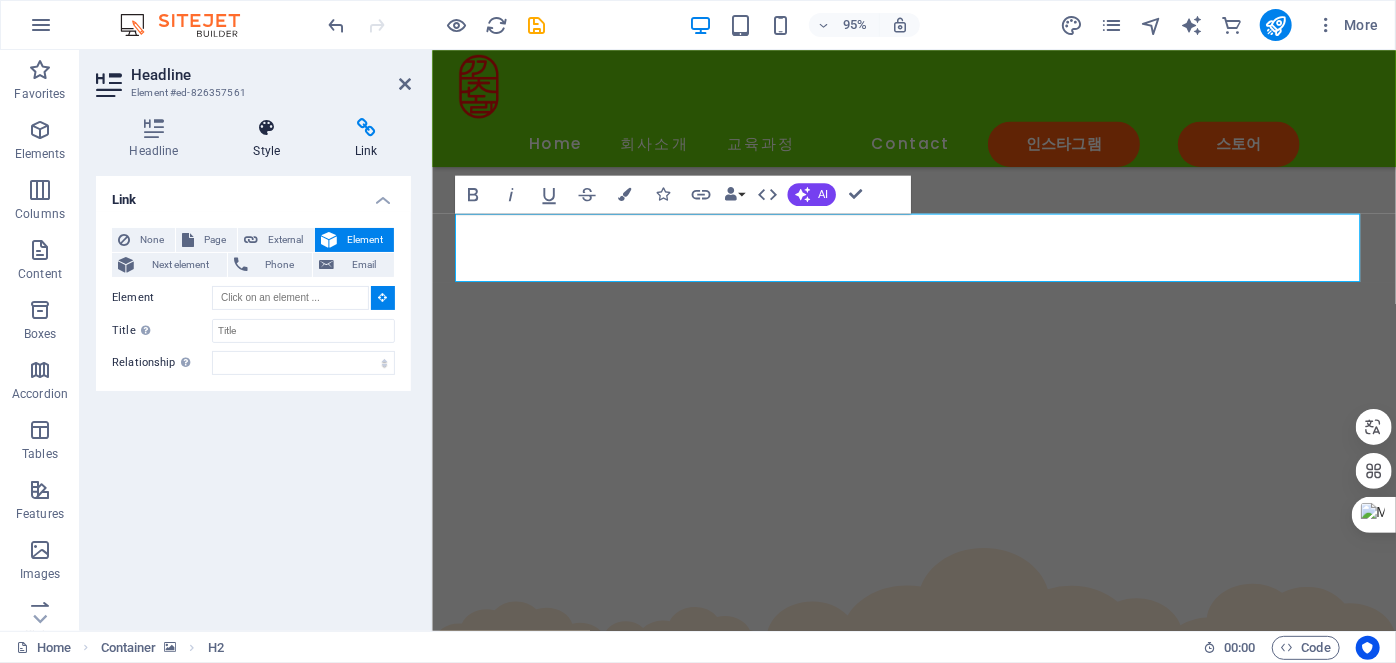 click at bounding box center (267, 128) 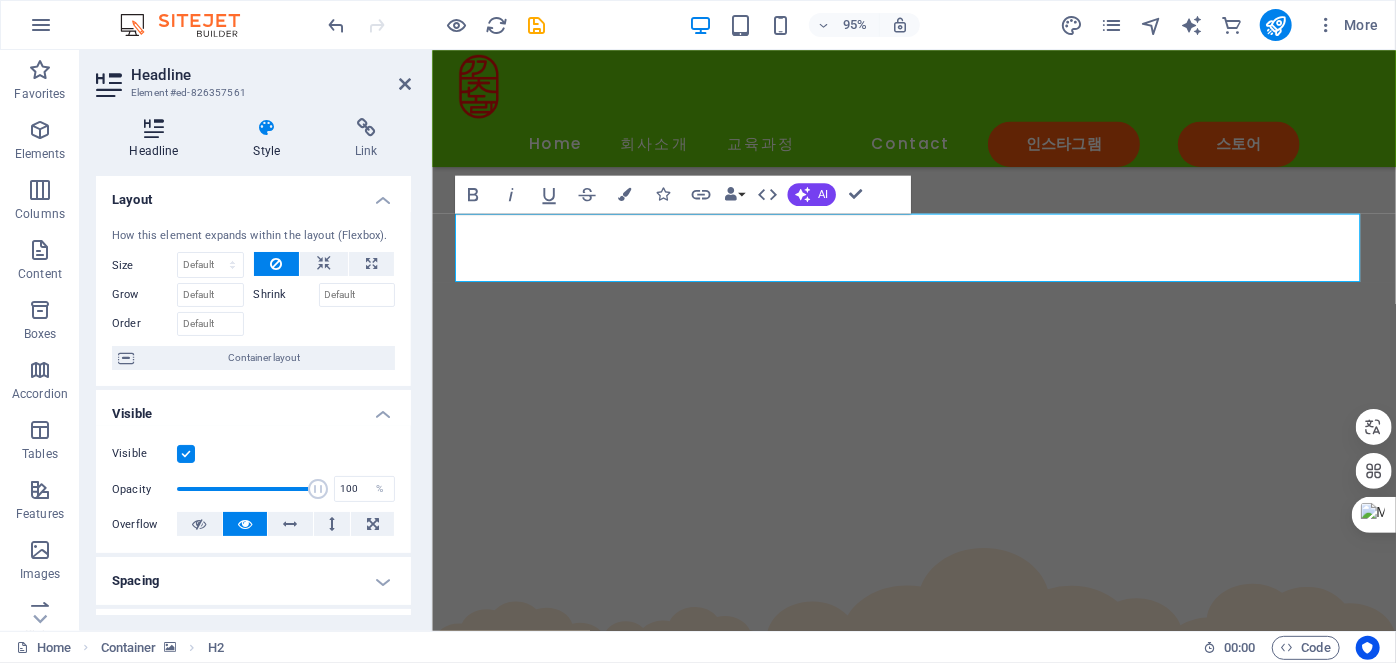 click on "Headline" at bounding box center (158, 139) 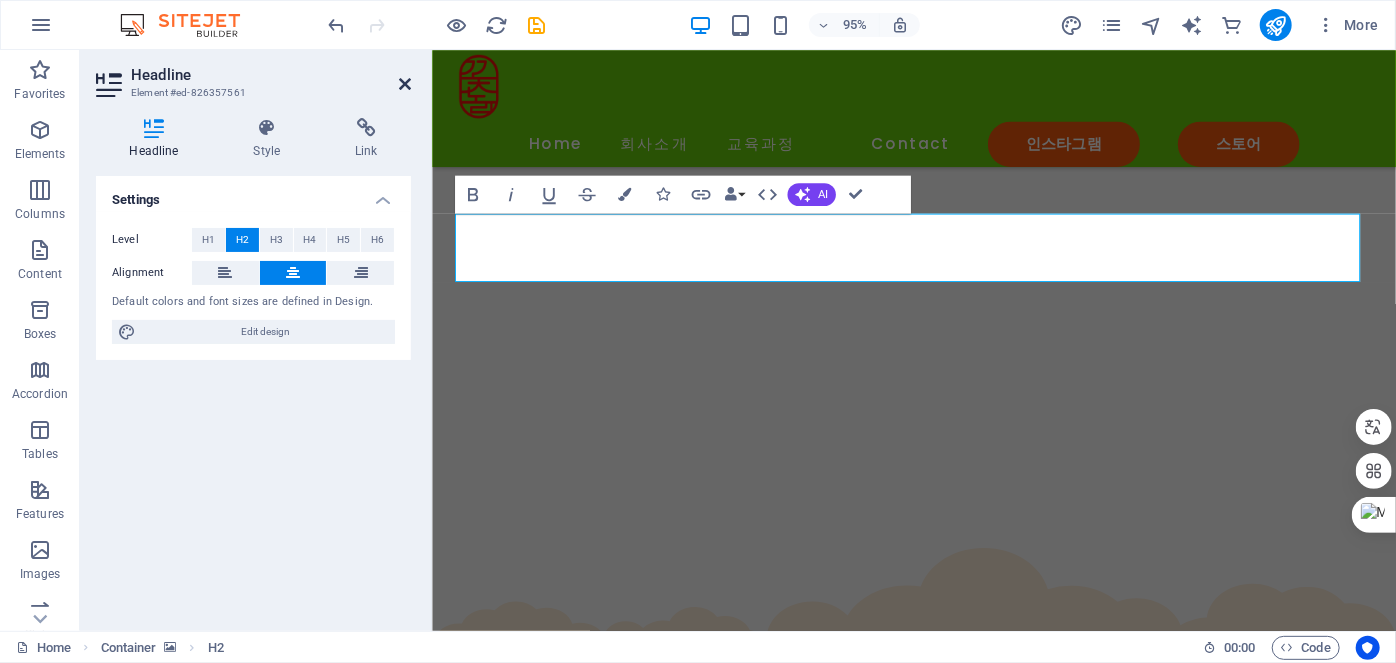 click at bounding box center (405, 84) 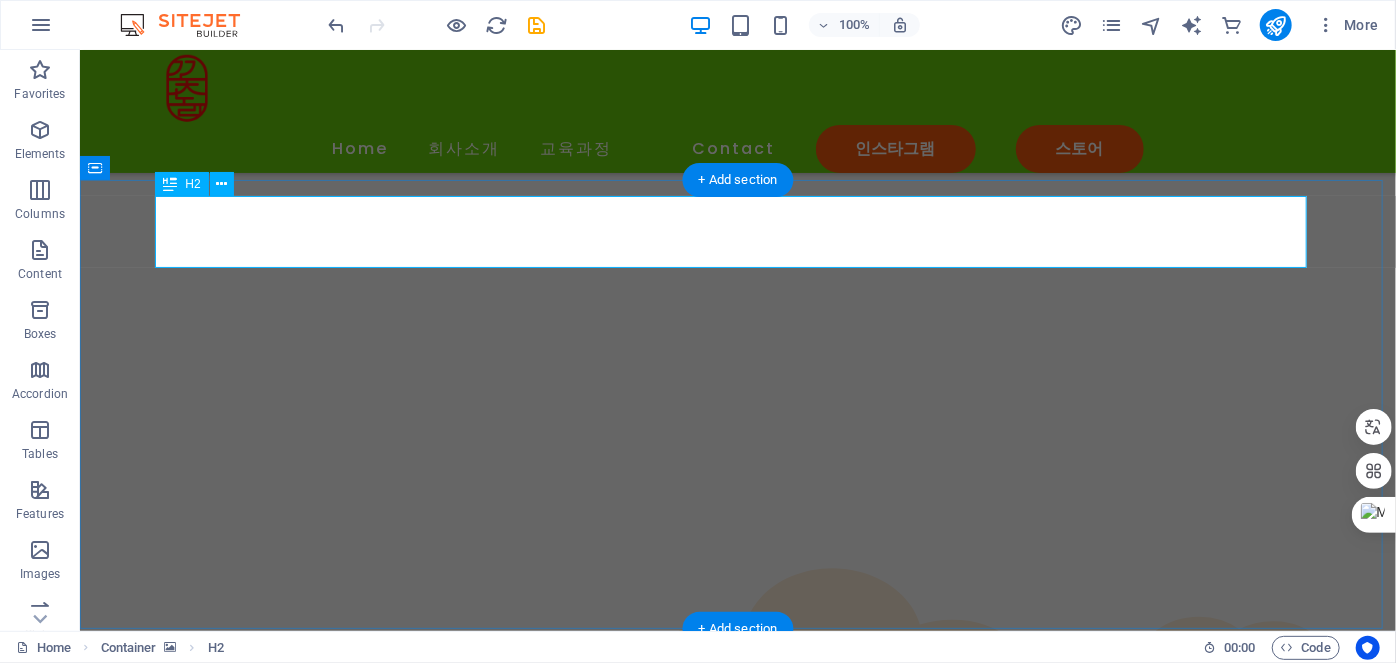 click on "Contact Us" at bounding box center [737, 5268] 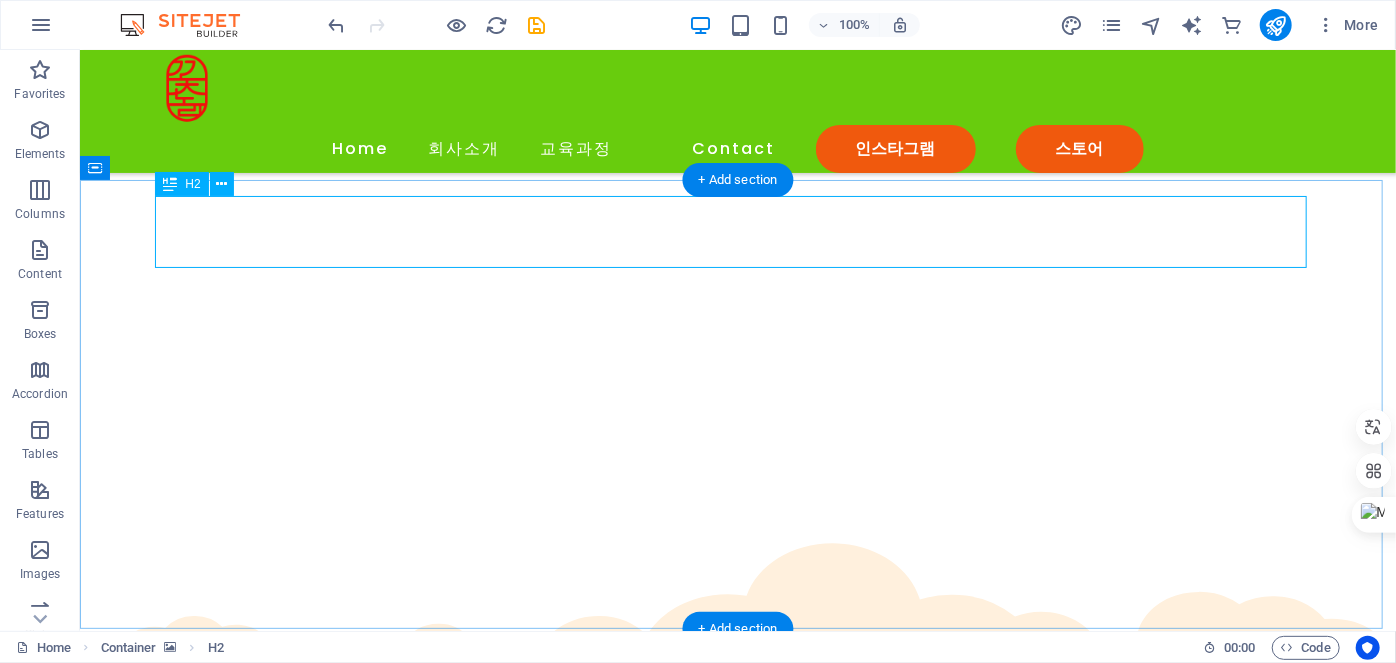click on "Contact Us" at bounding box center (737, 5243) 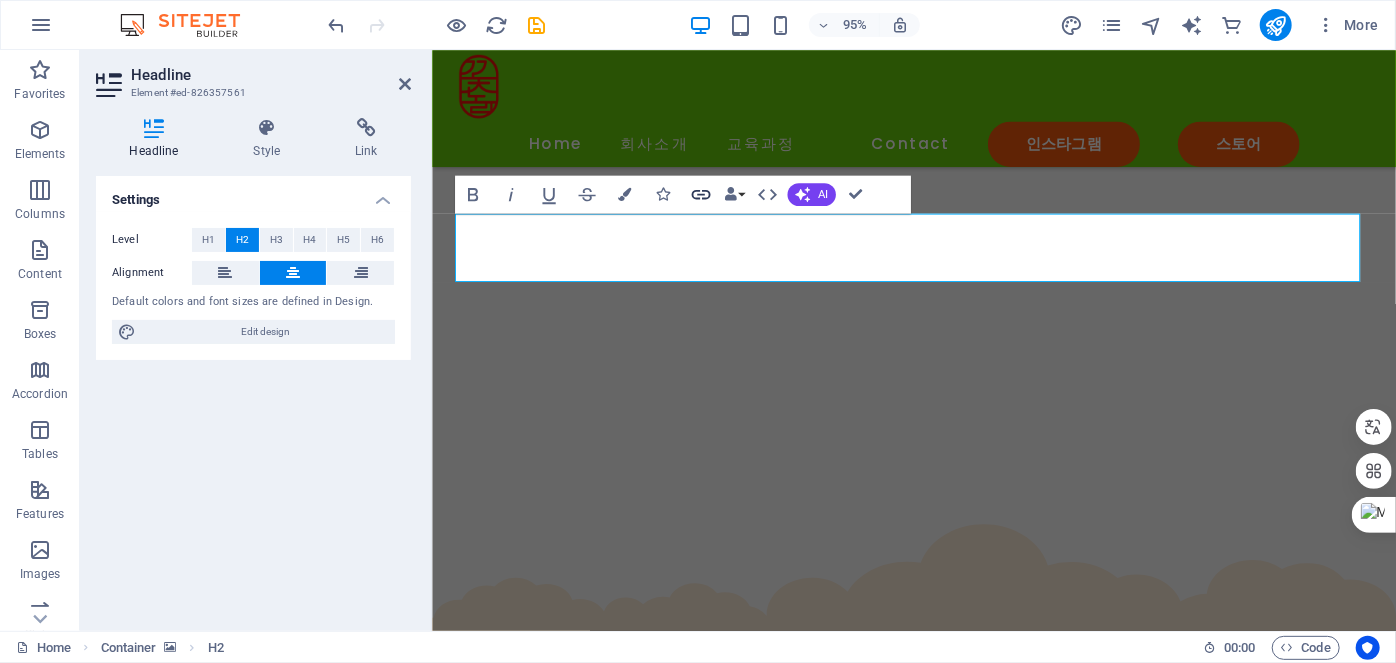 click 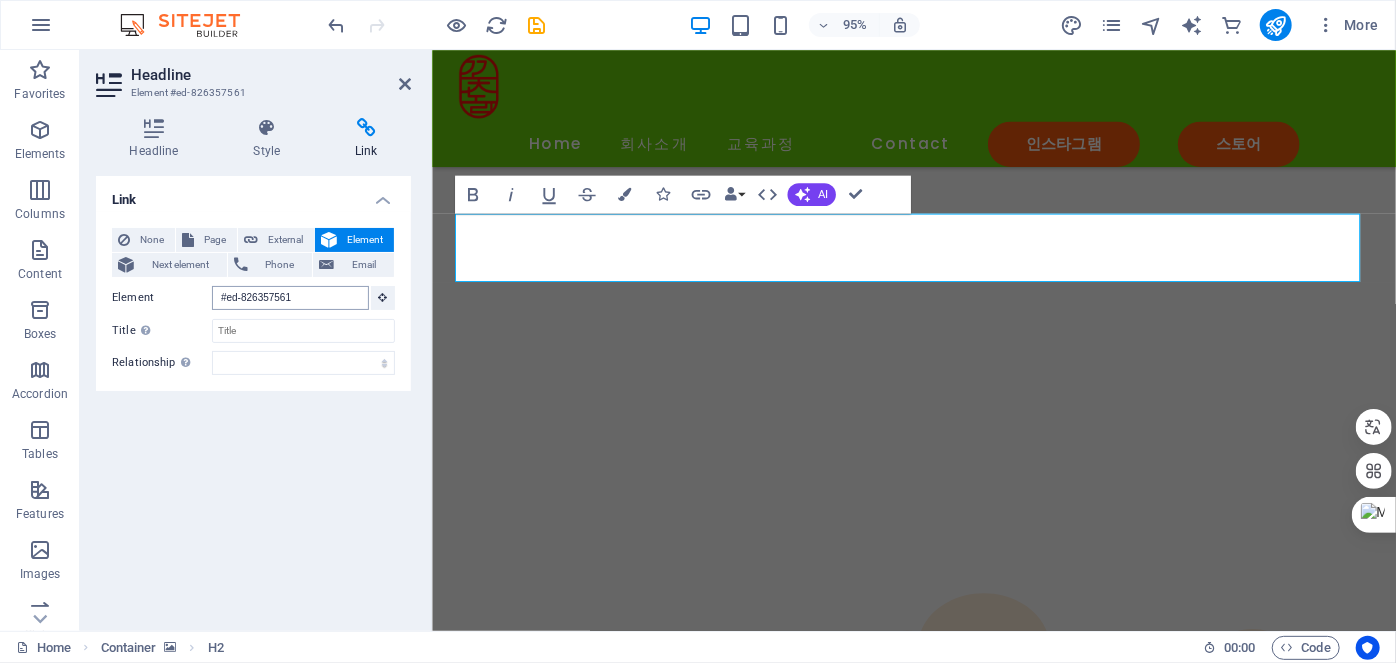 scroll, scrollTop: 3675, scrollLeft: 0, axis: vertical 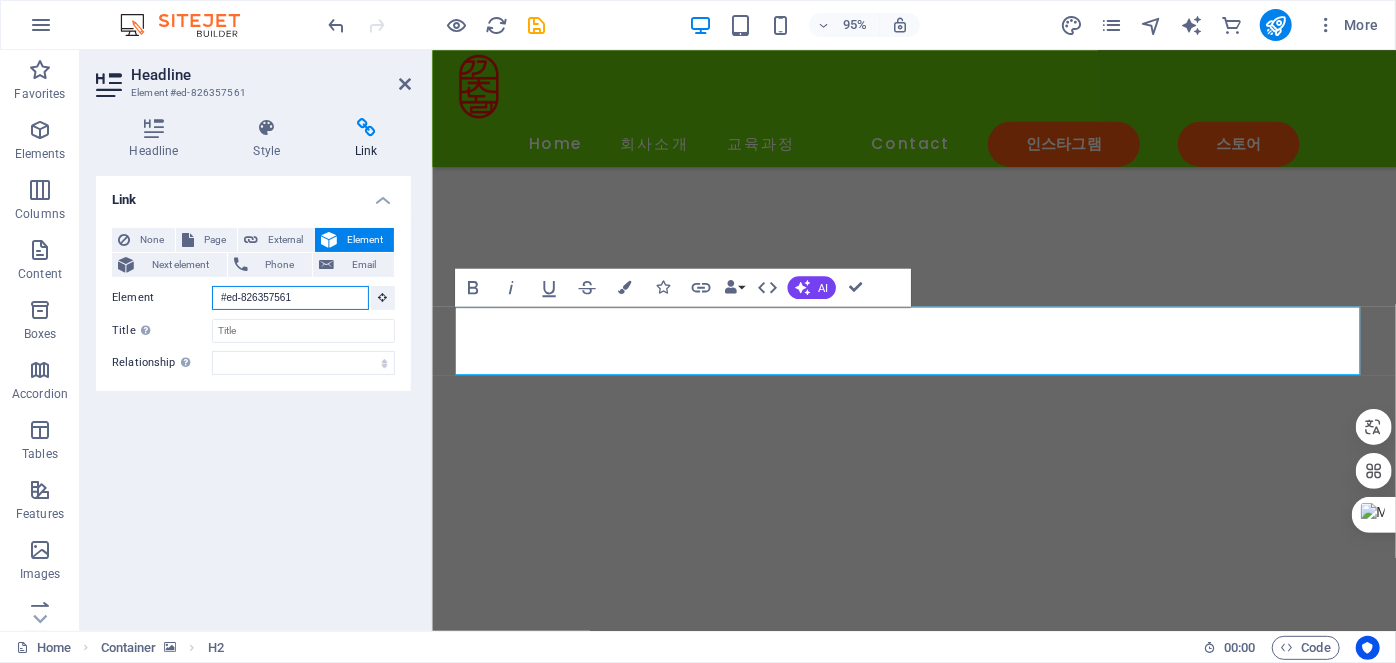 click on "#ed-826357561" at bounding box center [290, 298] 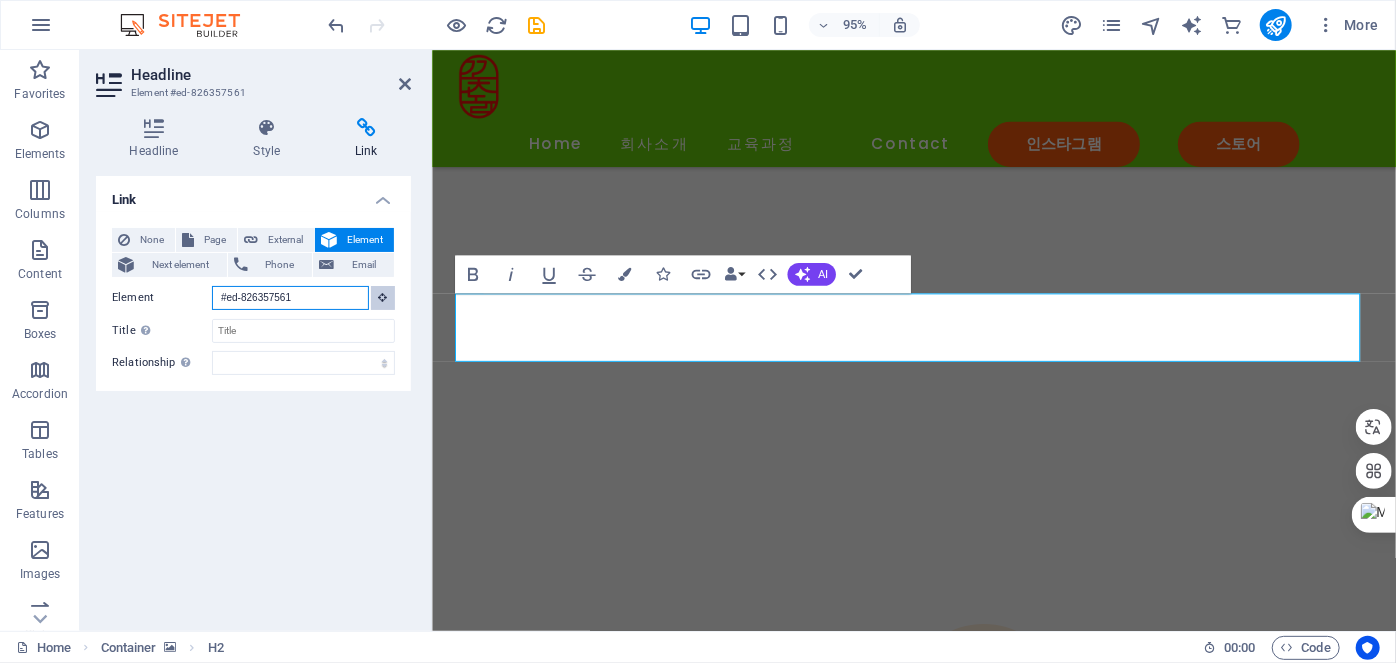 scroll, scrollTop: 3698, scrollLeft: 0, axis: vertical 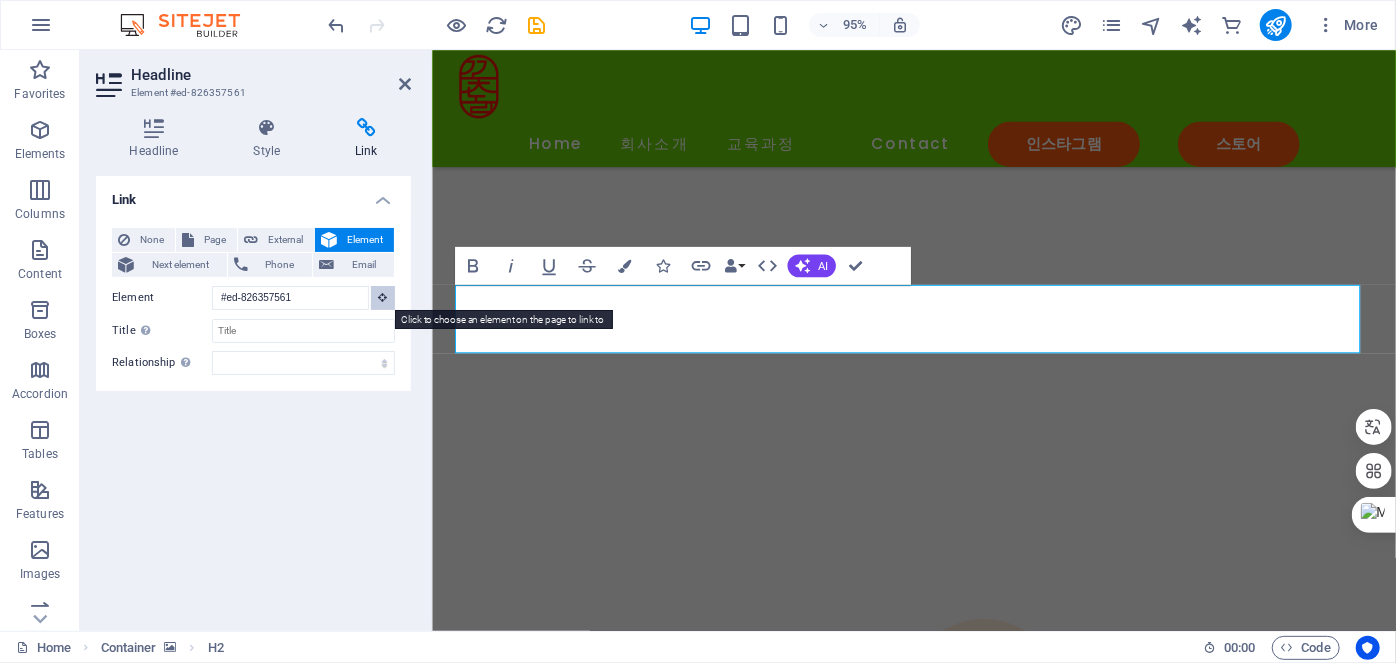 click at bounding box center (383, 297) 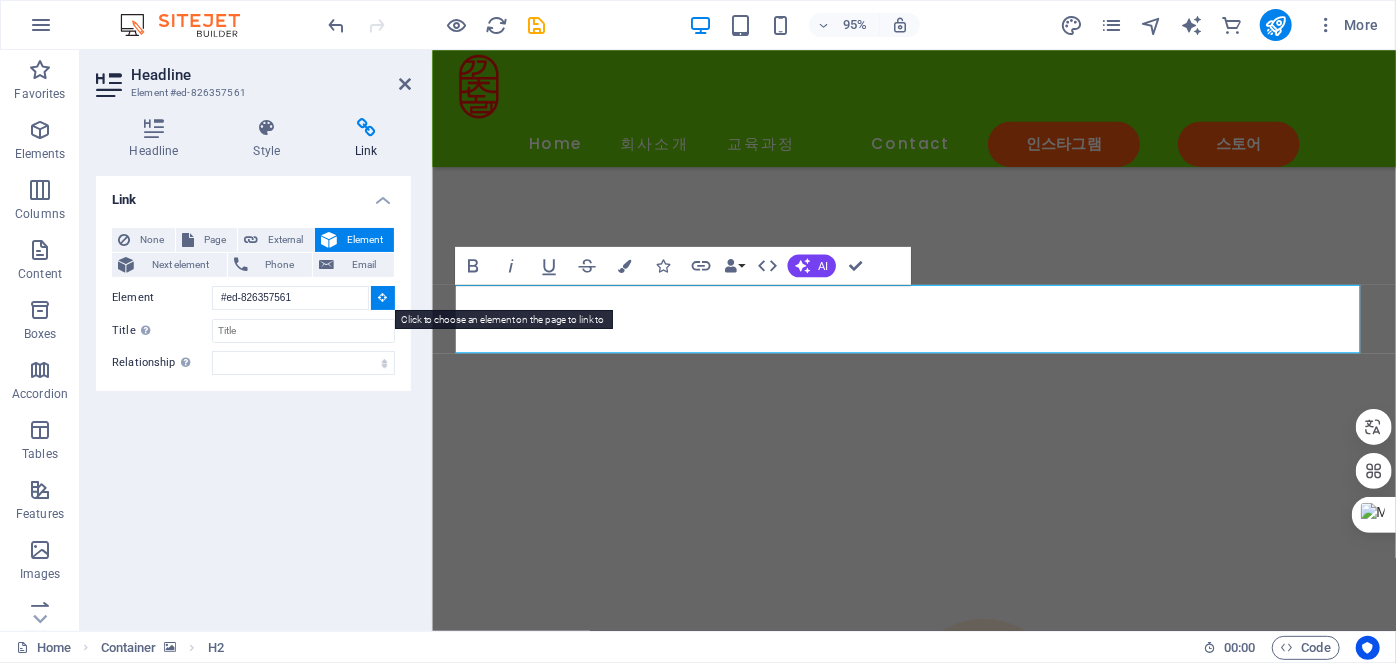 click at bounding box center [383, 297] 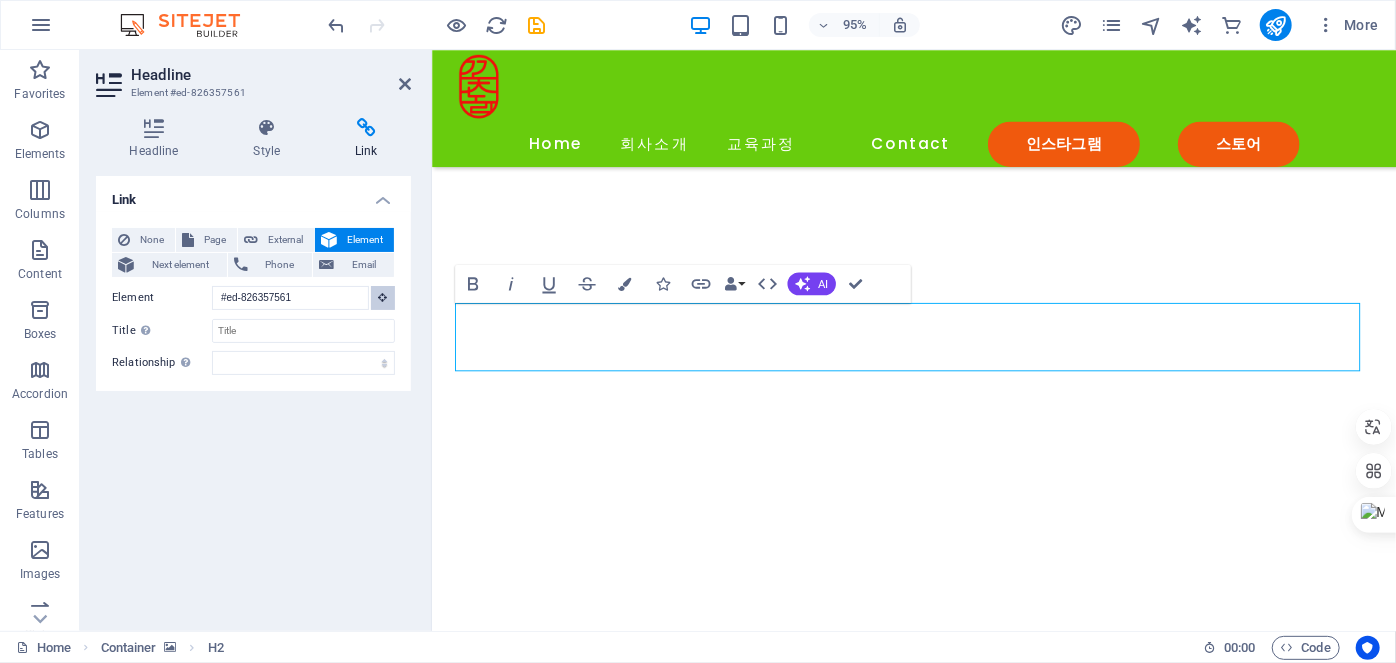 scroll, scrollTop: 3624, scrollLeft: 0, axis: vertical 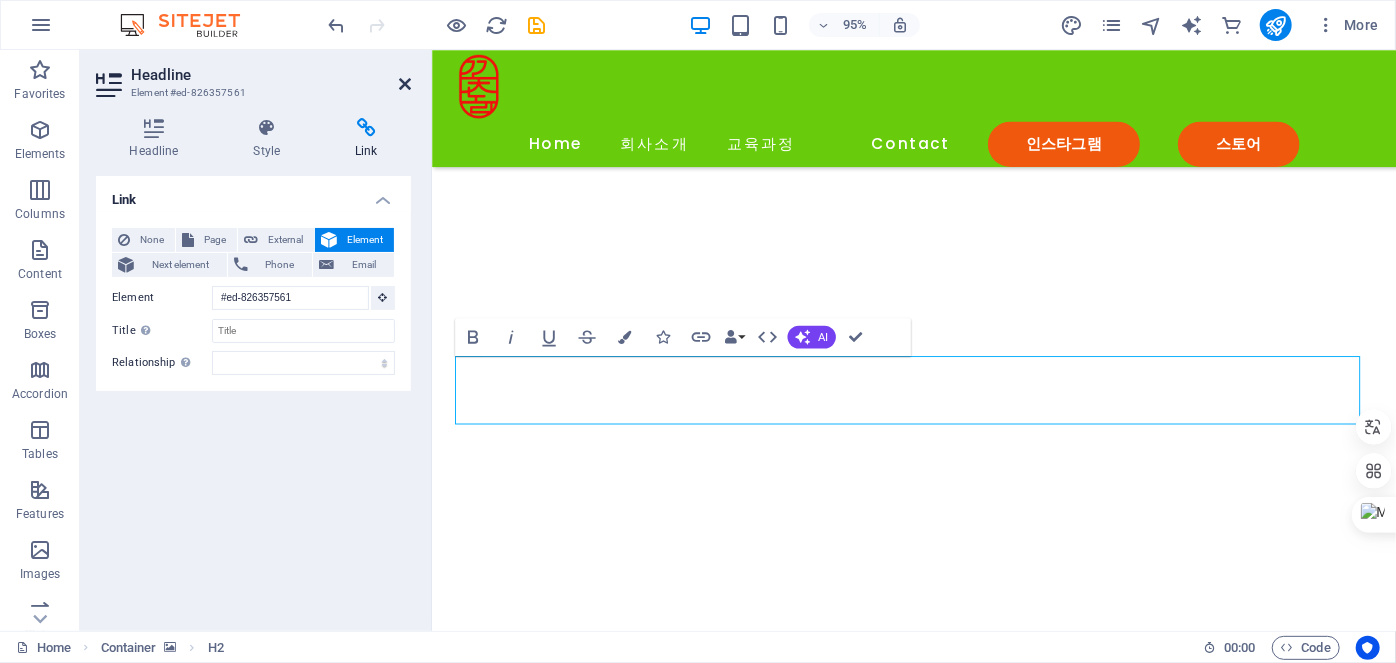 click at bounding box center [405, 84] 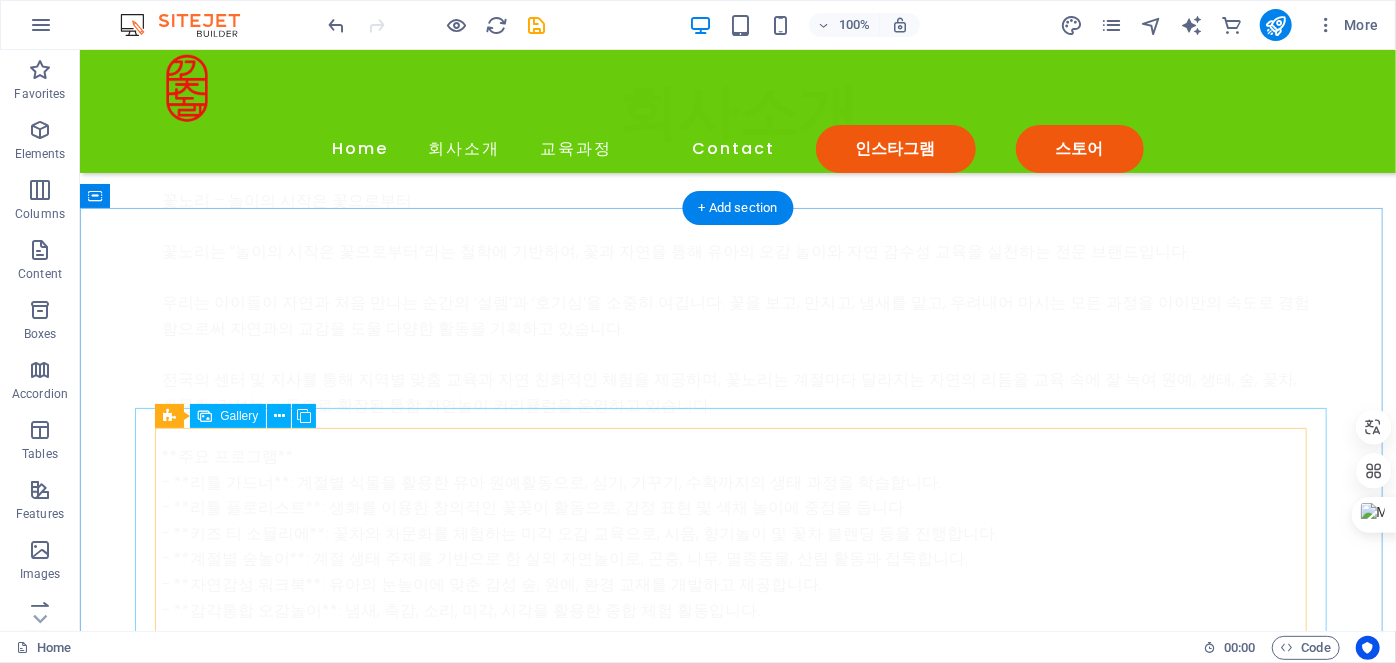 scroll, scrollTop: 4442, scrollLeft: 0, axis: vertical 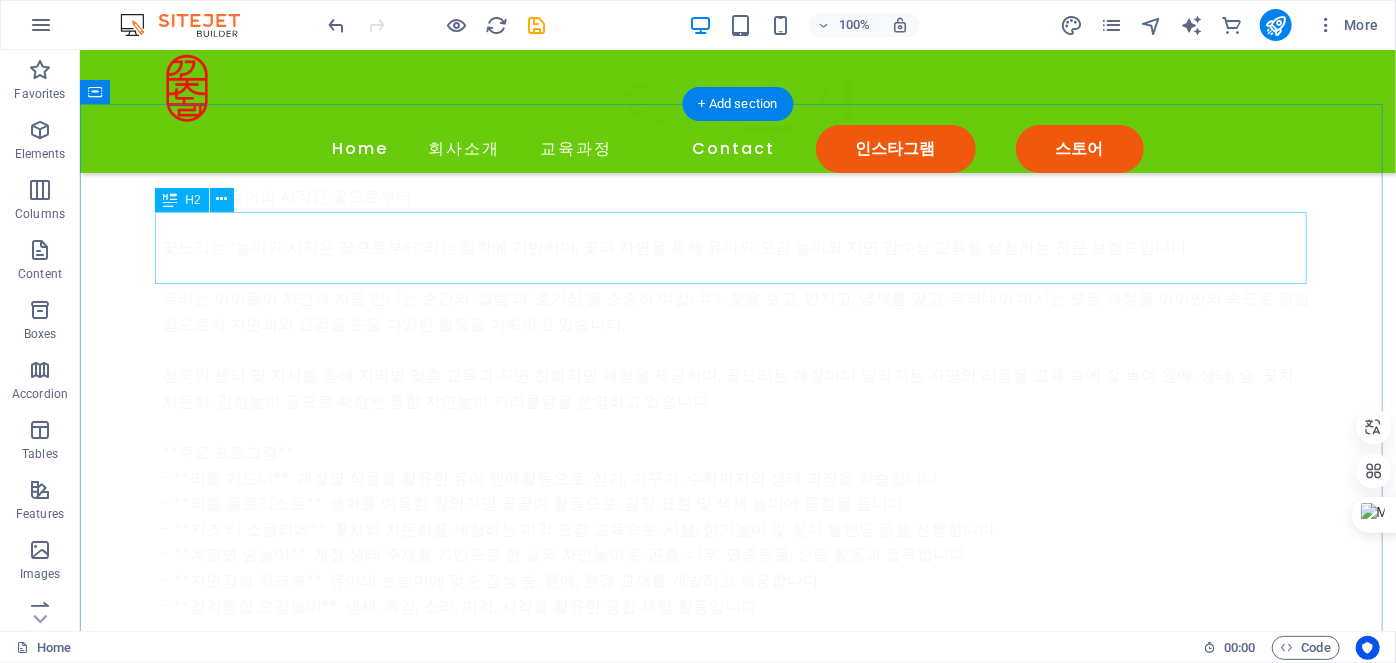 click on "Instagram posts" at bounding box center [737, 5241] 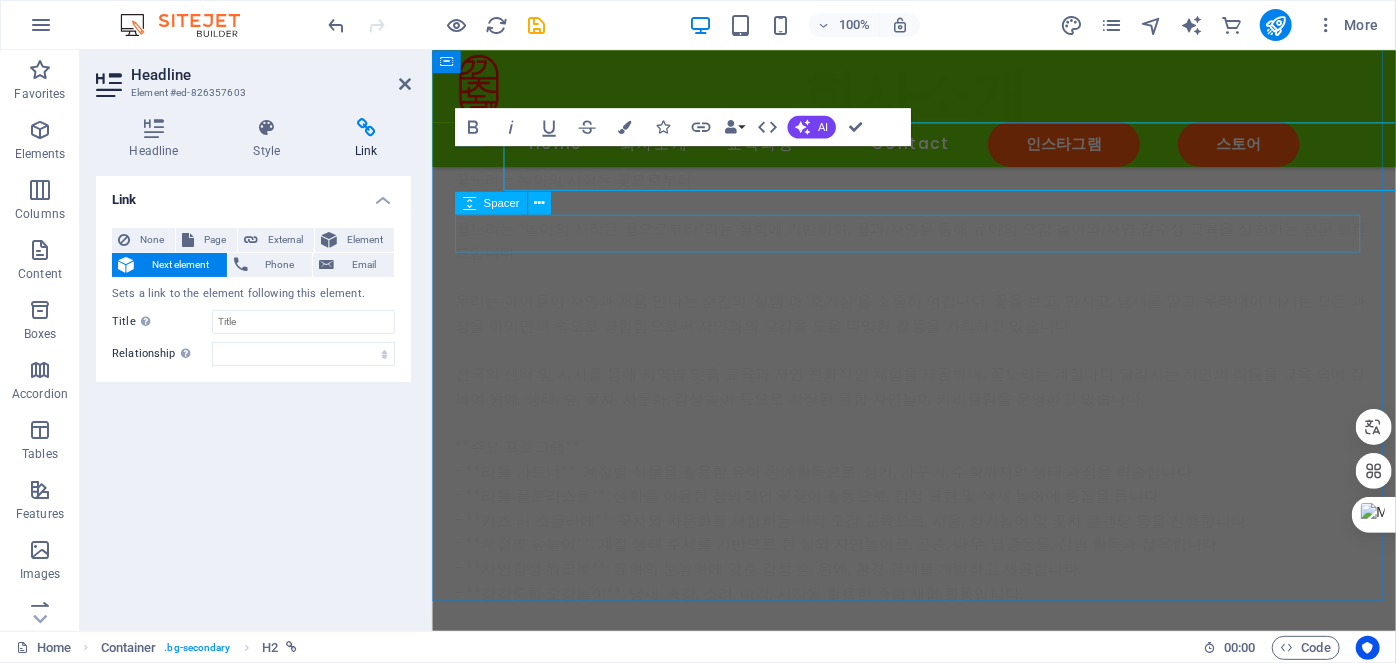 scroll, scrollTop: 4528, scrollLeft: 0, axis: vertical 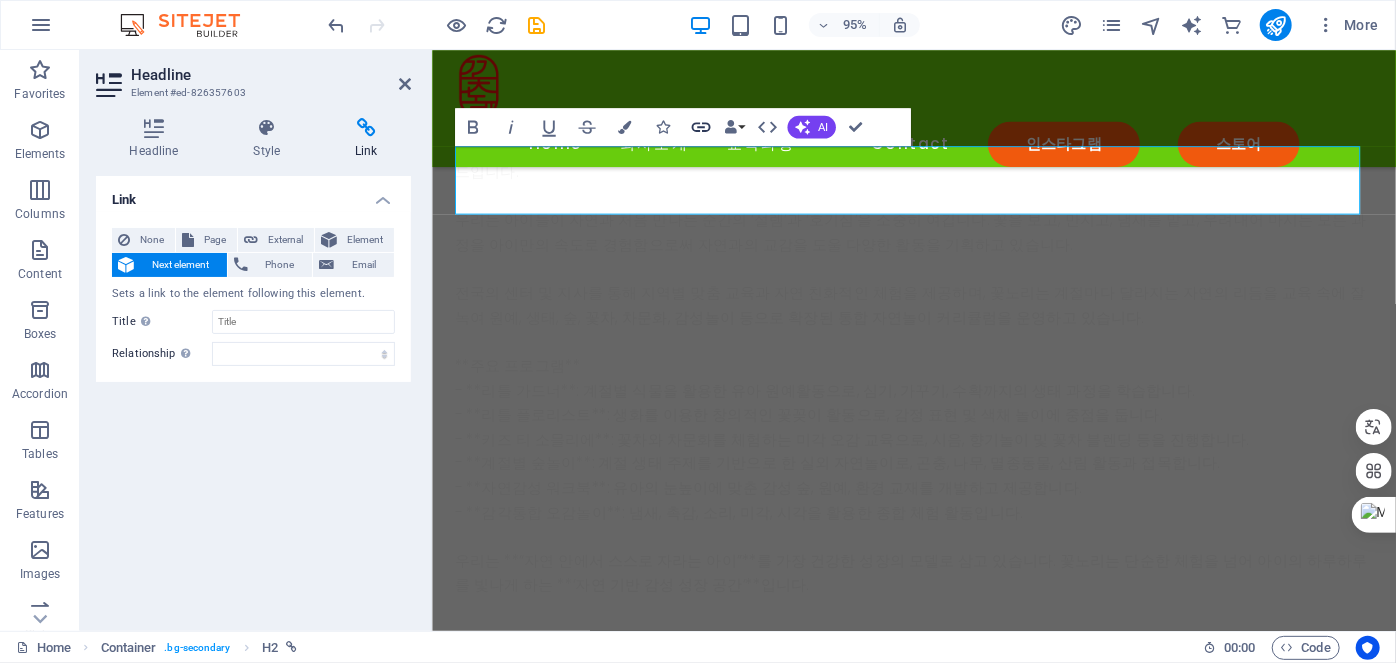 click 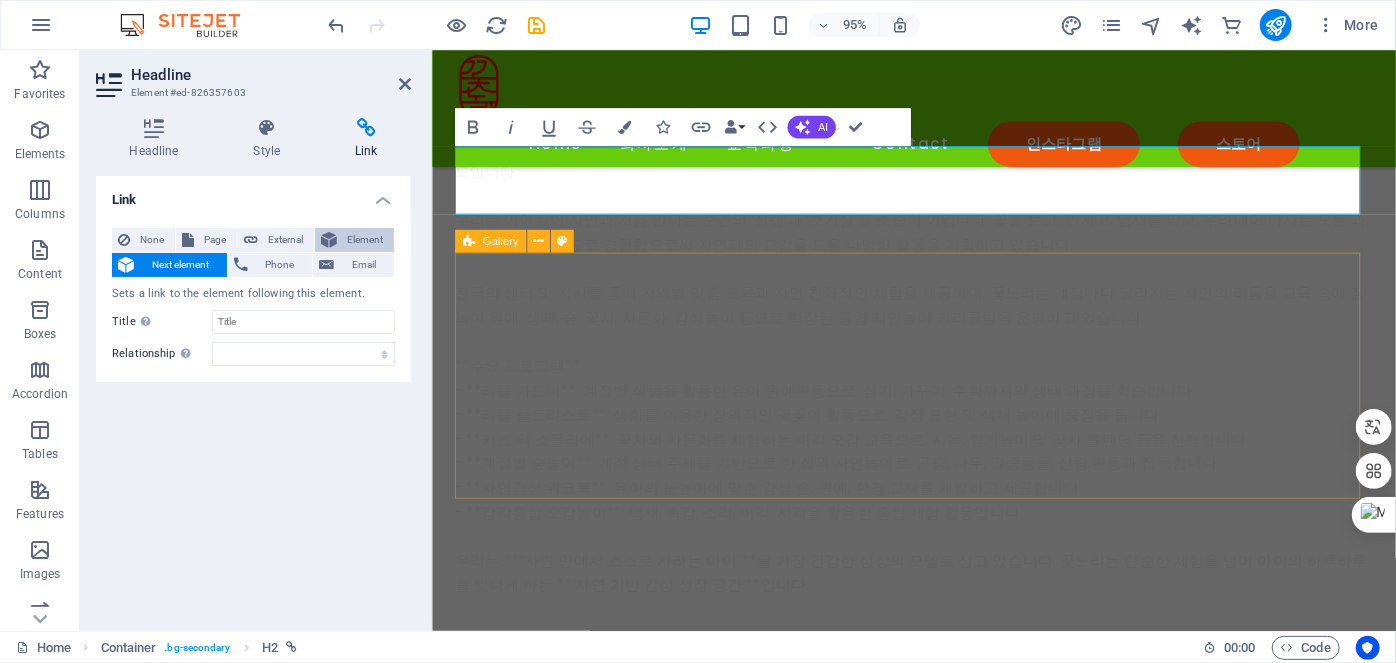 click on "Element" at bounding box center [365, 240] 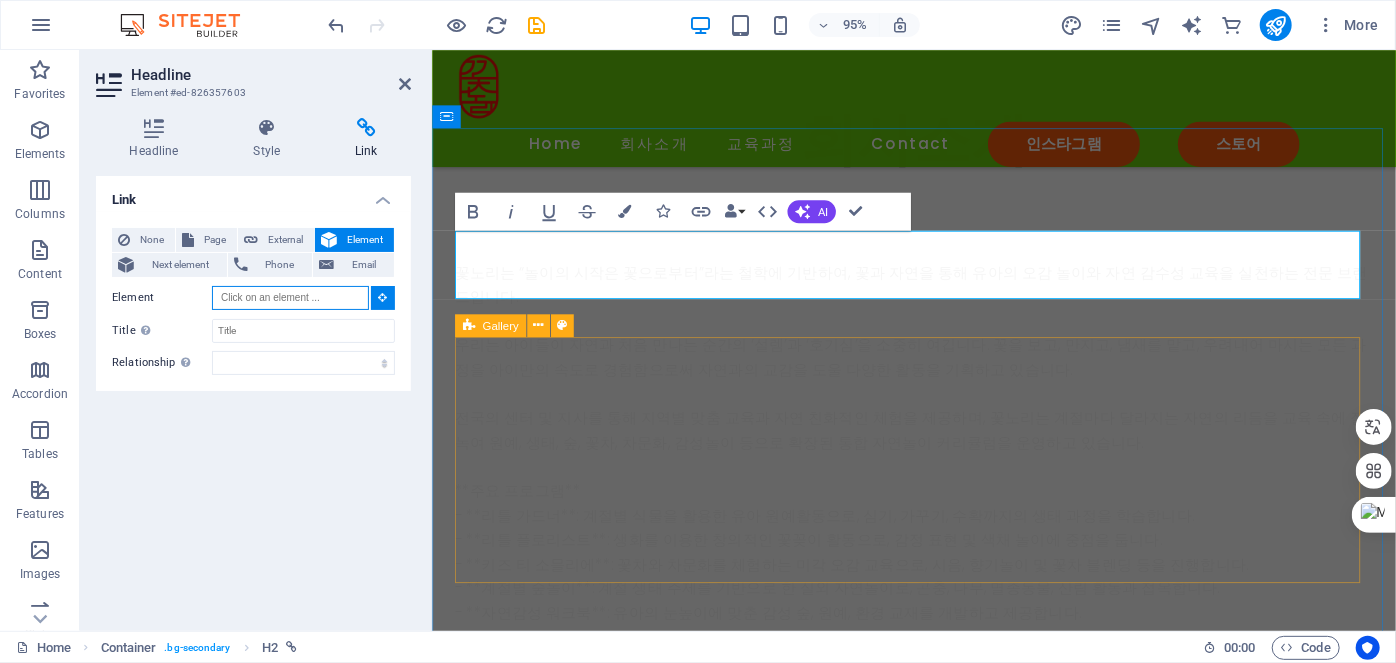 scroll, scrollTop: 4378, scrollLeft: 0, axis: vertical 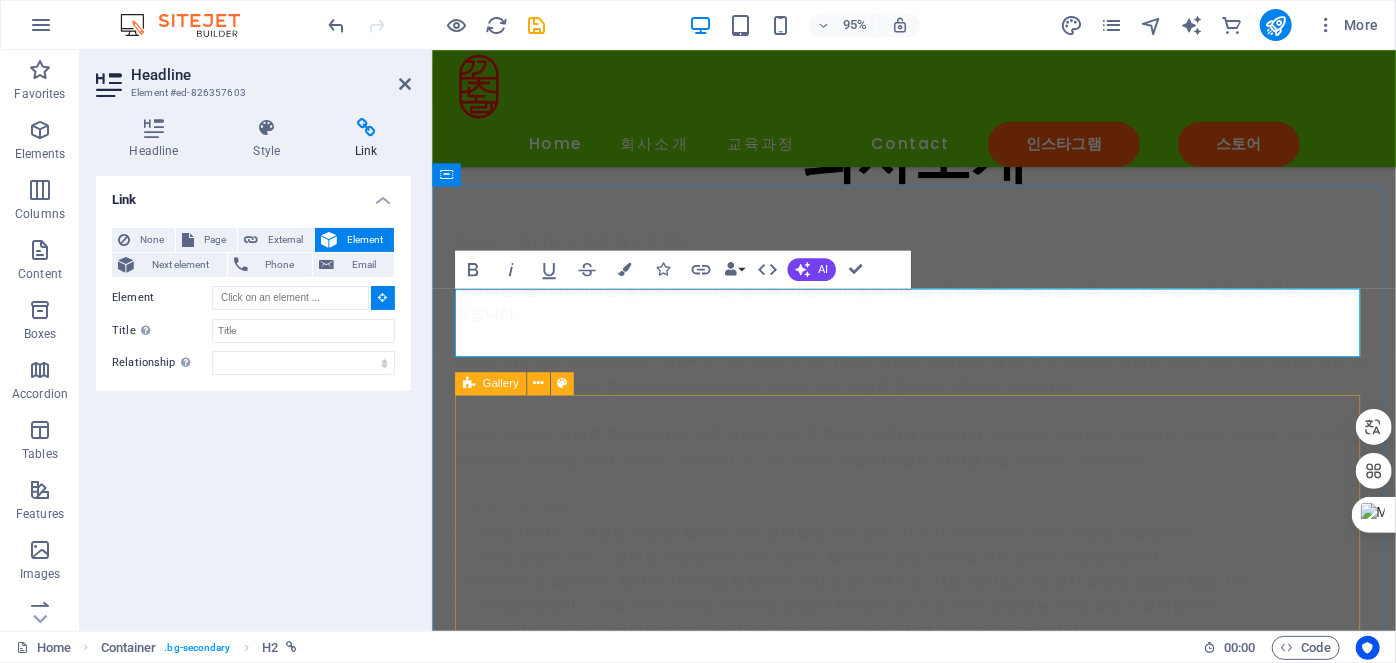 click on "Instagram posts" at bounding box center (938, 5262) 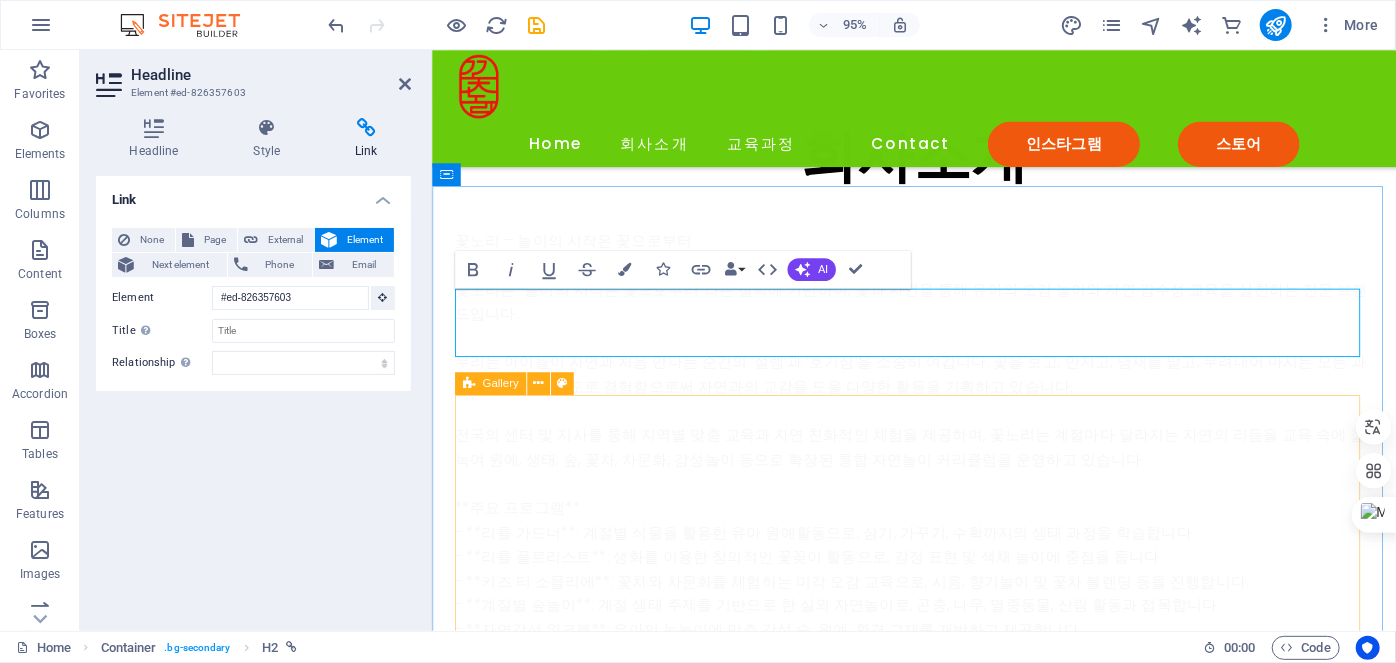 click on "Instagram posts" at bounding box center [938, 5262] 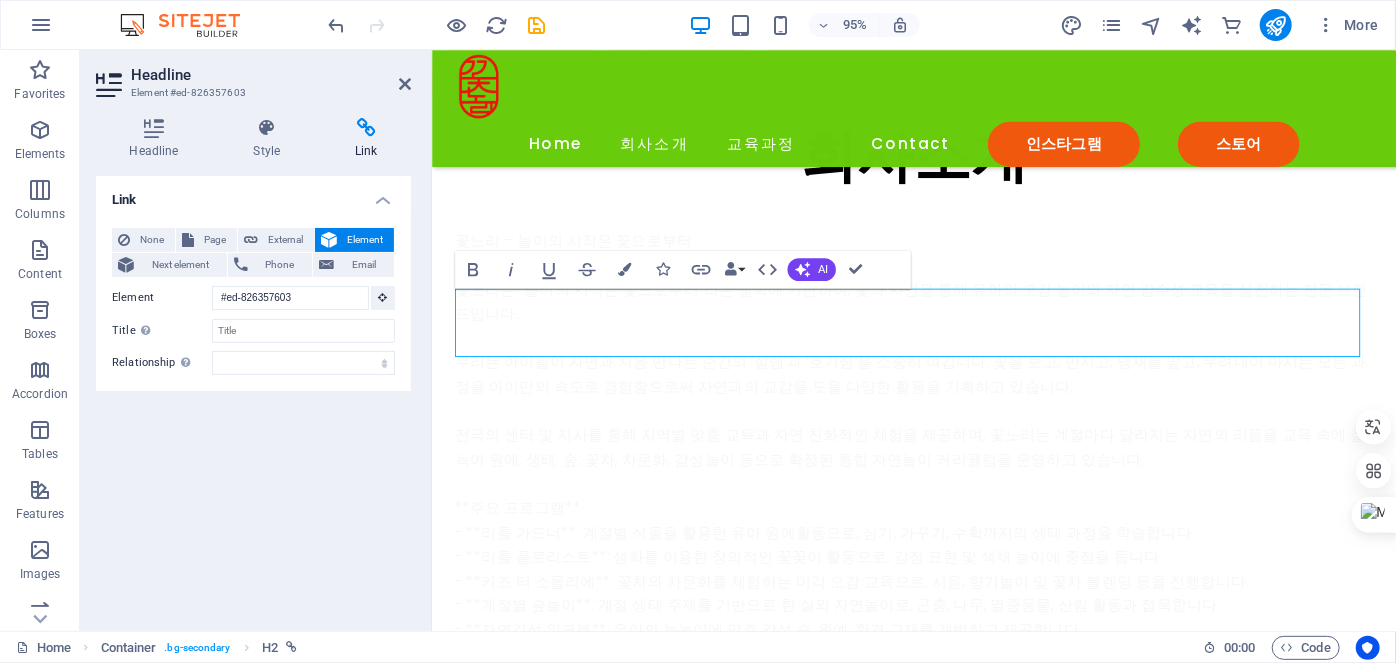 click on "Link None Page External Element Next element Phone Email Page Home Subpage Legal Notice Privacy Element #ed-826357603
URL Phone Email Link target New tab Same tab Overlay Title Additional link description, should not be the same as the link text. The title is most often shown as a tooltip text when the mouse moves over the element. Leave empty if uncertain. Relationship Sets the  relationship of this link to the link target . For example, the value "nofollow" instructs search engines not to follow the link. Can be left empty. alternate author bookmark external help license next nofollow noreferrer noopener prev search tag" at bounding box center [253, 395] 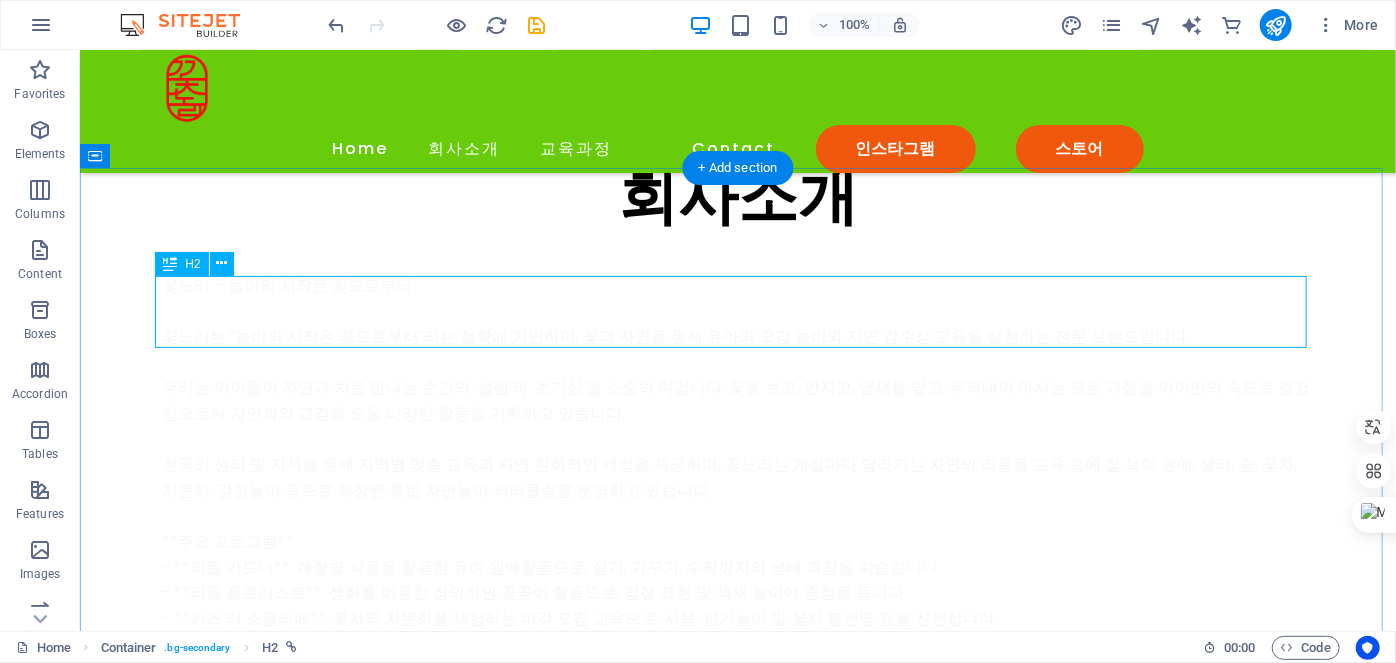 click on "Instagram posts" at bounding box center (737, 5330) 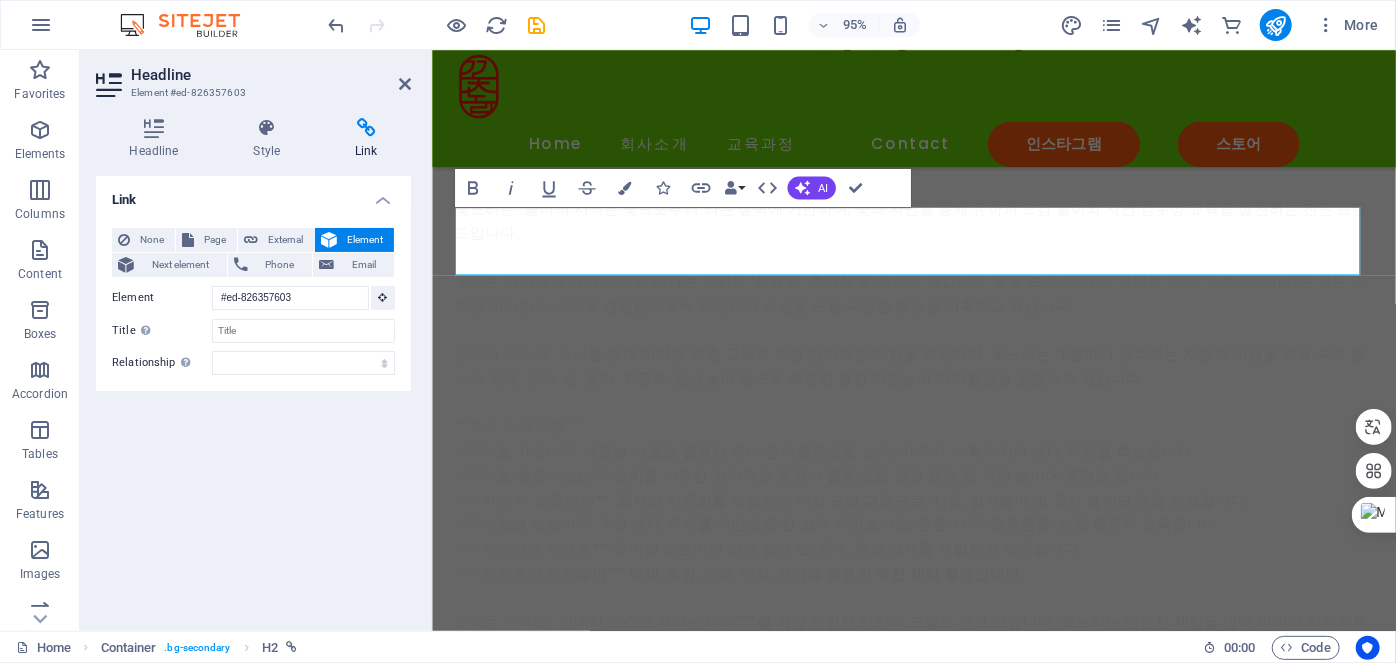 click on "Link" at bounding box center (253, 194) 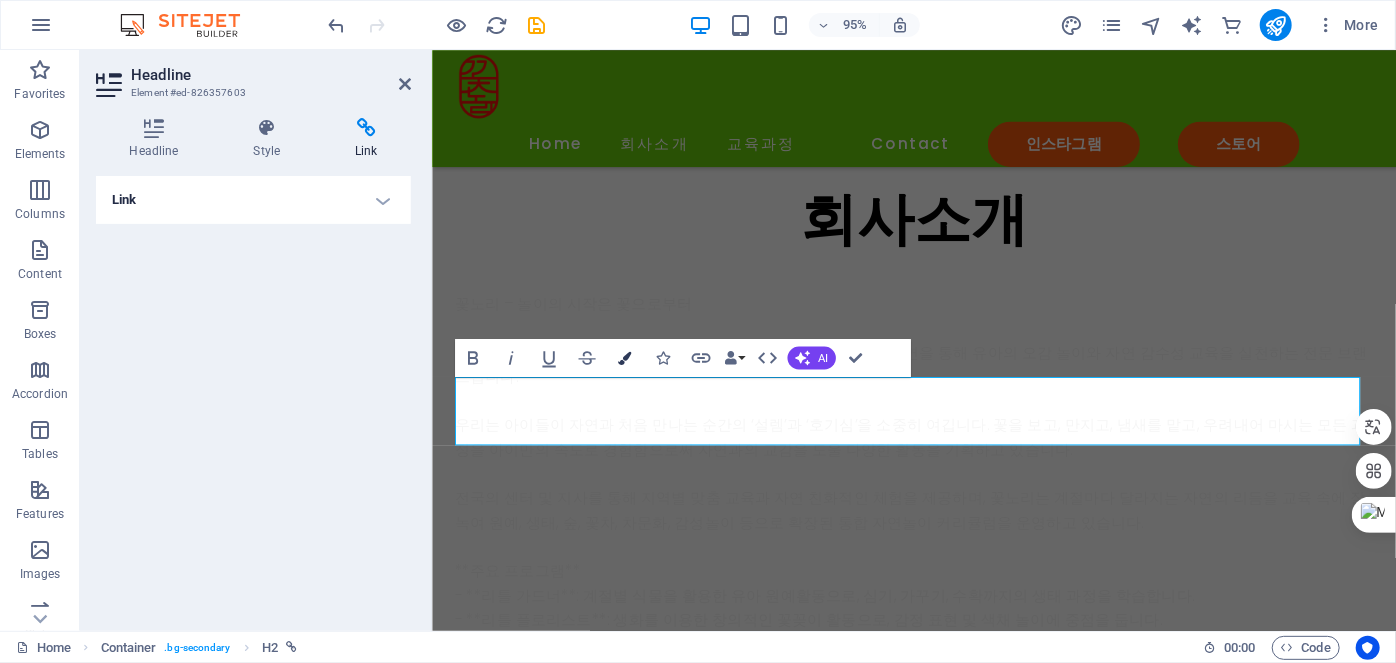 scroll, scrollTop: 4282, scrollLeft: 0, axis: vertical 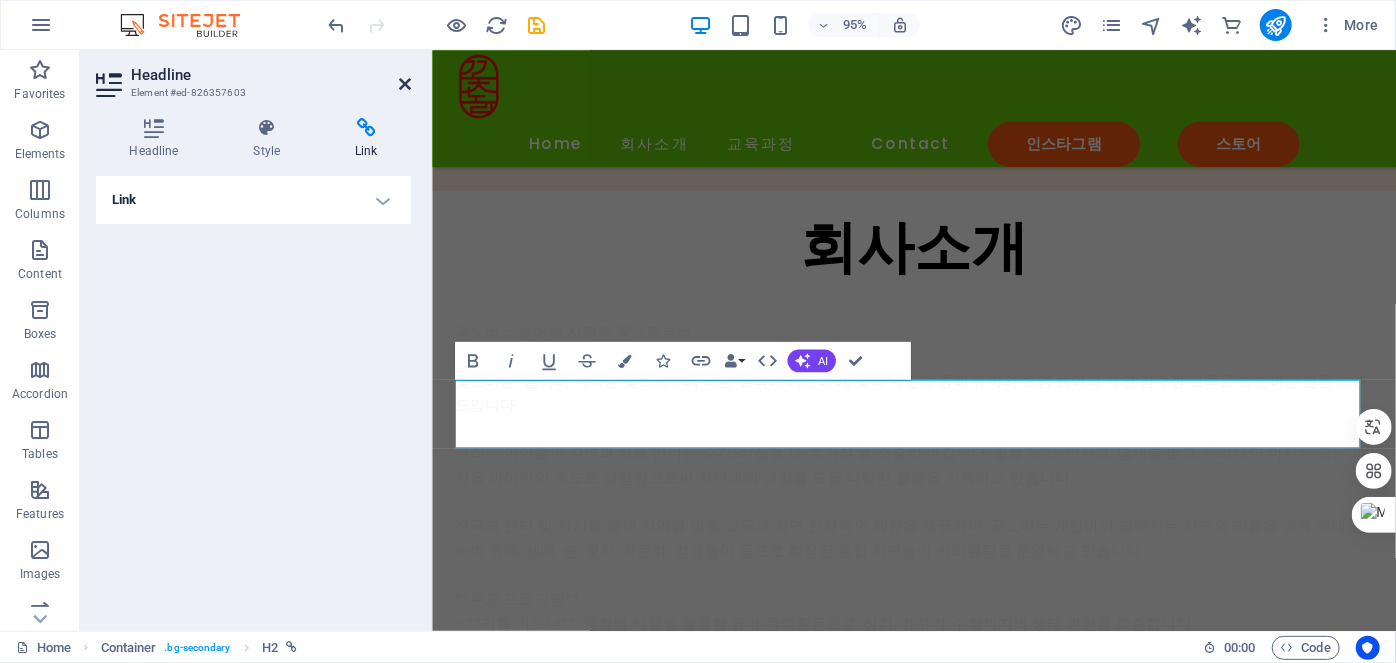 click at bounding box center (405, 84) 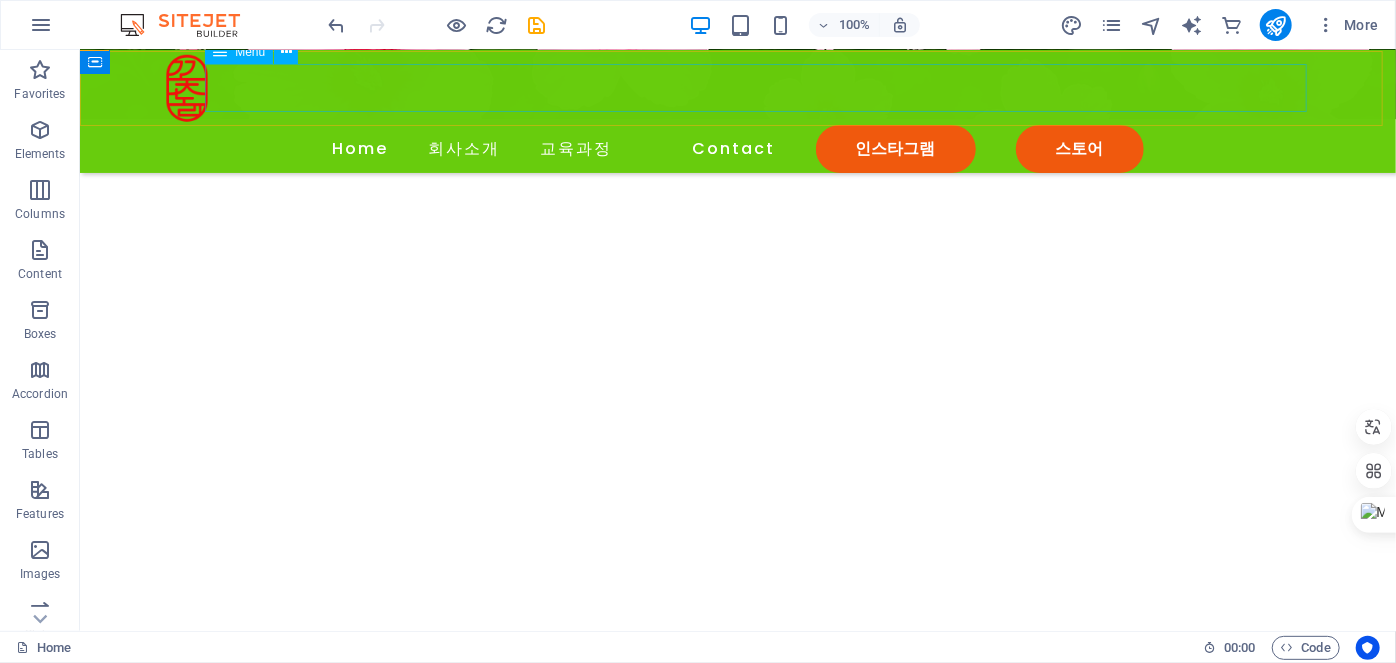 scroll, scrollTop: 3191, scrollLeft: 0, axis: vertical 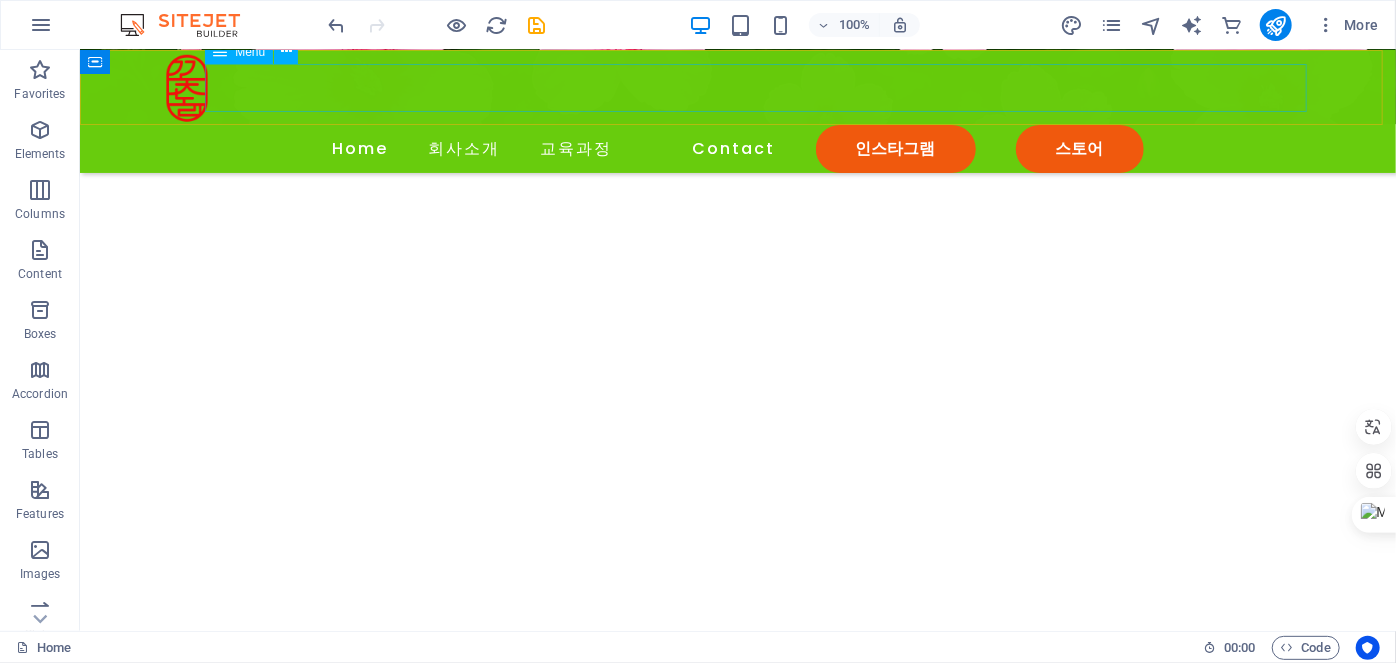 click on "Home 회사소개 교육과정 Contact 인스타그램 스토어" at bounding box center [737, 148] 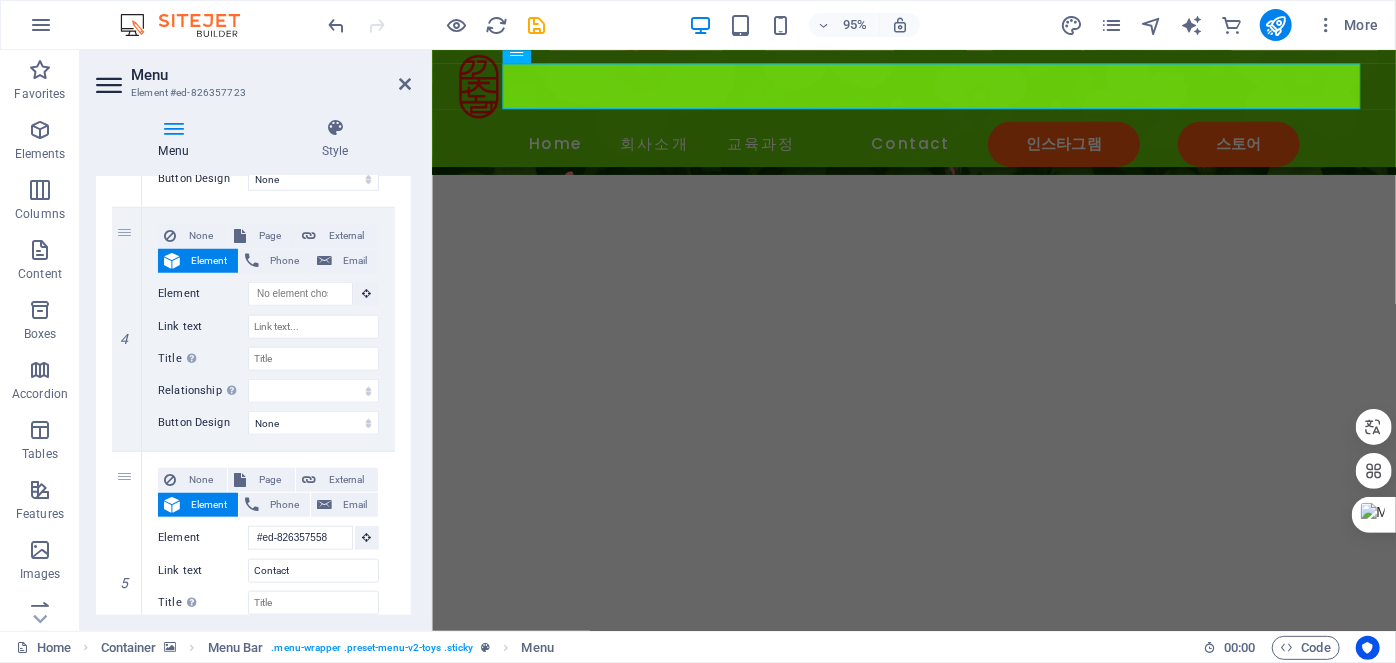 scroll, scrollTop: 818, scrollLeft: 0, axis: vertical 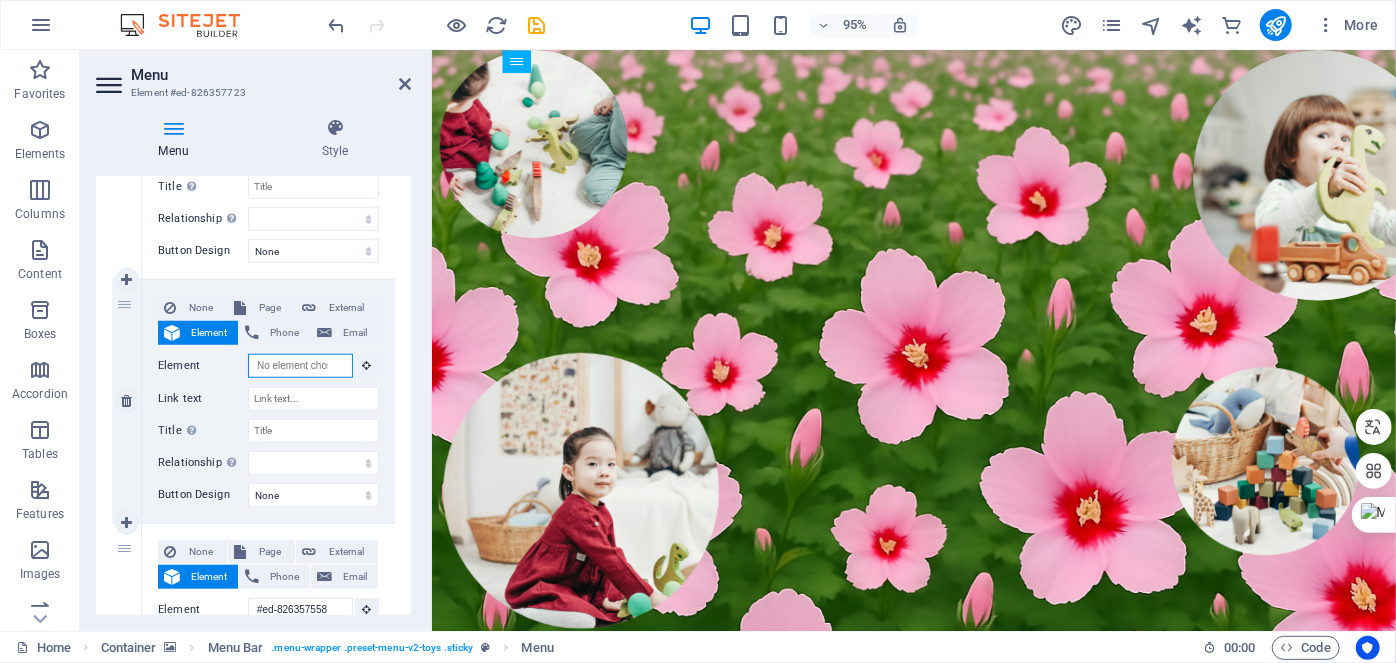 click on "Element" at bounding box center [300, 366] 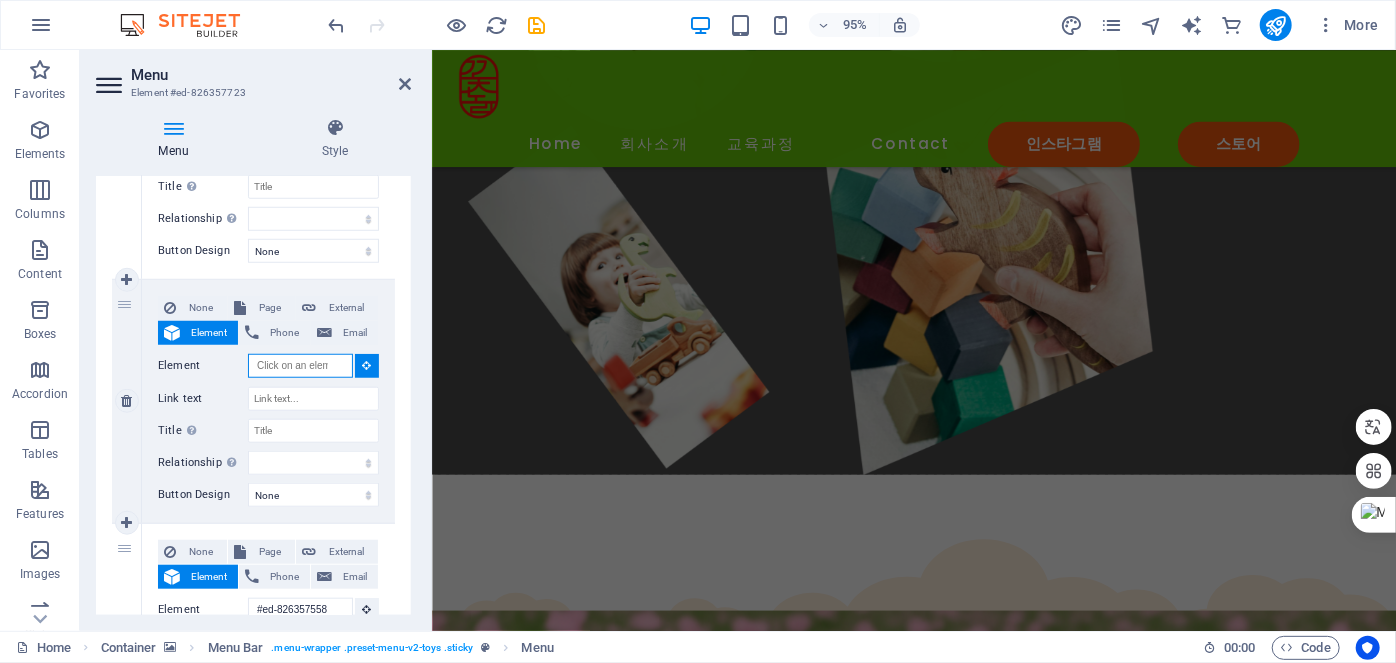 scroll, scrollTop: 3116, scrollLeft: 0, axis: vertical 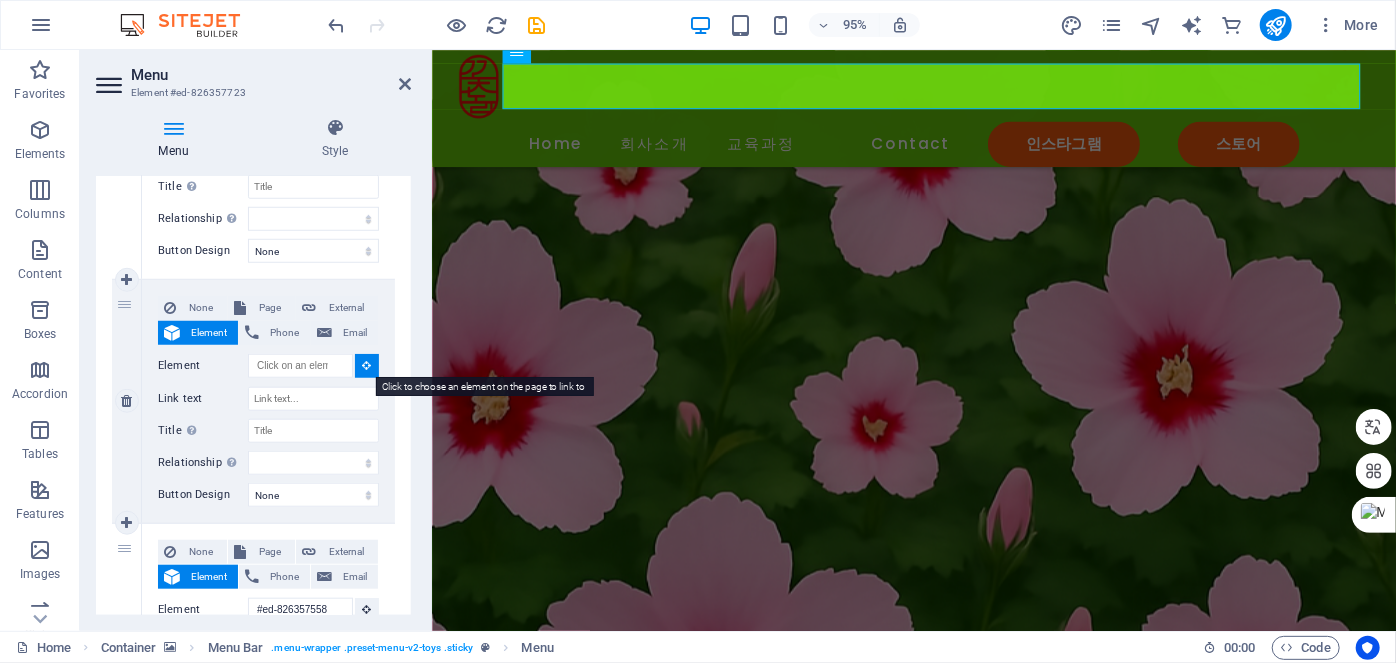 click at bounding box center (367, 365) 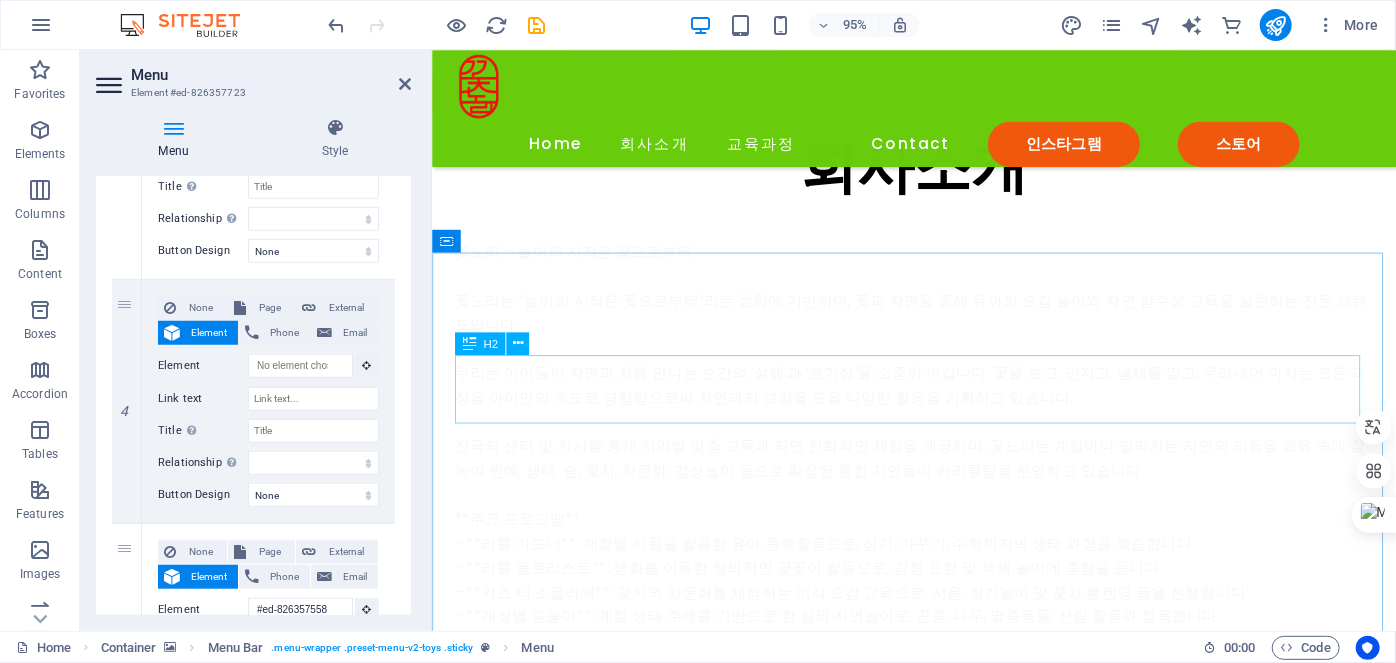 scroll, scrollTop: 4389, scrollLeft: 0, axis: vertical 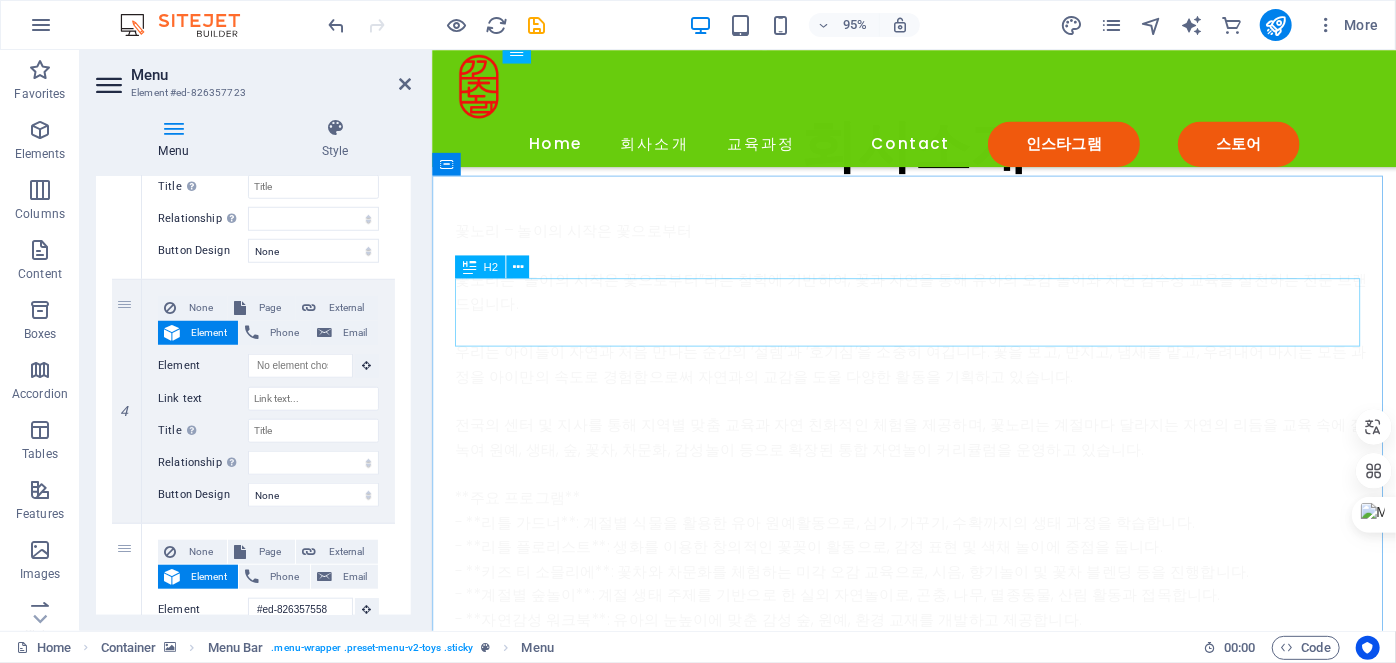 click on "Instagram posts" at bounding box center (938, 5251) 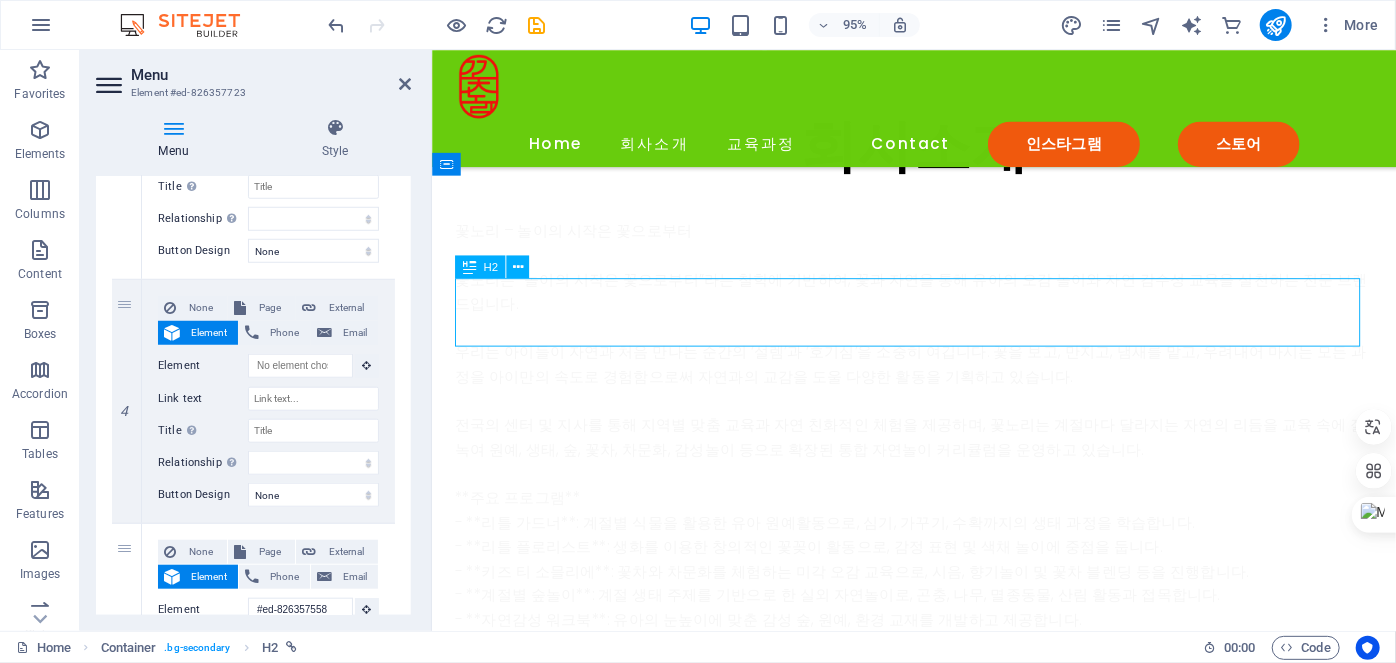 click on "Instagram posts" at bounding box center (938, 5251) 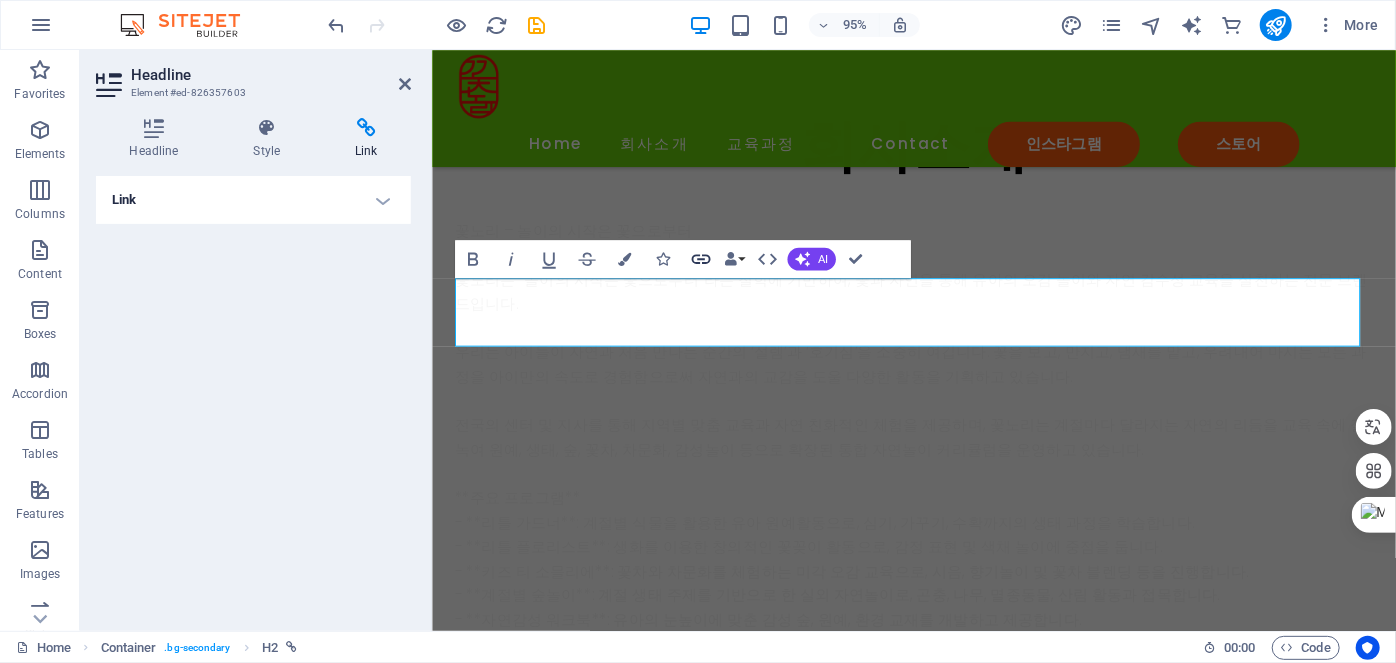 click 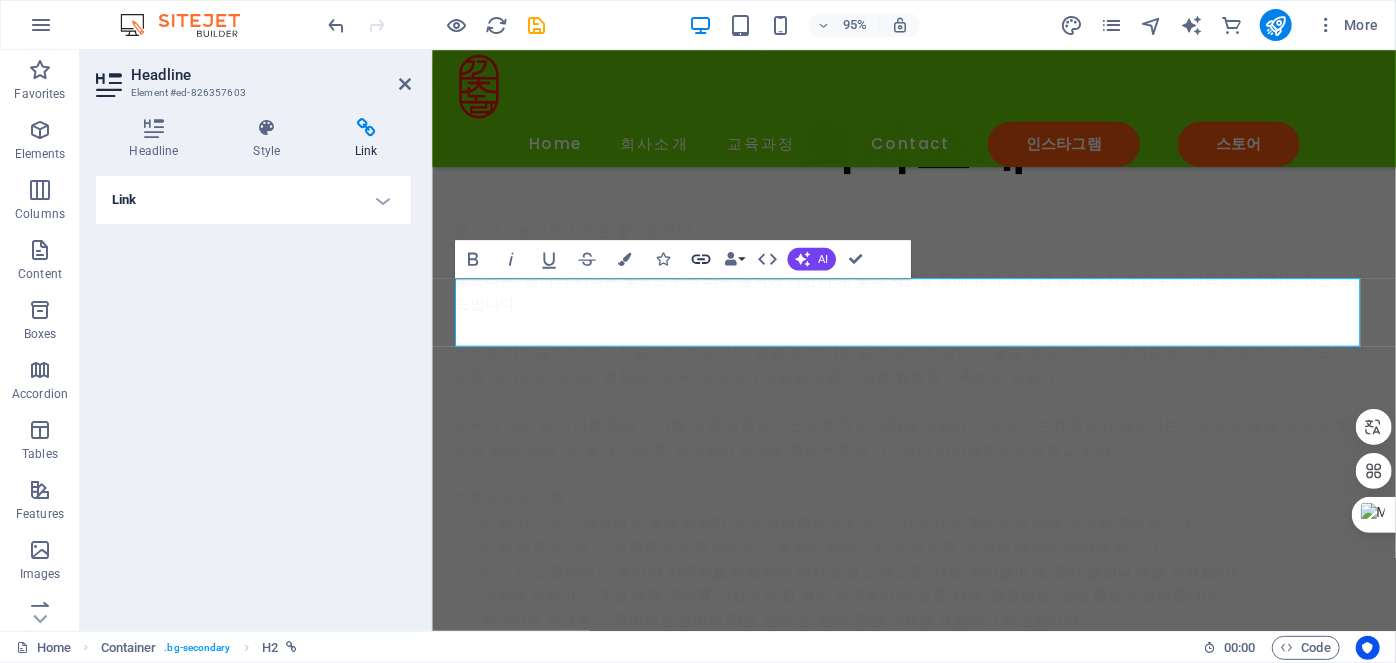 click 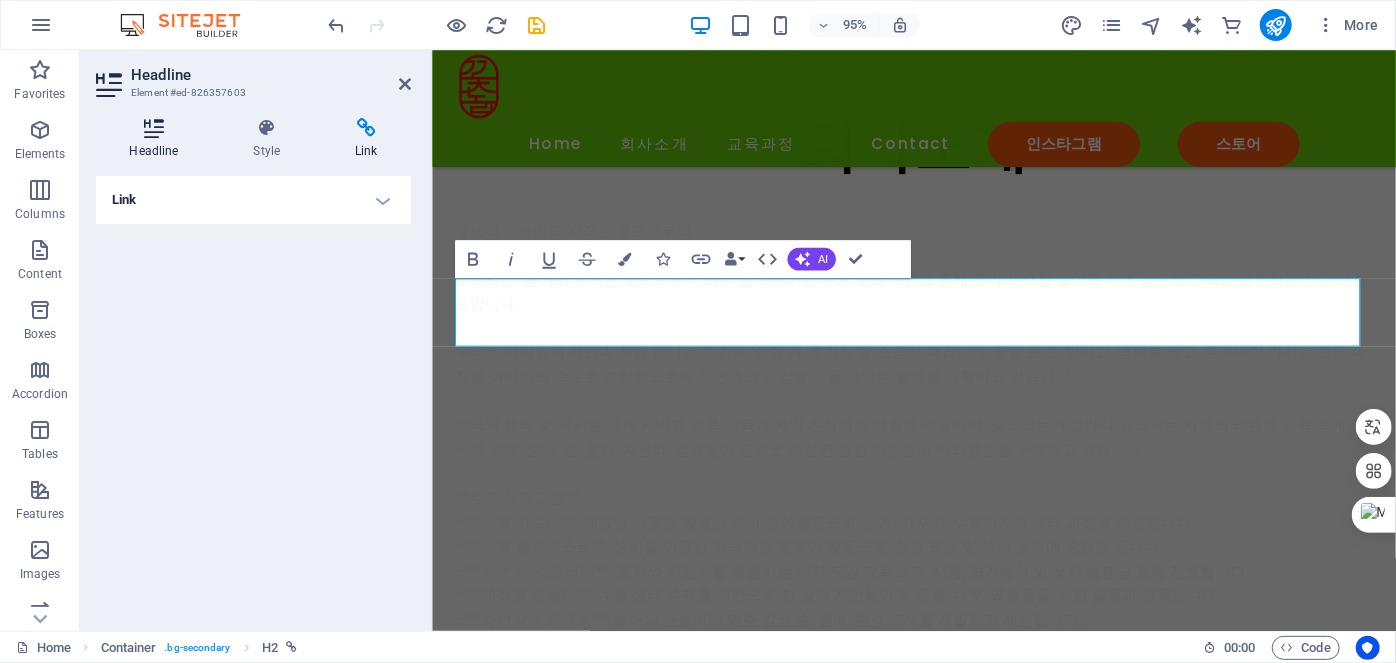 click at bounding box center (154, 128) 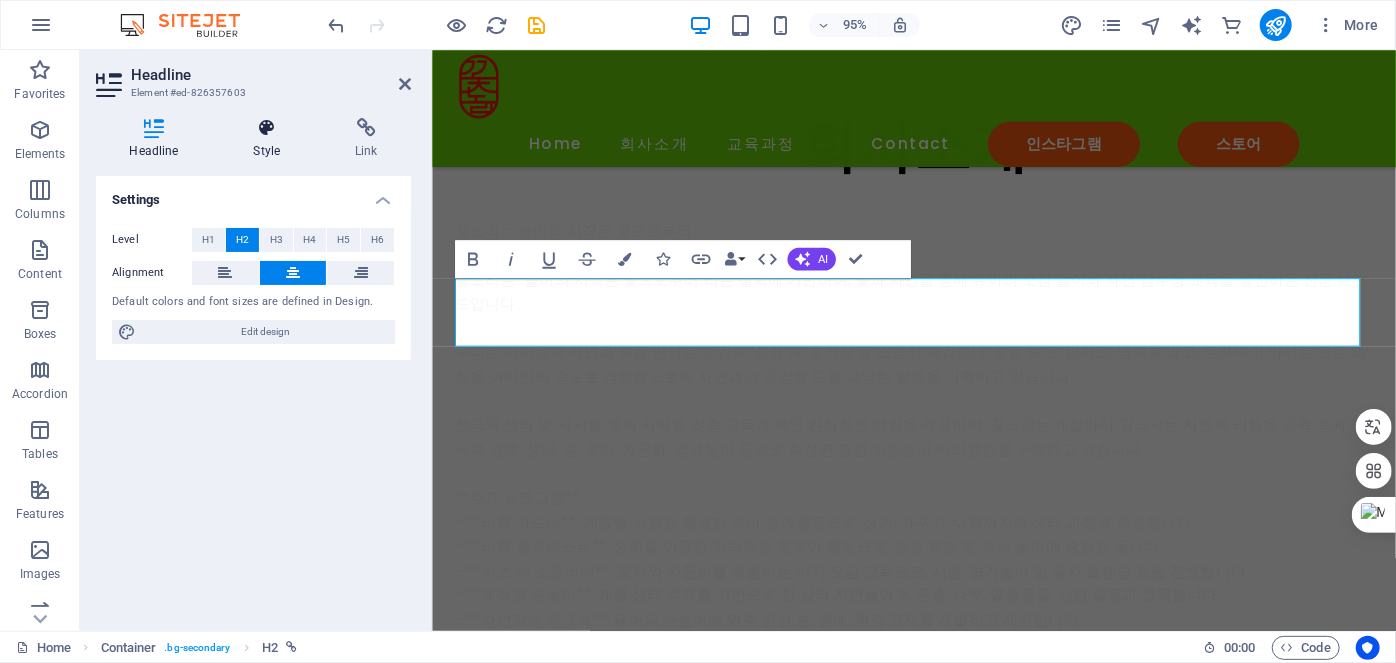 click at bounding box center (267, 128) 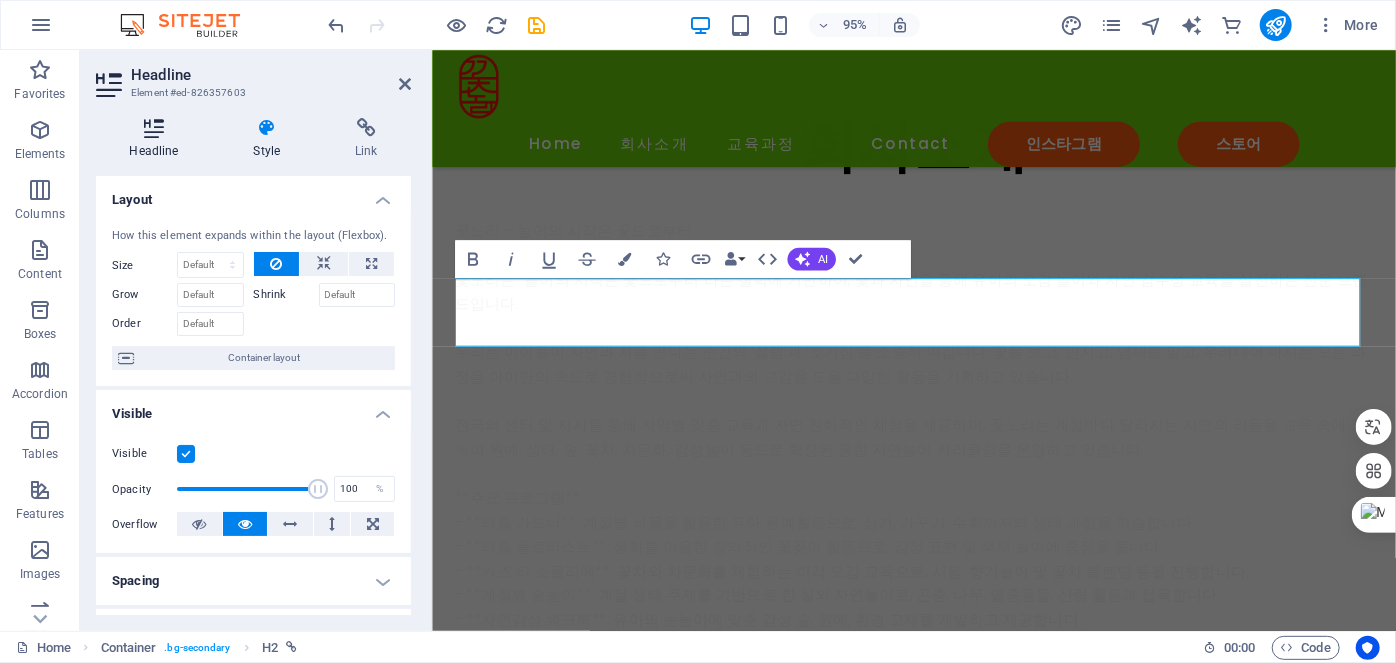 click at bounding box center (154, 128) 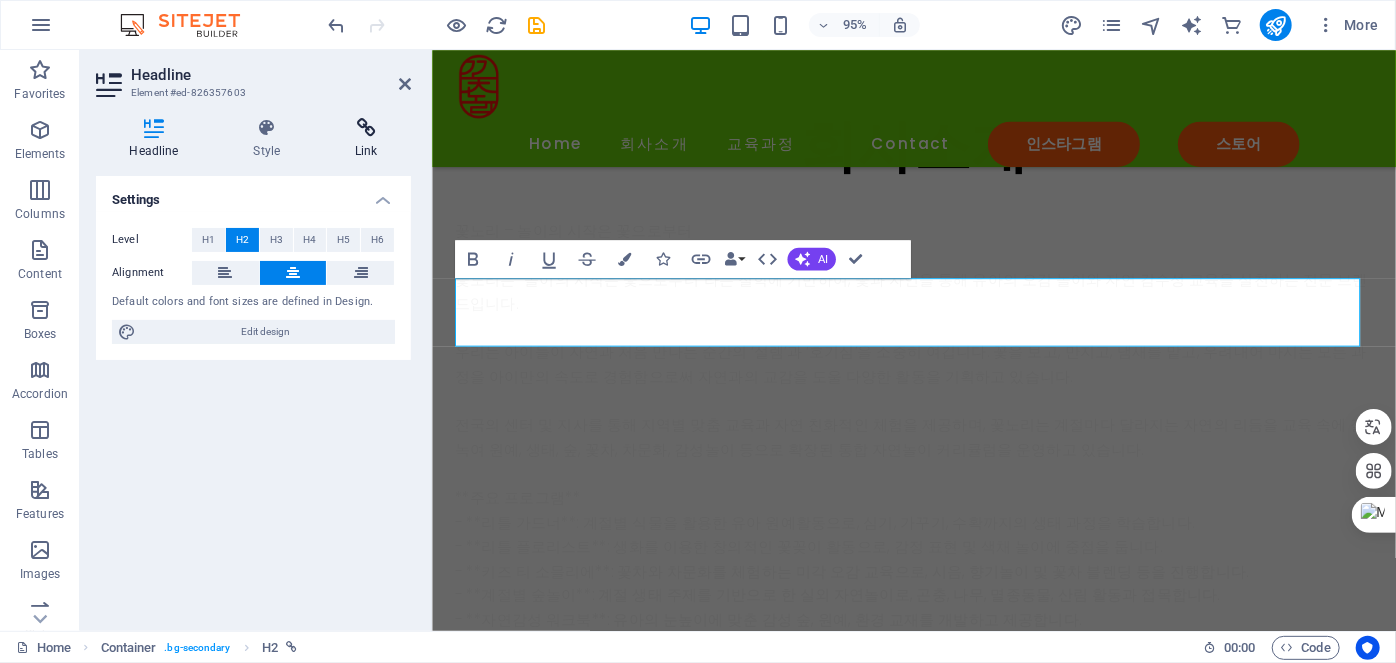 click at bounding box center [366, 128] 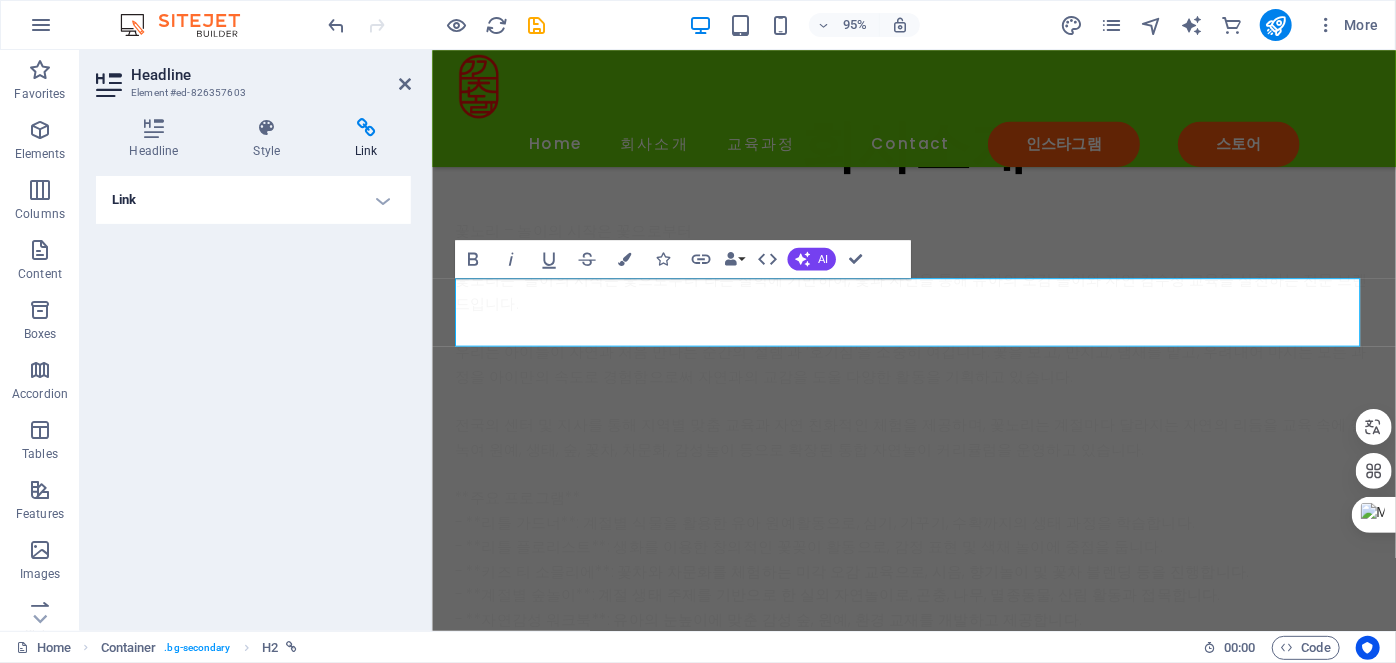 click on "Link" at bounding box center [253, 200] 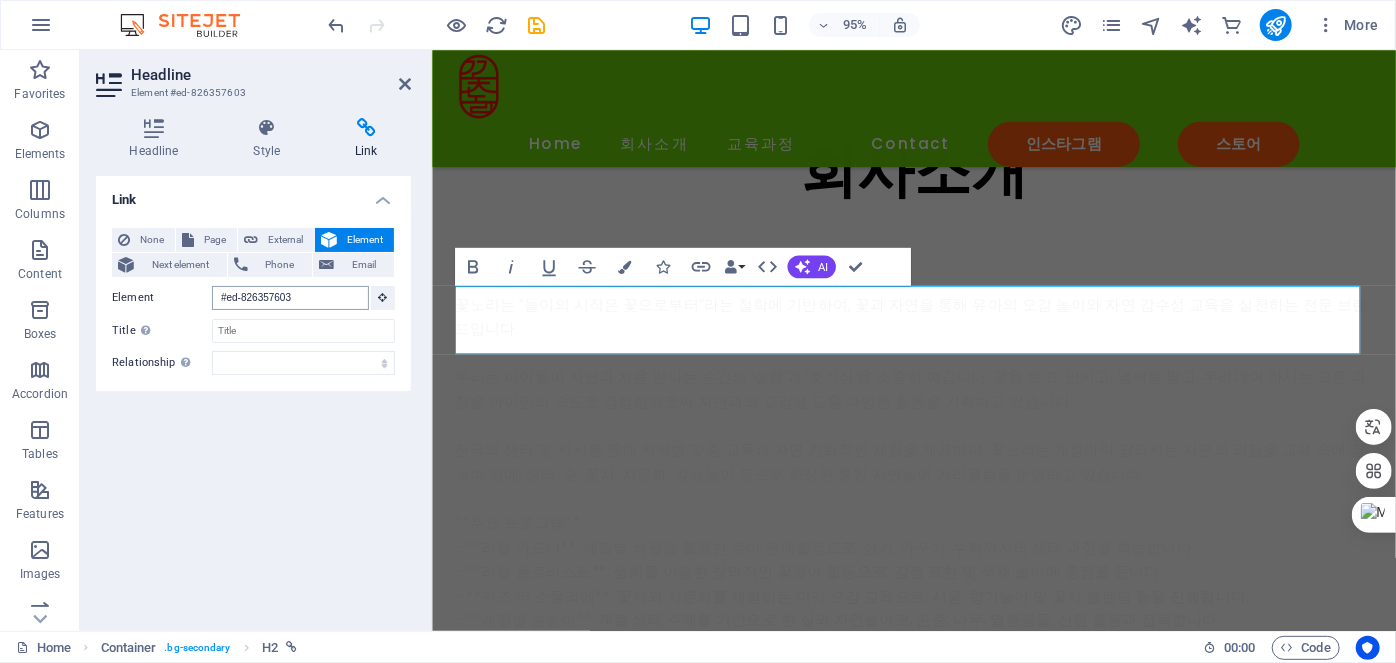 scroll, scrollTop: 4359, scrollLeft: 0, axis: vertical 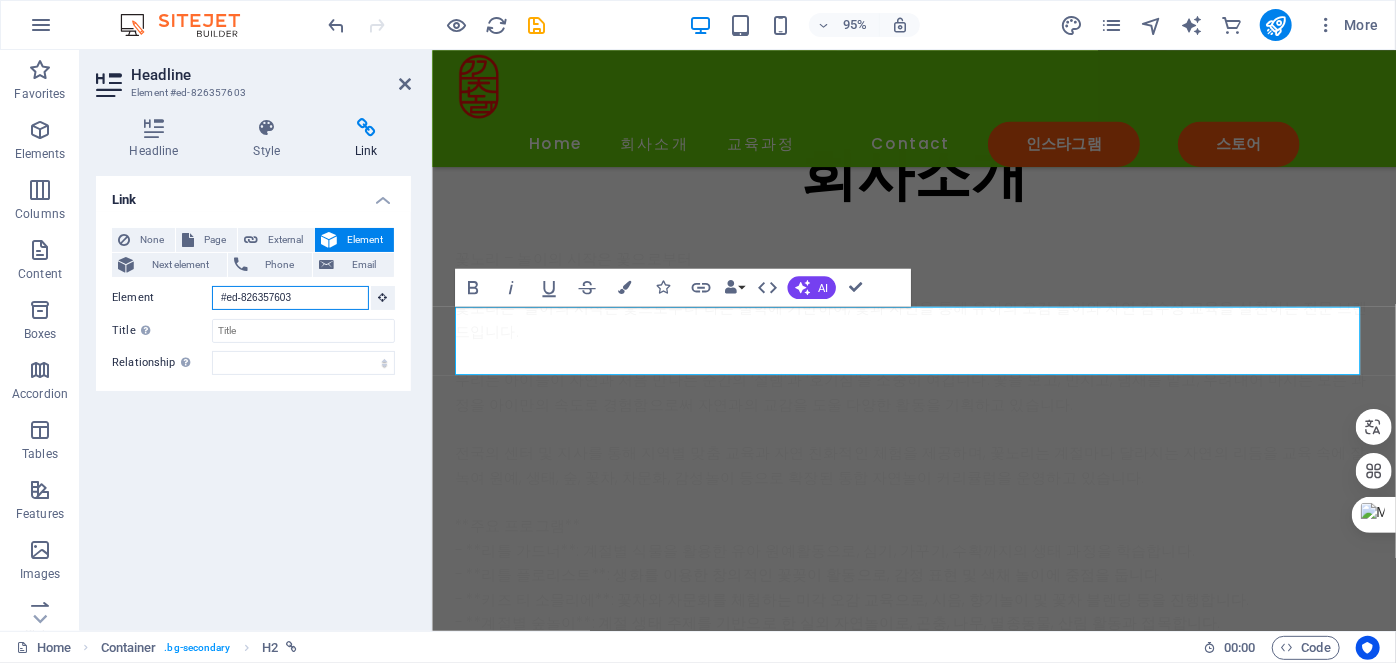 click on "#ed-826357603" at bounding box center (290, 298) 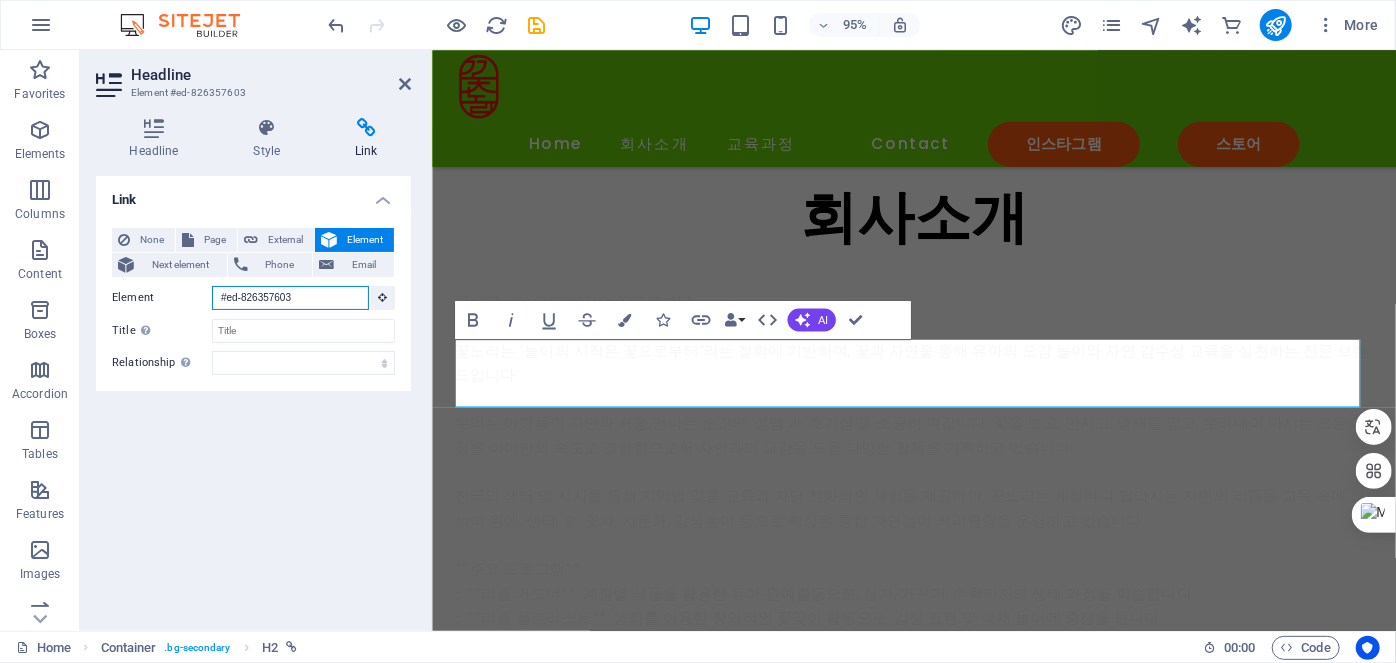 drag, startPoint x: 320, startPoint y: 294, endPoint x: 209, endPoint y: 294, distance: 111 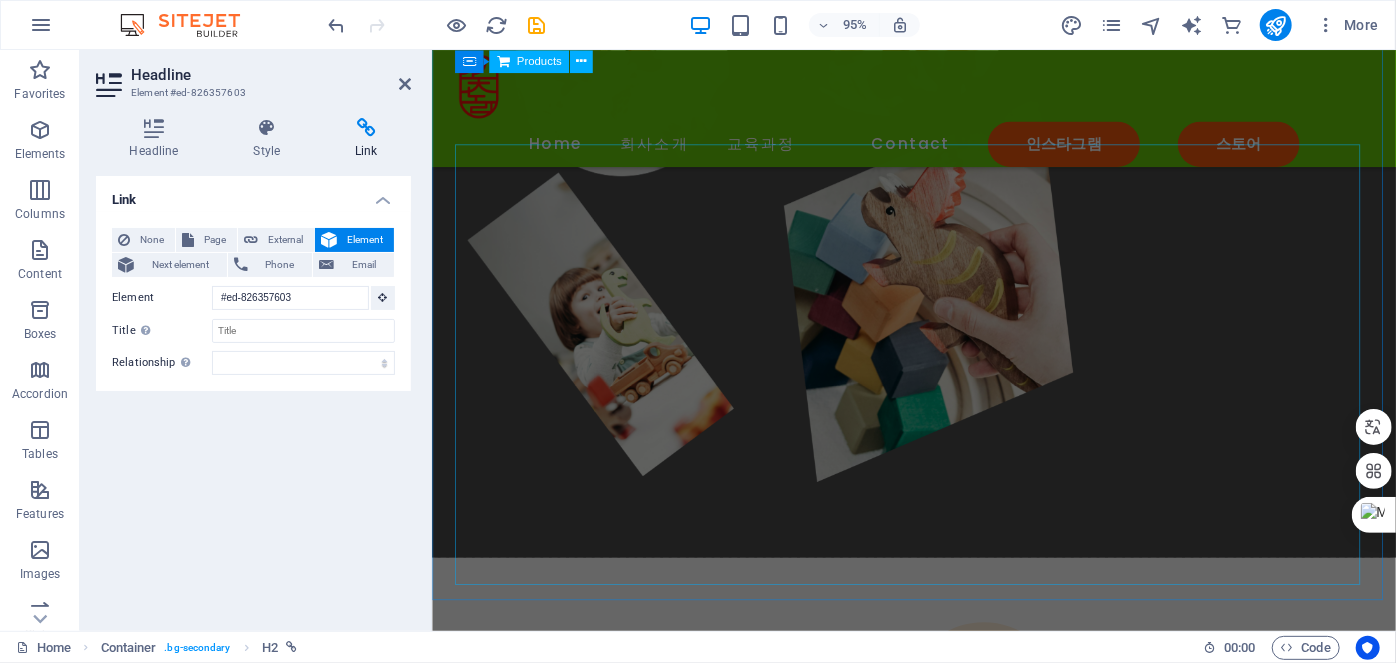 scroll, scrollTop: 2057, scrollLeft: 0, axis: vertical 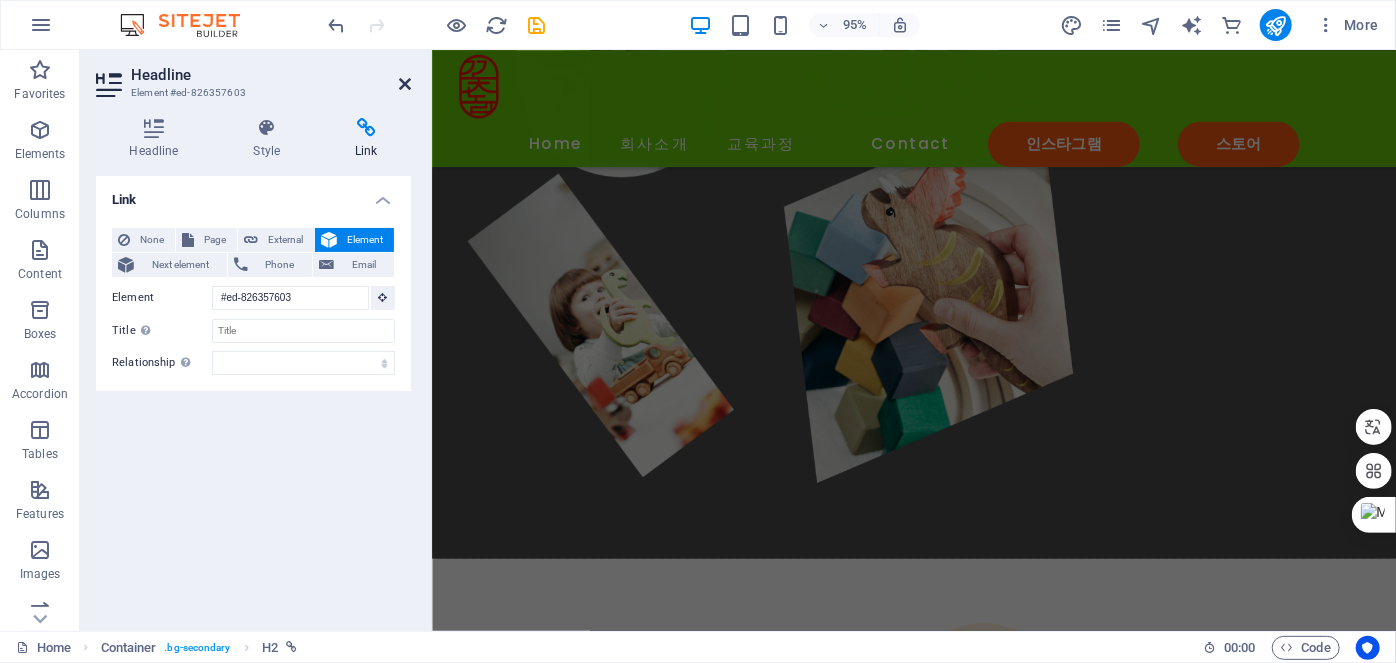 click at bounding box center (405, 84) 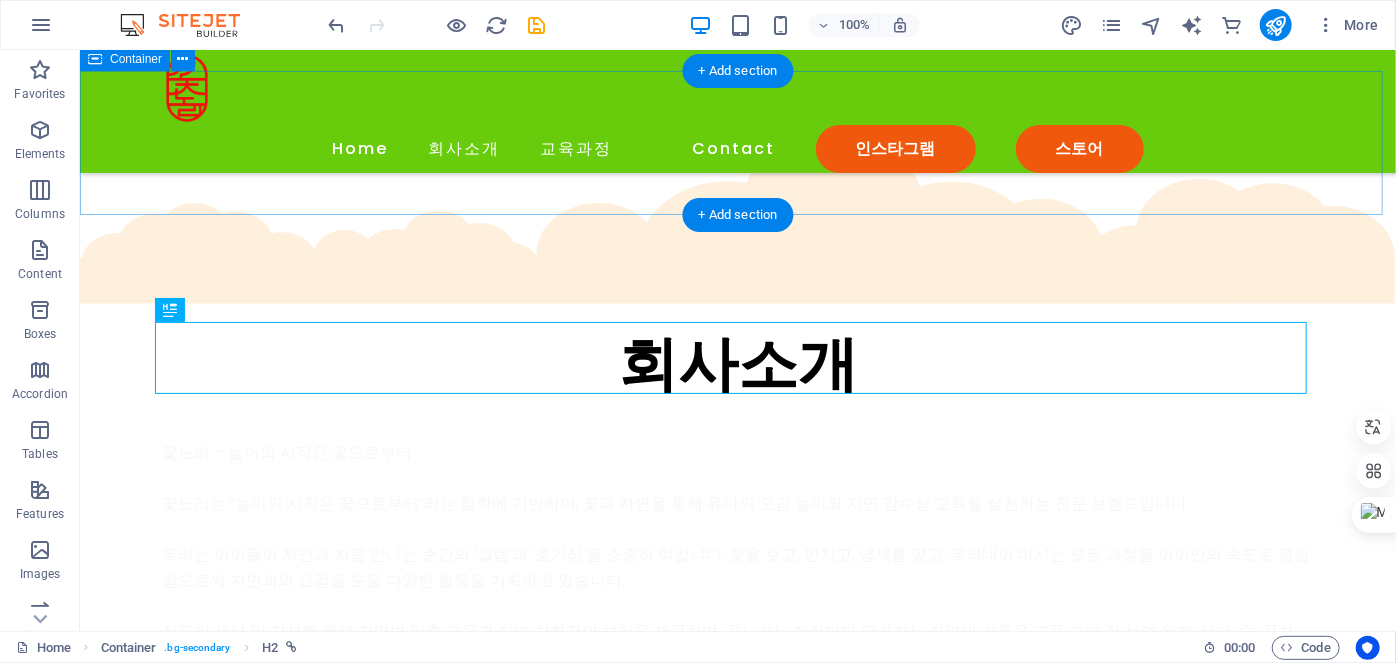 scroll, scrollTop: 4167, scrollLeft: 0, axis: vertical 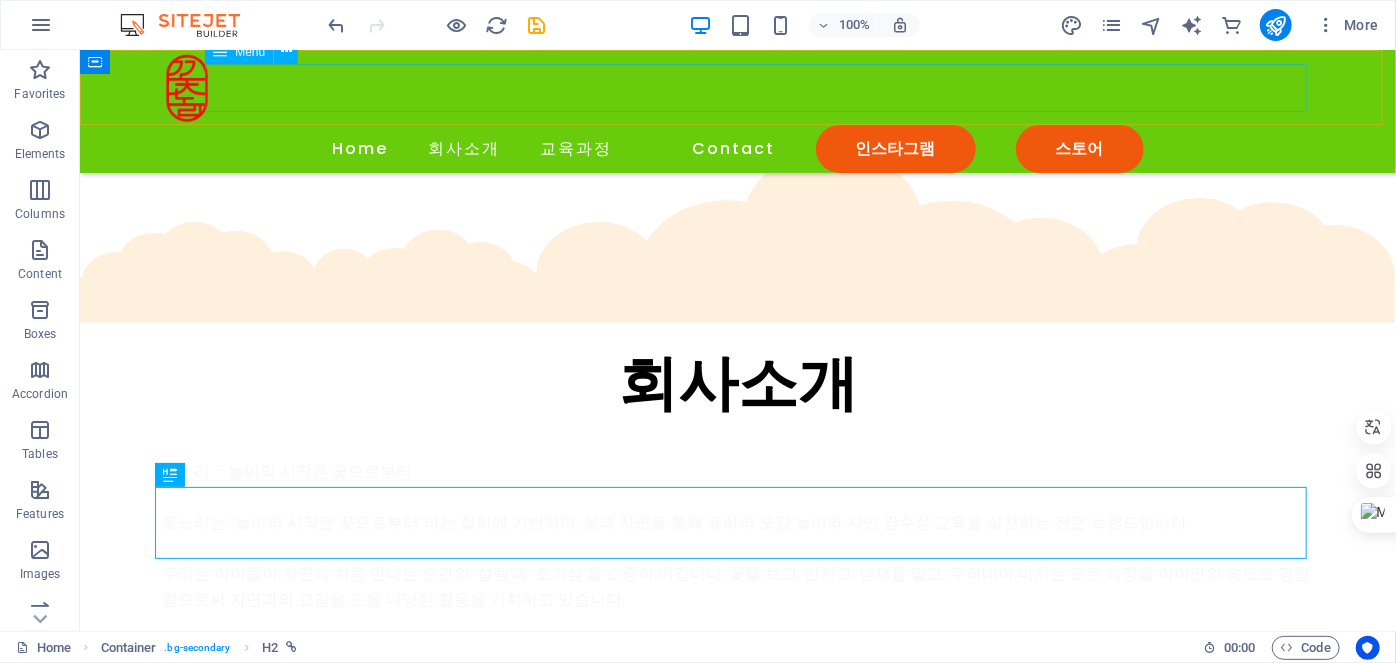 click on "Home 회사소개 교육과정 Contact 인스타그램 스토어" at bounding box center [737, 148] 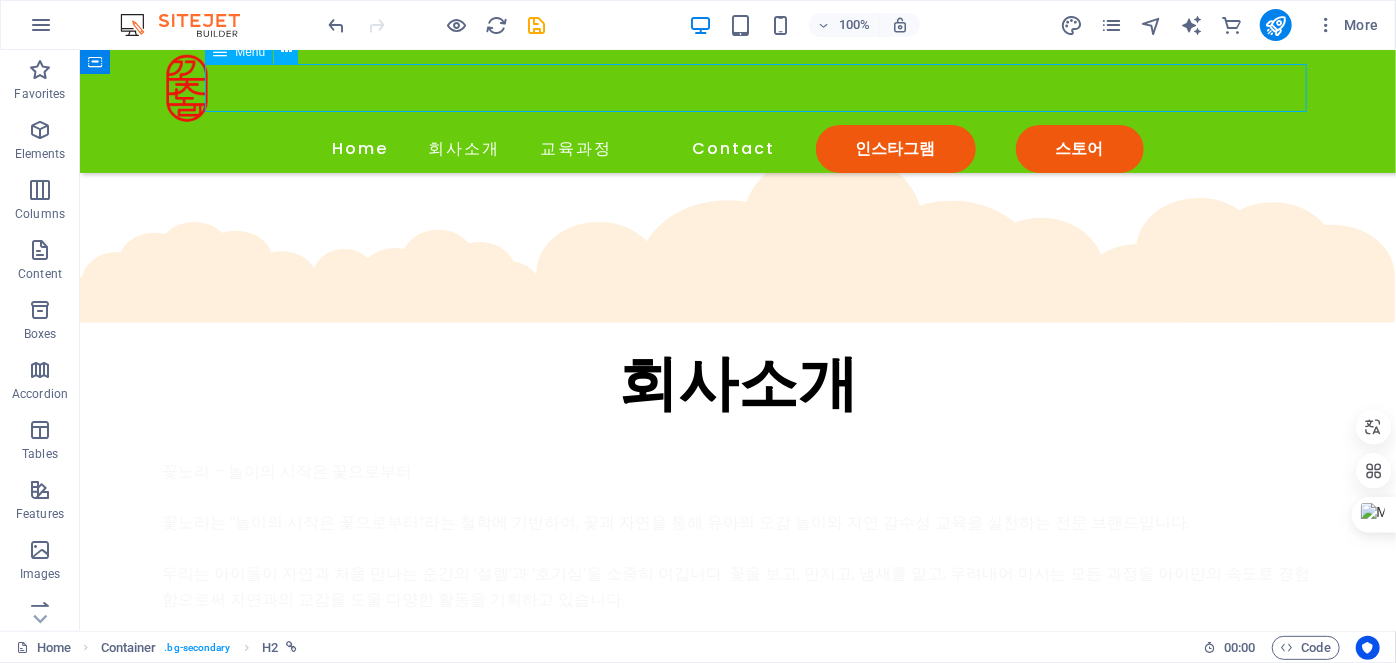 click on "Home 회사소개 교육과정 Contact 인스타그램 스토어" at bounding box center [737, 148] 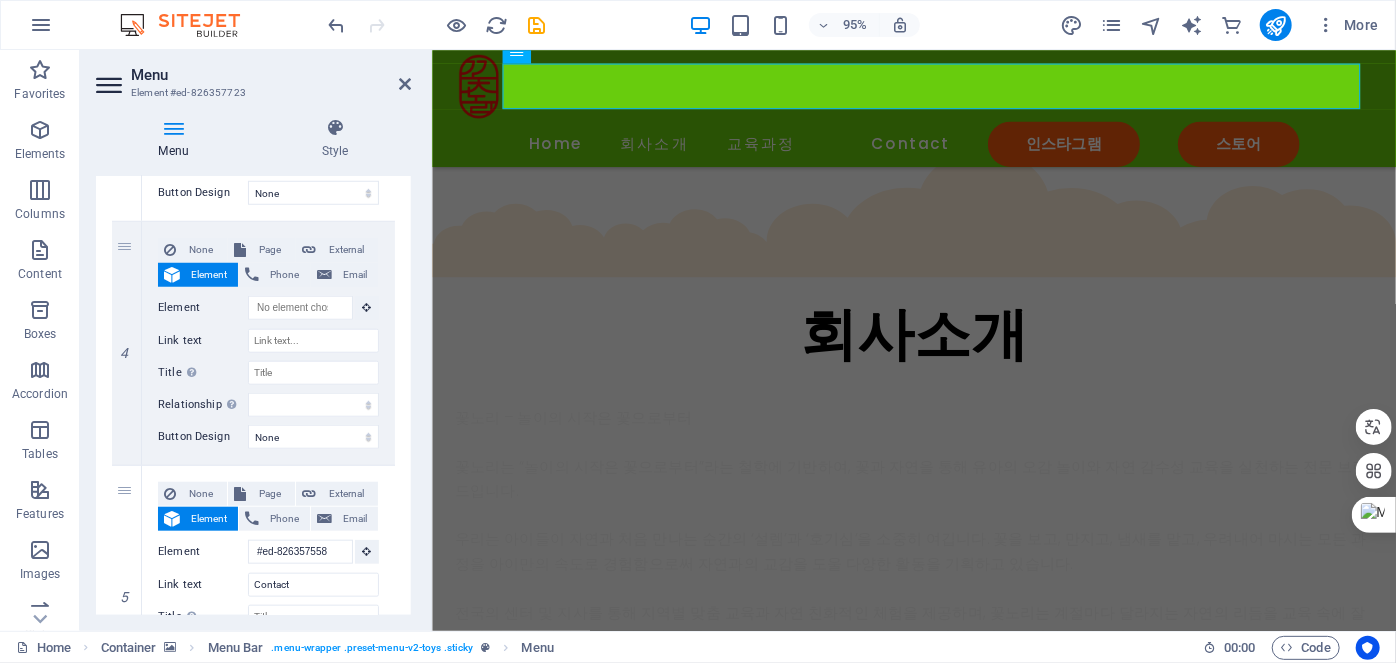 scroll, scrollTop: 909, scrollLeft: 0, axis: vertical 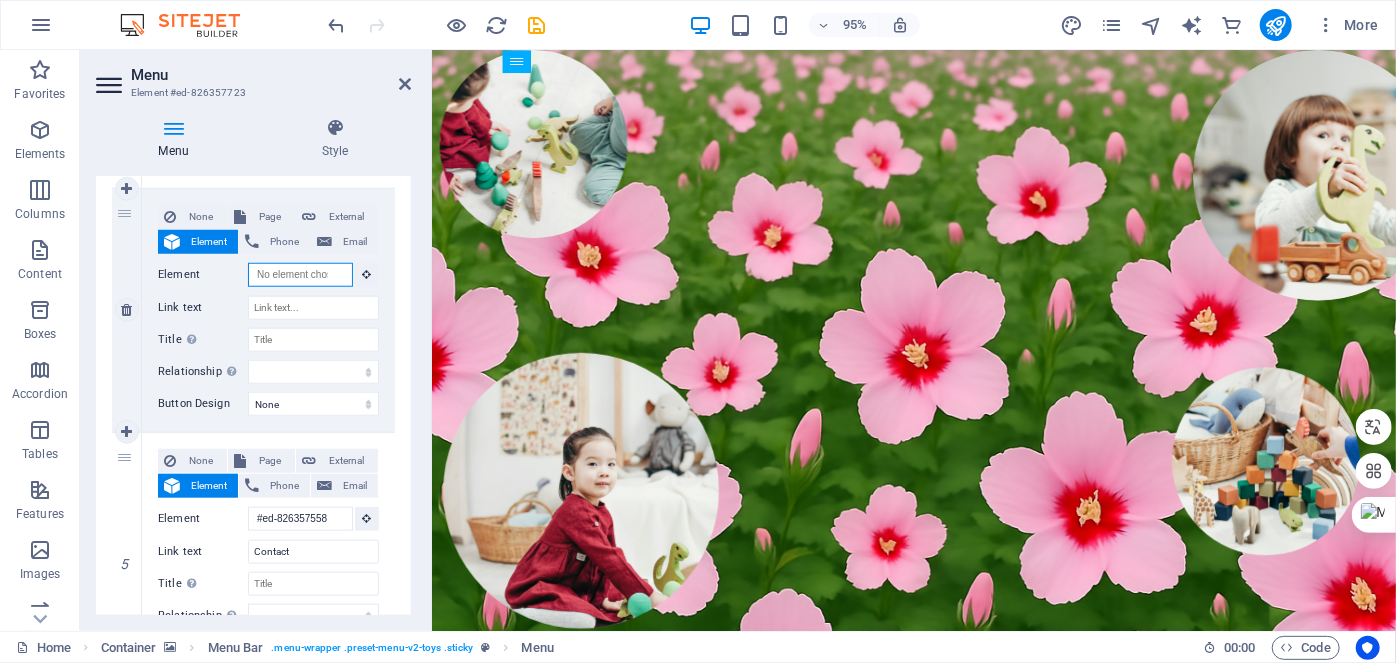 click on "Element" at bounding box center [300, 275] 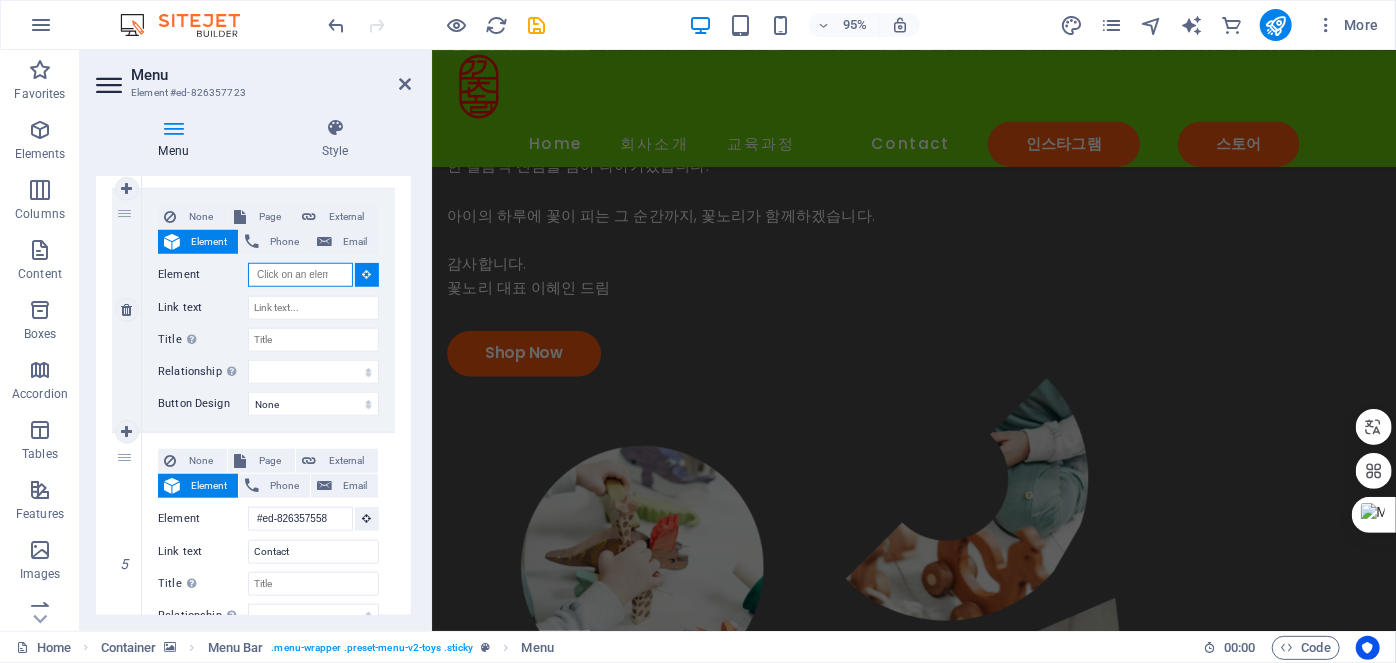 scroll, scrollTop: 0, scrollLeft: 0, axis: both 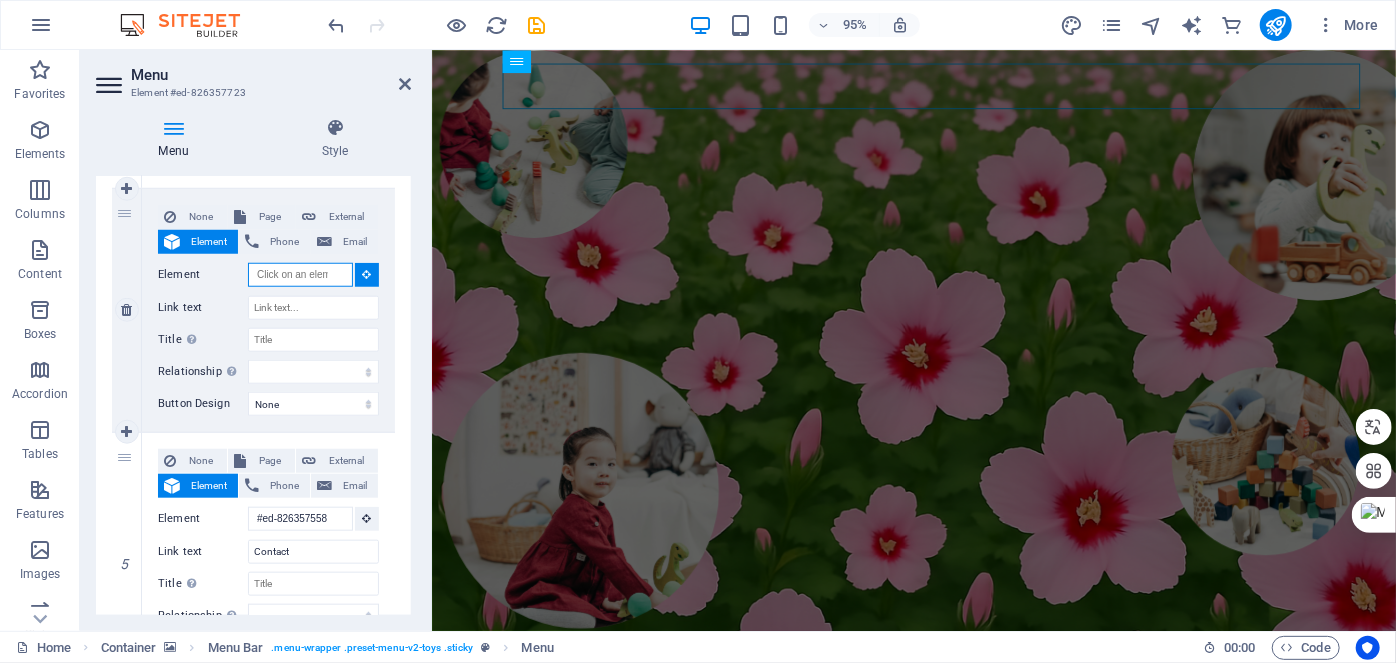 paste on "#ed-826357603" 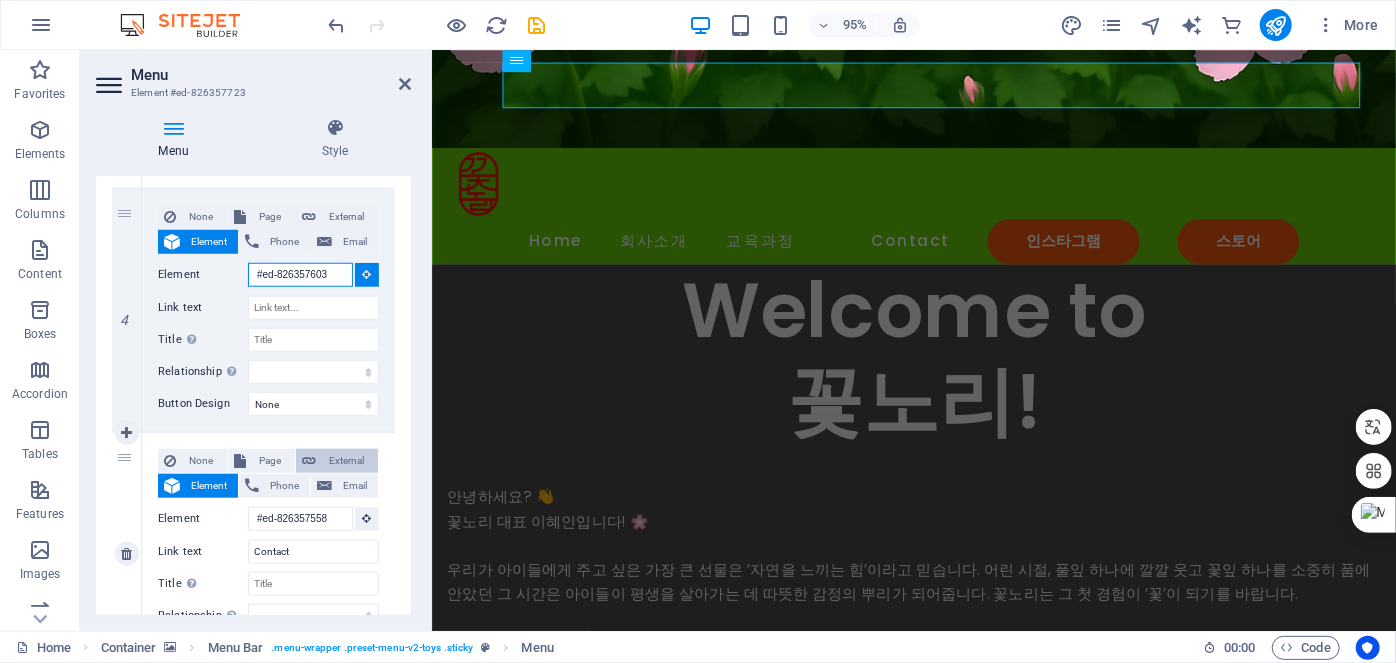 scroll, scrollTop: 0, scrollLeft: 1, axis: horizontal 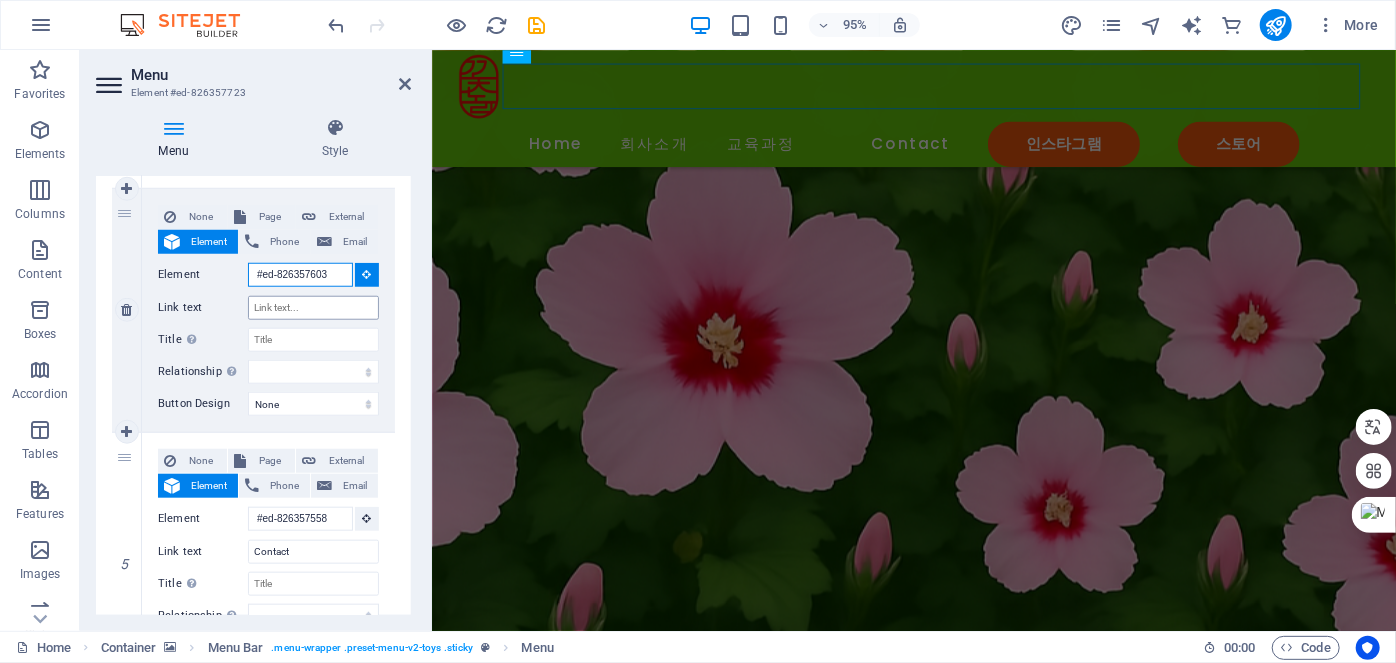 type on "#ed-826357603" 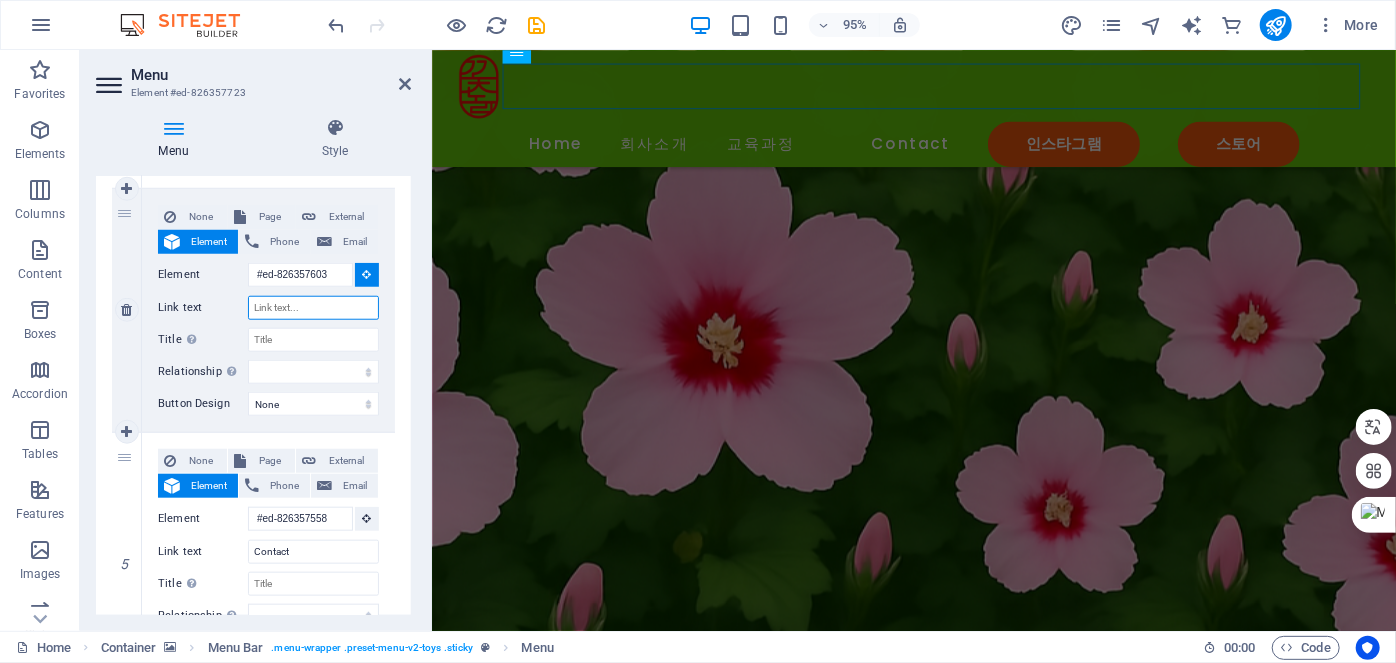 select 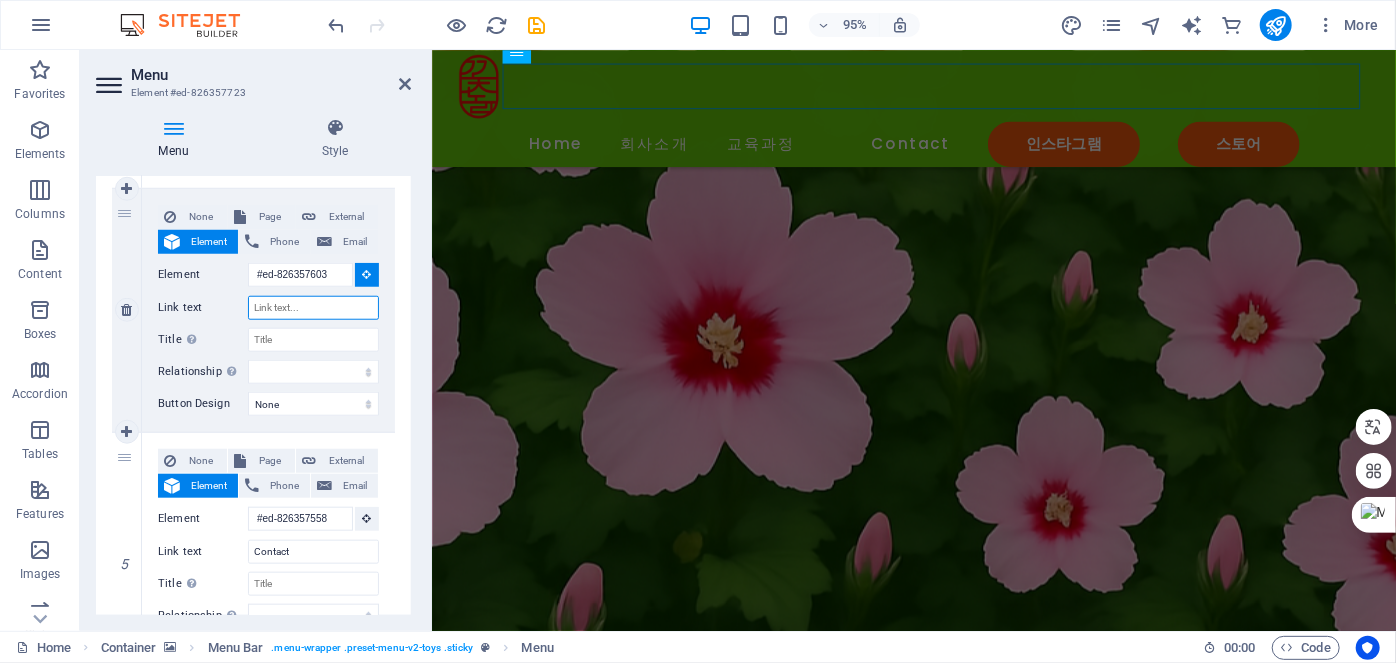 click on "Link text" at bounding box center (313, 308) 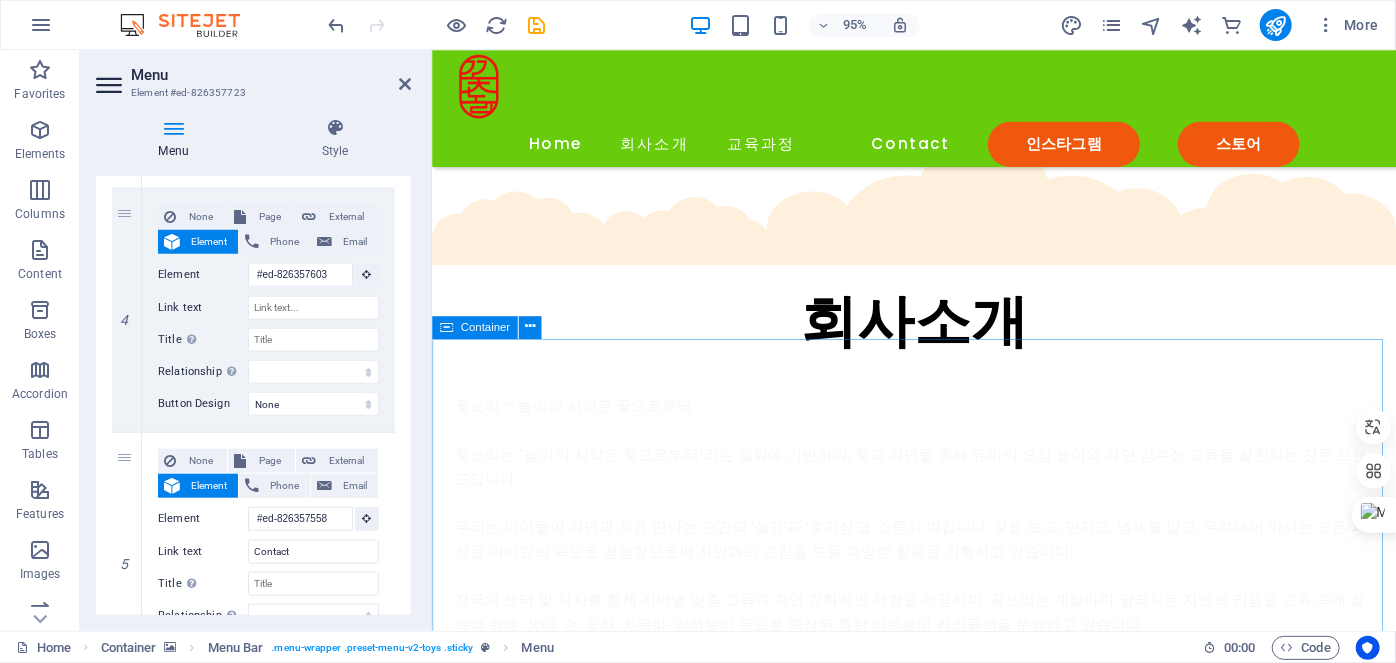 scroll, scrollTop: 4218, scrollLeft: 0, axis: vertical 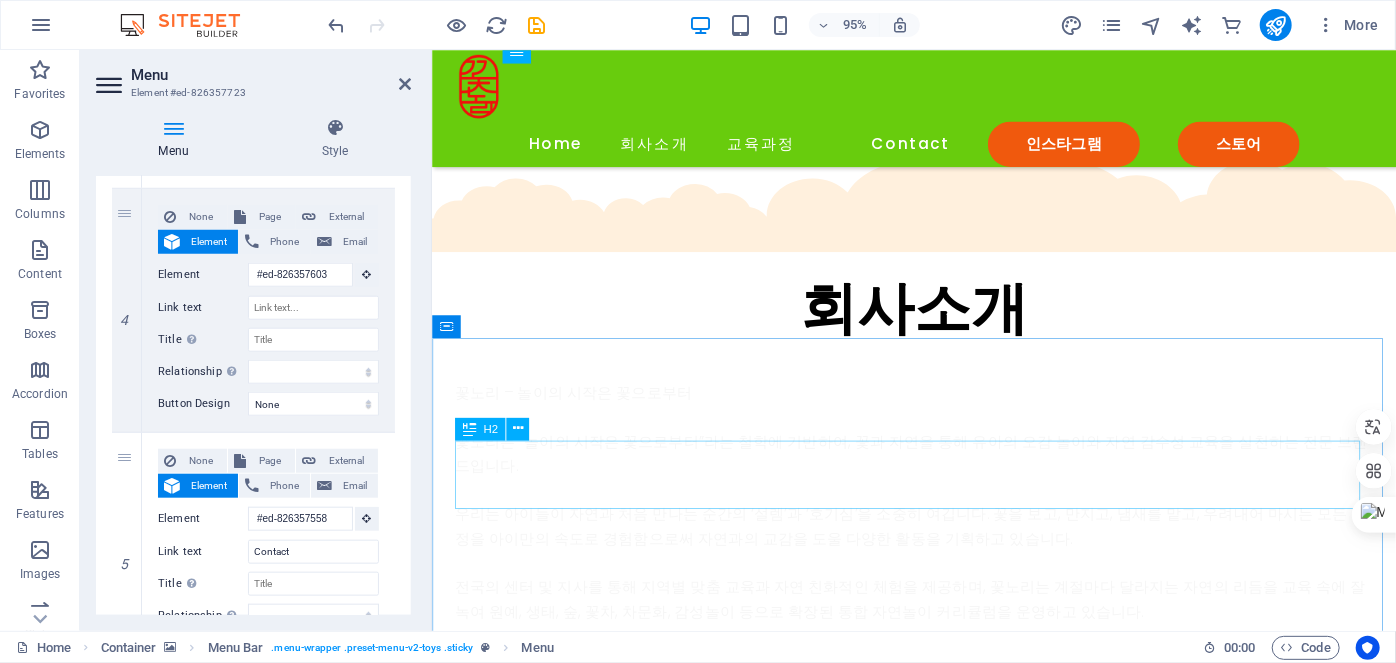 click on "Instagram posts" at bounding box center [938, 5422] 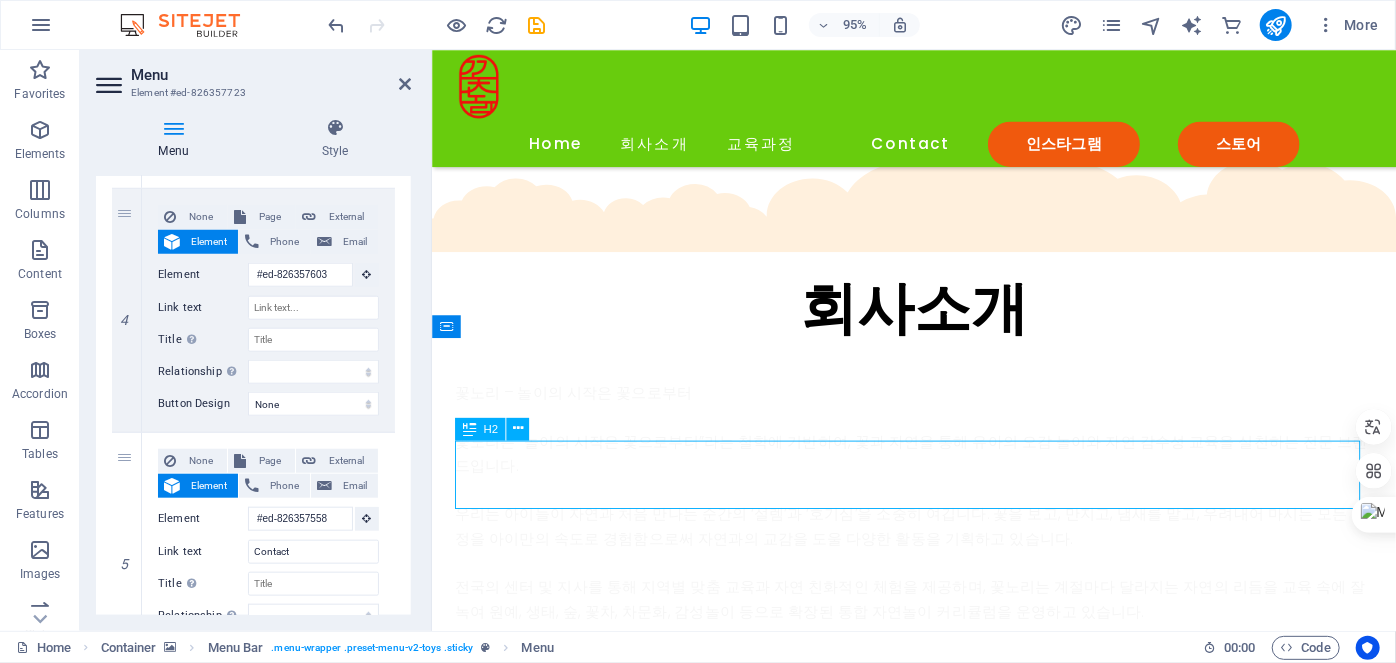 click on "Instagram posts" at bounding box center (938, 5422) 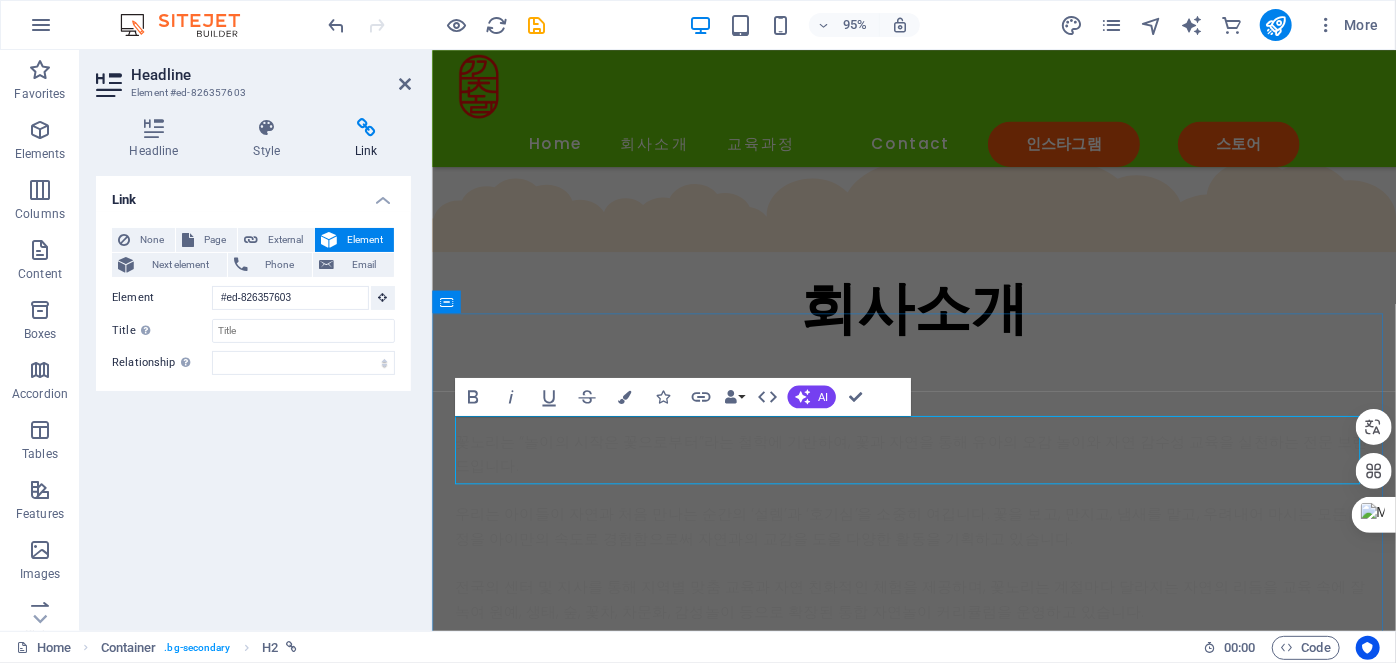 scroll, scrollTop: 4244, scrollLeft: 0, axis: vertical 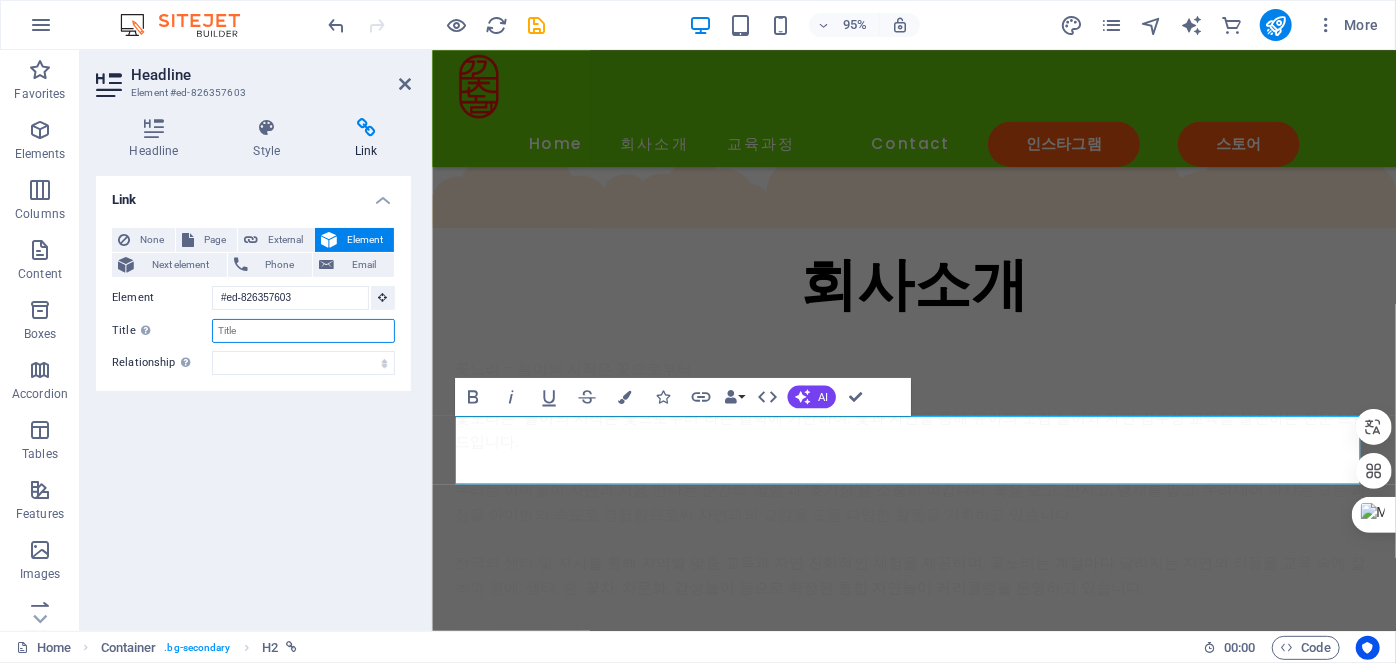 click on "Title Additional link description, should not be the same as the link text. The title is most often shown as a tooltip text when the mouse moves over the element. Leave empty if uncertain." at bounding box center (303, 331) 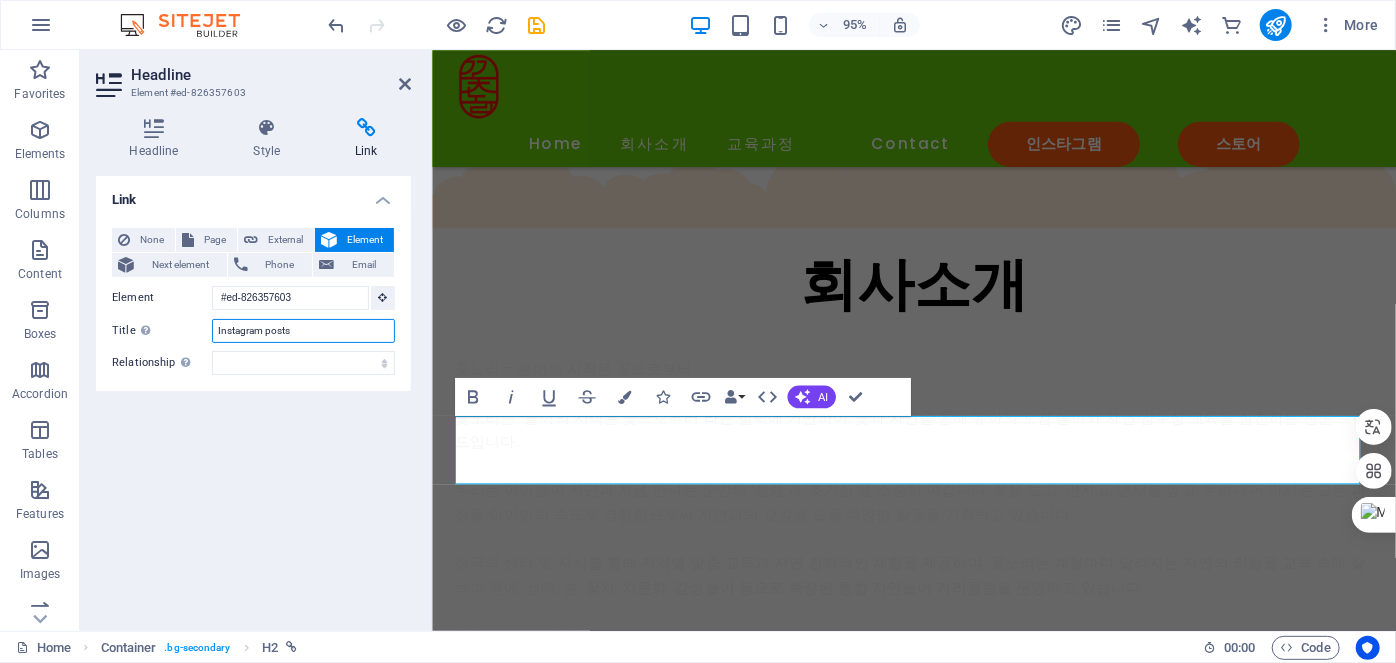 type on "Instagram posts" 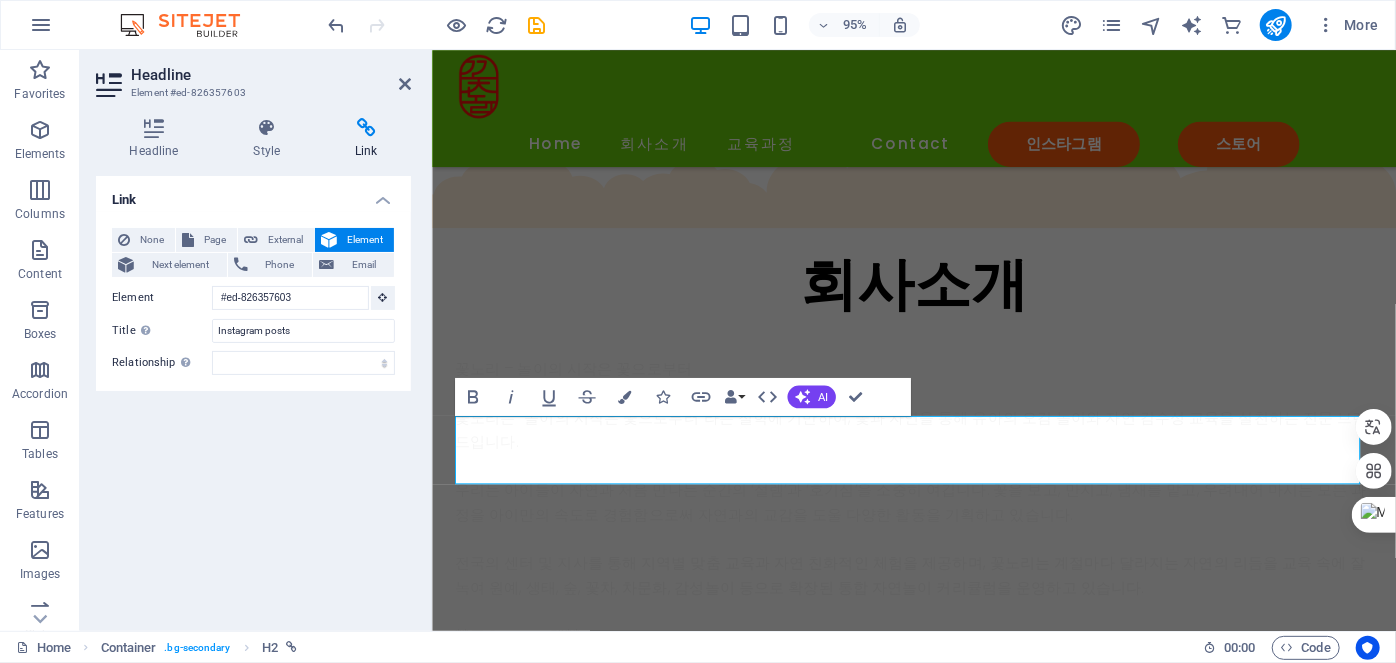 click on "Link None Page External Element Next element Phone Email Page Home Subpage Legal Notice Privacy Element #ed-826357603
URL Phone Email Link target New tab Same tab Overlay Title Additional link description, should not be the same as the link text. The title is most often shown as a tooltip text when the mouse moves over the element. Leave empty if uncertain. Instagram posts Relationship Sets the  relationship of this link to the link target . For example, the value "nofollow" instructs search engines not to follow the link. Can be left empty. alternate author bookmark external help license next nofollow noreferrer noopener prev search tag" at bounding box center (253, 395) 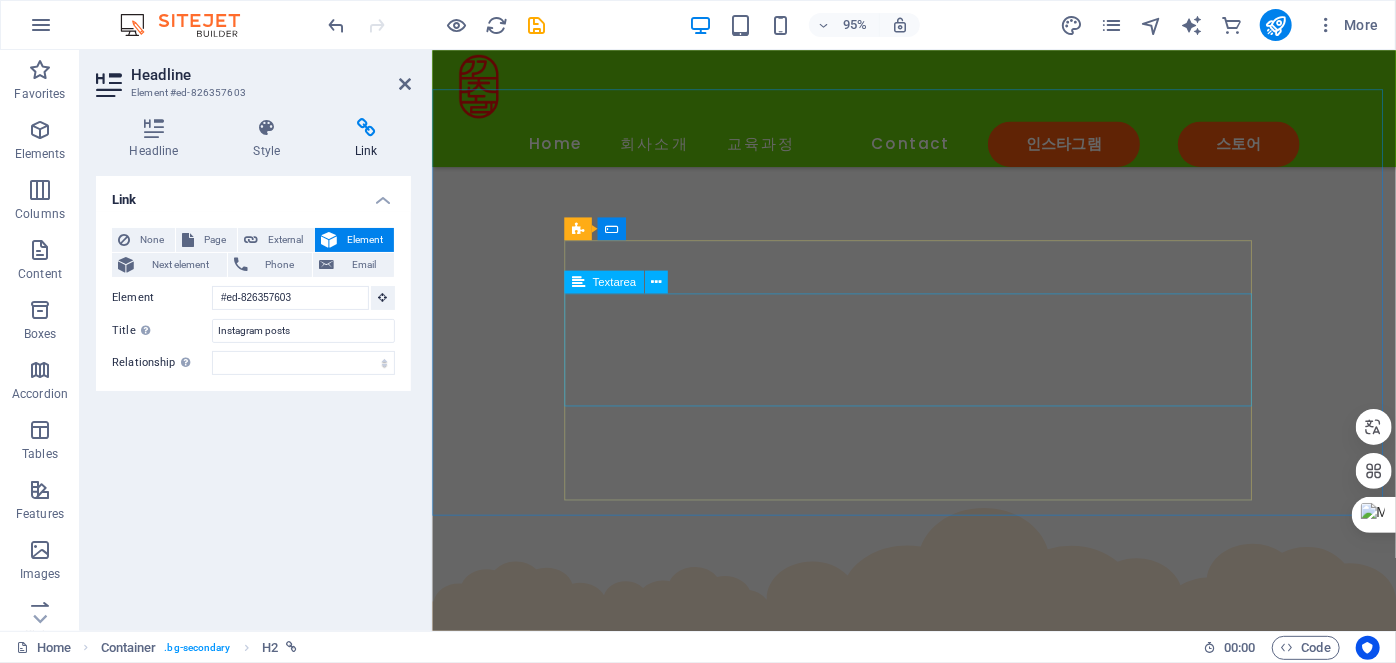 scroll, scrollTop: 3805, scrollLeft: 0, axis: vertical 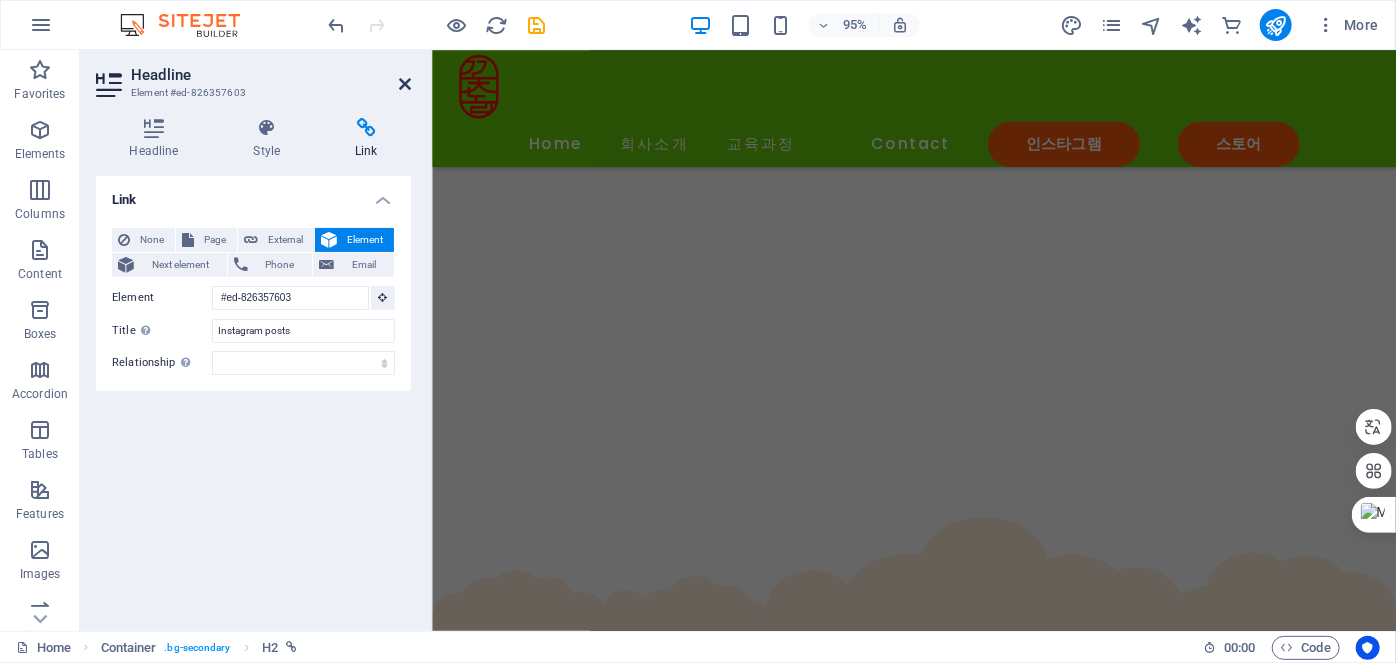 click at bounding box center [405, 84] 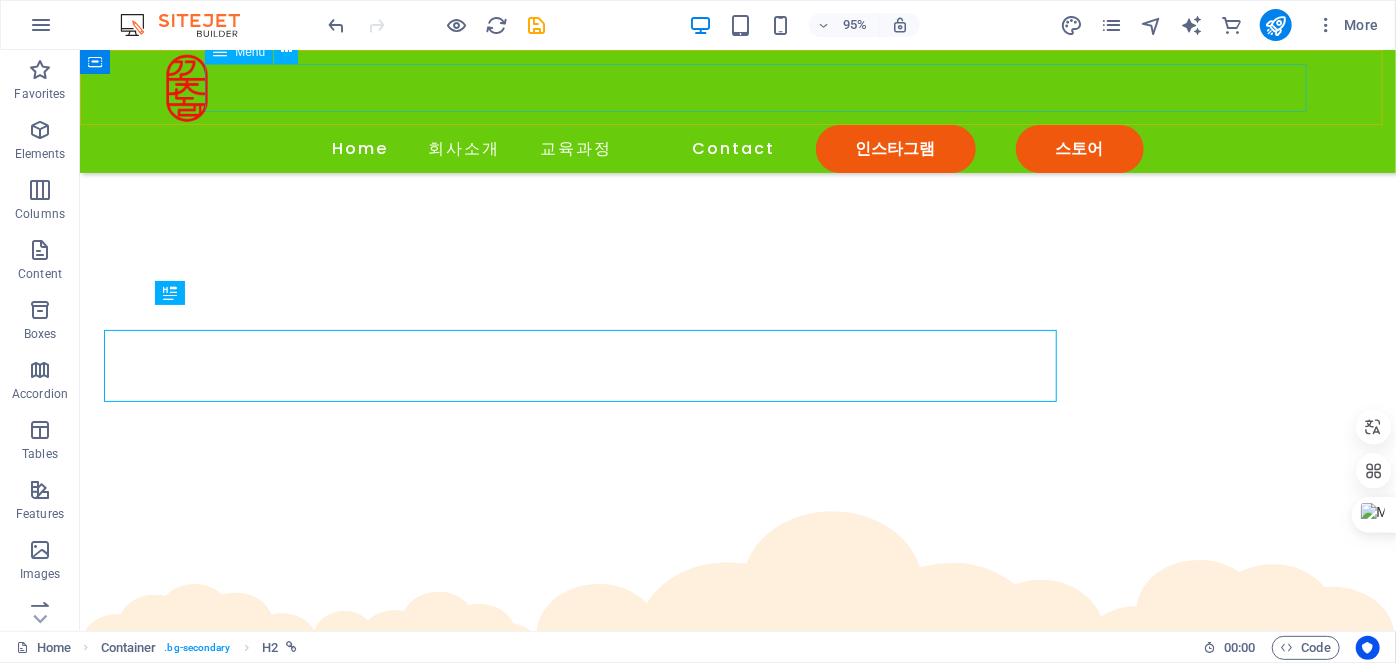 scroll, scrollTop: 4349, scrollLeft: 0, axis: vertical 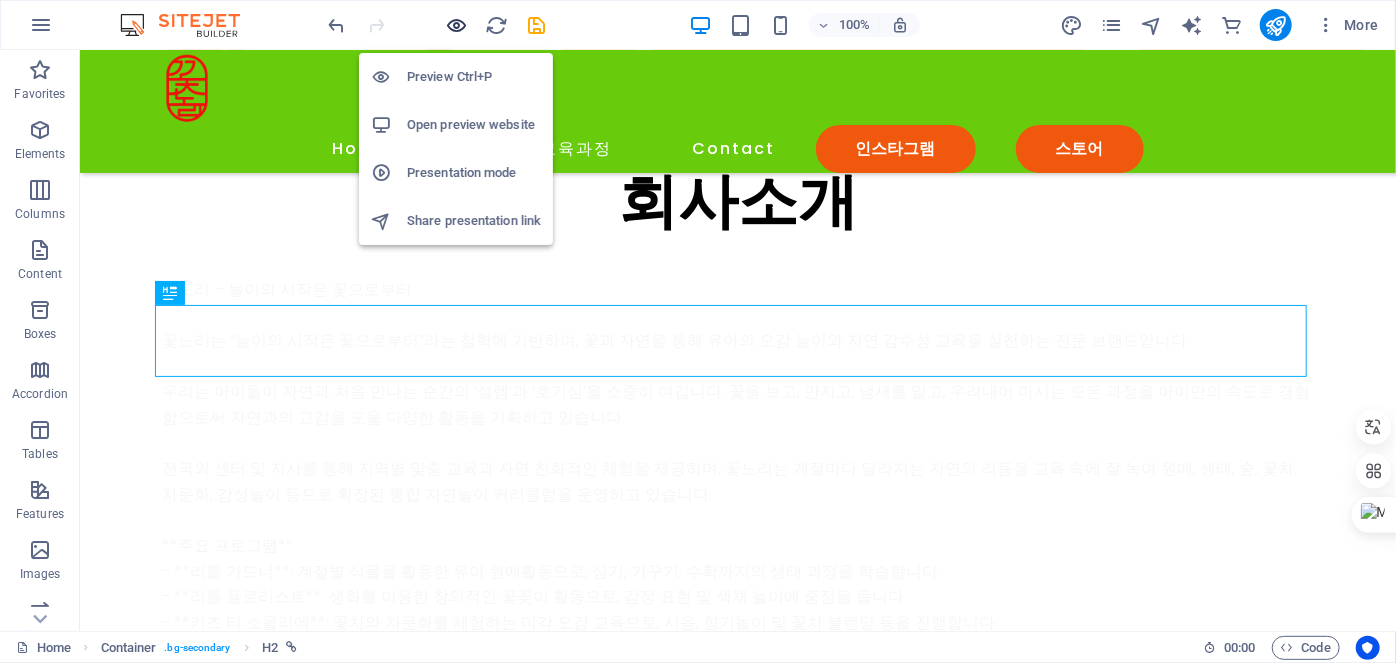 click at bounding box center [457, 25] 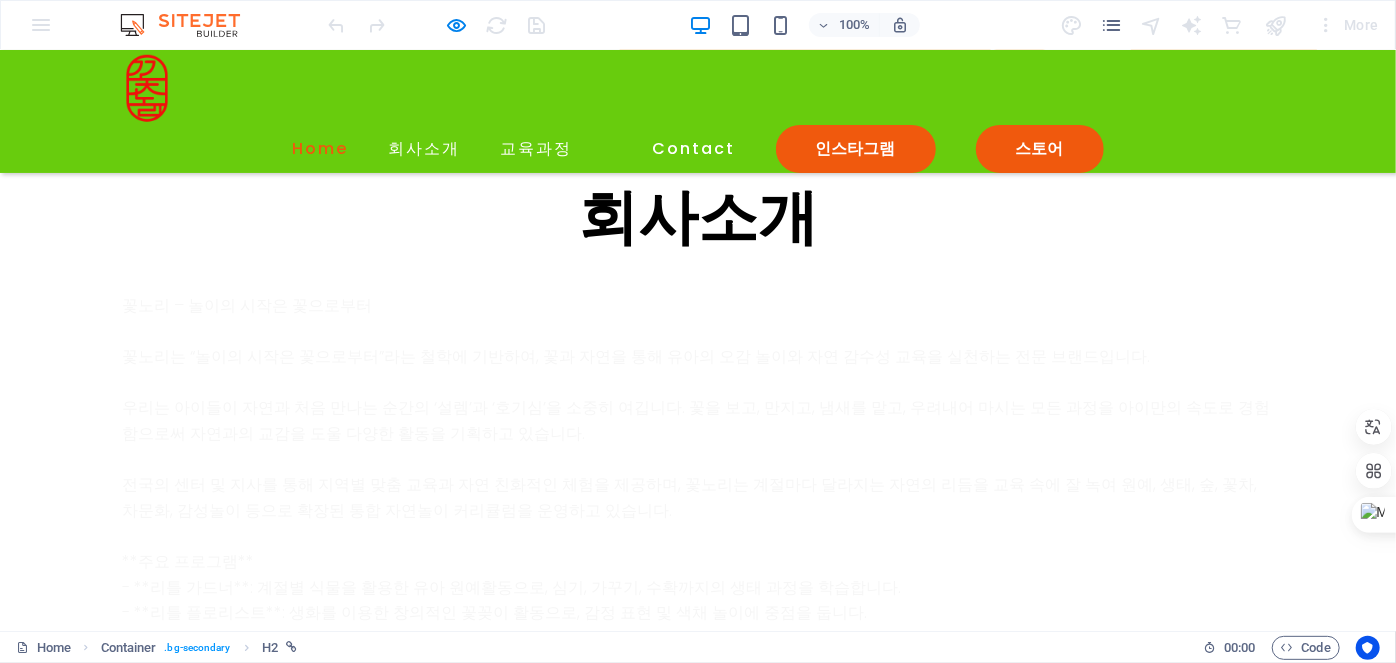 click on "Home" at bounding box center (321, 148) 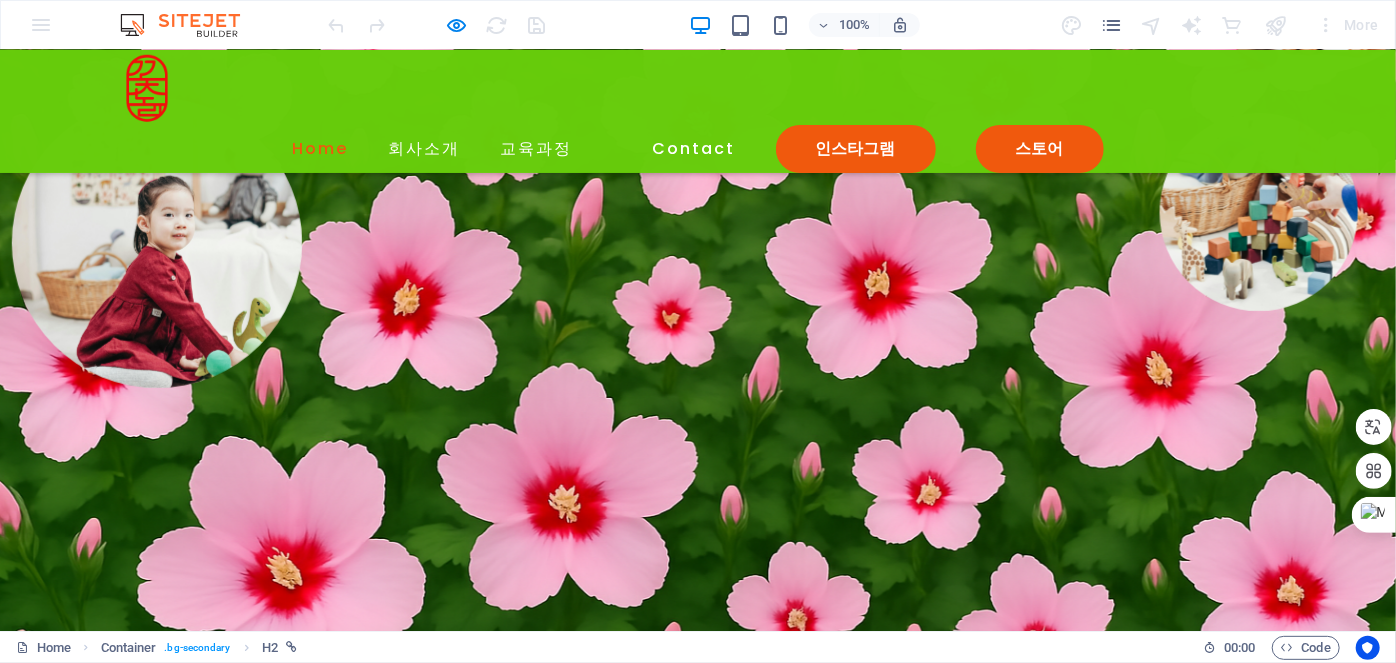 scroll, scrollTop: 0, scrollLeft: 0, axis: both 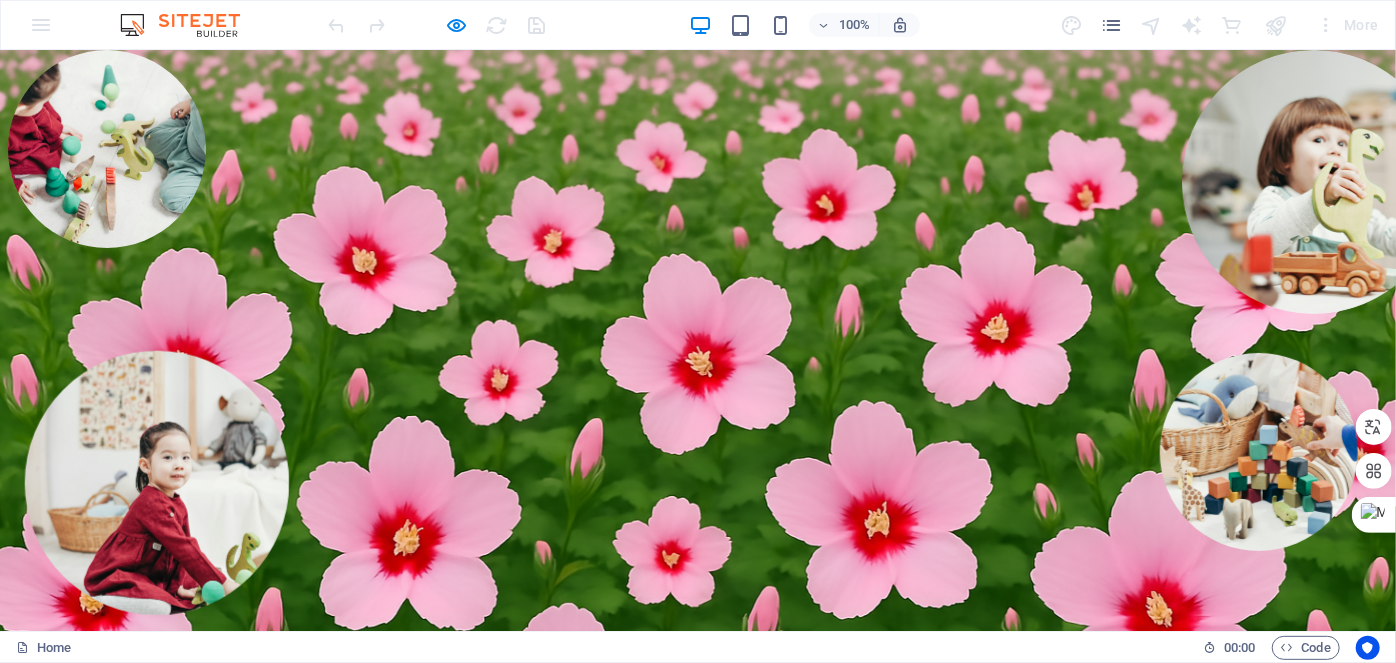 click on "회사소개" at bounding box center (425, 1124) 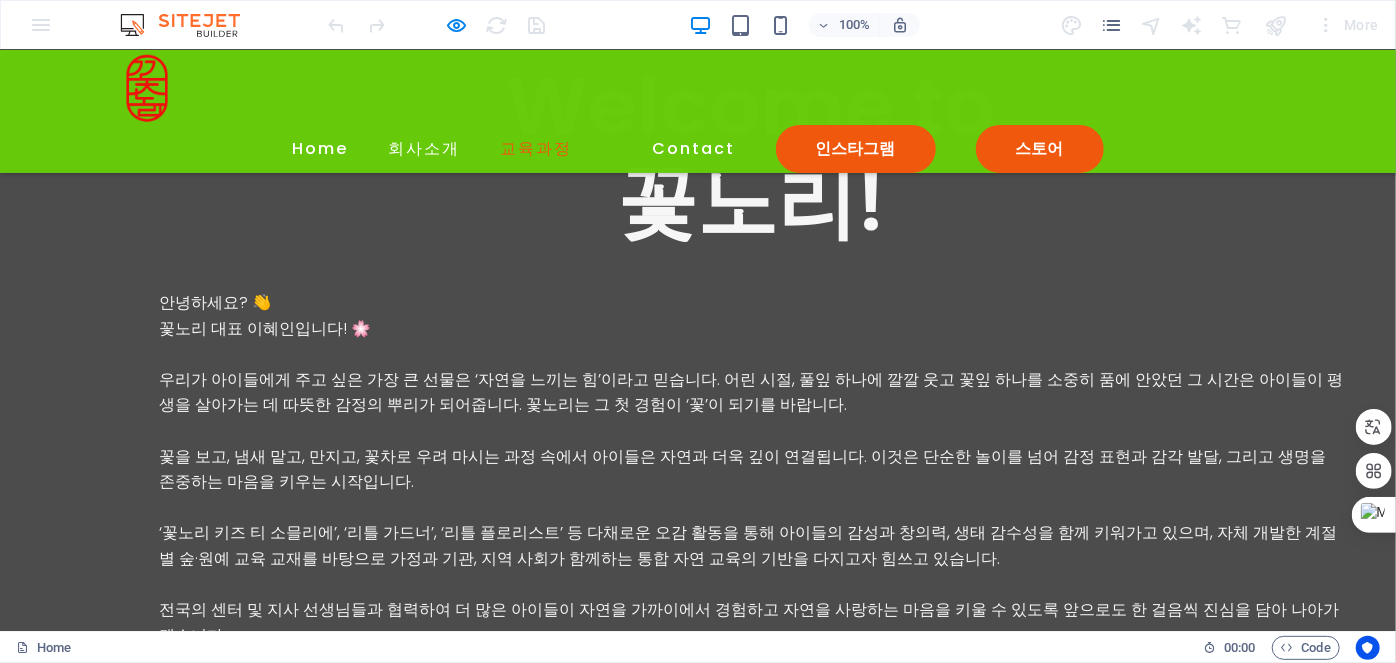 click on "교육과정" at bounding box center [537, 148] 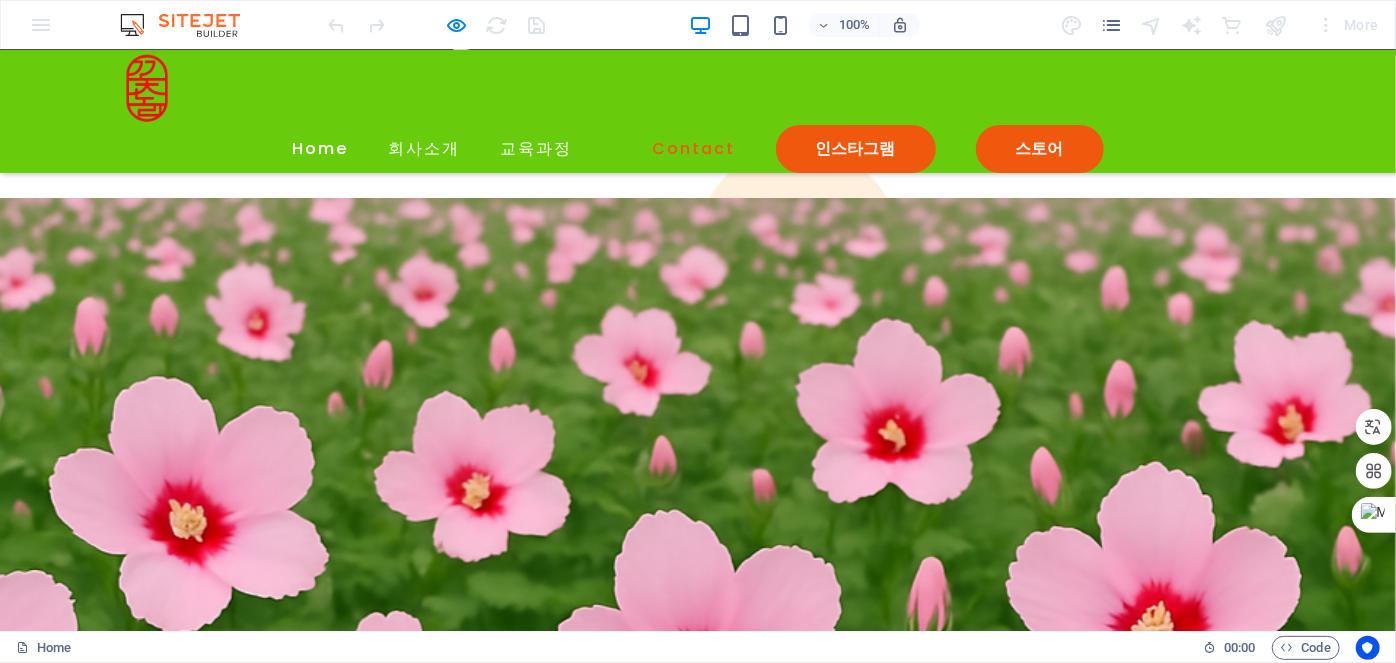 click on "Contact" at bounding box center [694, 148] 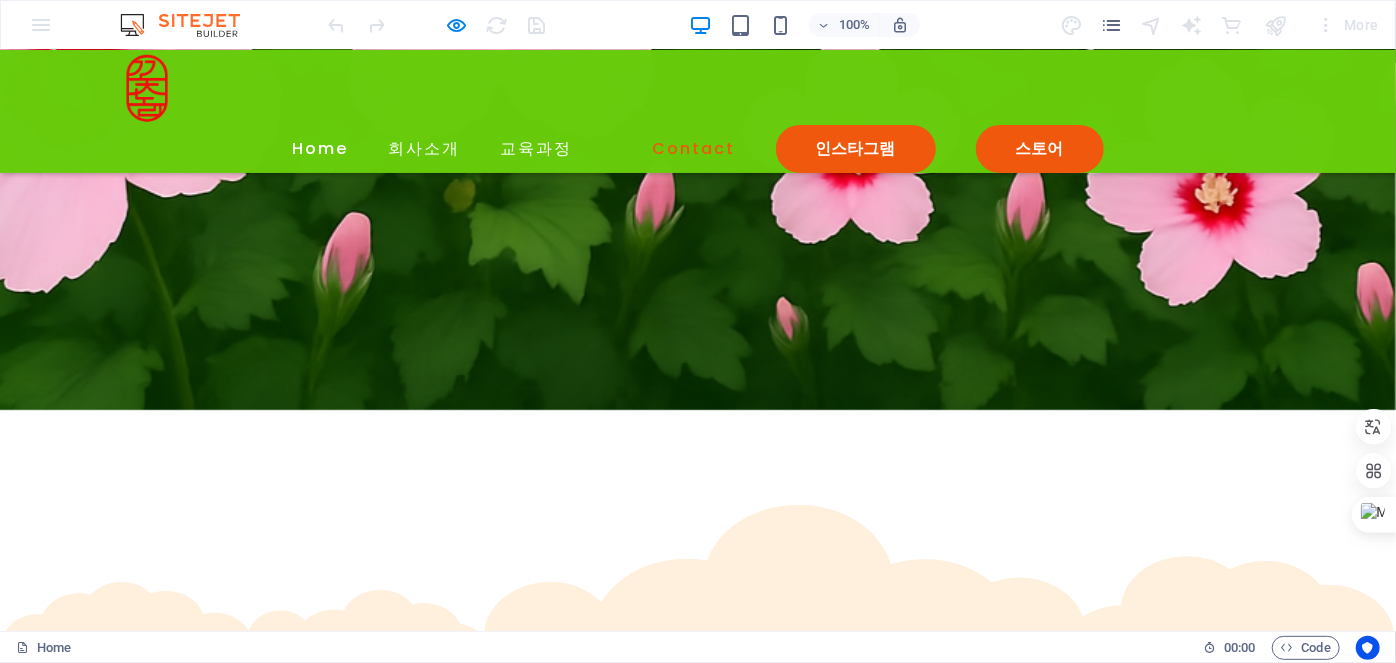scroll, scrollTop: 3829, scrollLeft: 0, axis: vertical 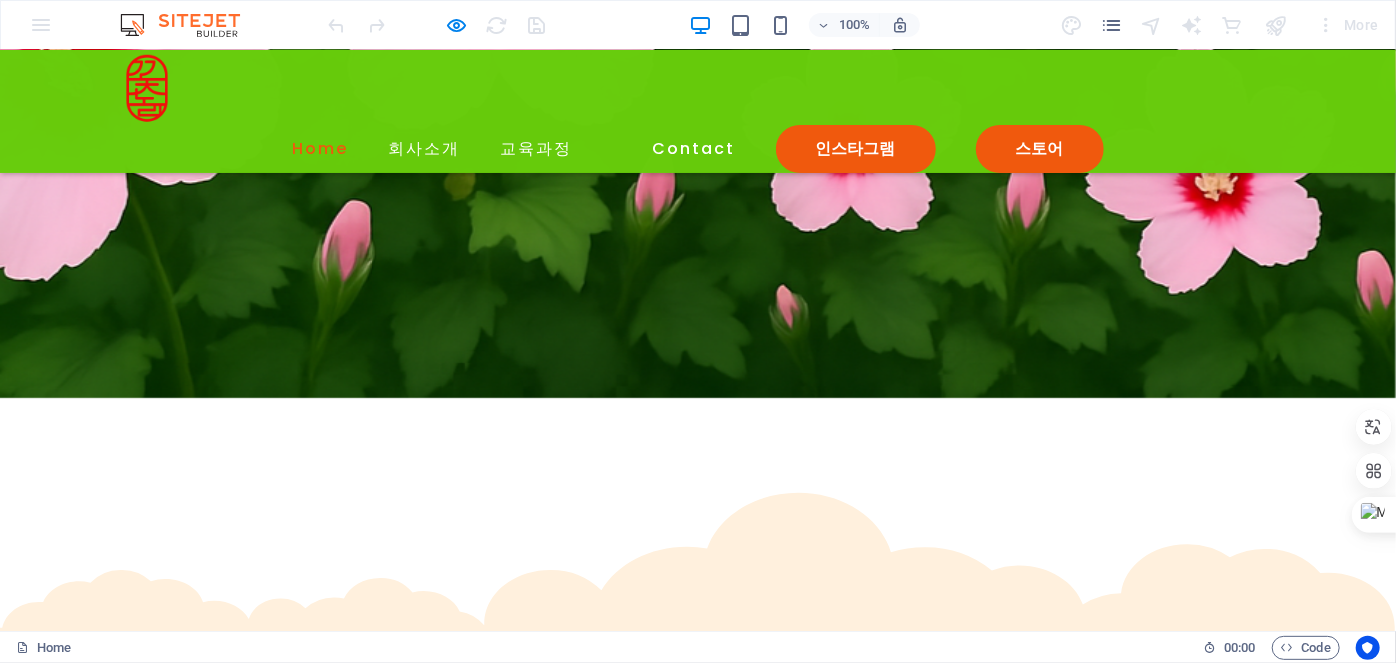 click on "Home" at bounding box center (321, 148) 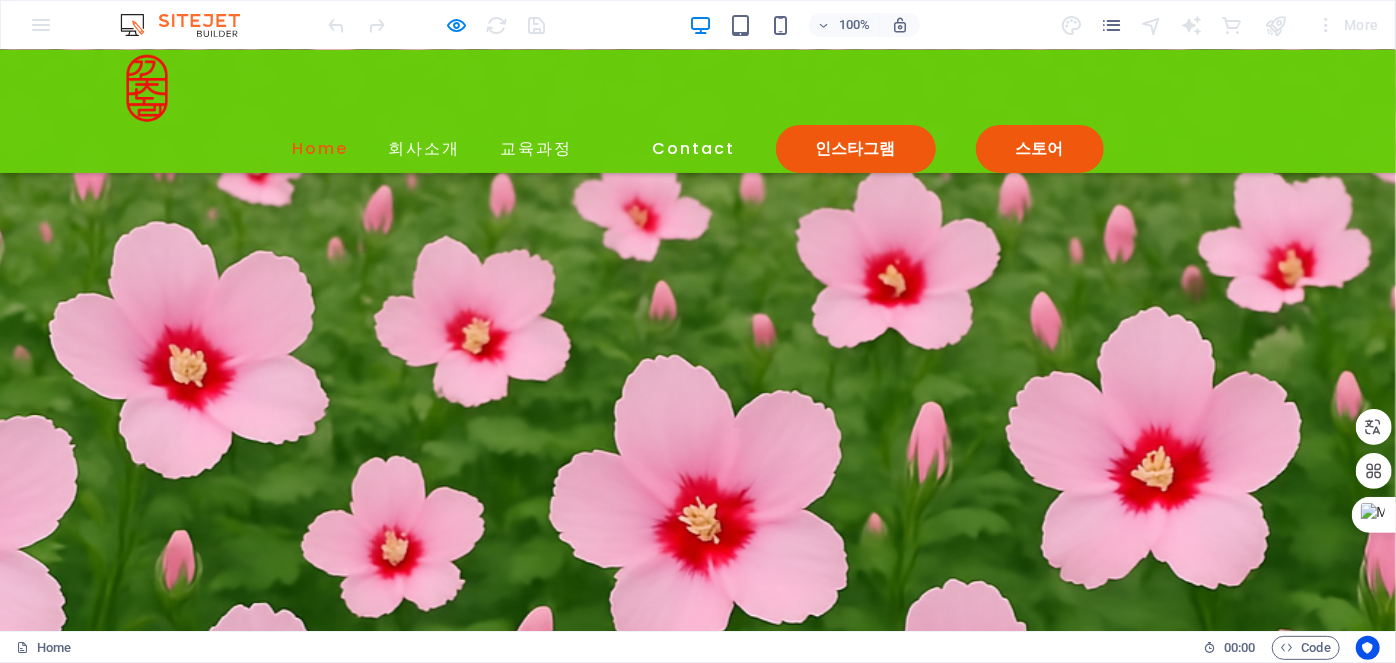 click on "Home" at bounding box center (321, 148) 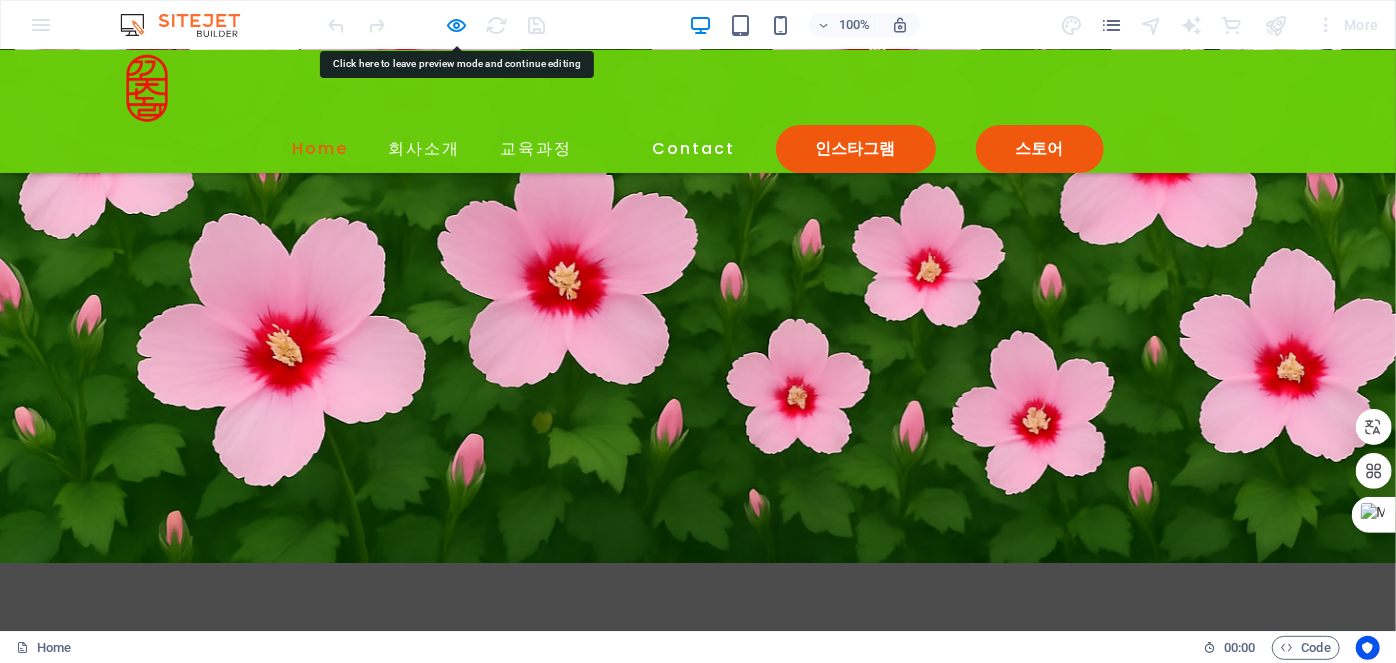 scroll, scrollTop: 0, scrollLeft: 0, axis: both 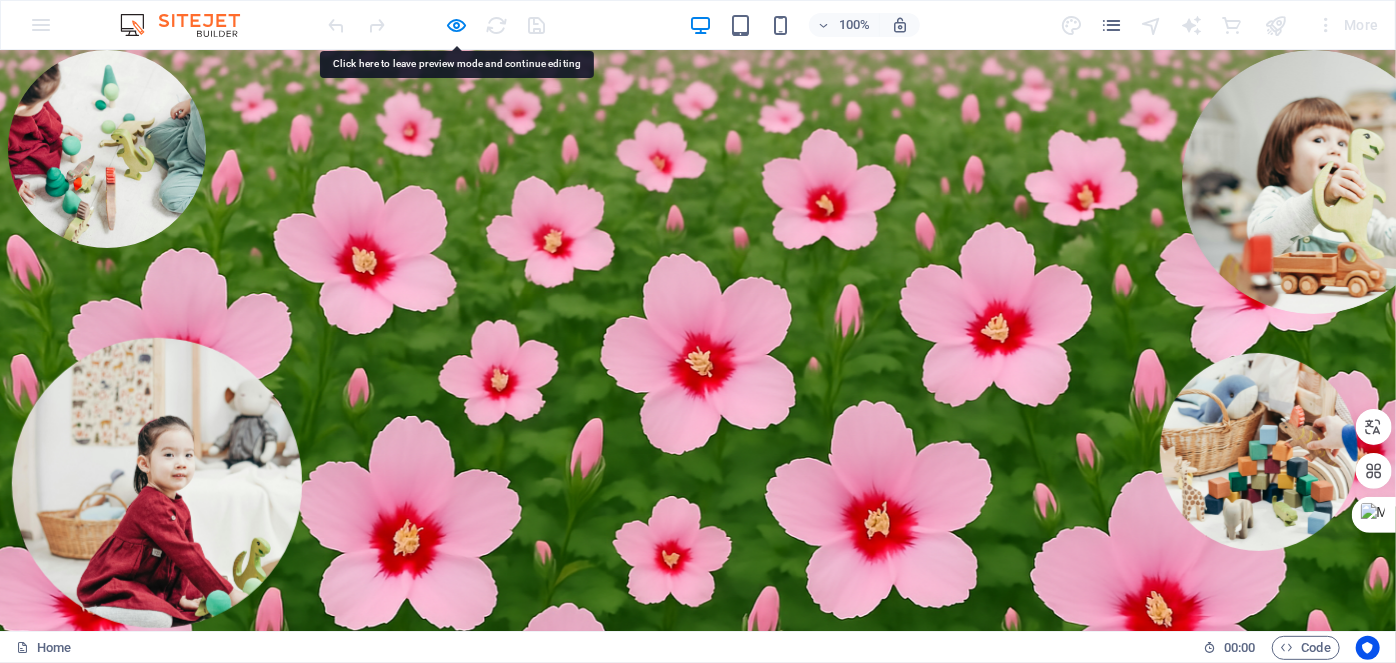 click on "Home" at bounding box center (321, 1124) 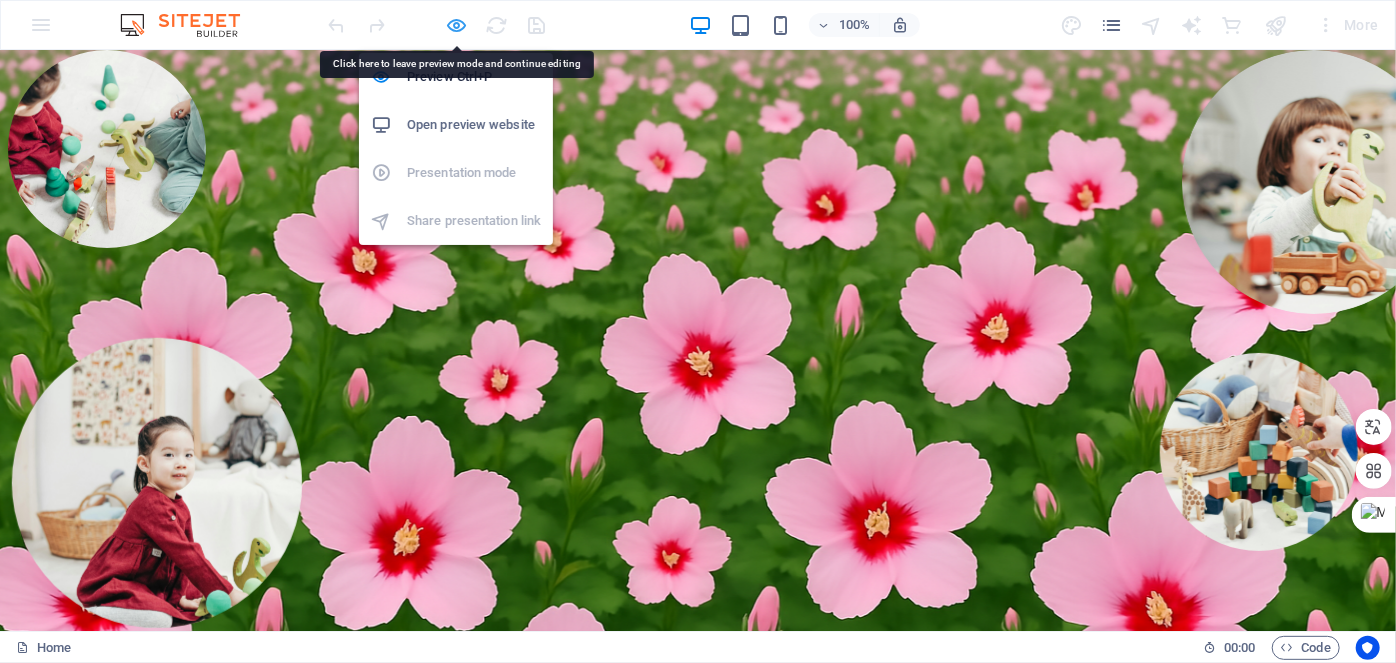 click at bounding box center (457, 25) 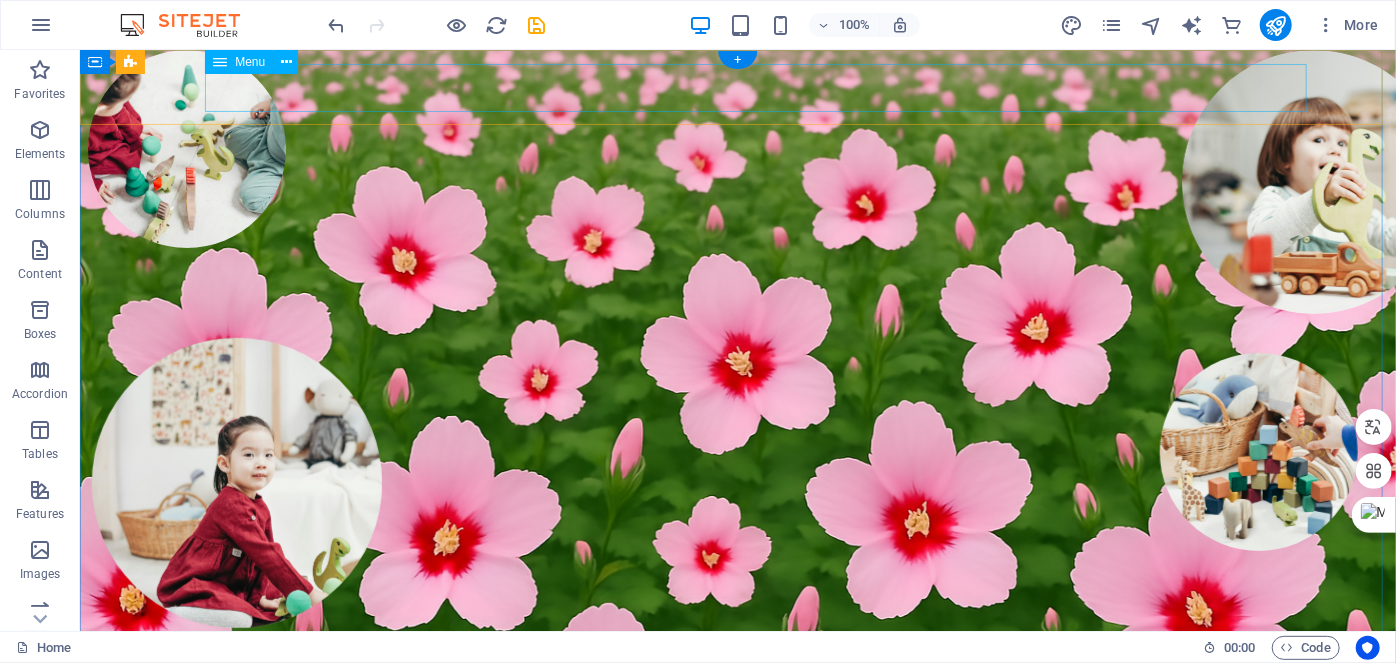 click on "Home 회사소개 교육과정 Contact 인스타그램 스토어" at bounding box center [737, 1124] 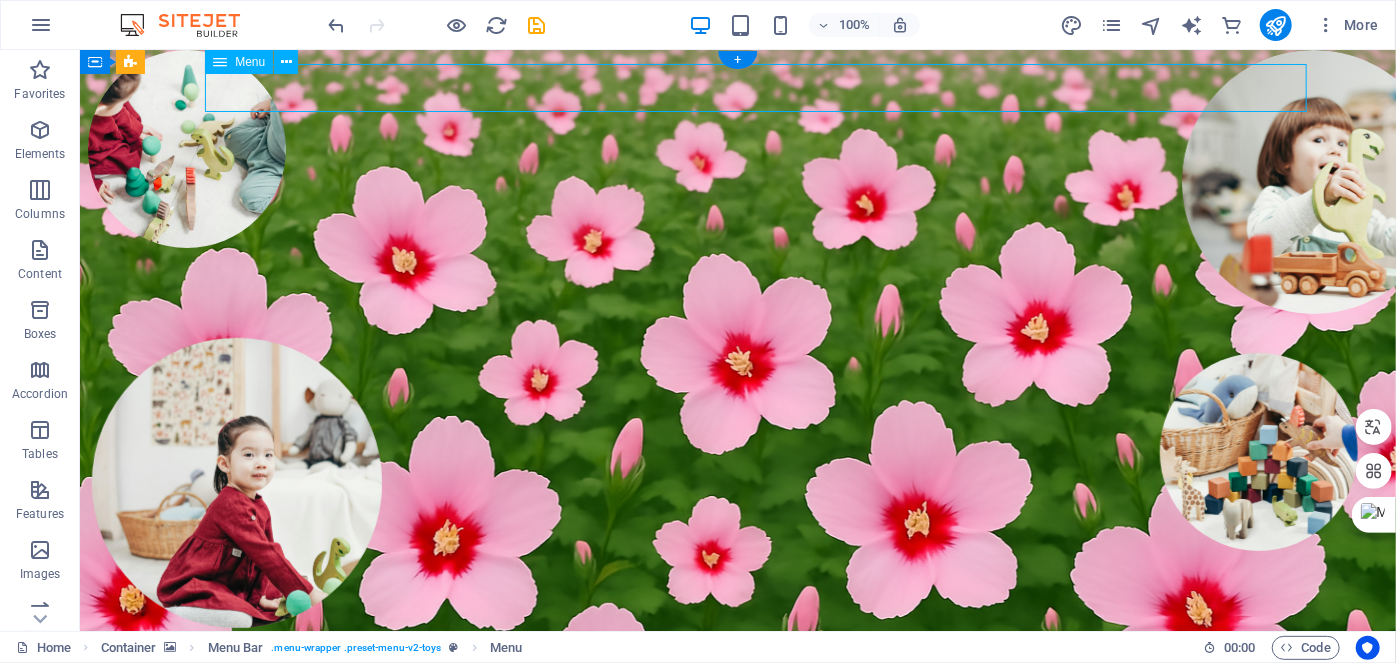 click on "Home 회사소개 교육과정 Contact 인스타그램 스토어" at bounding box center [737, 1124] 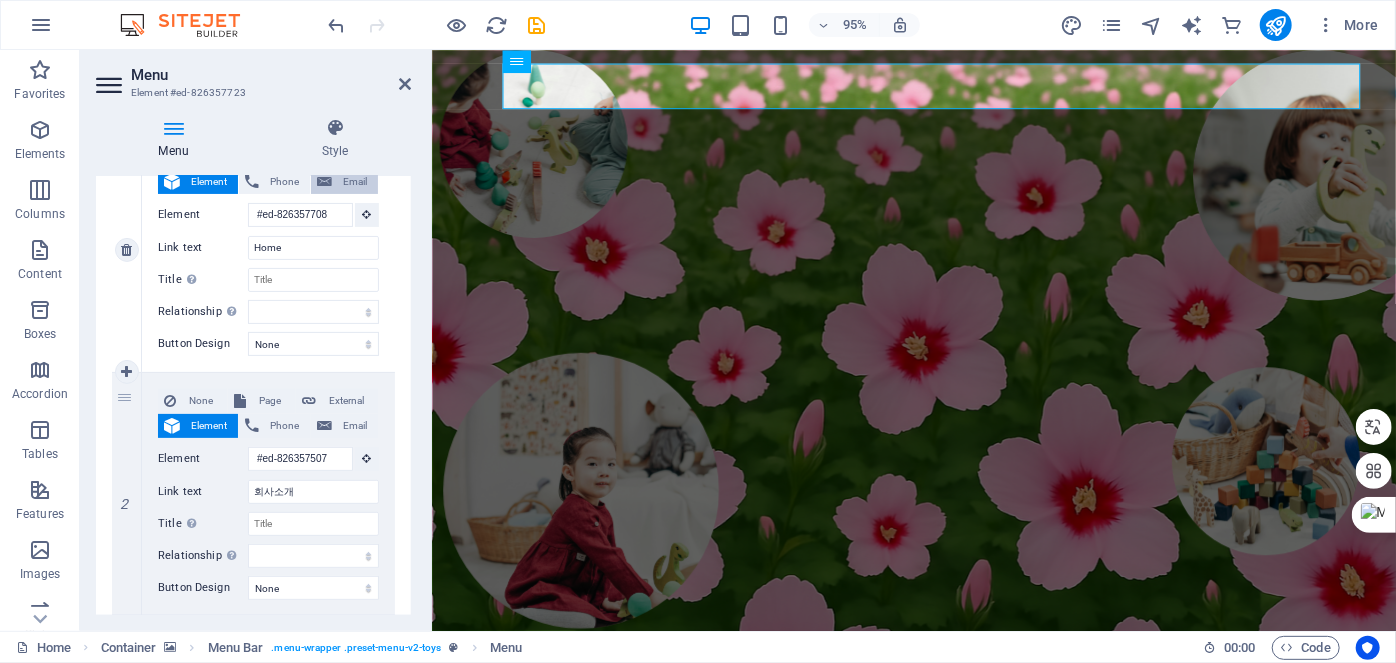 scroll, scrollTop: 272, scrollLeft: 0, axis: vertical 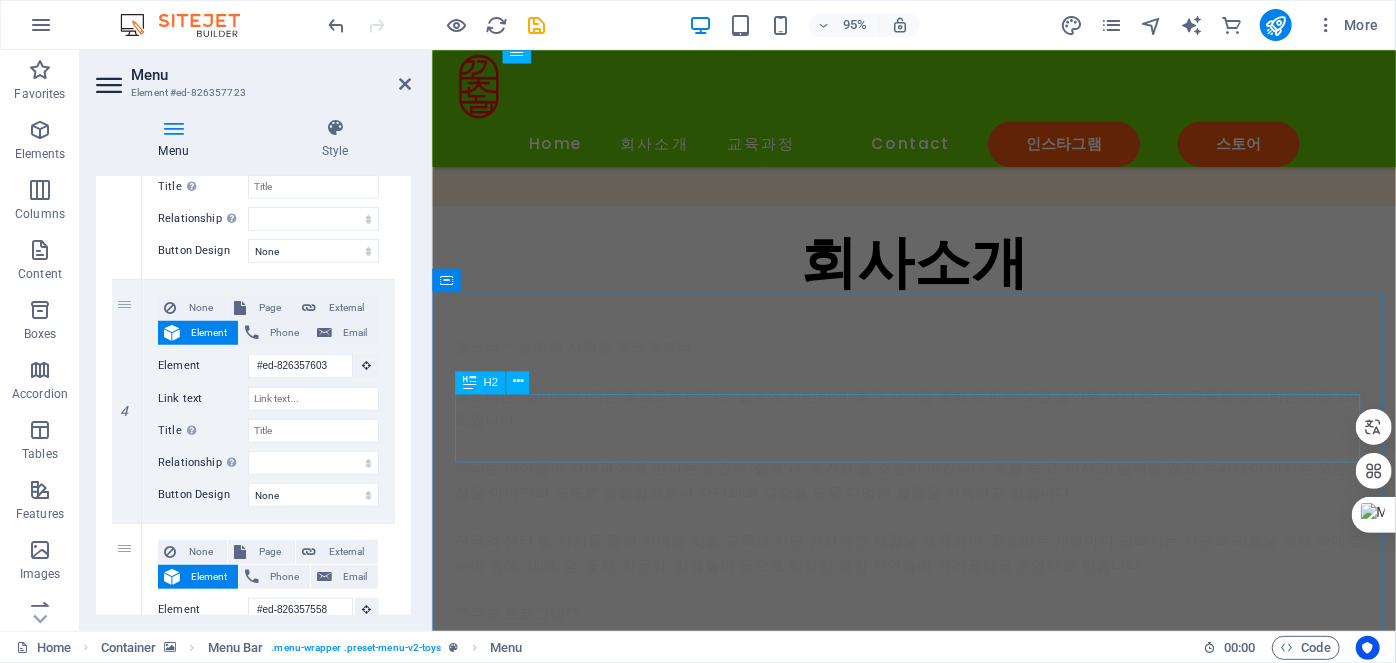 click on "Instagram posts" at bounding box center [938, 5373] 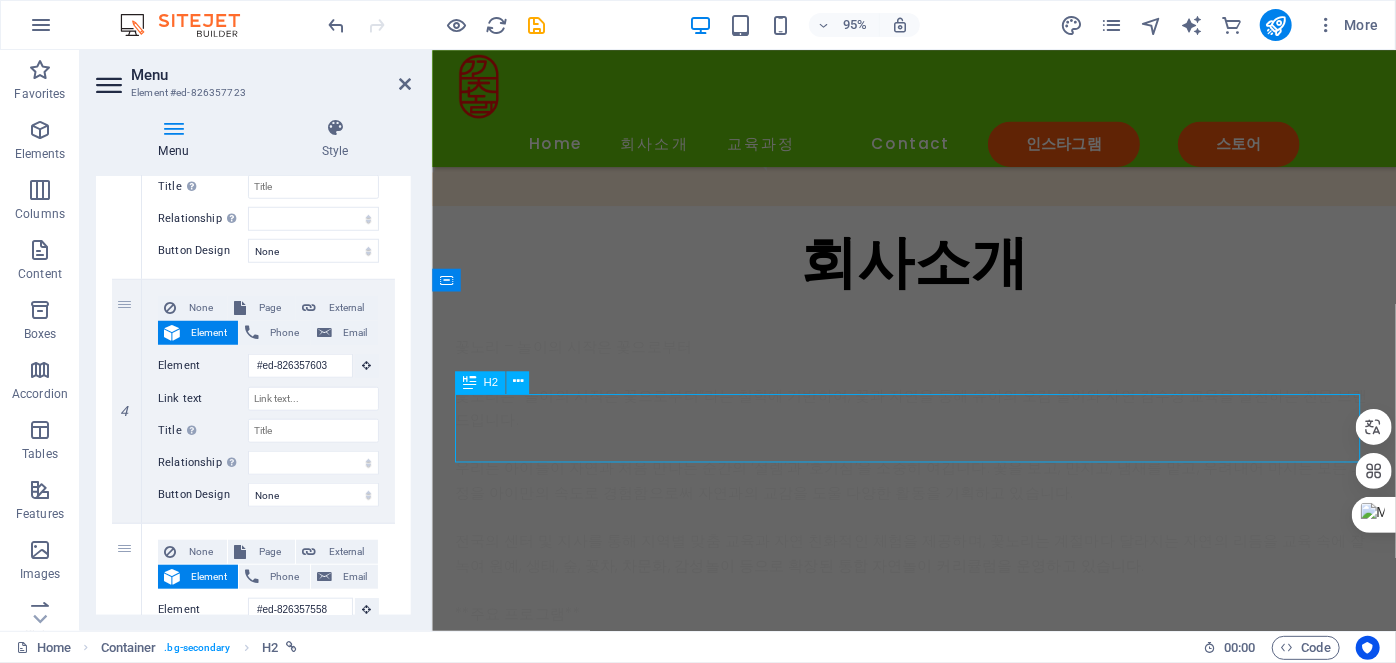 click on "Instagram posts" at bounding box center [938, 5373] 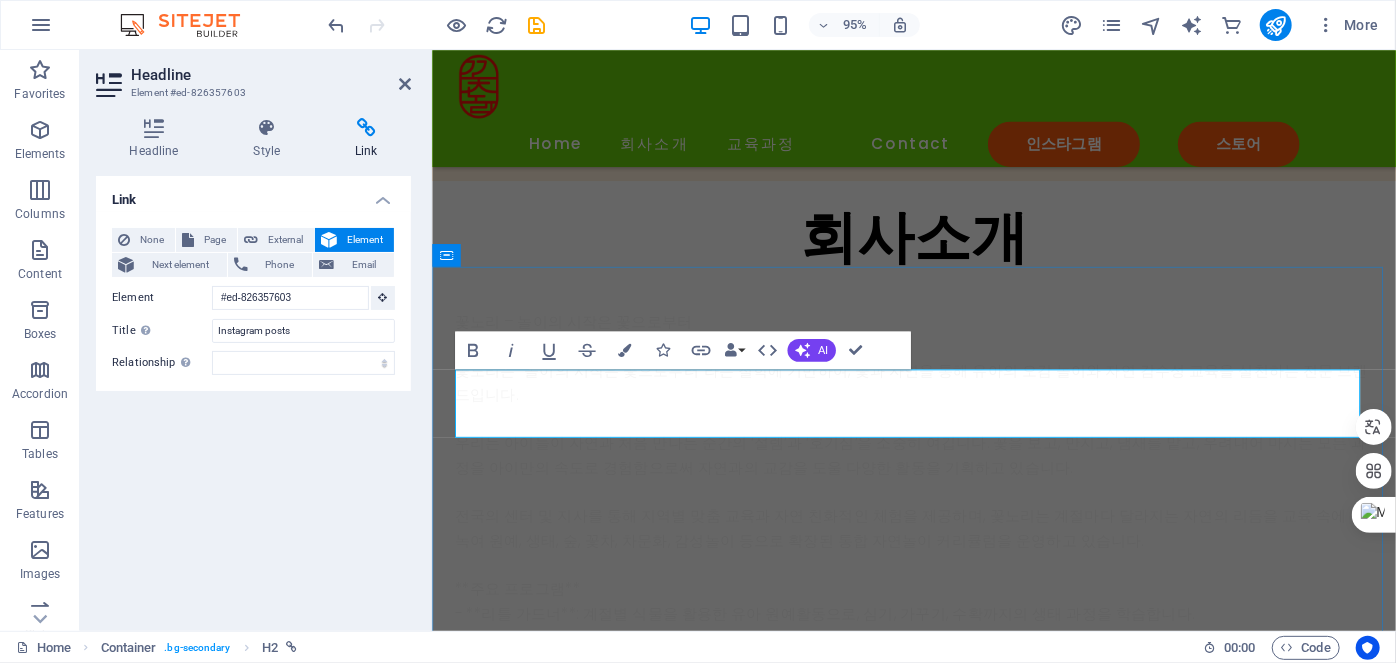 click on "Instagram posts" at bounding box center (938, 5347) 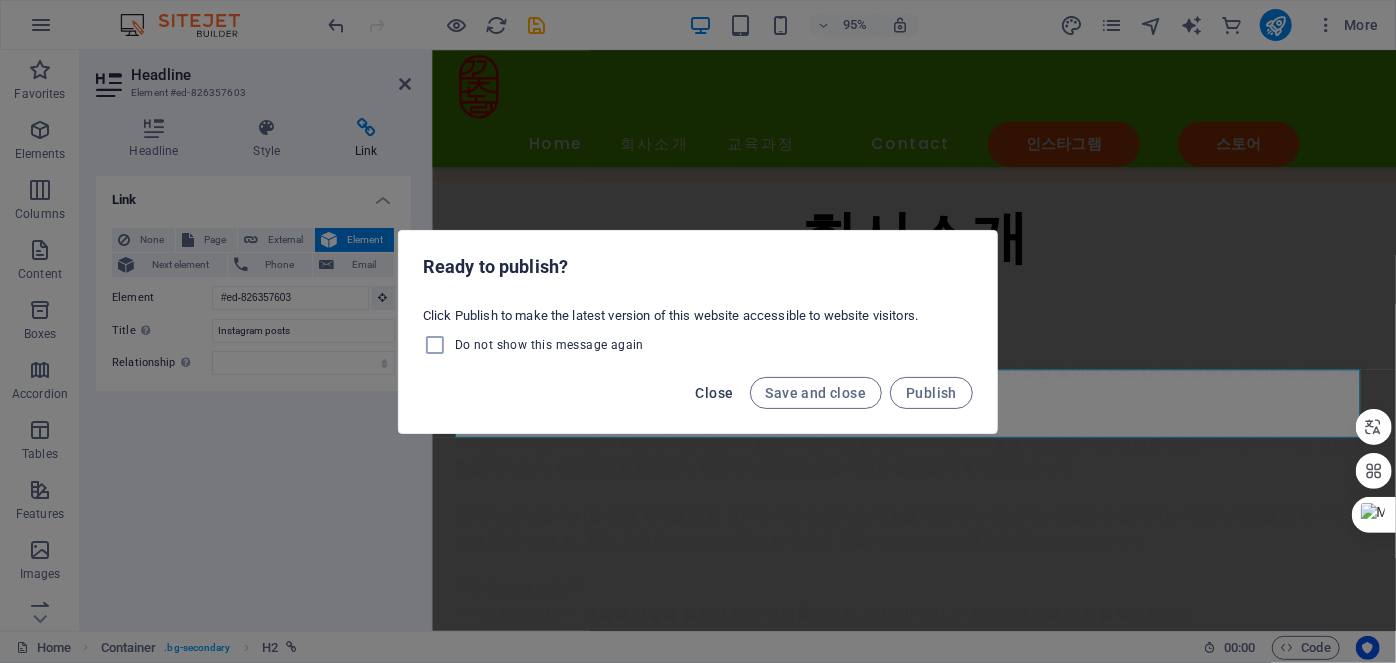 click on "Close" at bounding box center (715, 393) 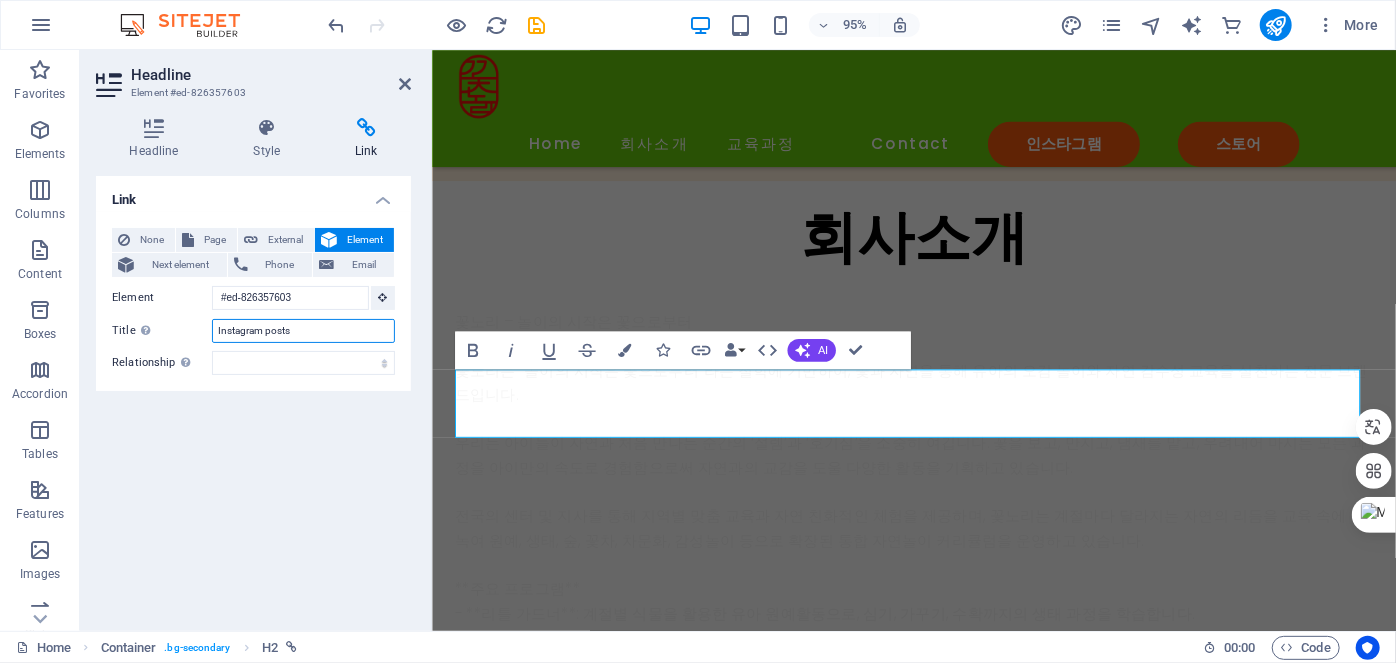 click on "Instagram posts" at bounding box center (303, 331) 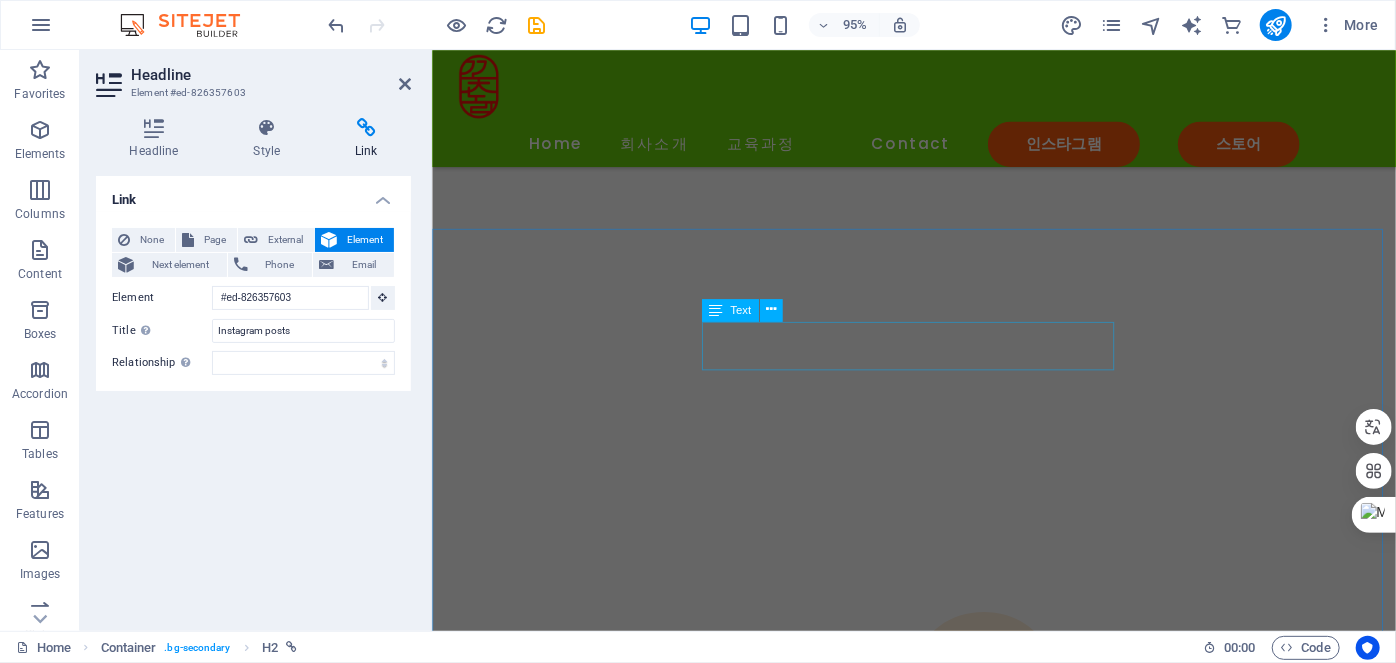 scroll, scrollTop: 3565, scrollLeft: 0, axis: vertical 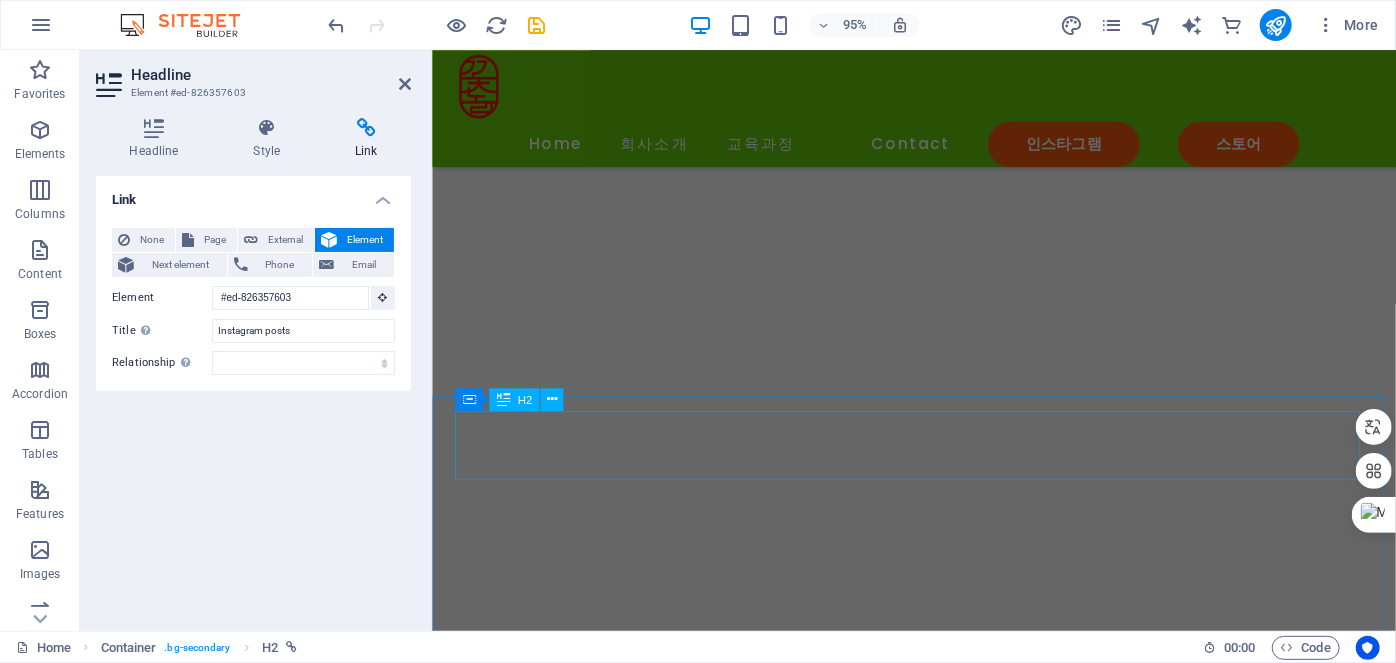 click on "Contact Us" at bounding box center [938, 5408] 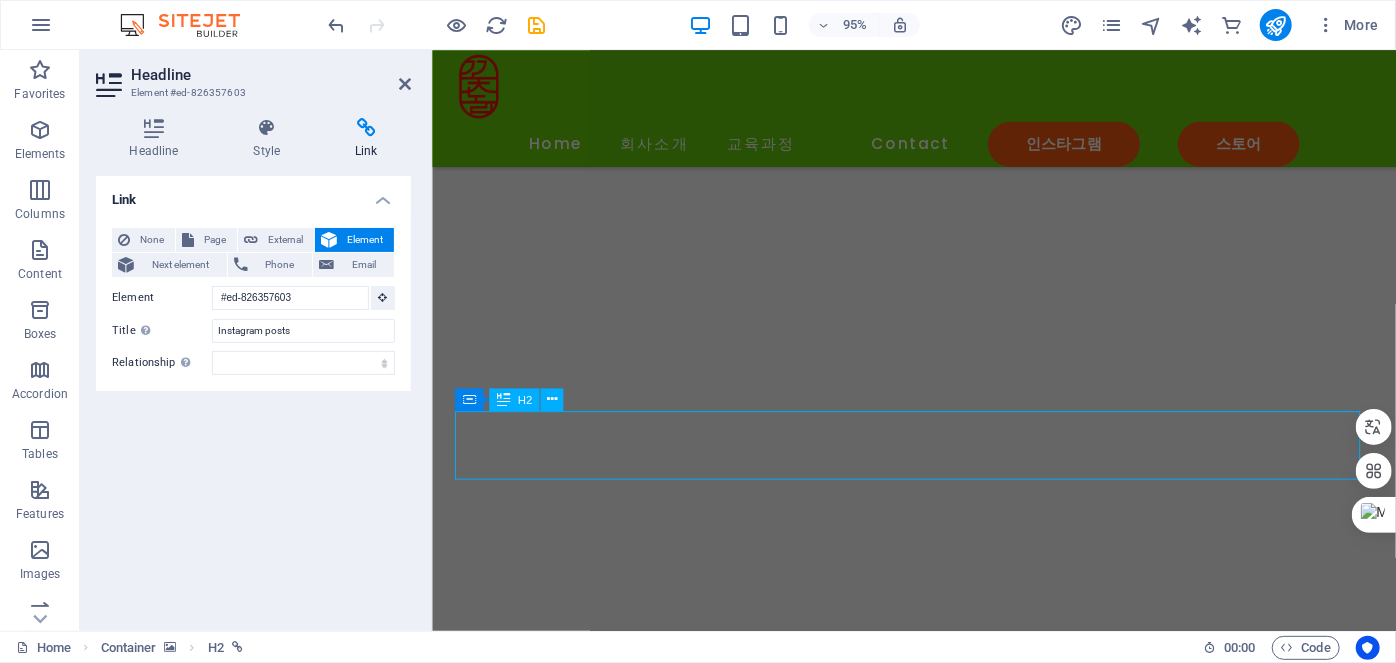 click on "Contact Us" at bounding box center [938, 5408] 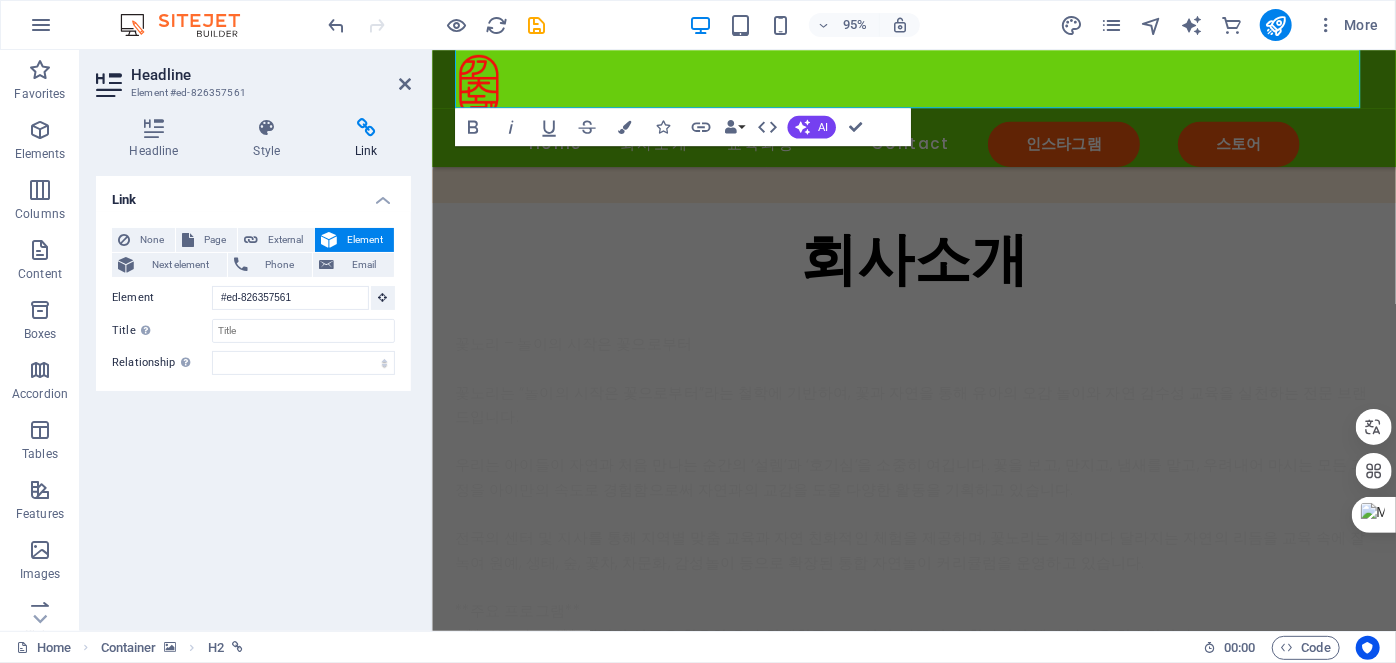 scroll, scrollTop: 4318, scrollLeft: 0, axis: vertical 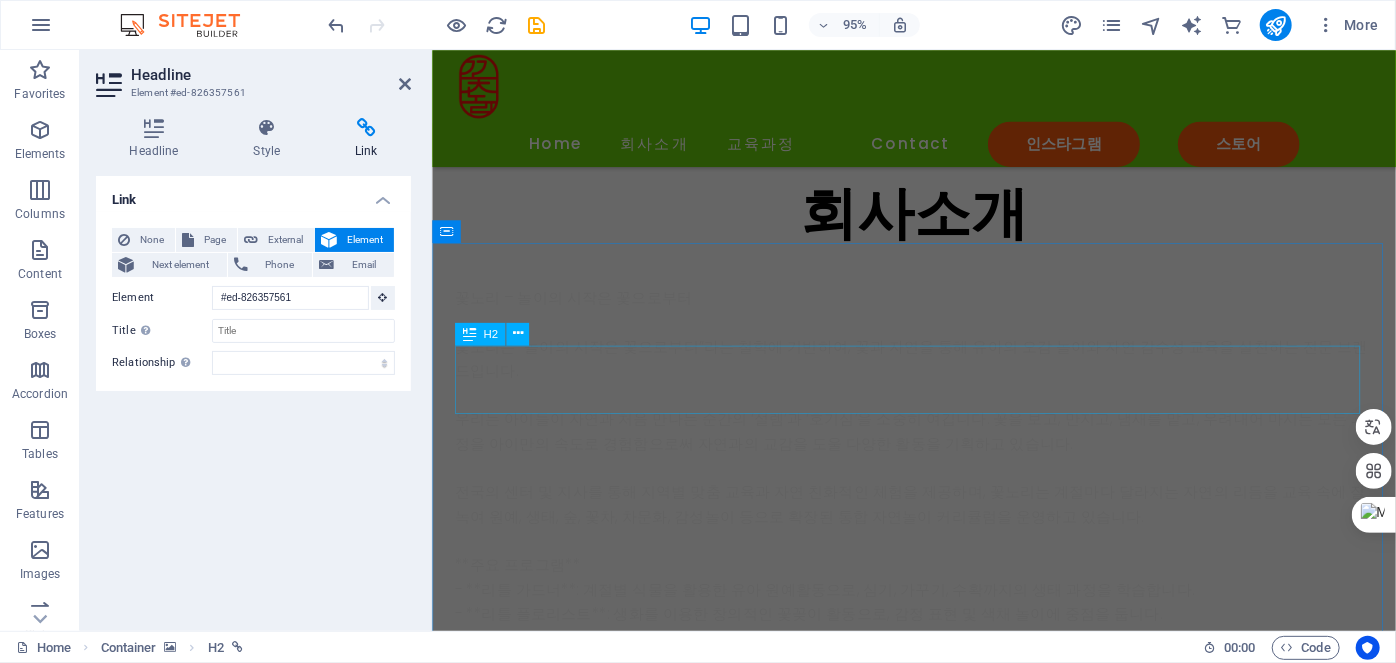 click on "Instagram posts" at bounding box center (938, 5322) 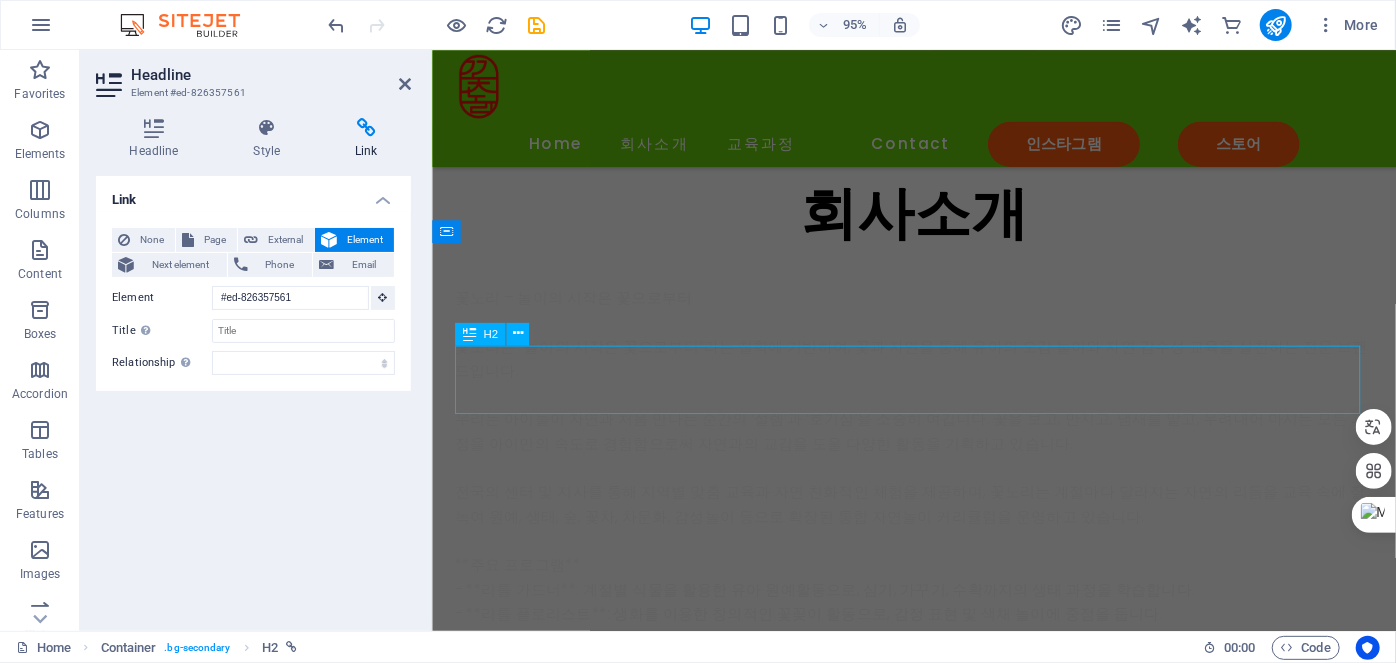 click on "Instagram posts" at bounding box center (938, 5322) 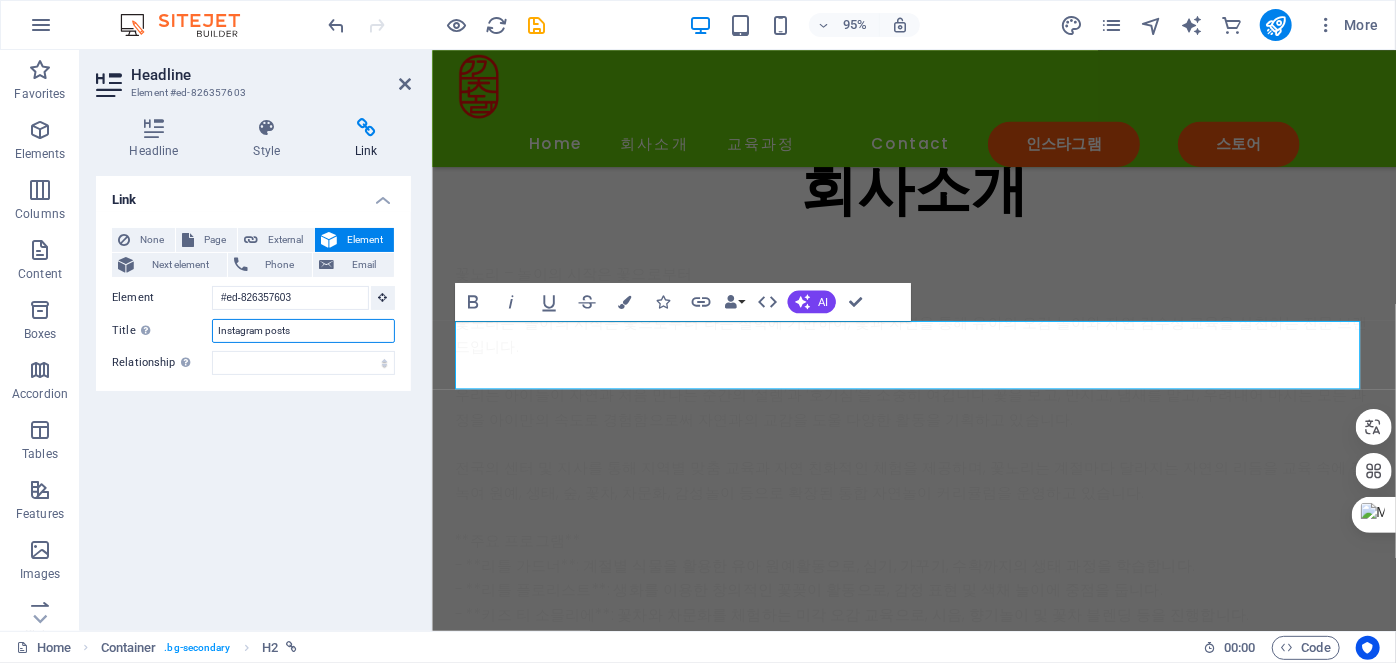 click on "Instagram posts" at bounding box center (303, 331) 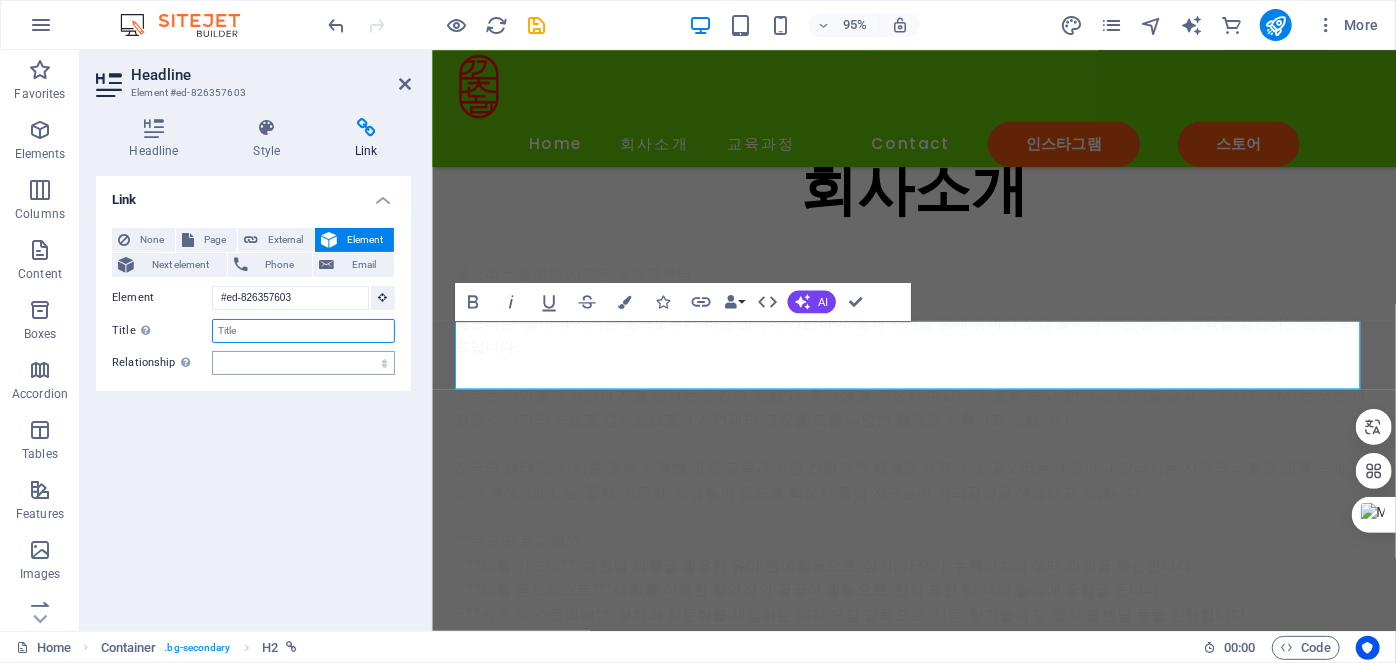 type 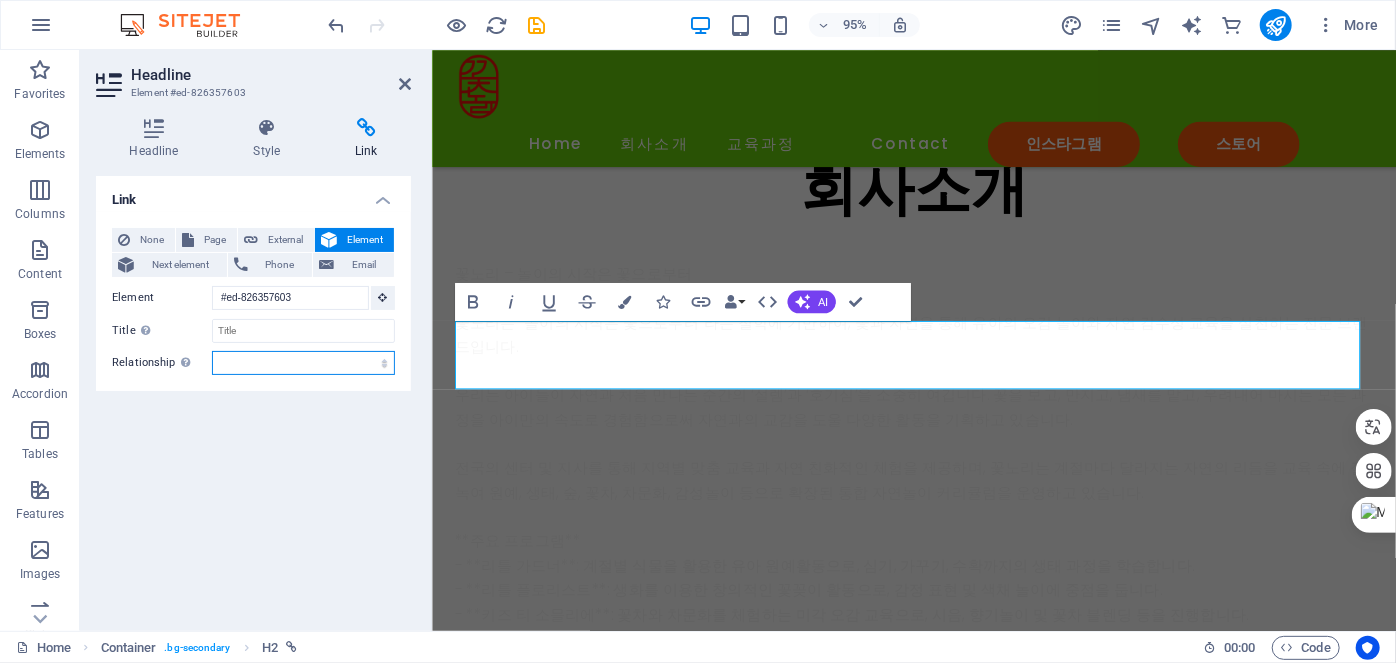 click on "alternate author bookmark external help license next nofollow noreferrer noopener prev search tag" at bounding box center [303, 363] 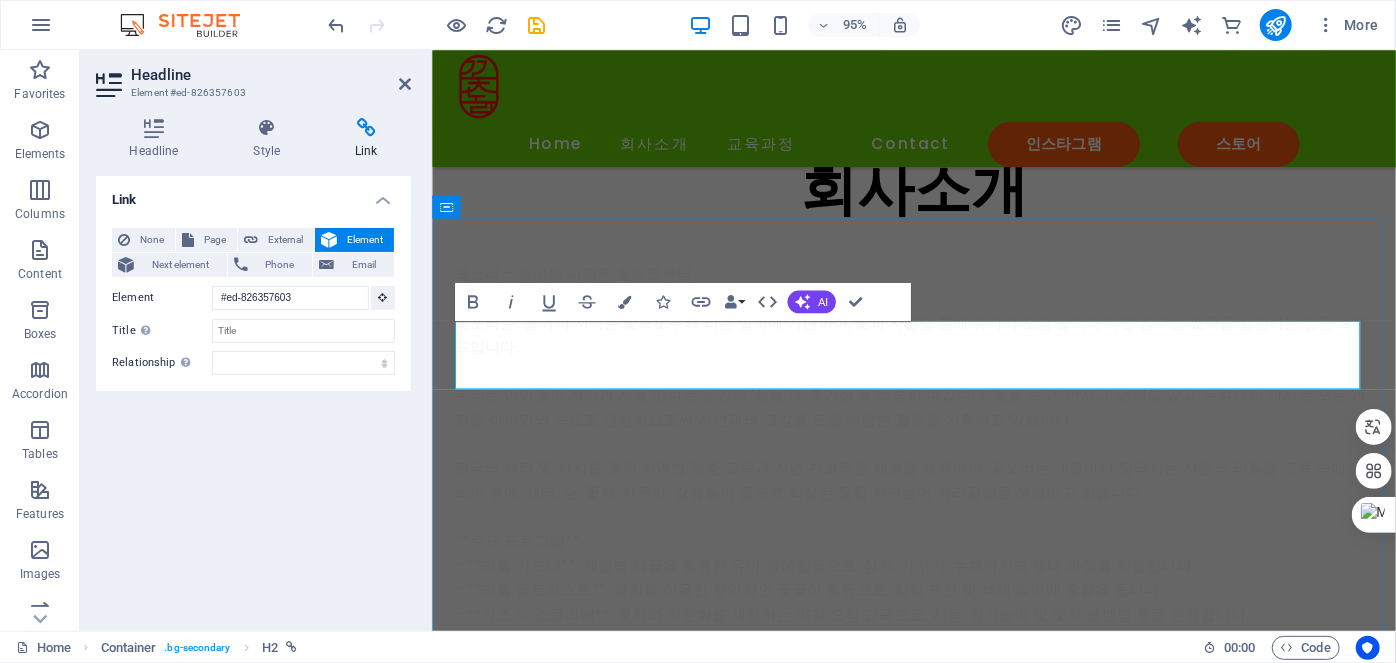 click on "Instagram posts" at bounding box center (938, 5296) 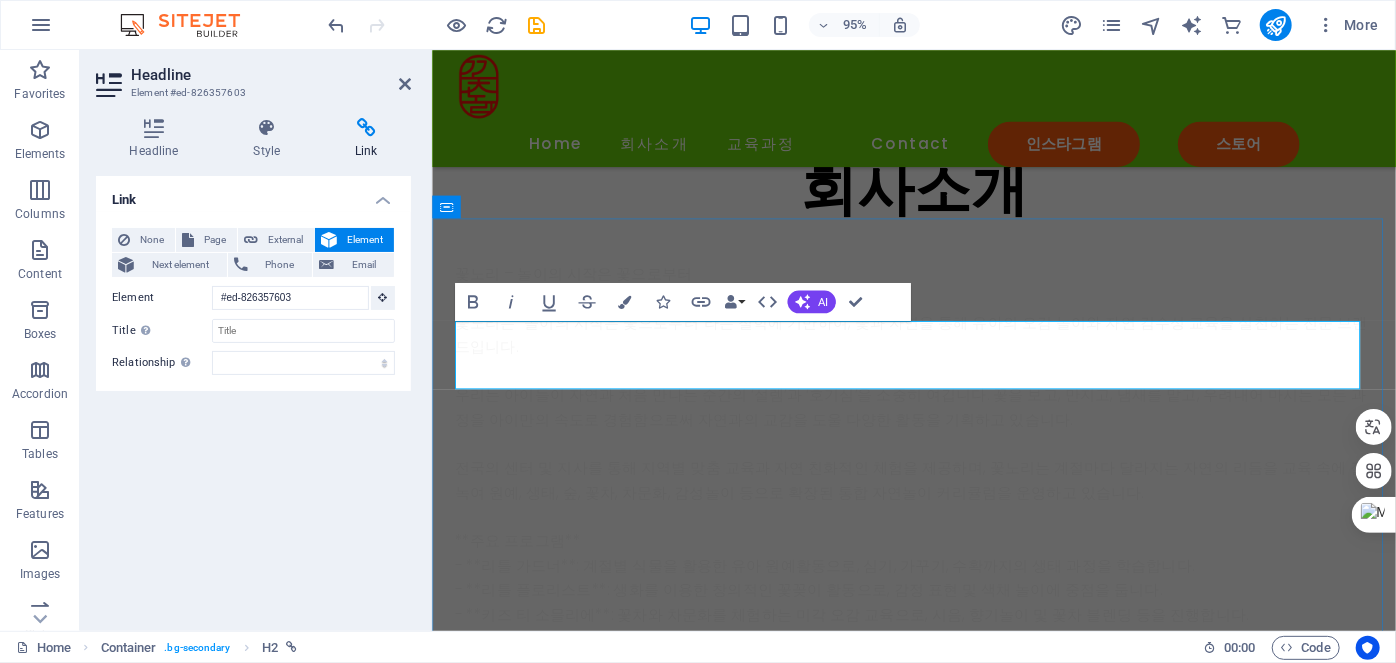 click on "Instagram posts" at bounding box center (938, 5296) 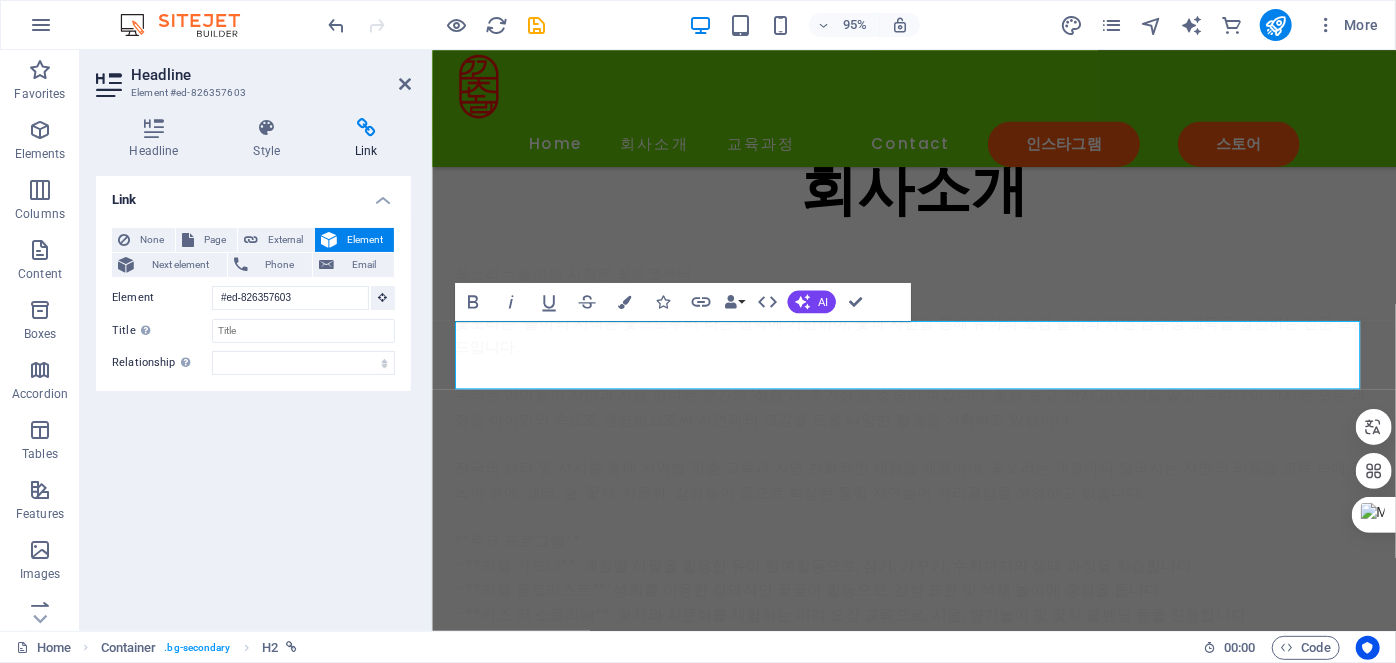 click on "Link" at bounding box center (253, 194) 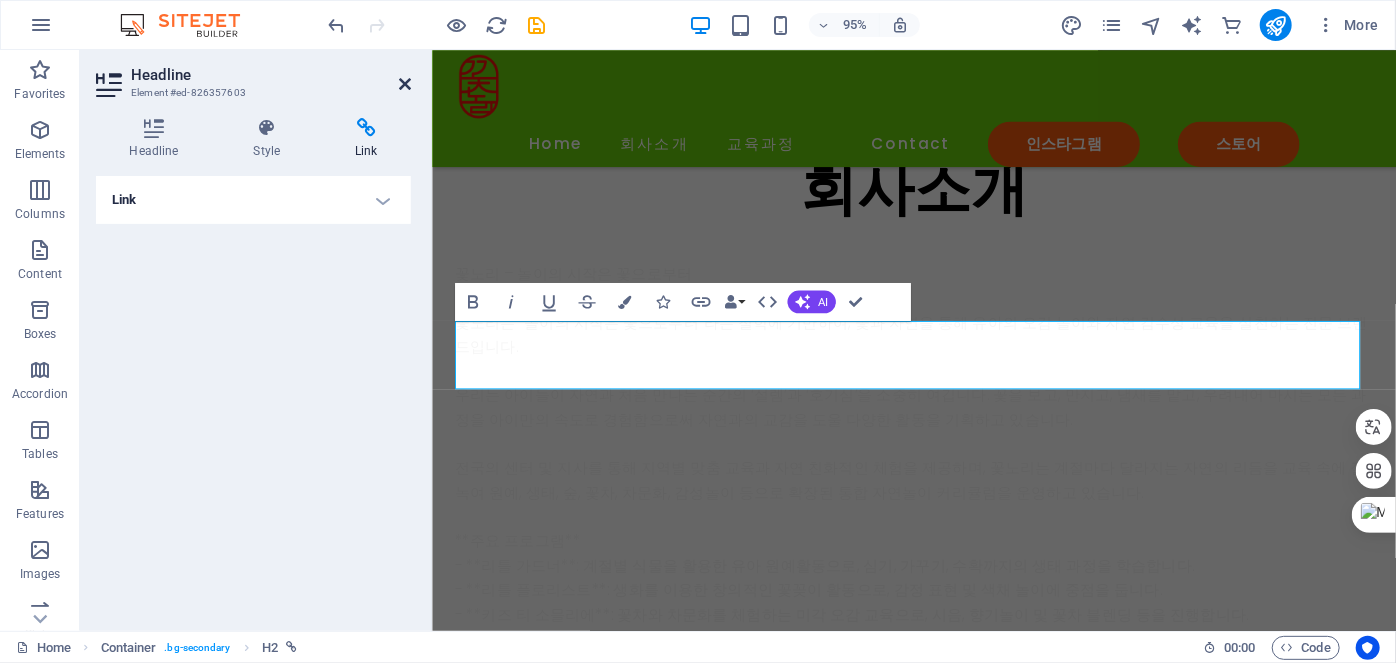 click at bounding box center [405, 84] 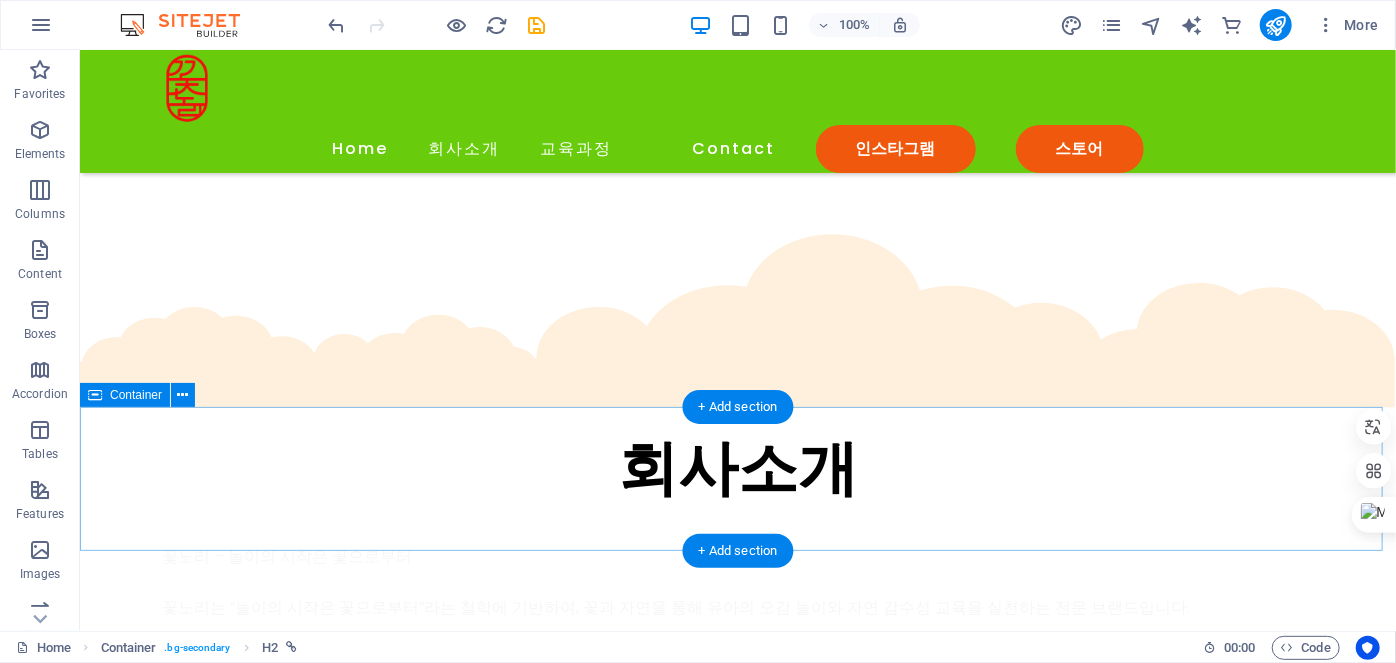 scroll, scrollTop: 3980, scrollLeft: 0, axis: vertical 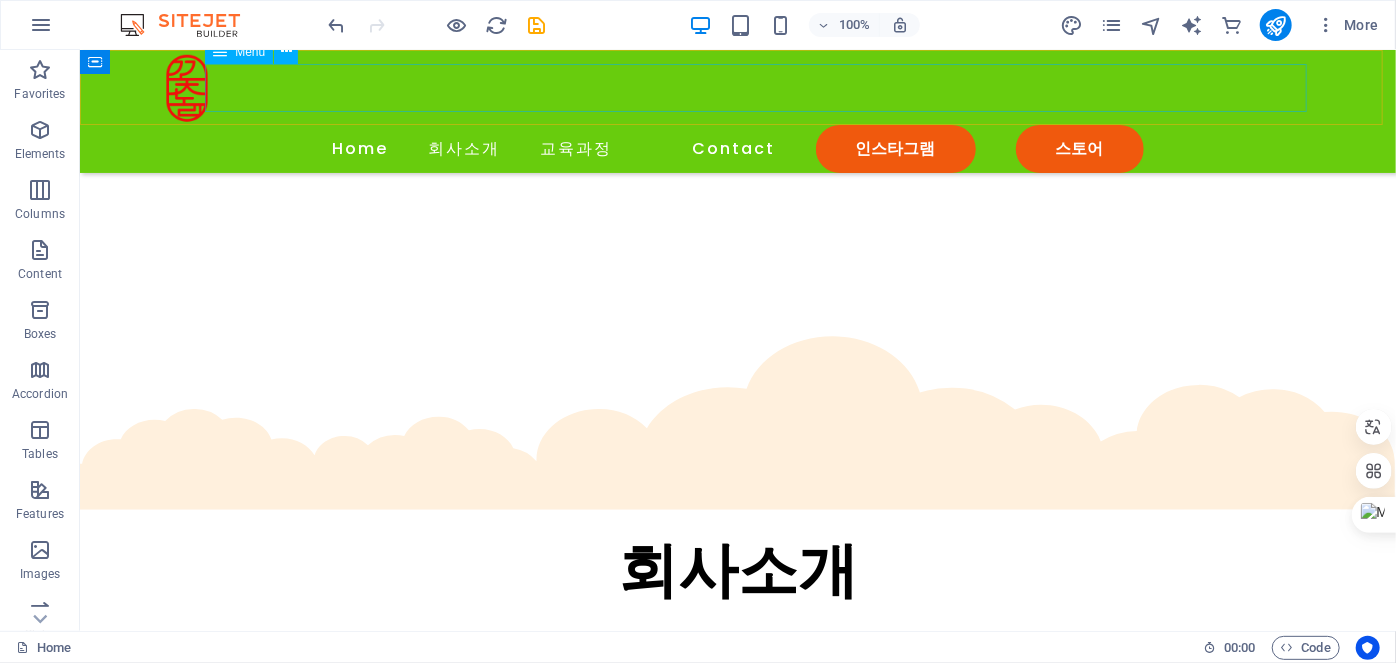 click on "Home 회사소개 교육과정 Contact 인스타그램 스토어" at bounding box center (737, 148) 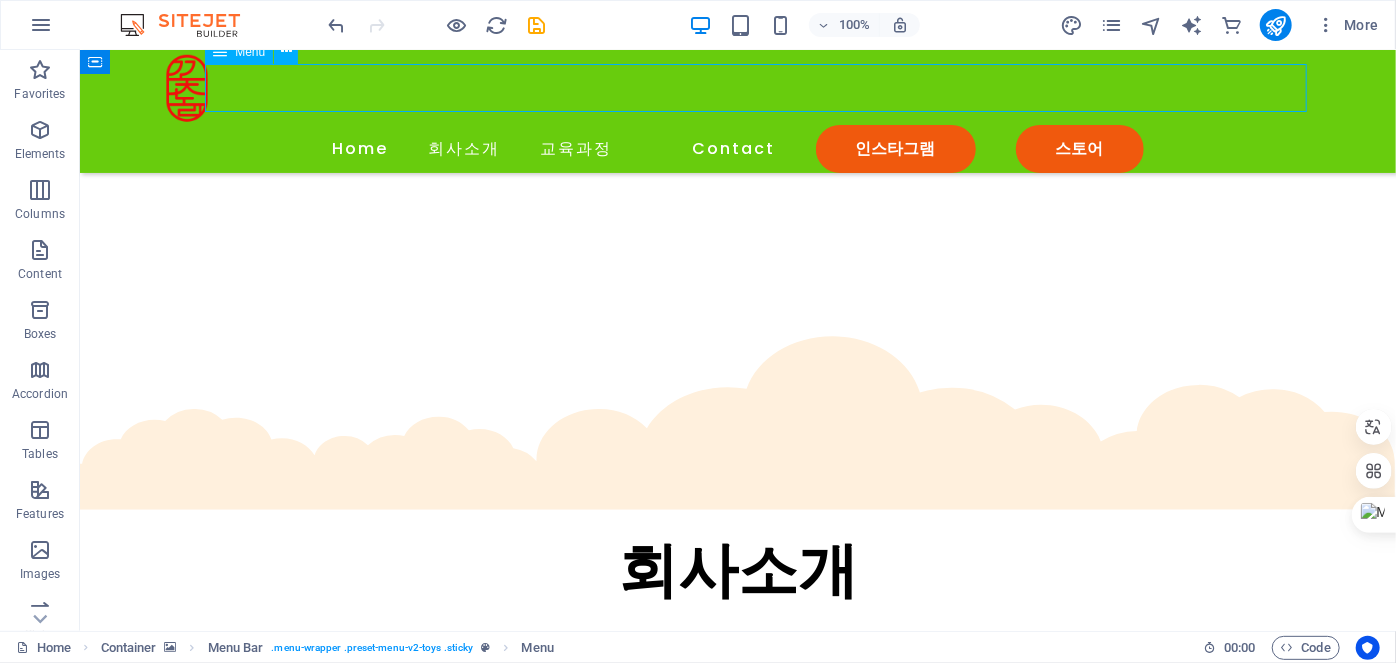 click on "Home 회사소개 교육과정 Contact 인스타그램 스토어" at bounding box center (737, 148) 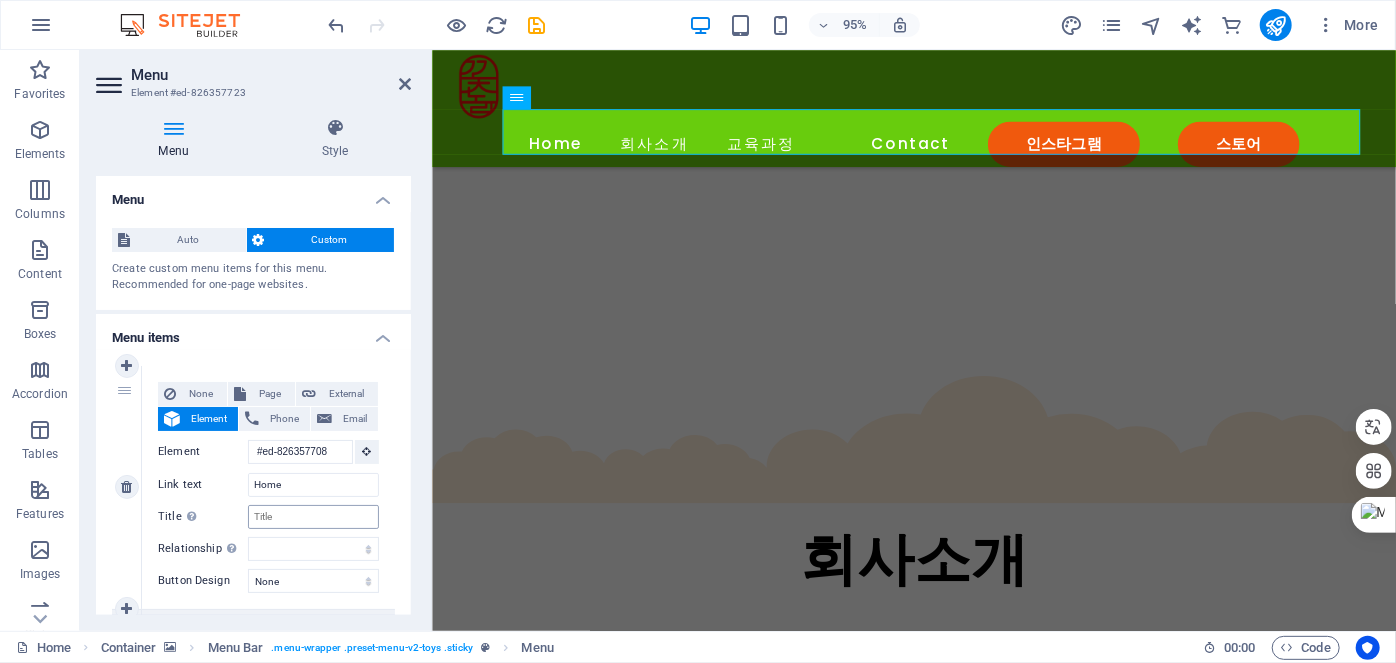 scroll, scrollTop: 3905, scrollLeft: 0, axis: vertical 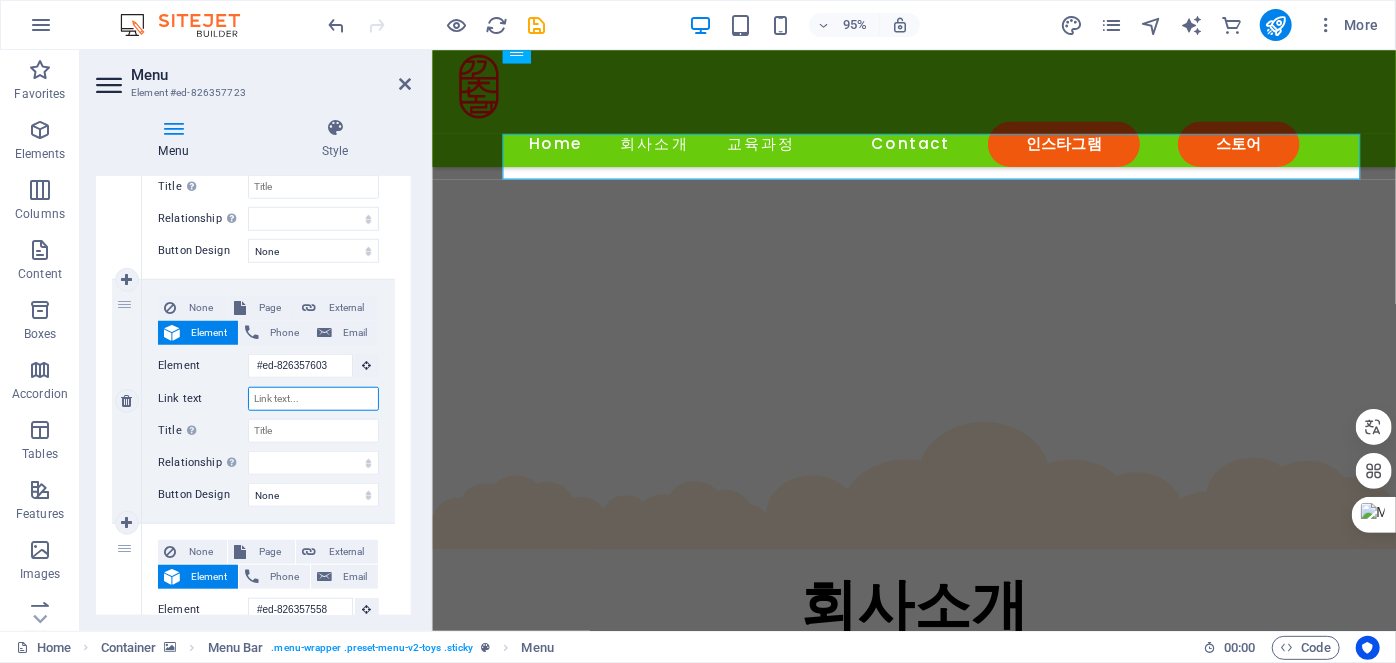 click on "Link text" at bounding box center (313, 399) 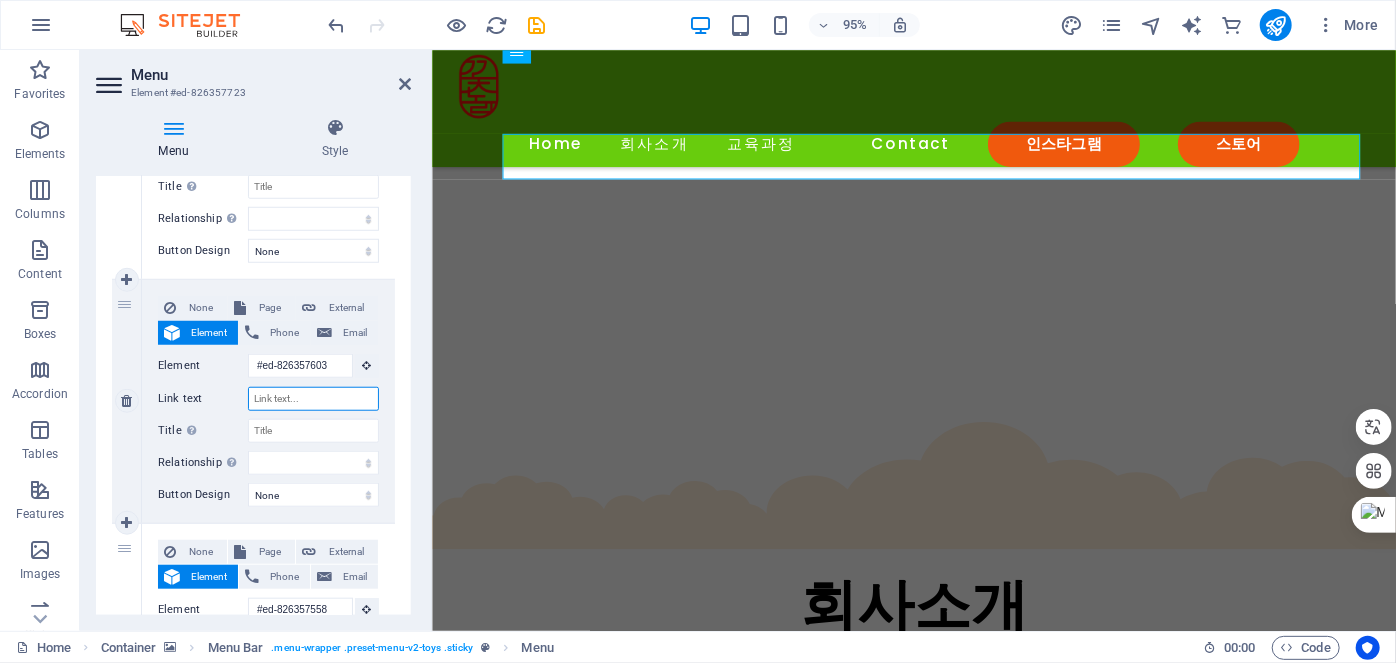 paste on "Instagram posts" 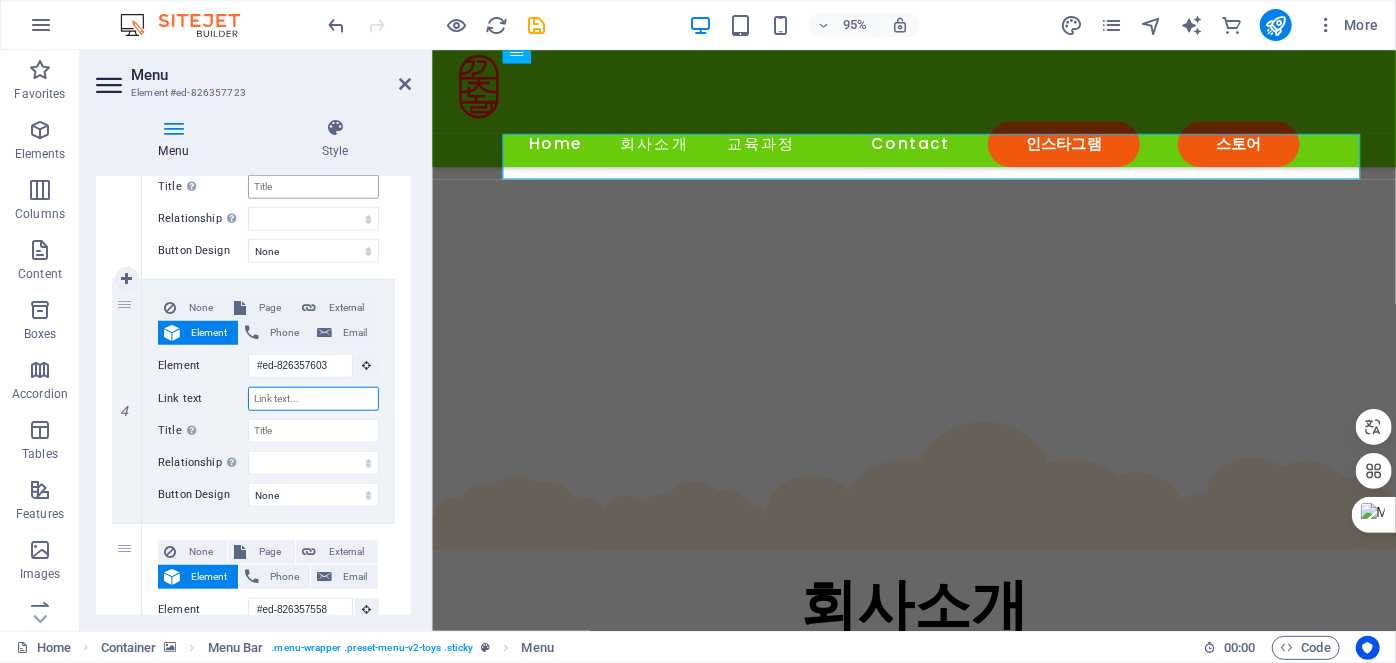 type on "Instagram posts" 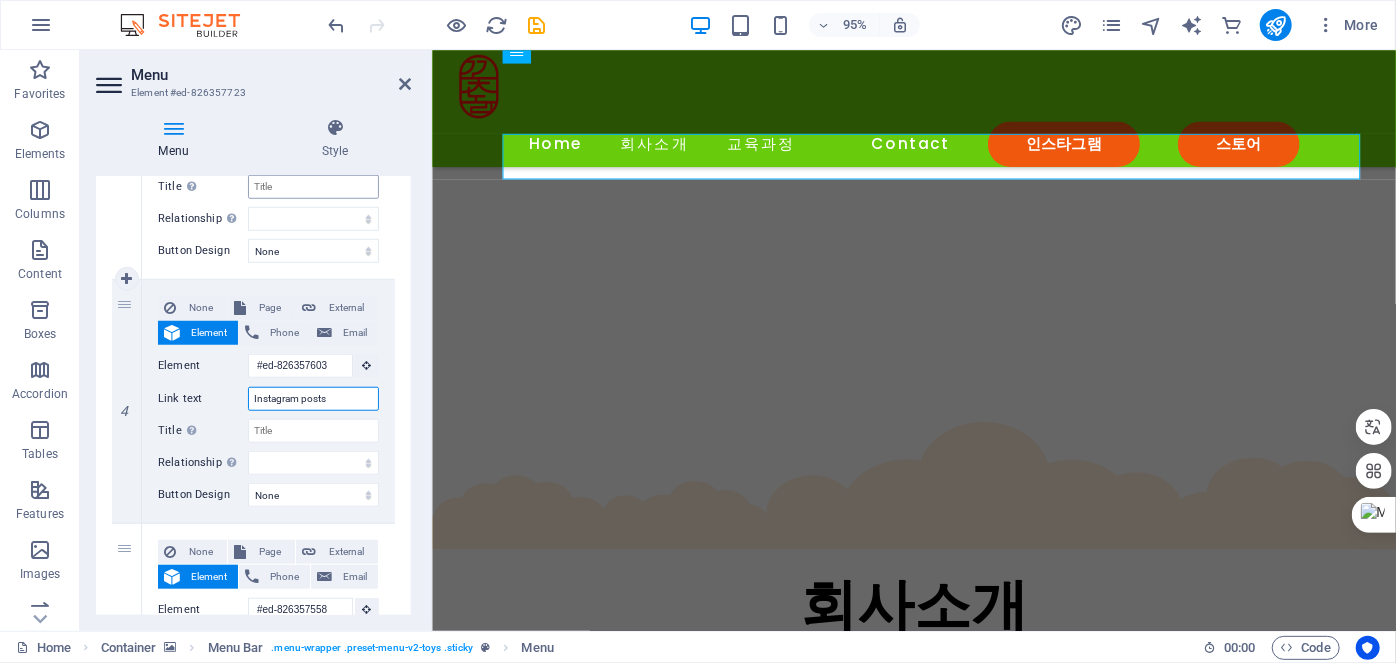 select 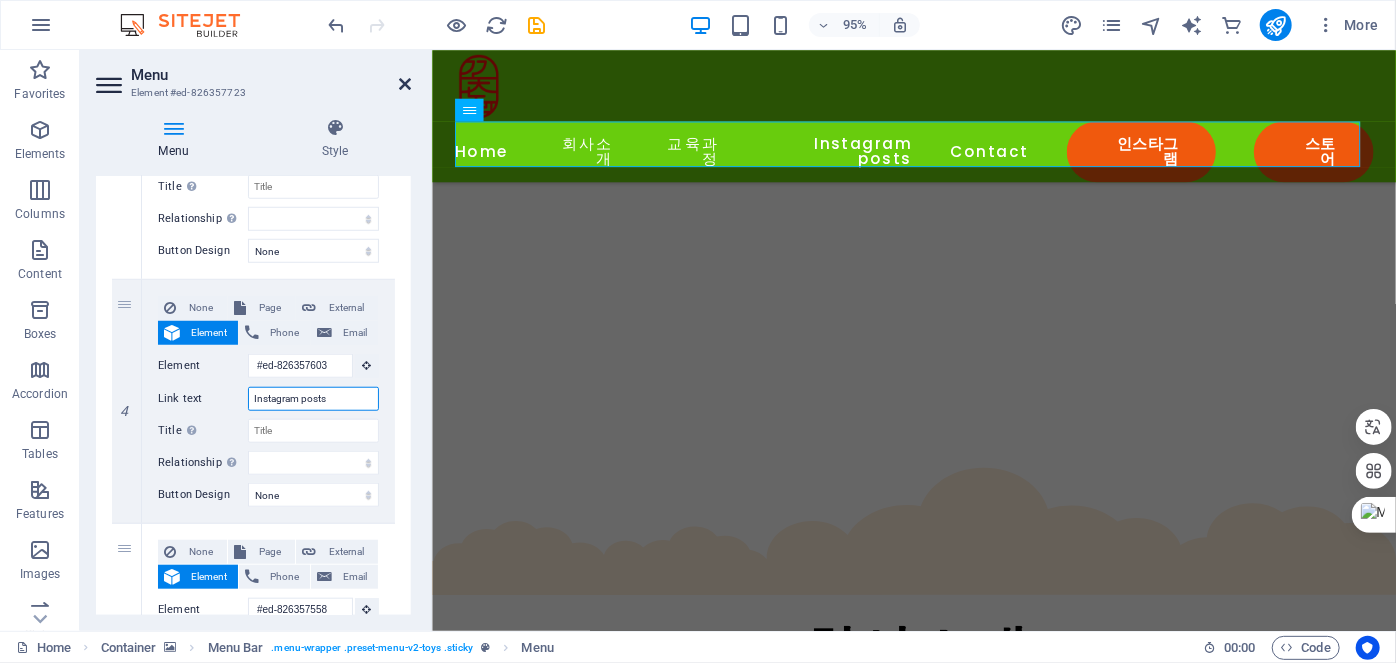 type on "Instagram posts" 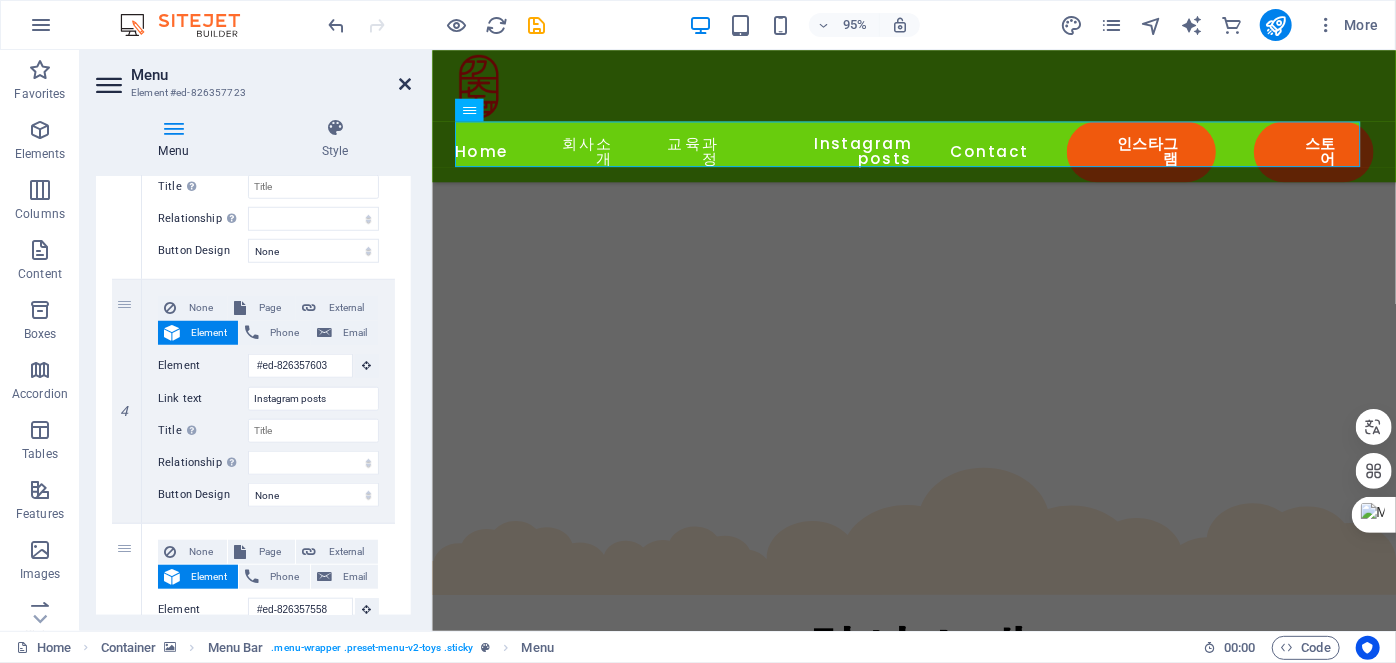 click at bounding box center (405, 84) 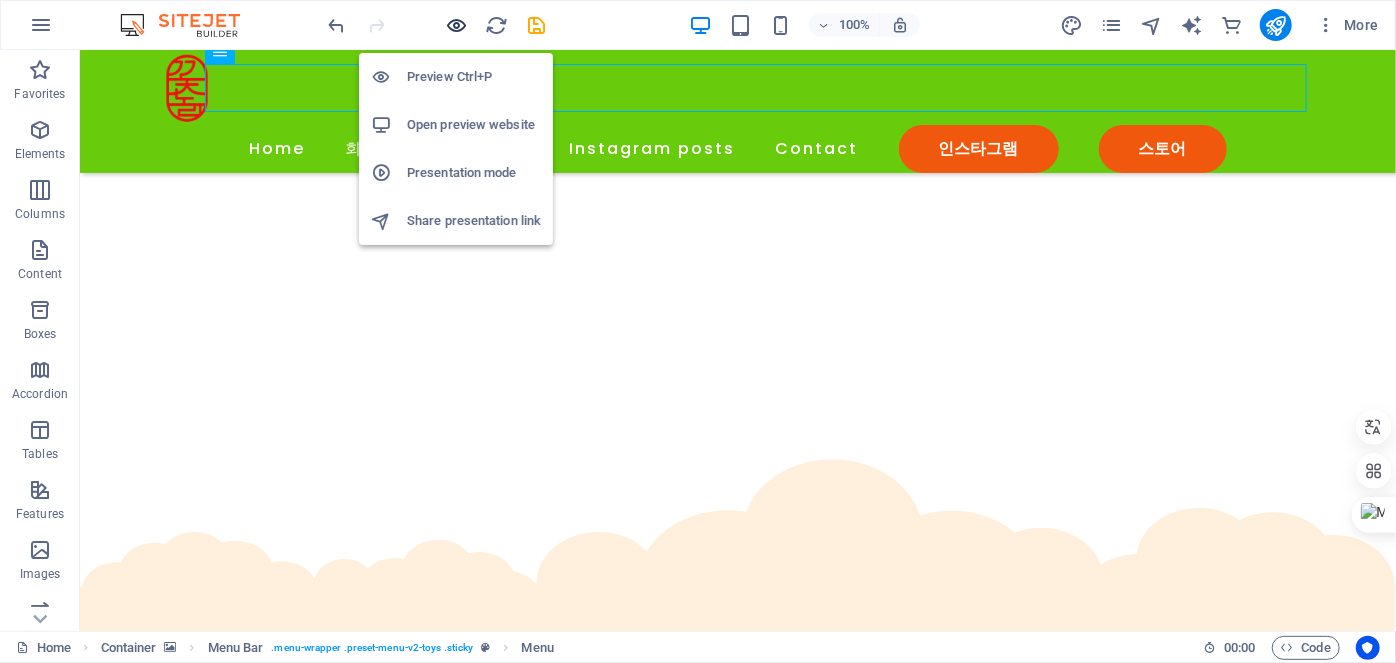 click at bounding box center [457, 25] 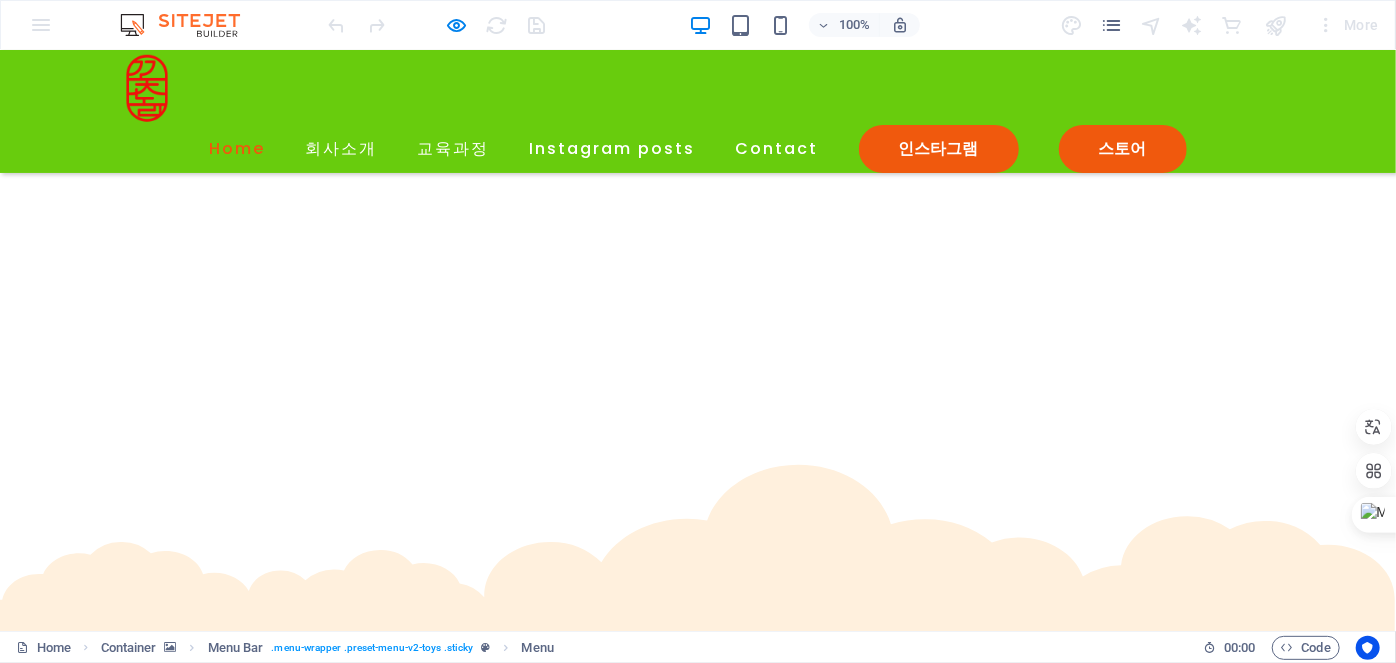 click on "Home" at bounding box center [238, 148] 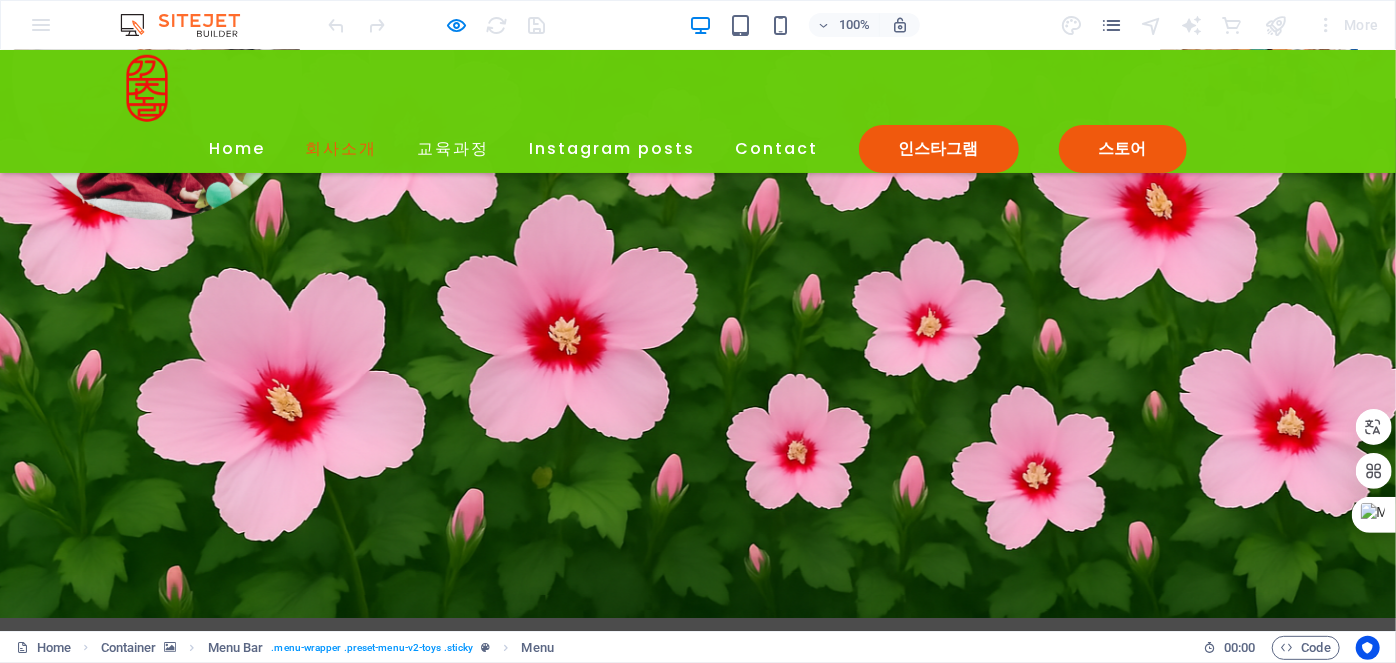scroll, scrollTop: 0, scrollLeft: 0, axis: both 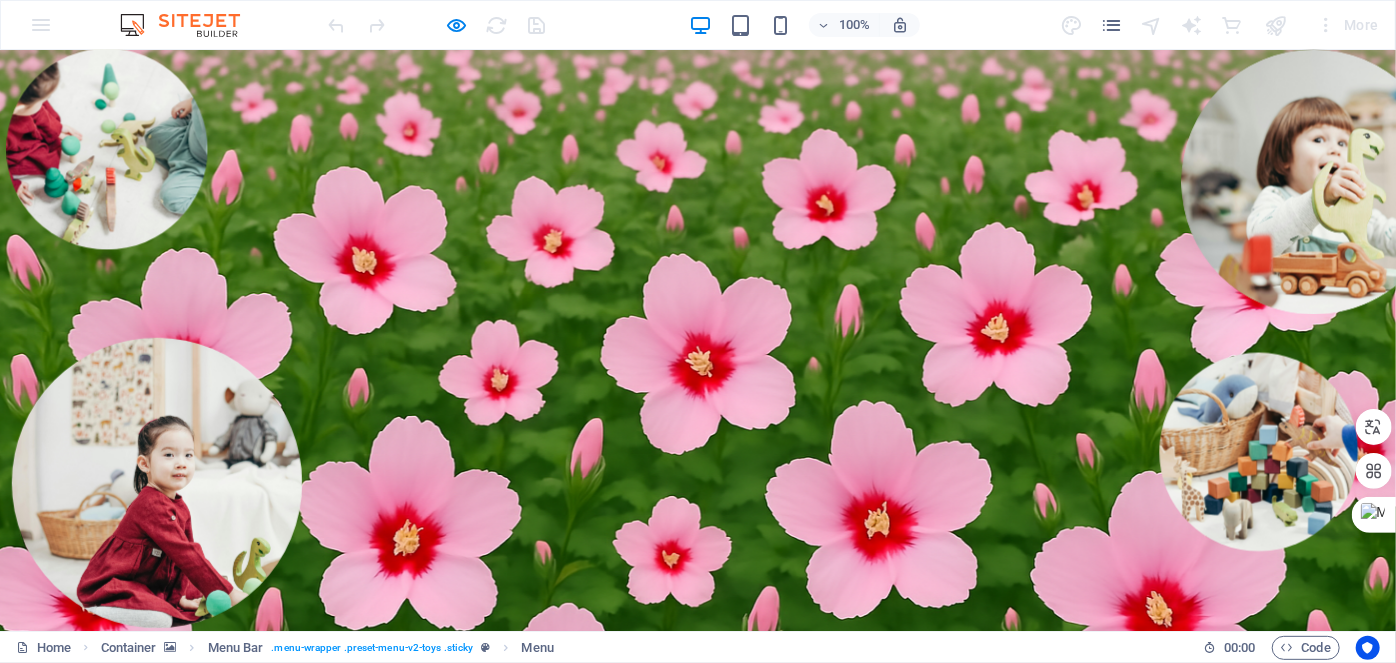 click on "회사소개" at bounding box center (342, 1124) 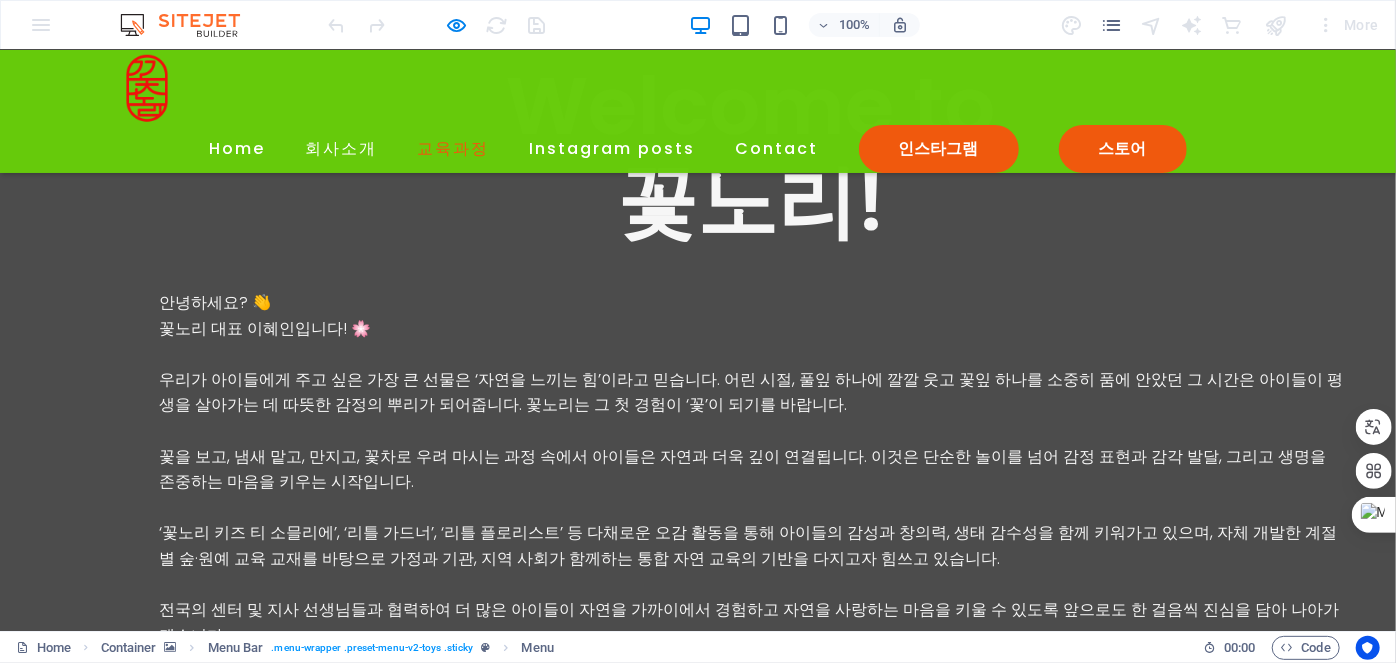 click on "교육과정" at bounding box center [454, 148] 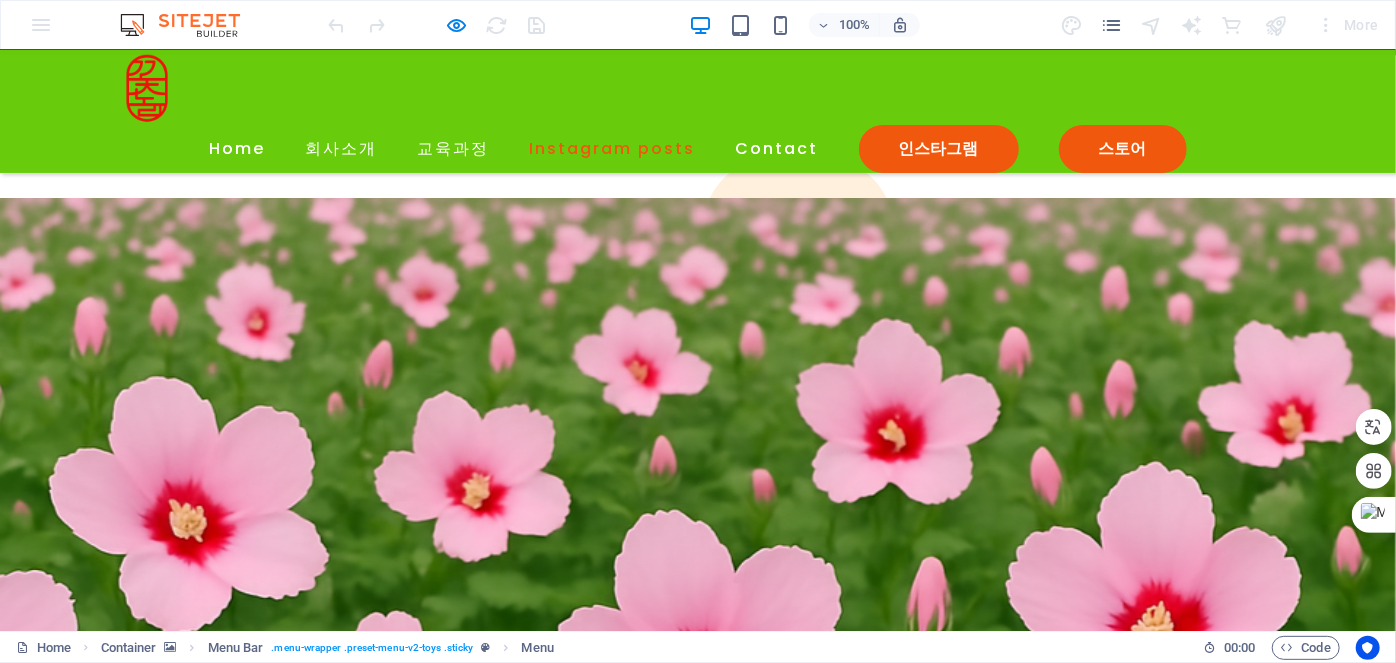 click on "Instagram posts" at bounding box center (613, 148) 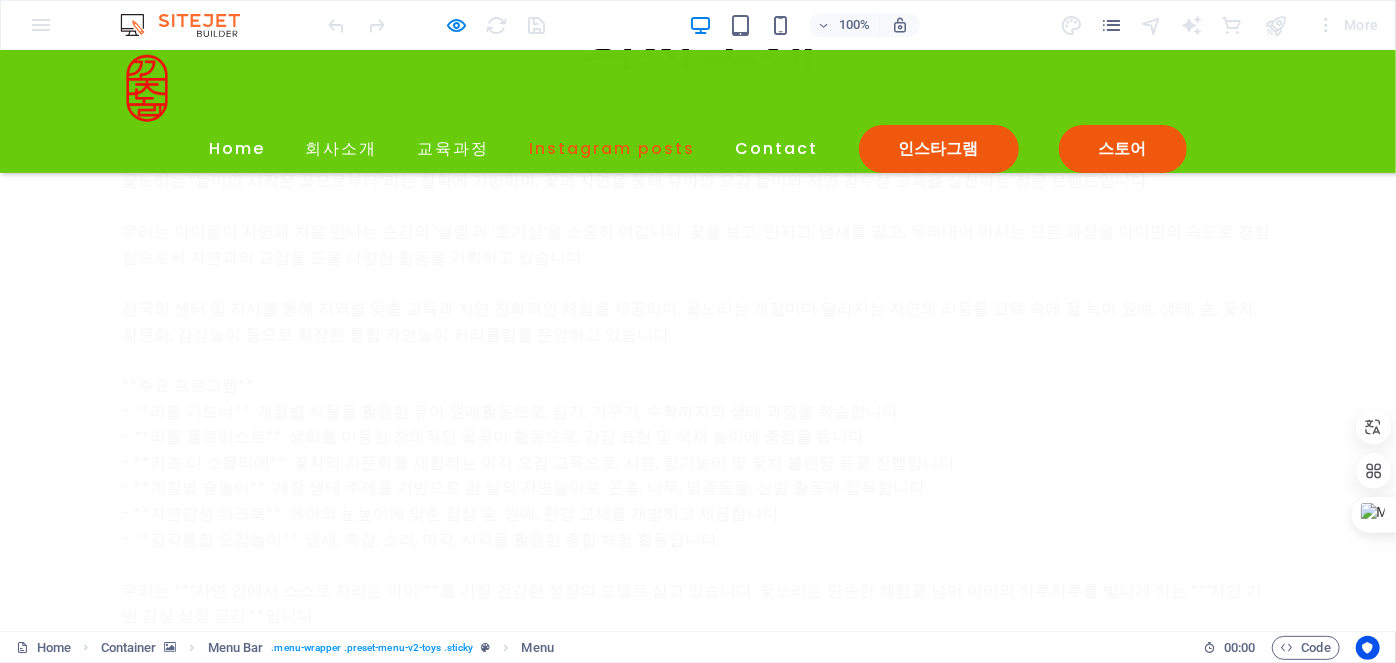 scroll, scrollTop: 4528, scrollLeft: 0, axis: vertical 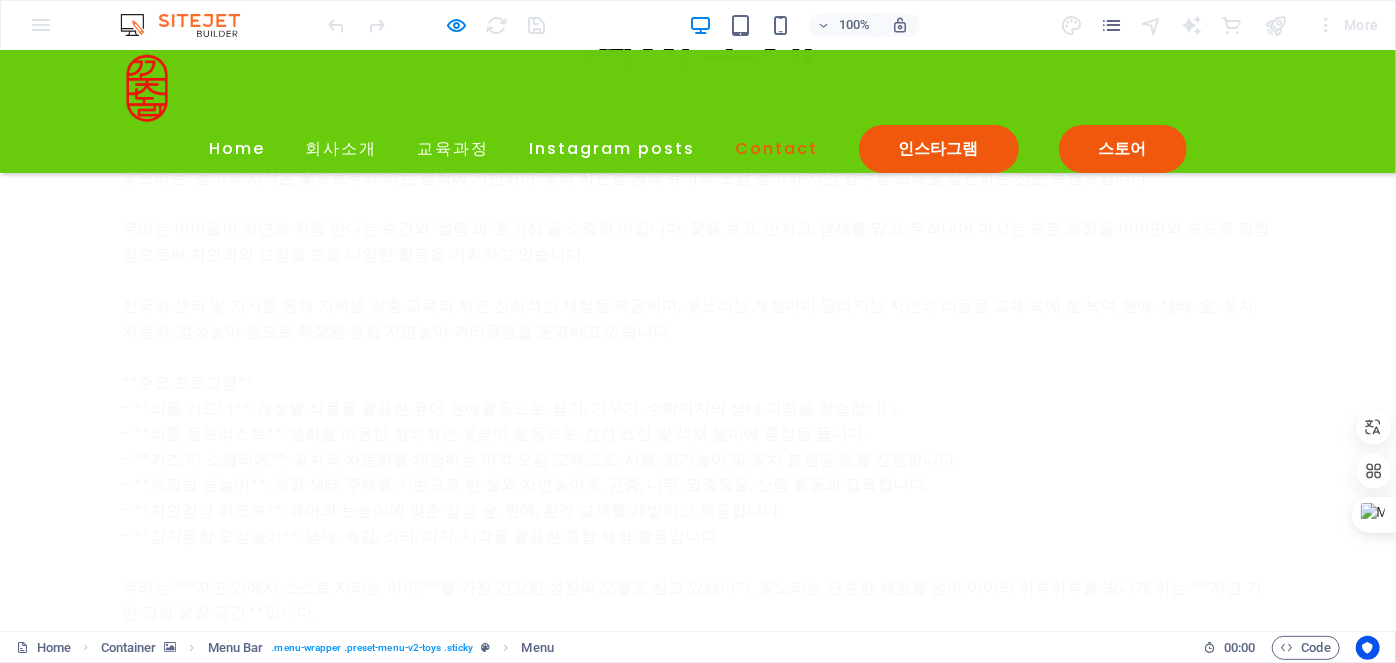 click on "Contact" at bounding box center [777, 148] 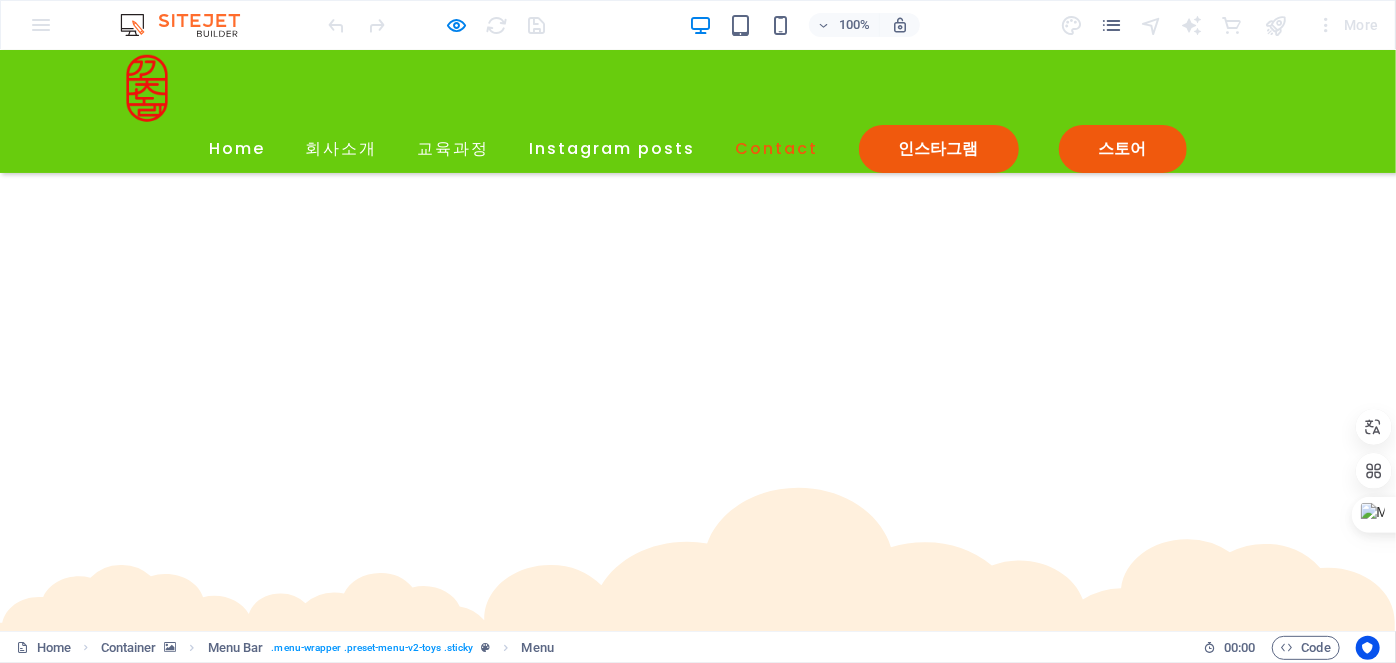 scroll, scrollTop: 3829, scrollLeft: 0, axis: vertical 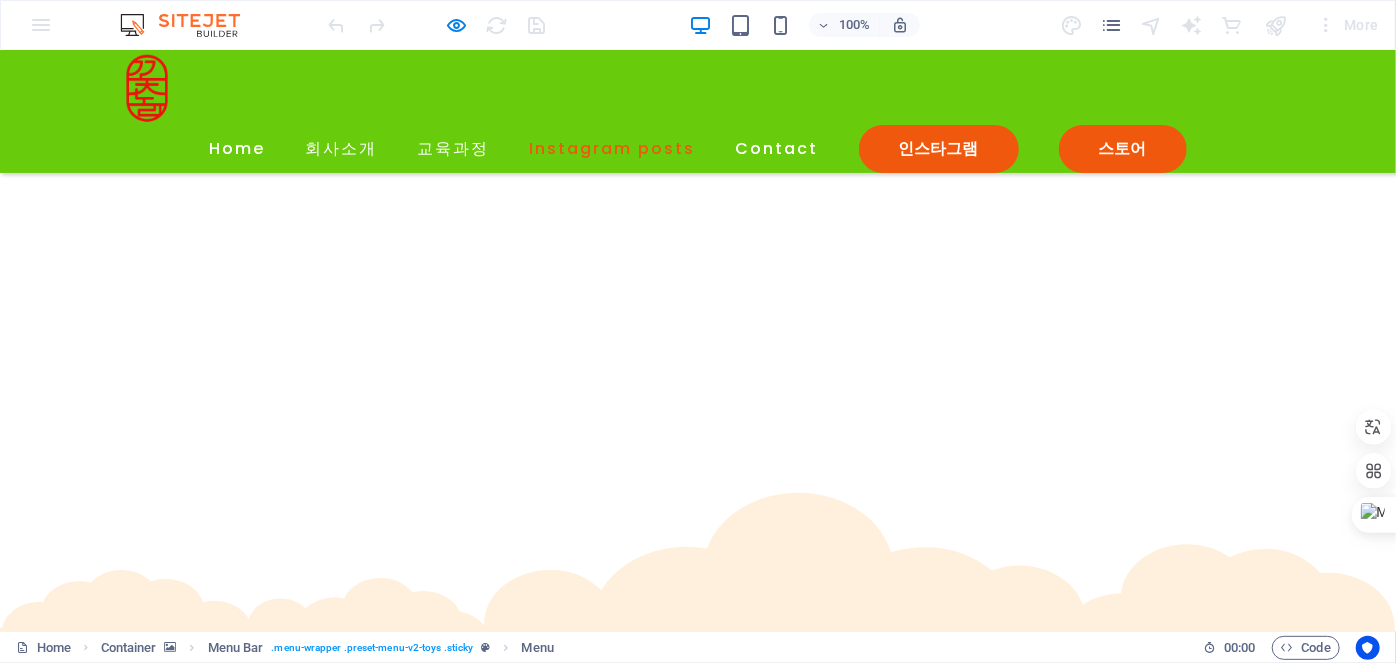 click on "Instagram posts" at bounding box center (613, 148) 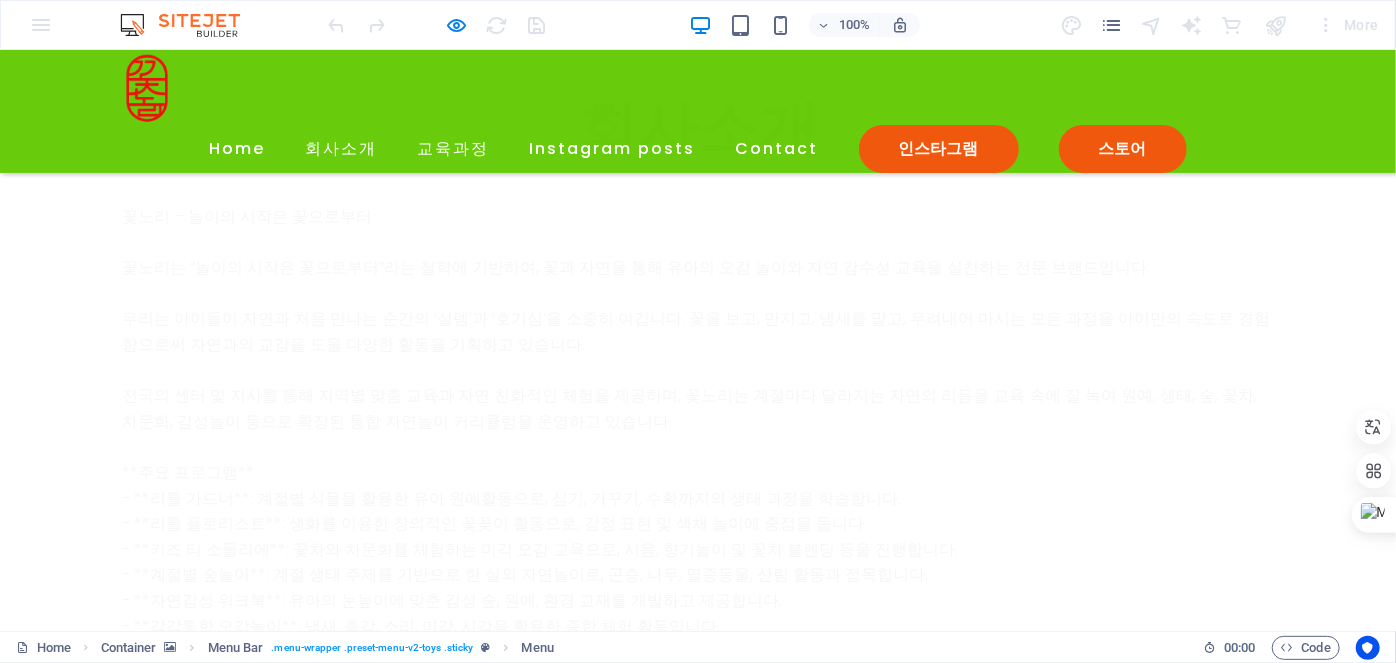 scroll, scrollTop: 4437, scrollLeft: 0, axis: vertical 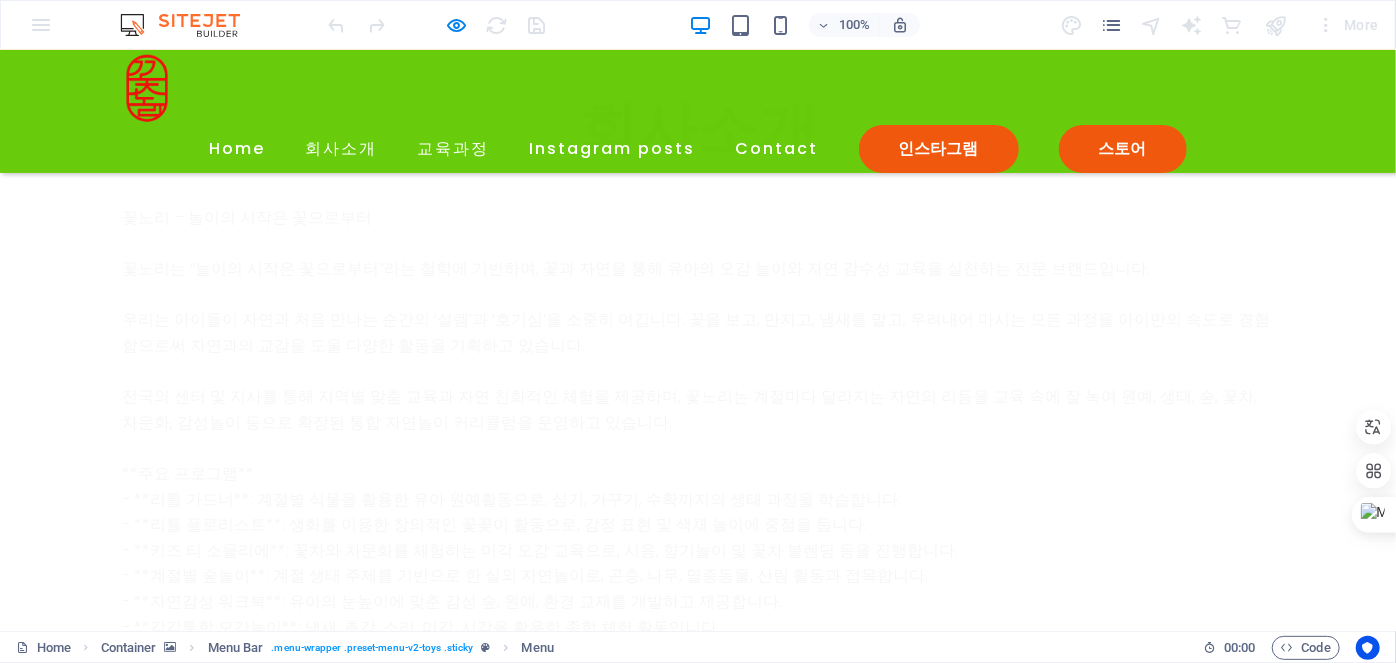 click at bounding box center [251, 5514] 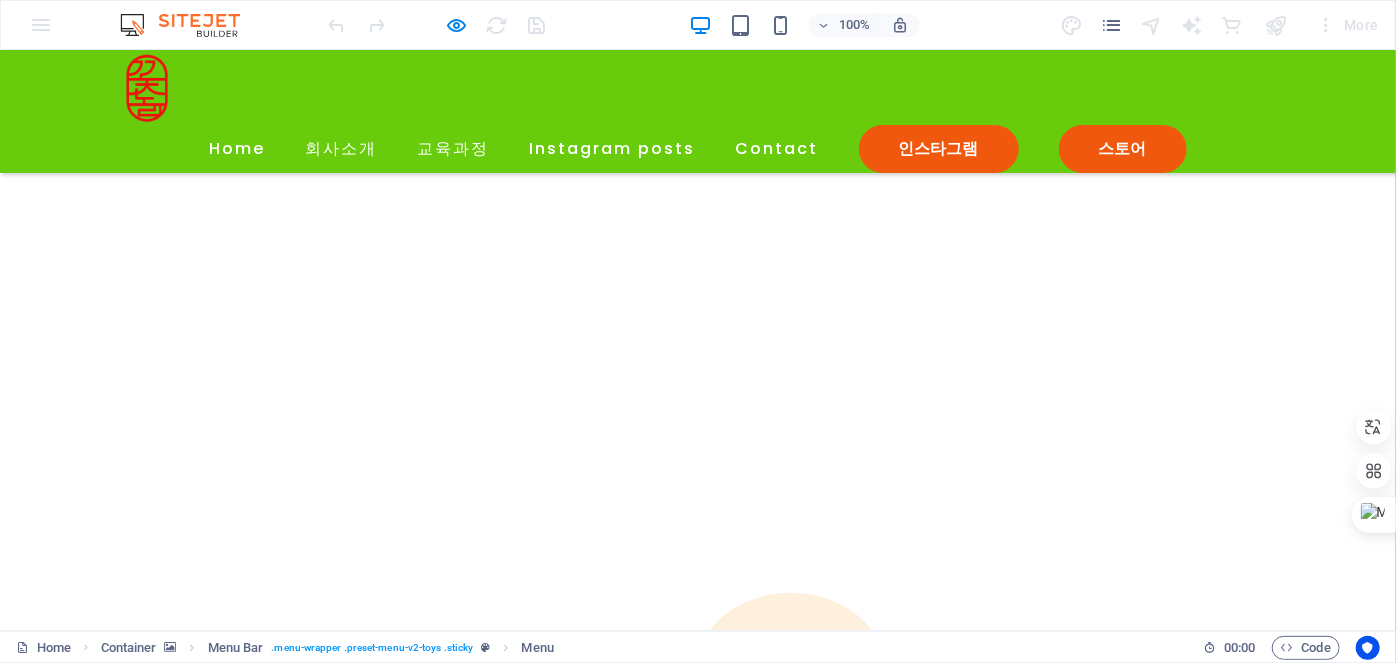click on "×" at bounding box center [5, -4375] 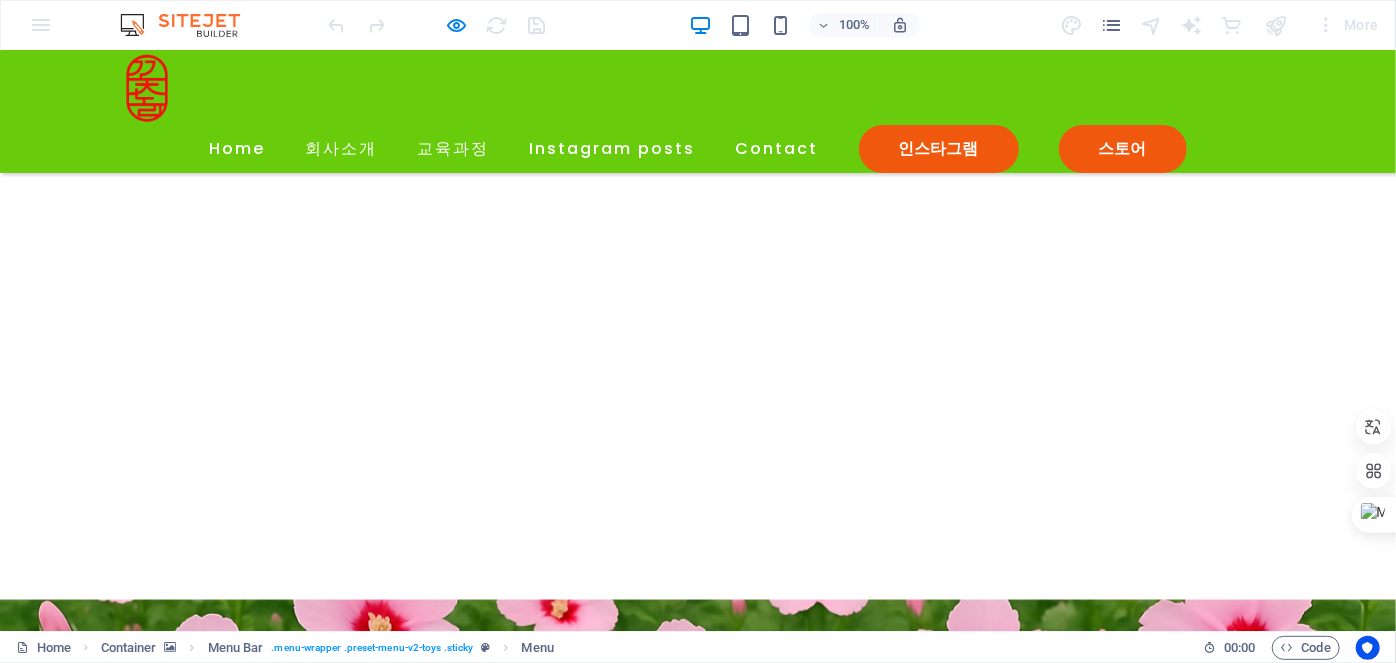 scroll, scrollTop: 5091, scrollLeft: 0, axis: vertical 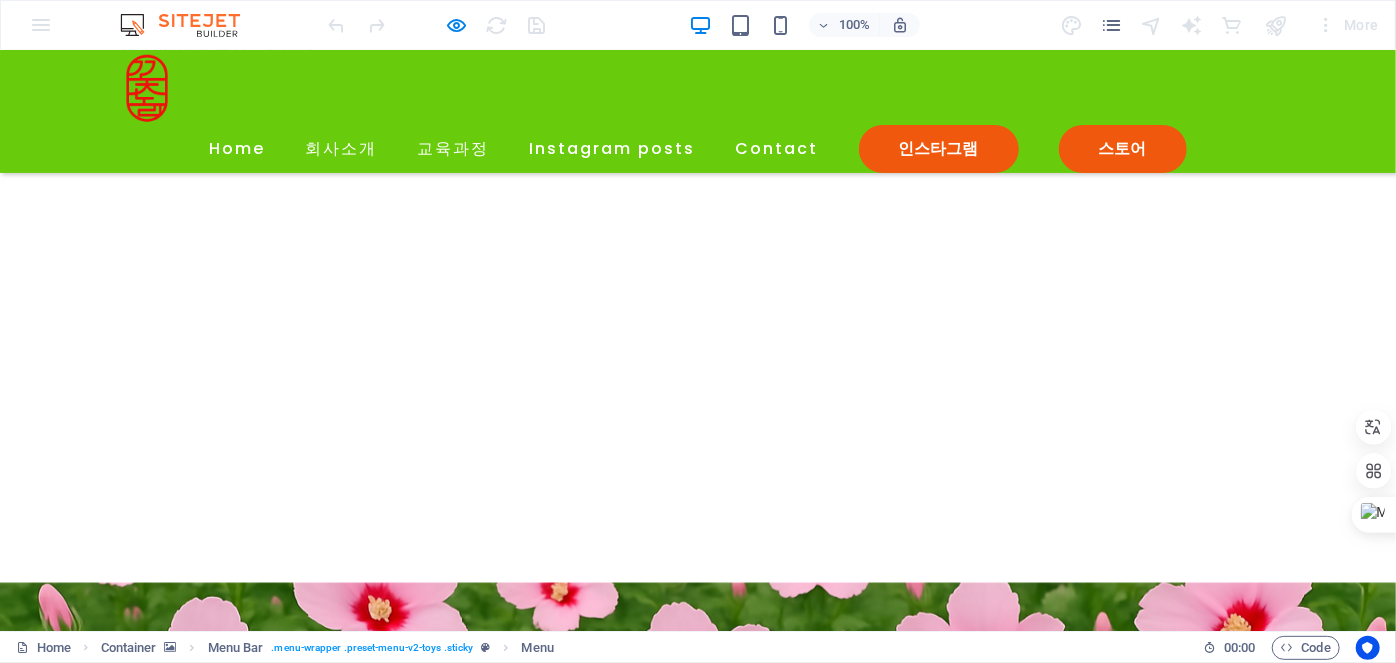 click on "Legal Notice" at bounding box center [71, 6199] 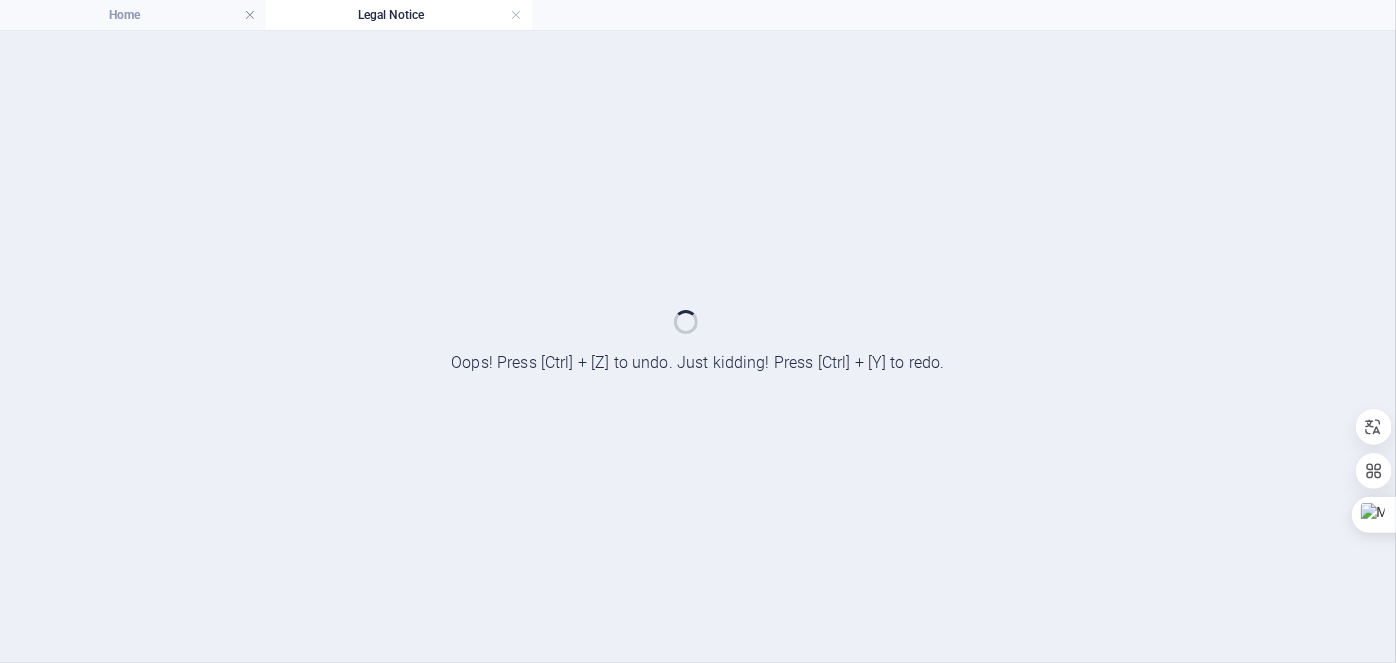 scroll, scrollTop: 0, scrollLeft: 0, axis: both 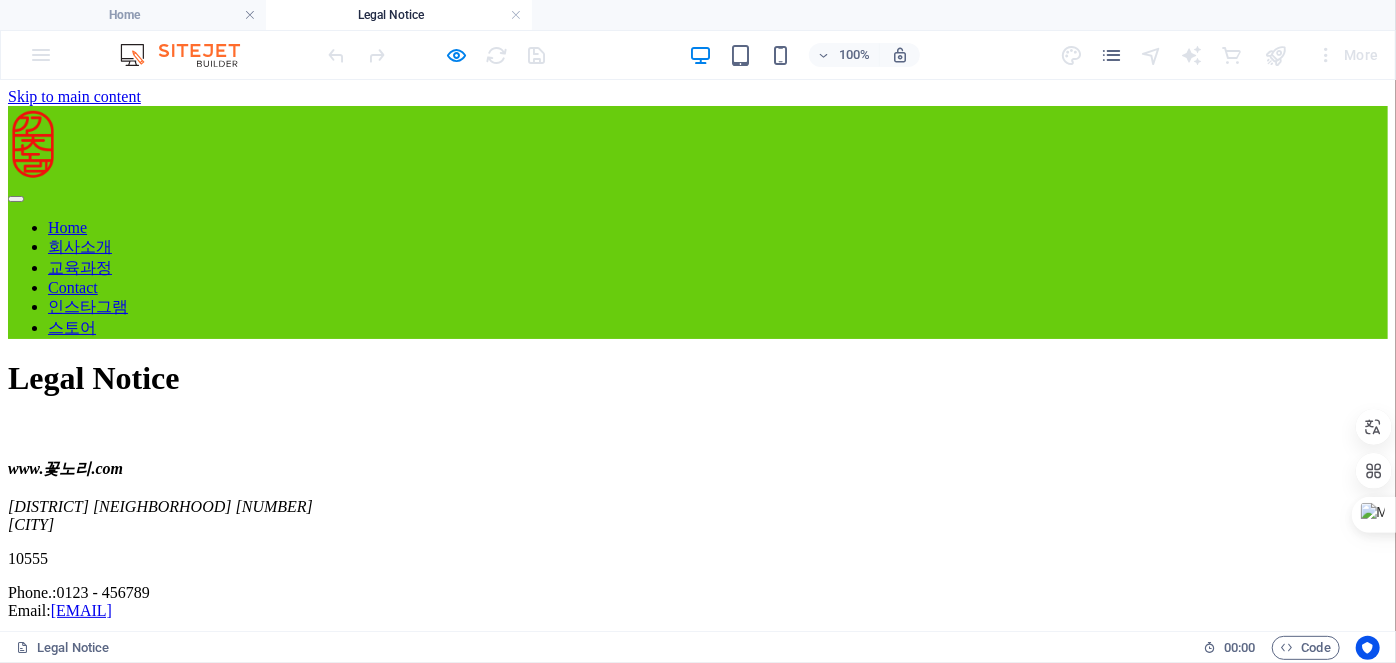 click on "Home 회사소개 교육과정 Contact 인스타그램 스토어" at bounding box center [698, 278] 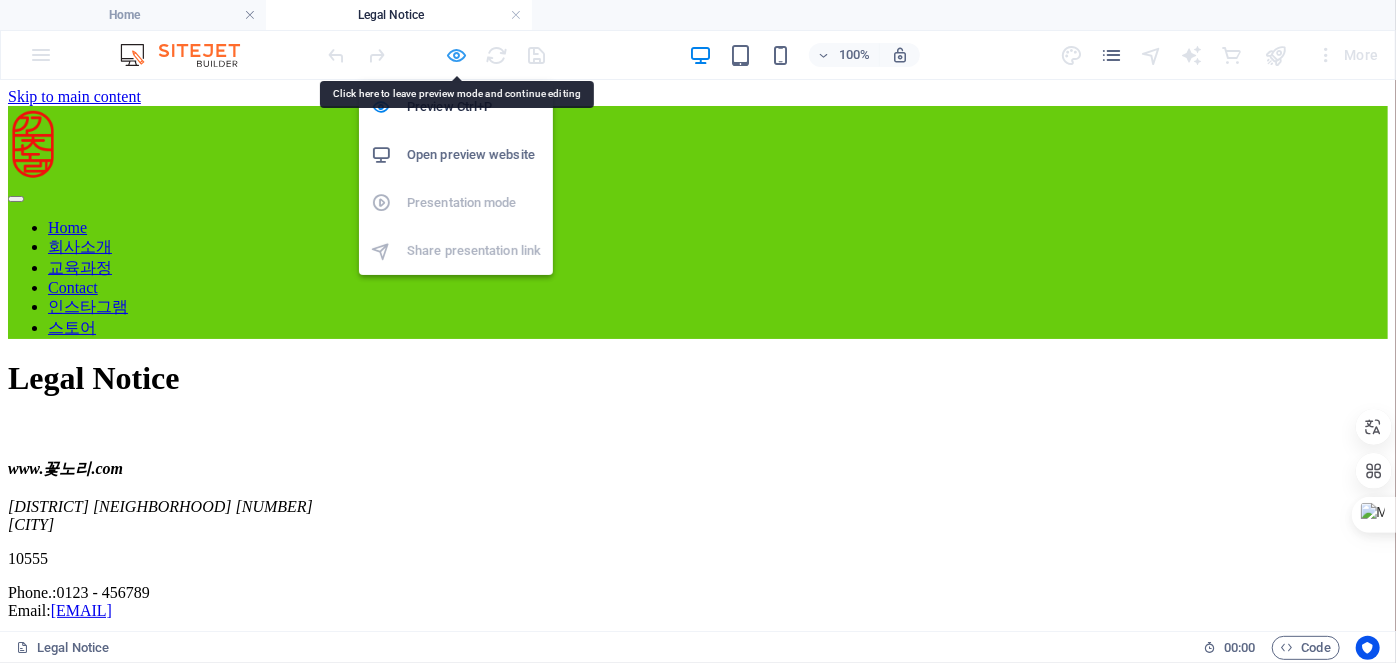 click at bounding box center [457, 55] 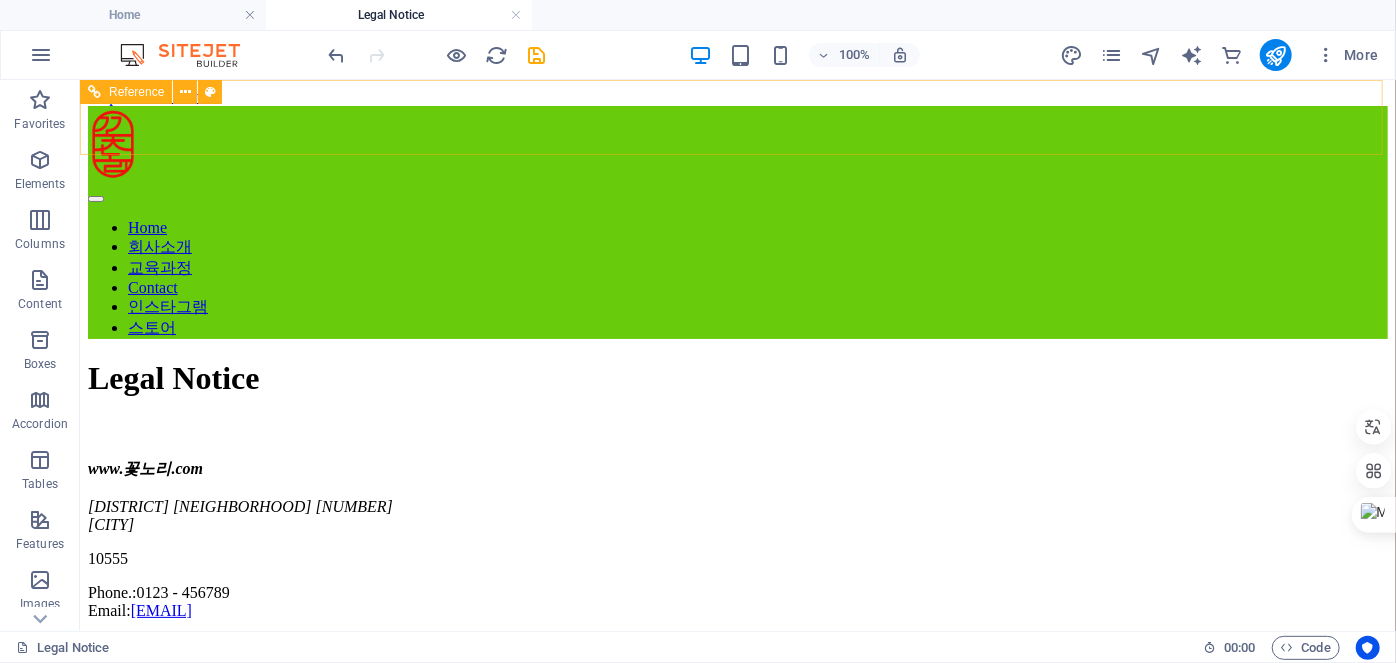 click on "Reference" at bounding box center [136, 92] 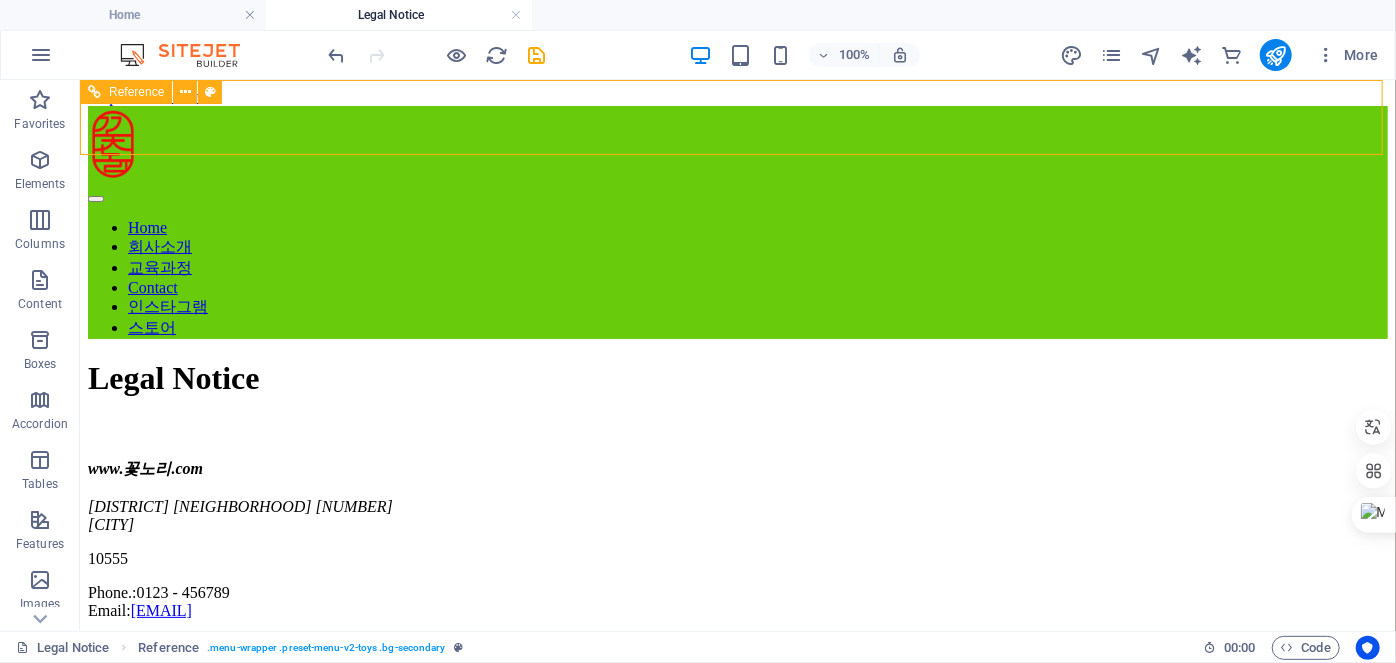 click on "Reference" at bounding box center (136, 92) 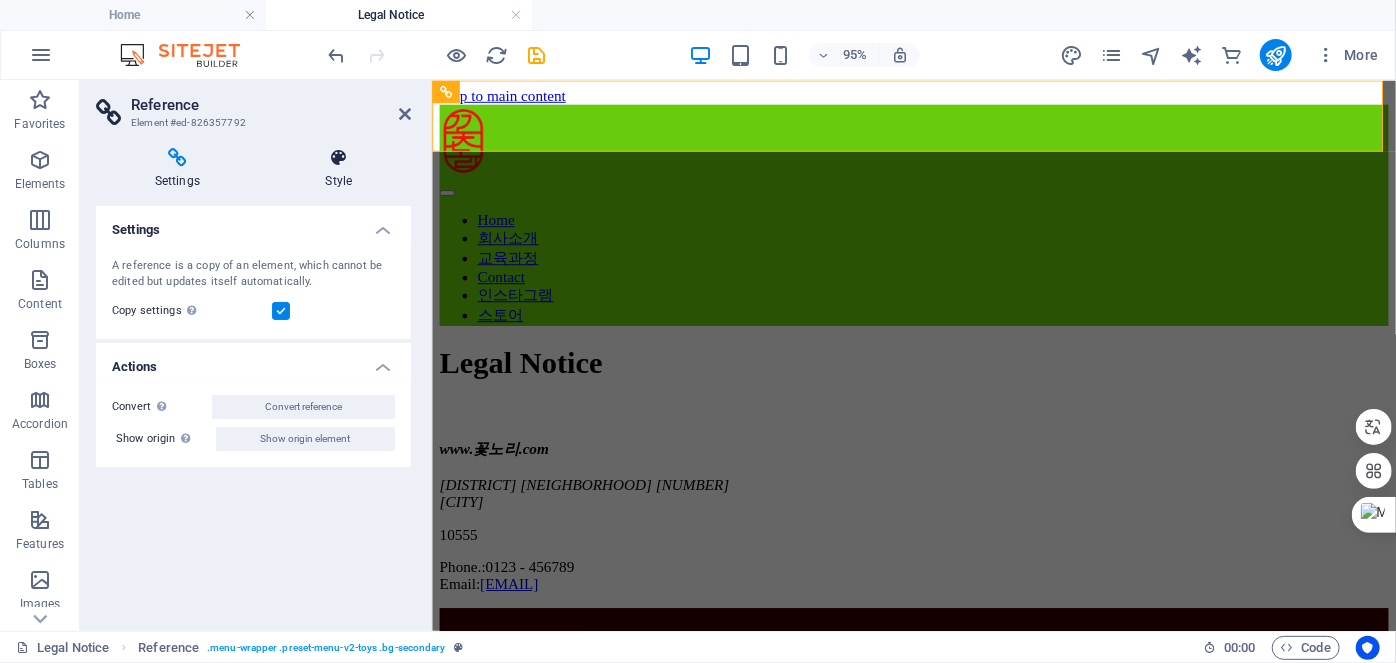 click at bounding box center (339, 158) 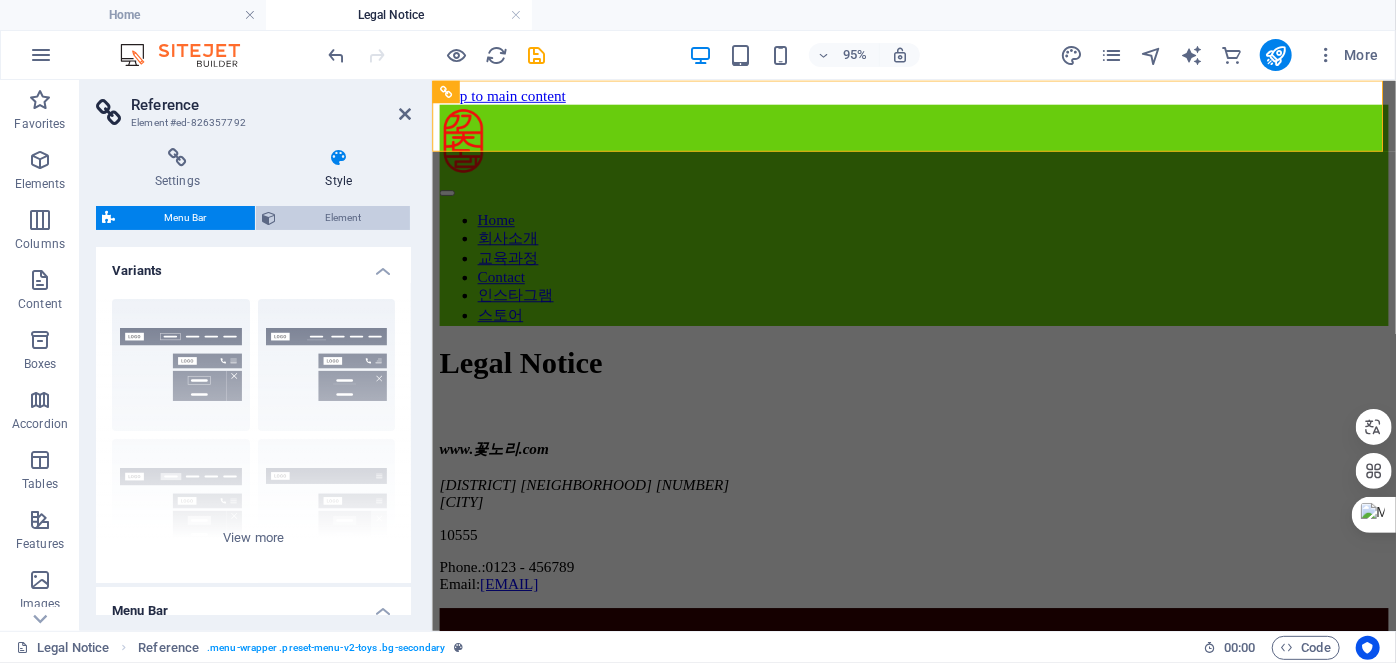click on "Element" at bounding box center [343, 218] 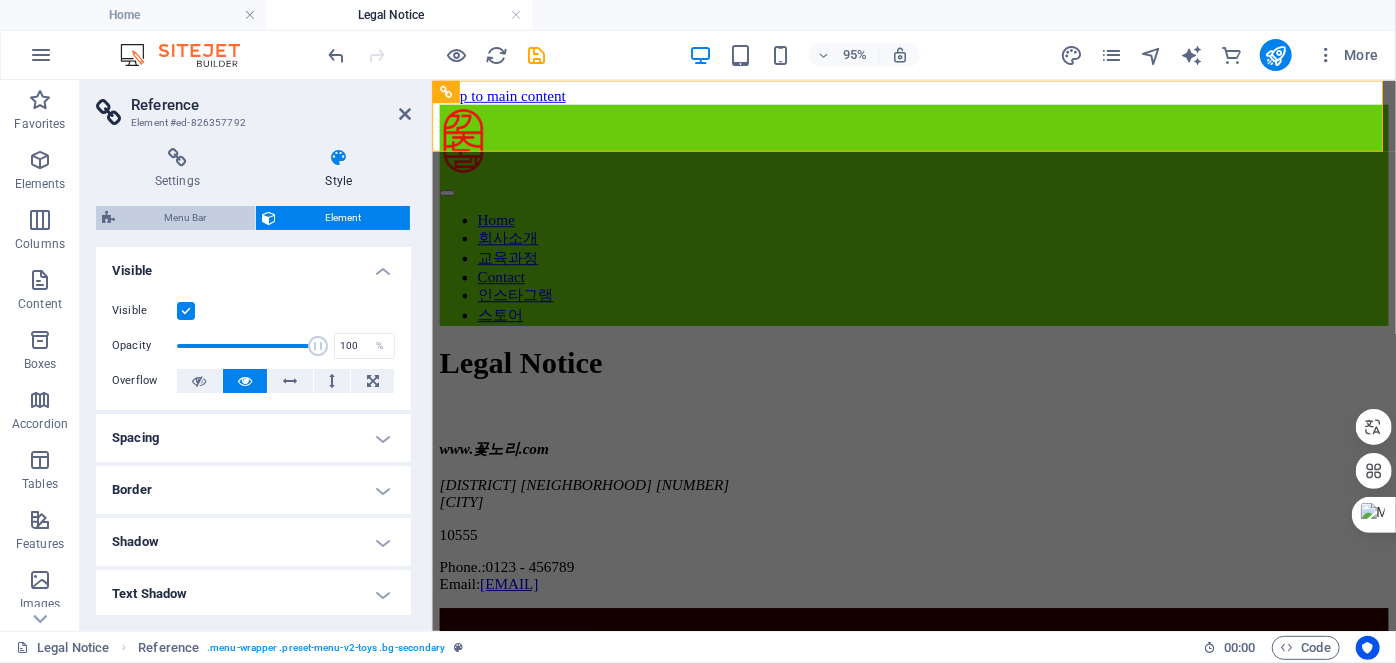 click on "Menu Bar" at bounding box center (185, 218) 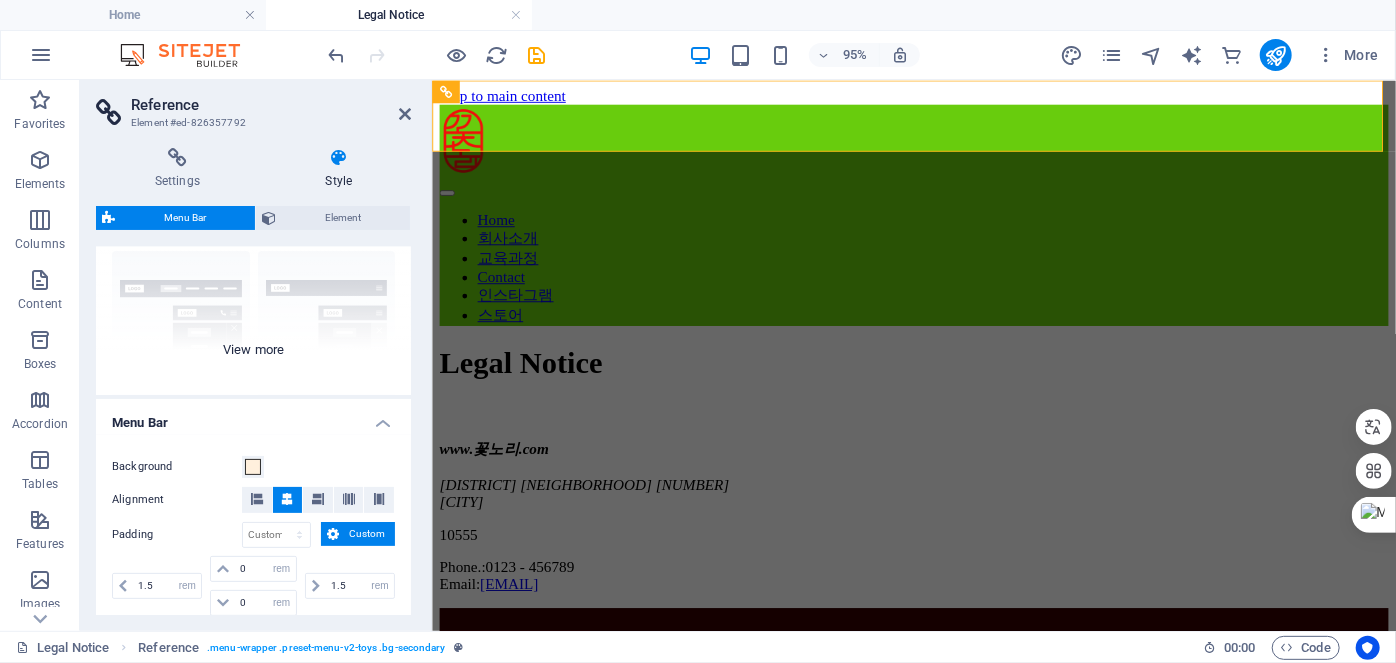 scroll, scrollTop: 272, scrollLeft: 0, axis: vertical 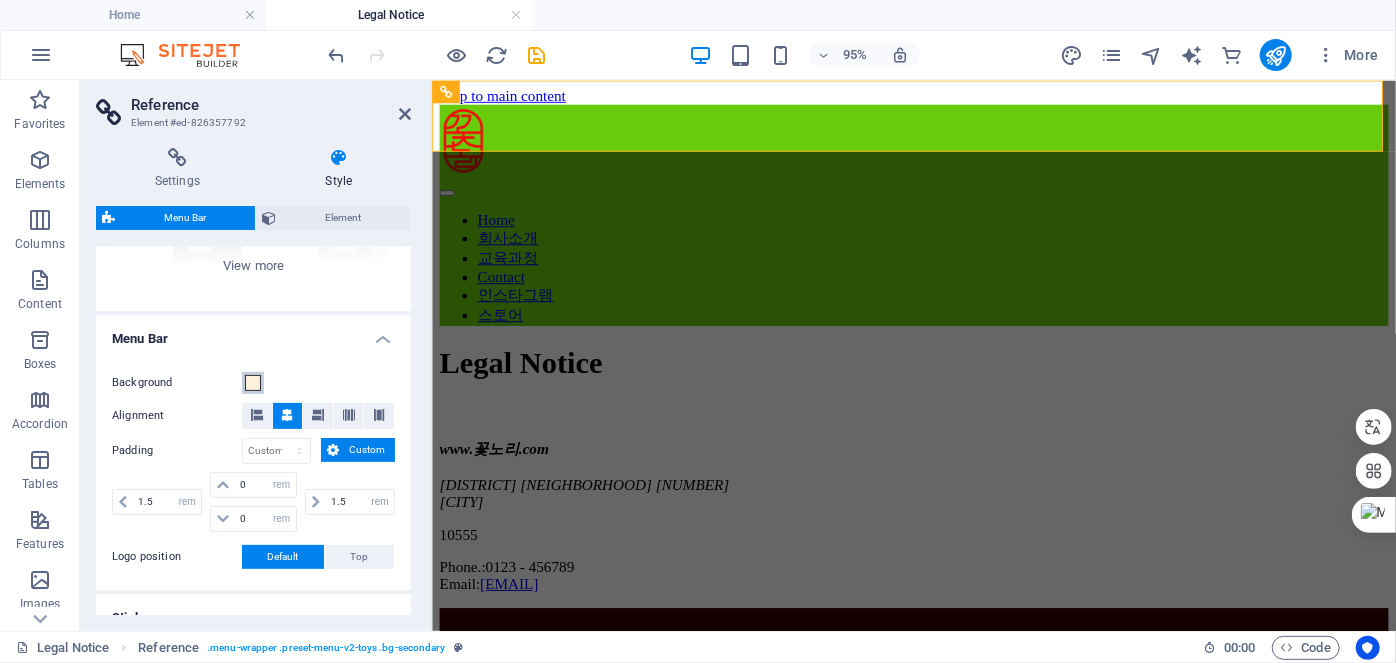 click at bounding box center (253, 383) 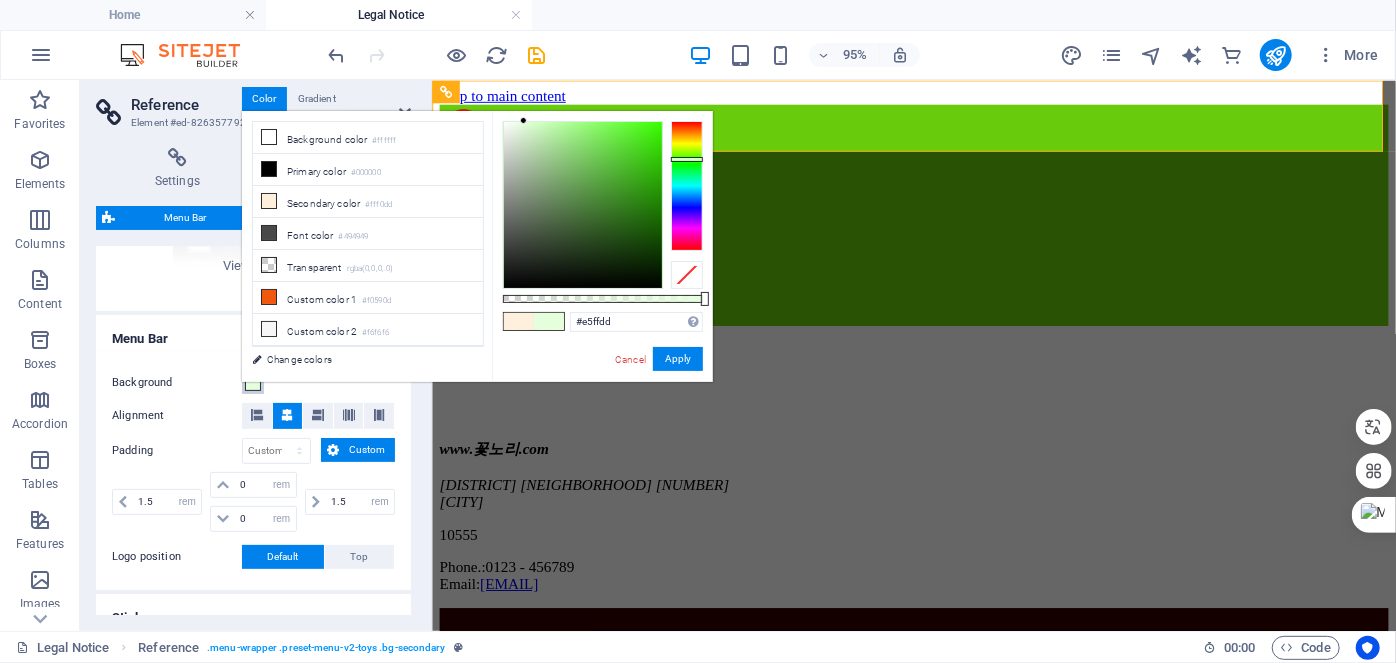 click at bounding box center (687, 186) 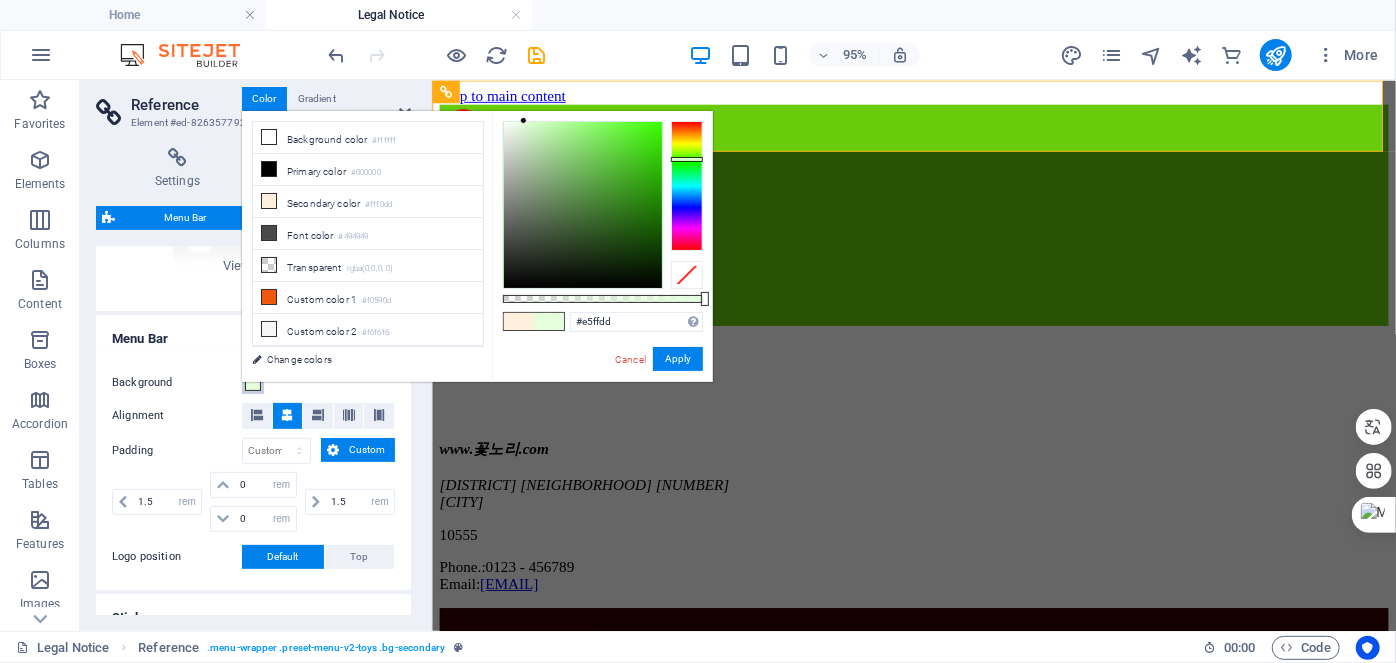 type on "#34cf07" 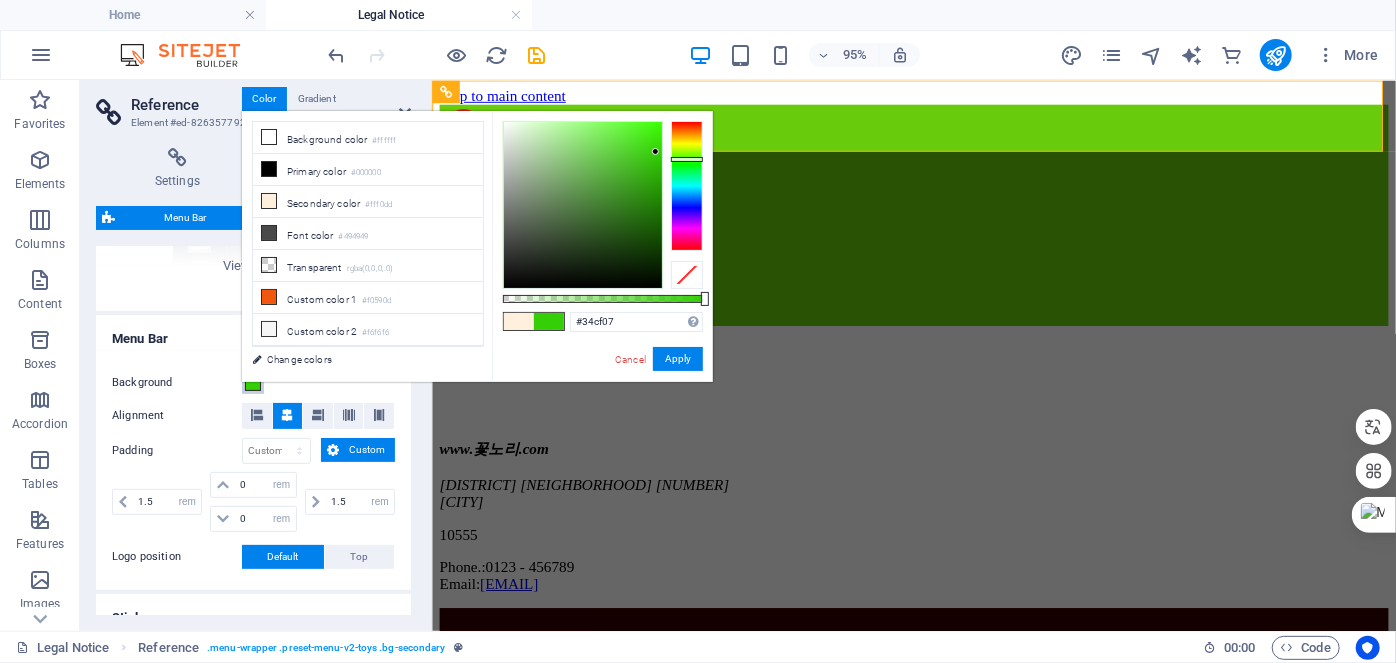 click at bounding box center [583, 205] 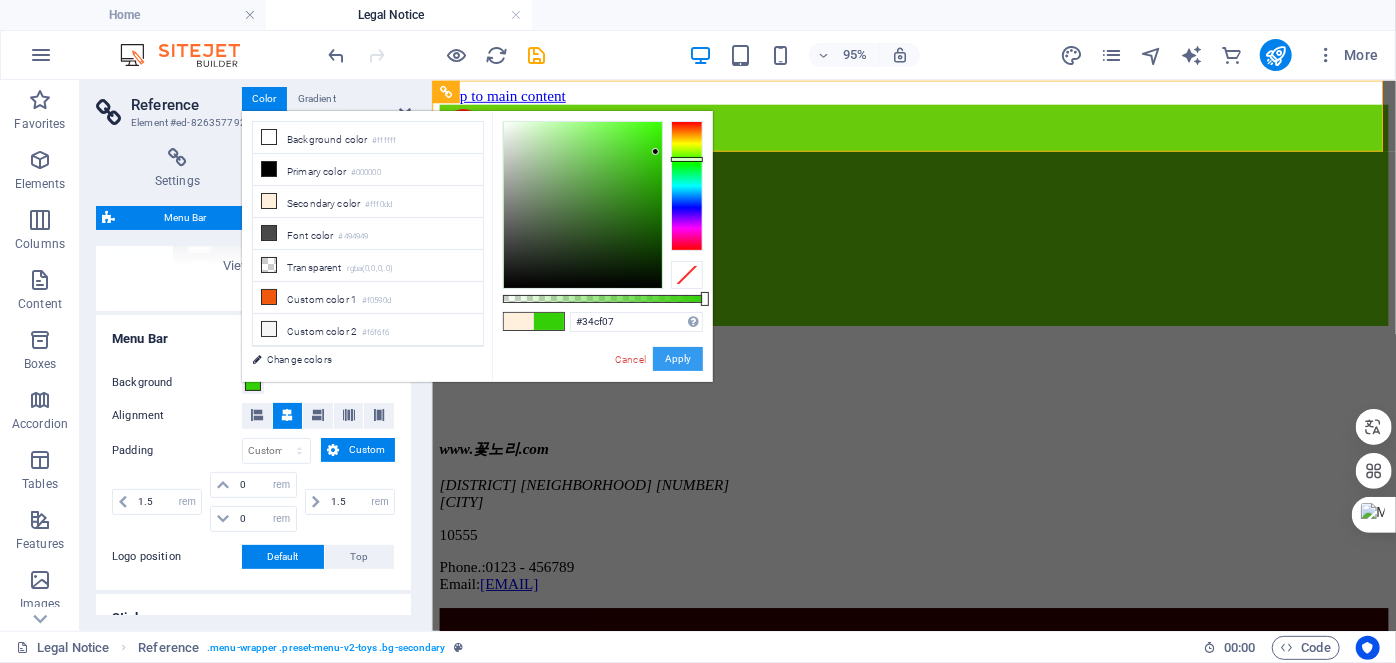 click on "Apply" at bounding box center [678, 359] 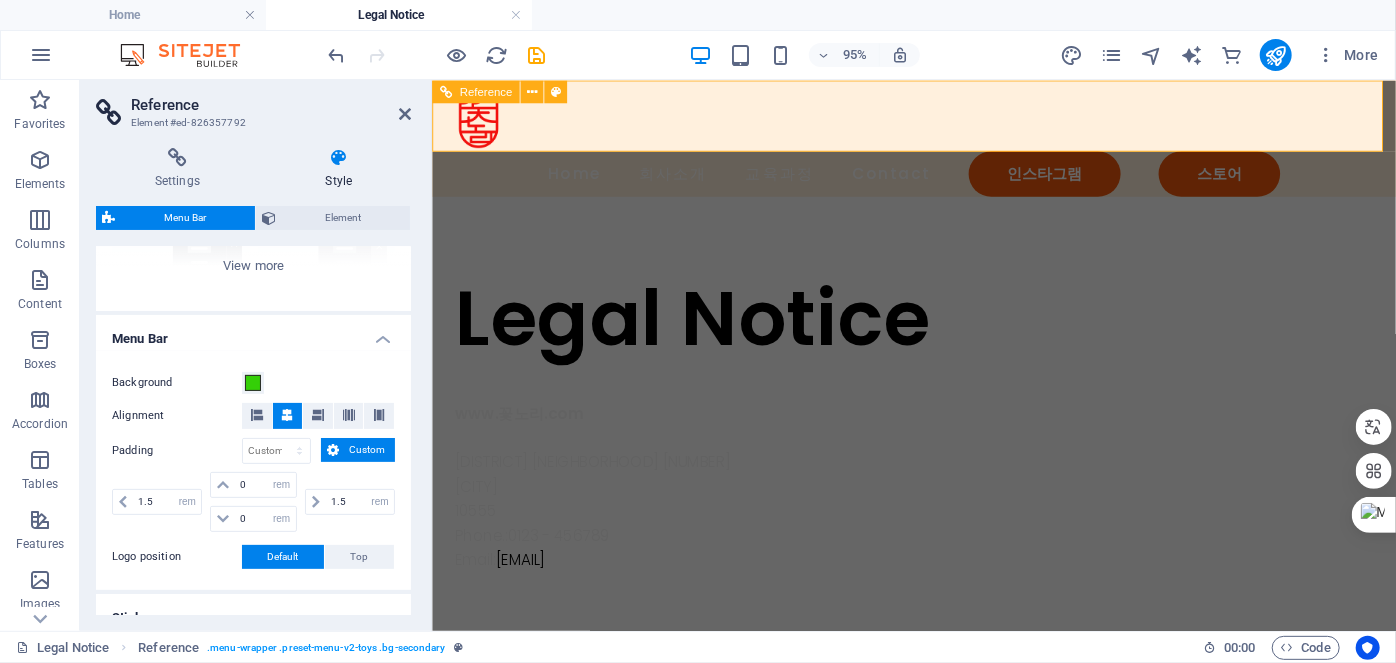 click on "Reference" at bounding box center (476, 91) 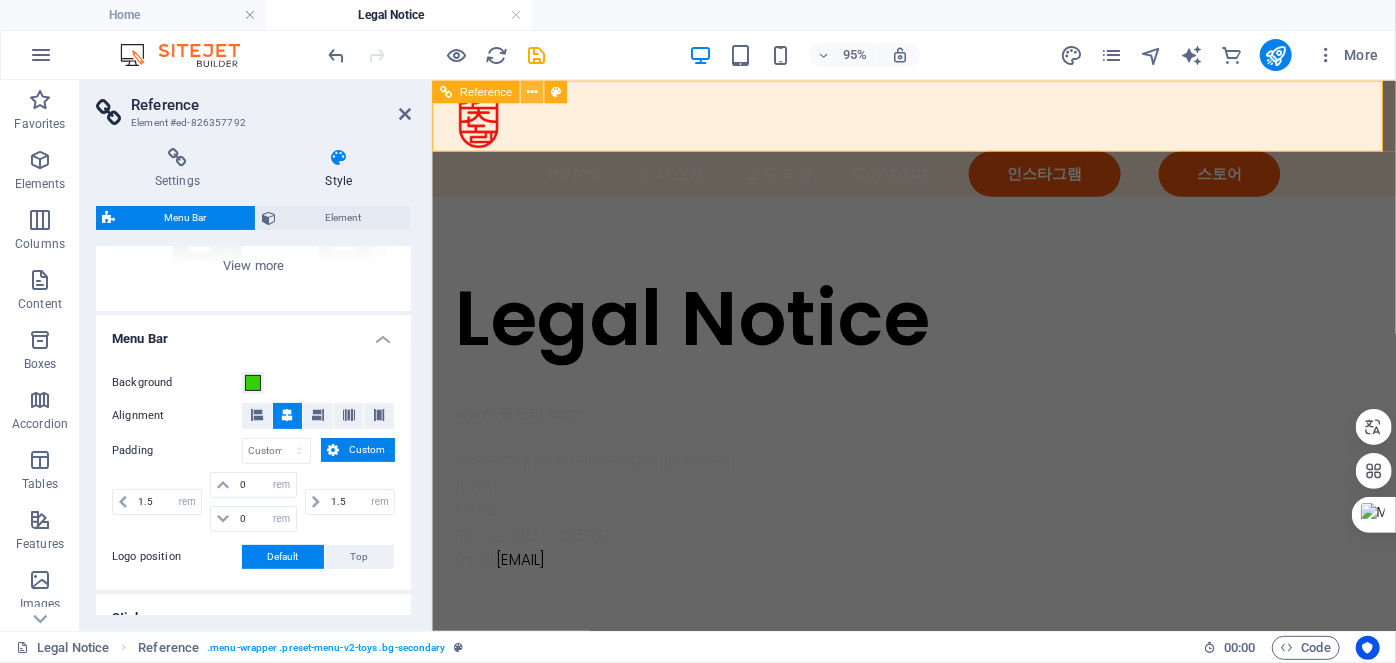 click at bounding box center [532, 91] 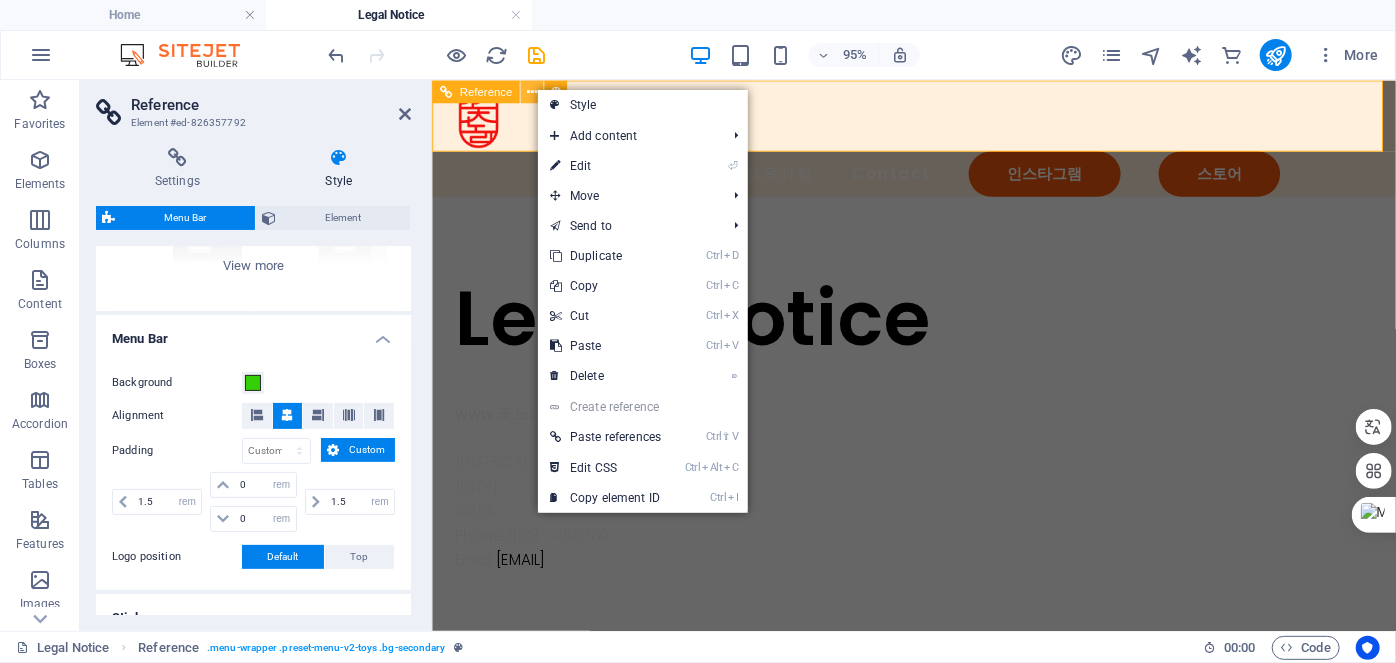 click at bounding box center [532, 91] 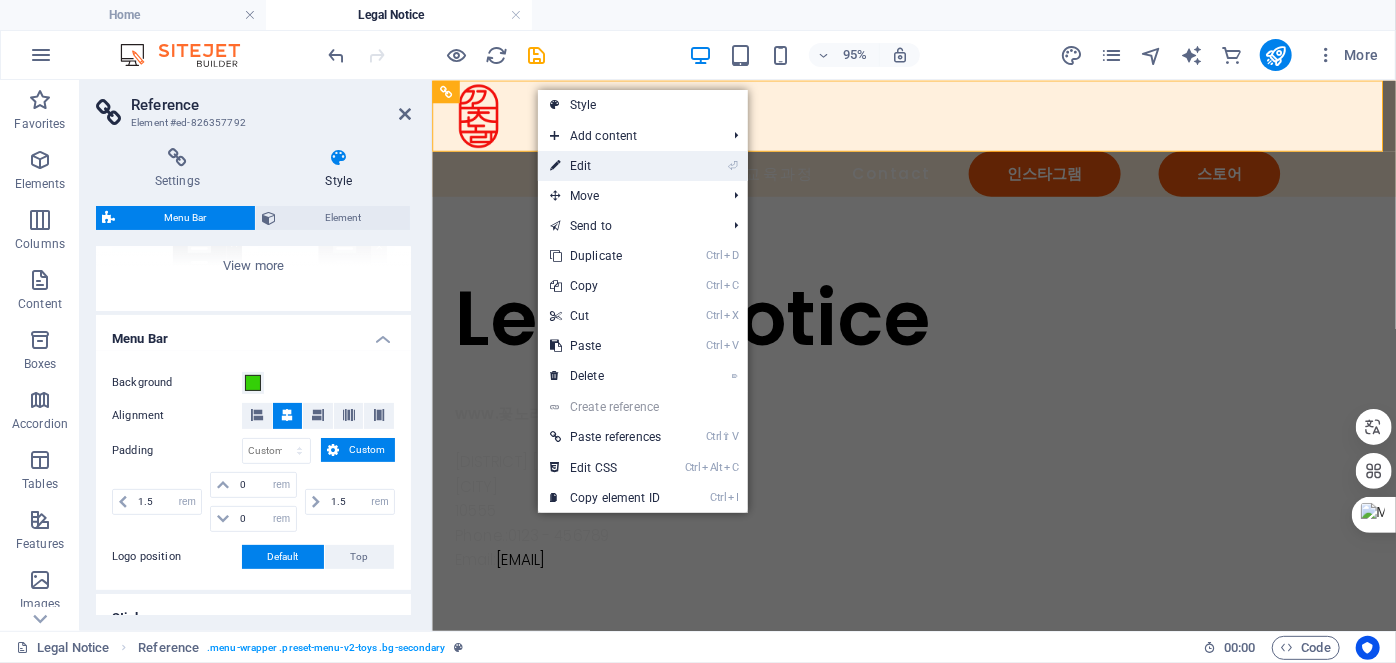 click on "⏎  Edit" at bounding box center [605, 166] 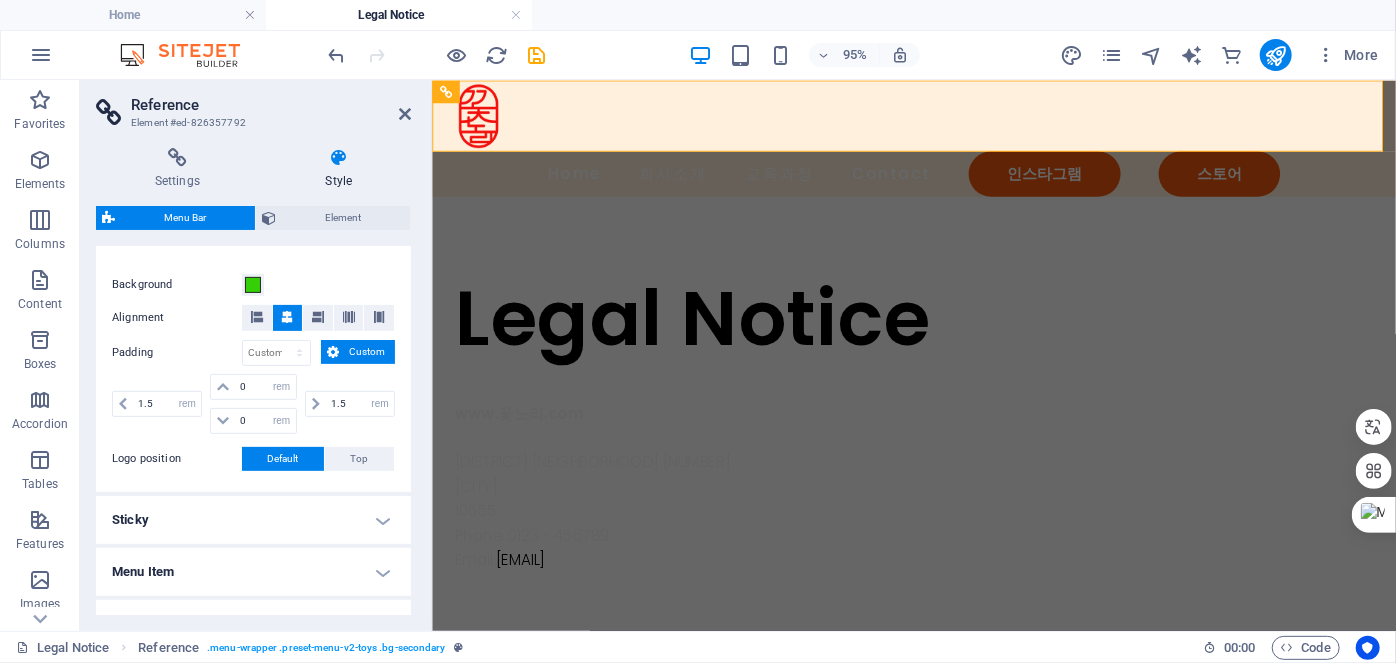 scroll, scrollTop: 363, scrollLeft: 0, axis: vertical 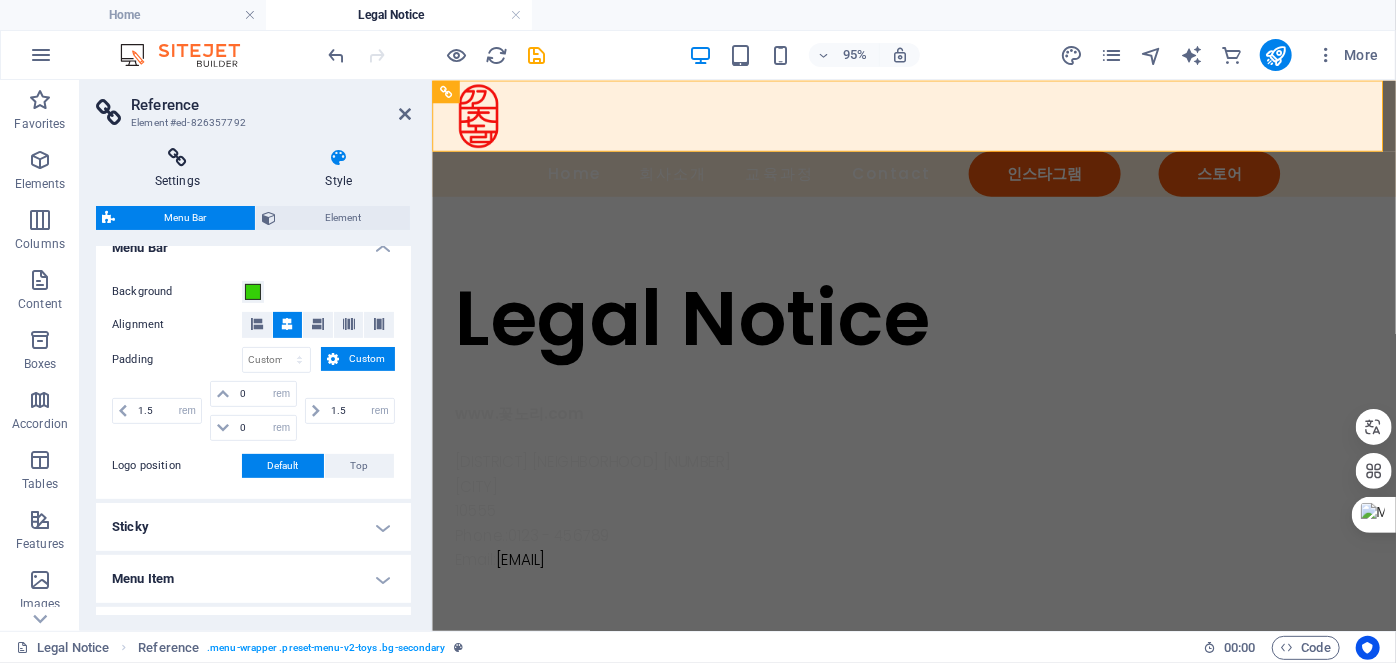 click on "Settings" at bounding box center [181, 169] 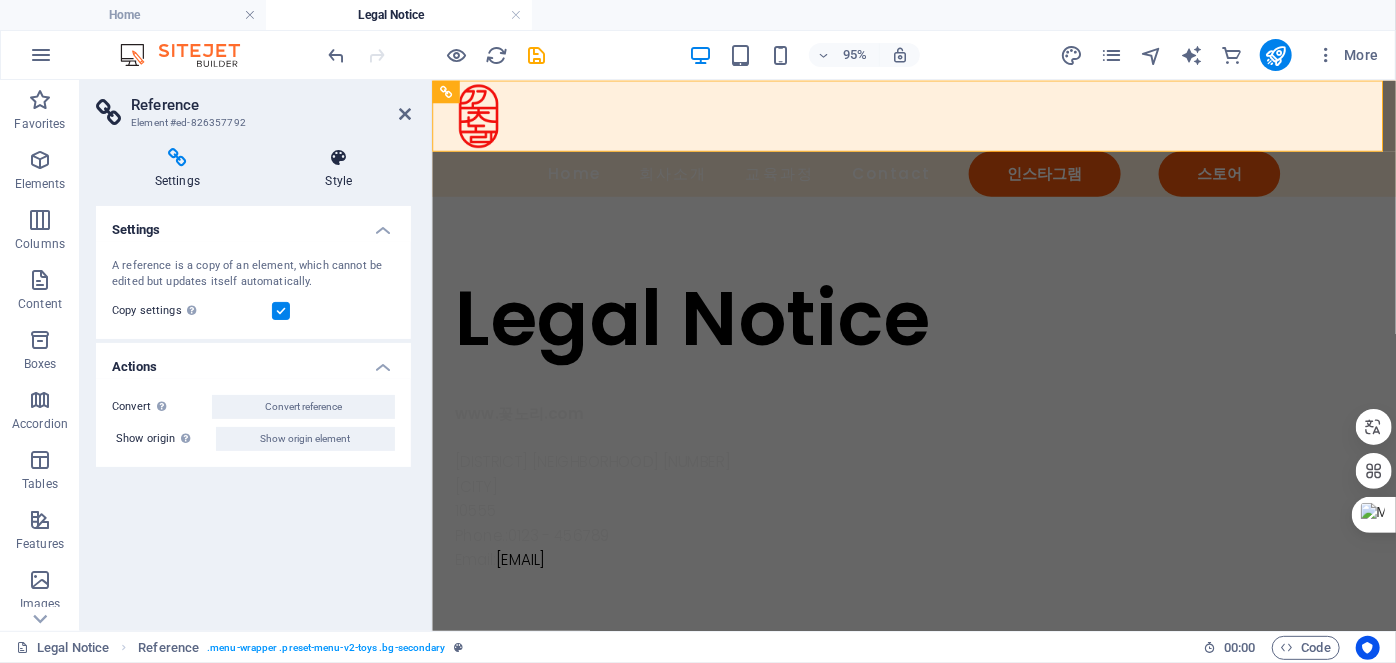 click at bounding box center (339, 158) 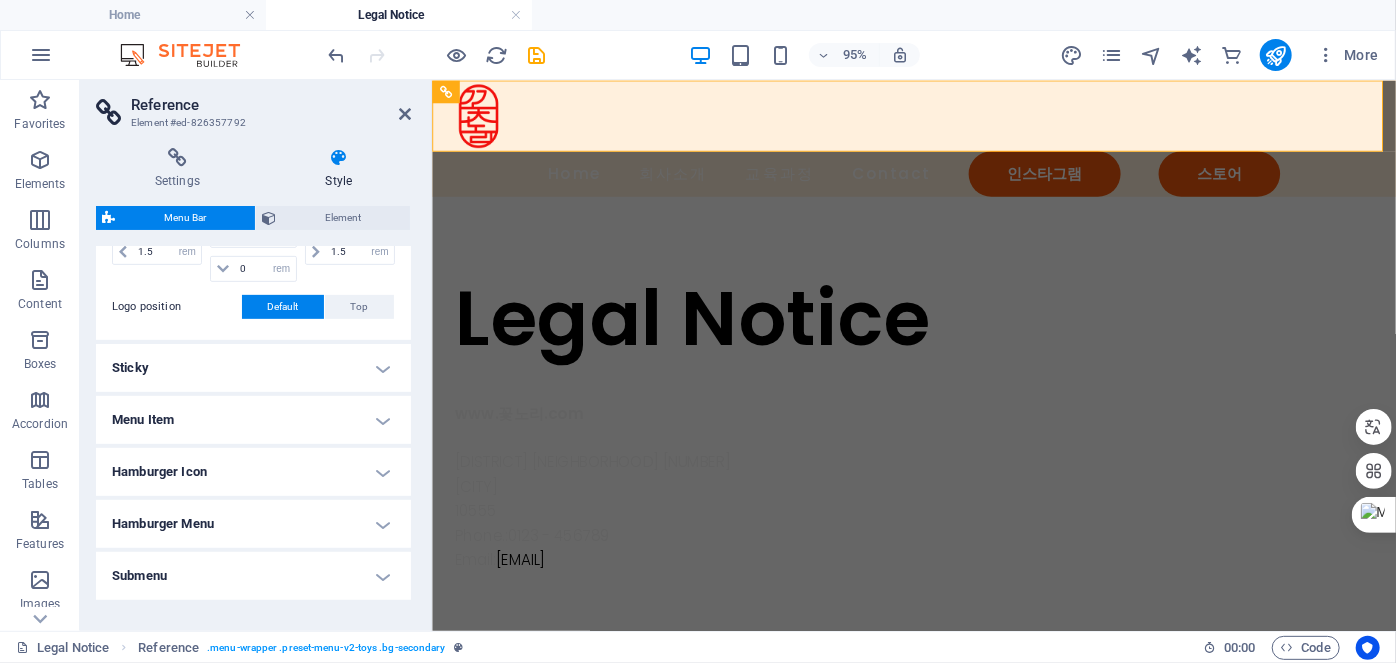 scroll, scrollTop: 311, scrollLeft: 0, axis: vertical 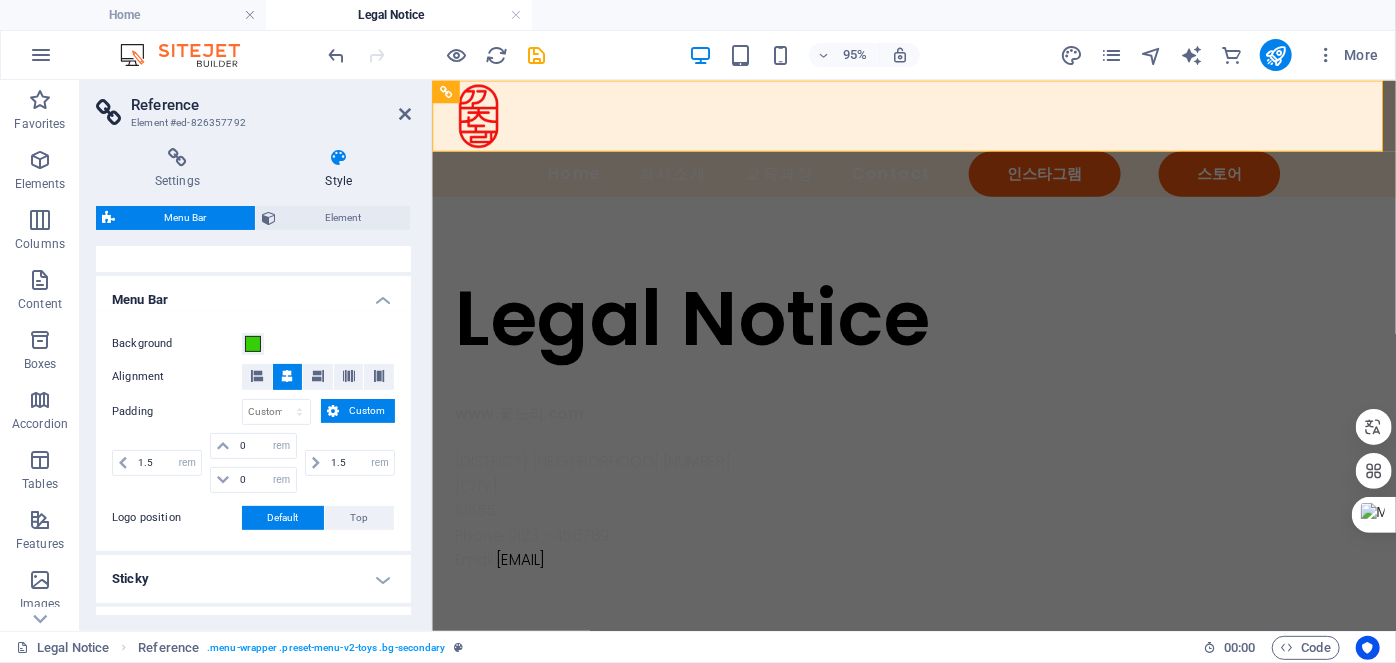 click on "Menu Bar" at bounding box center (253, 294) 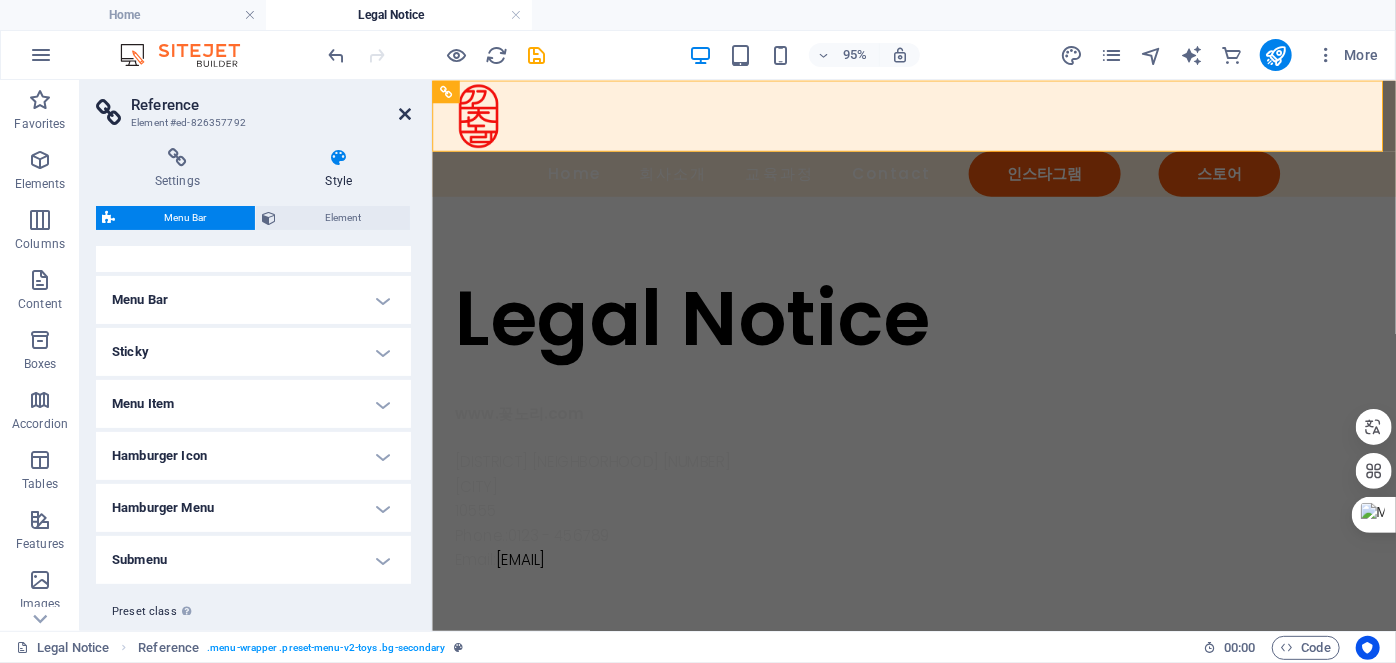 click at bounding box center (405, 114) 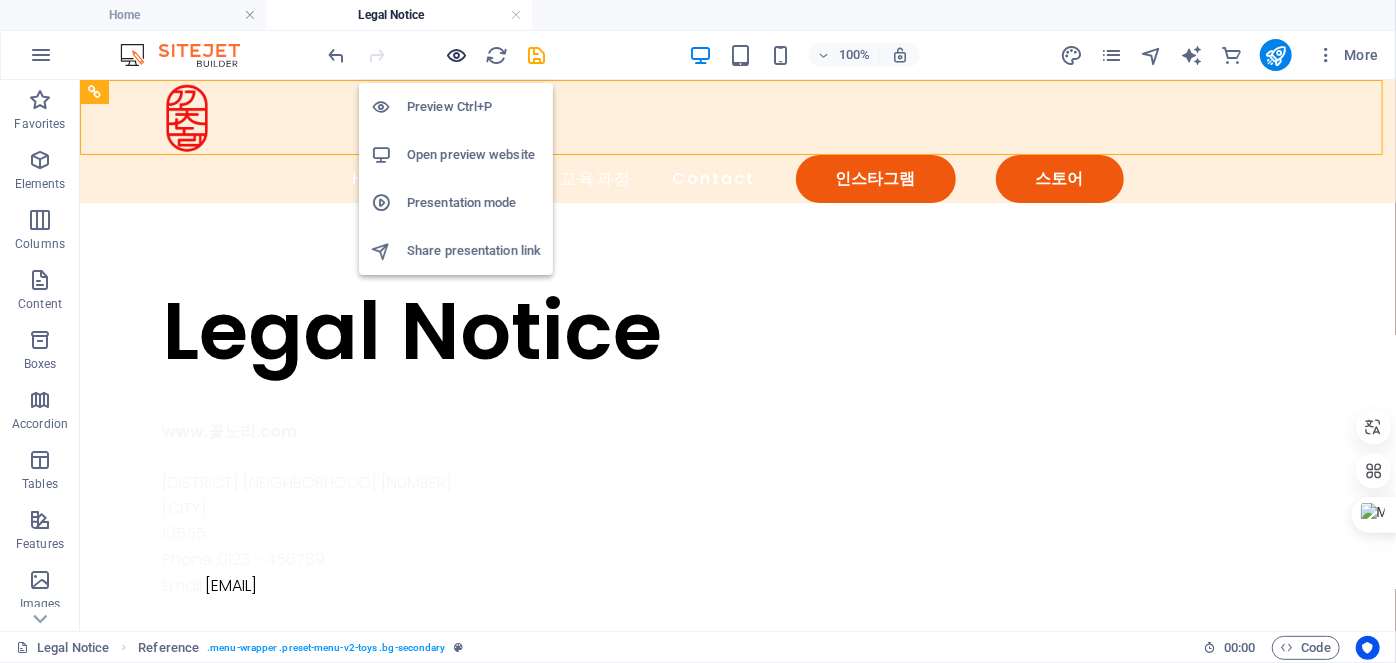 click at bounding box center (457, 55) 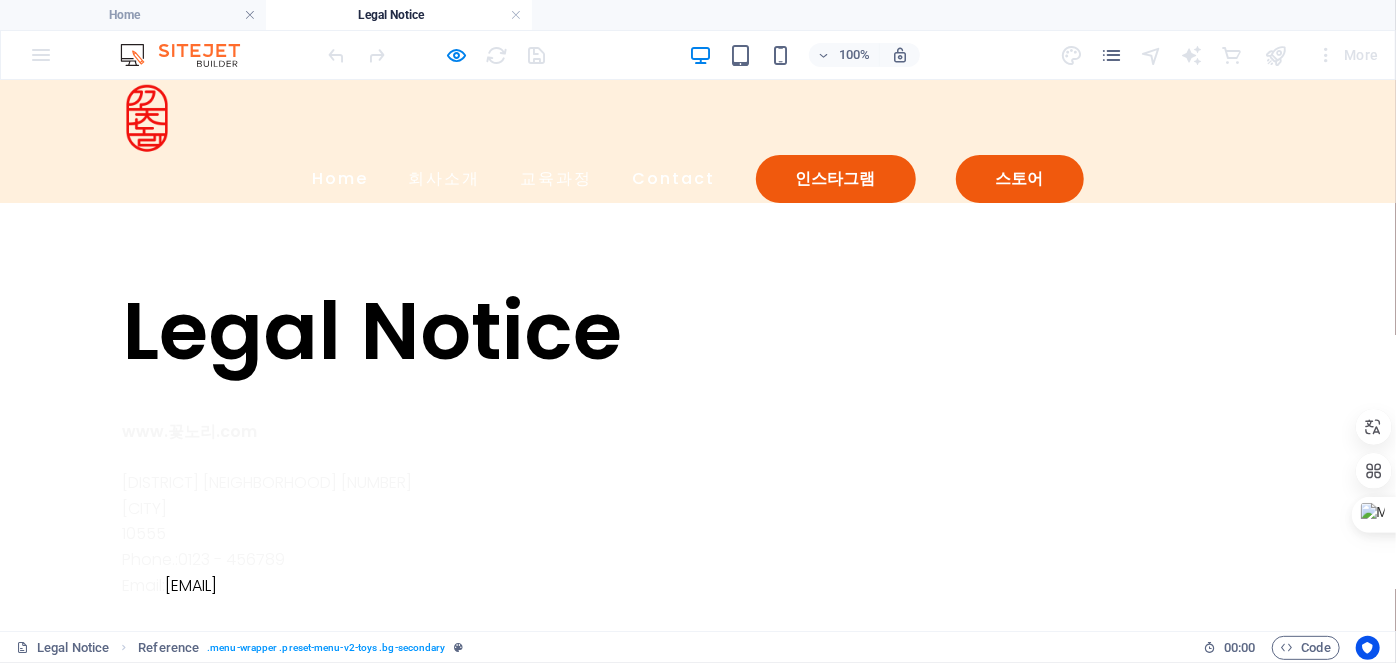 click at bounding box center [147, 116] 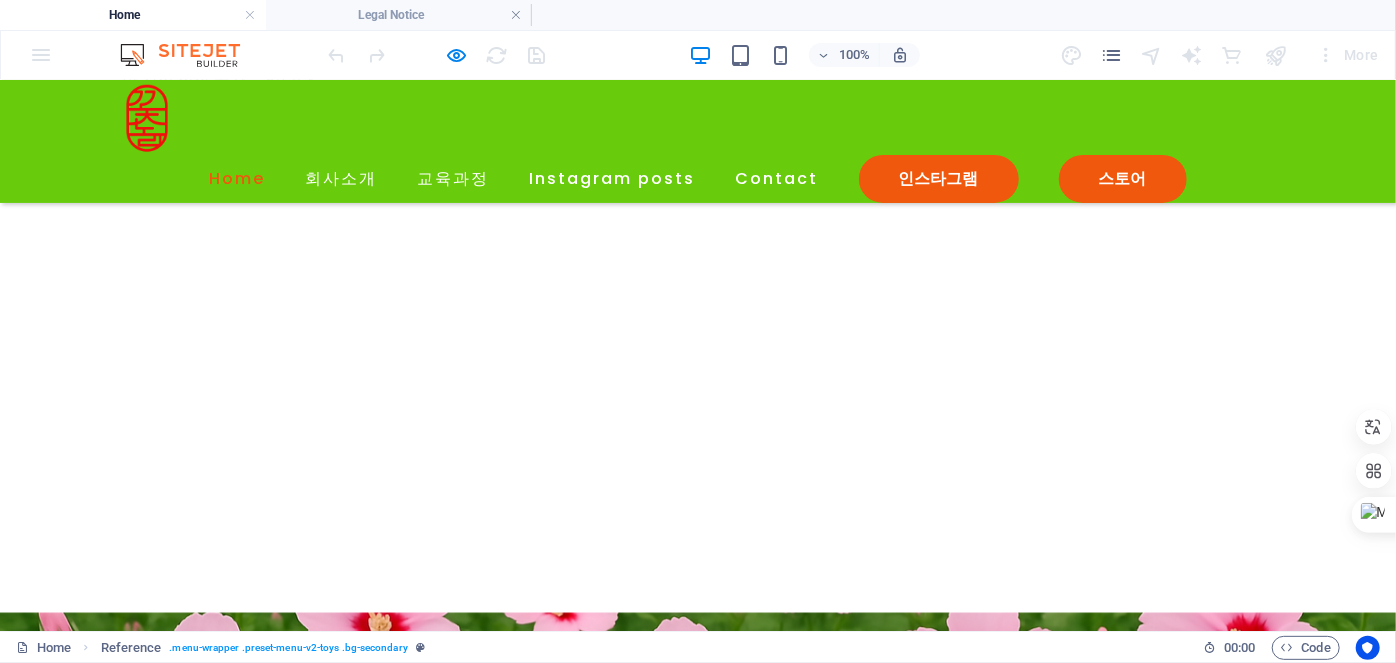 click on "Home" at bounding box center [238, 178] 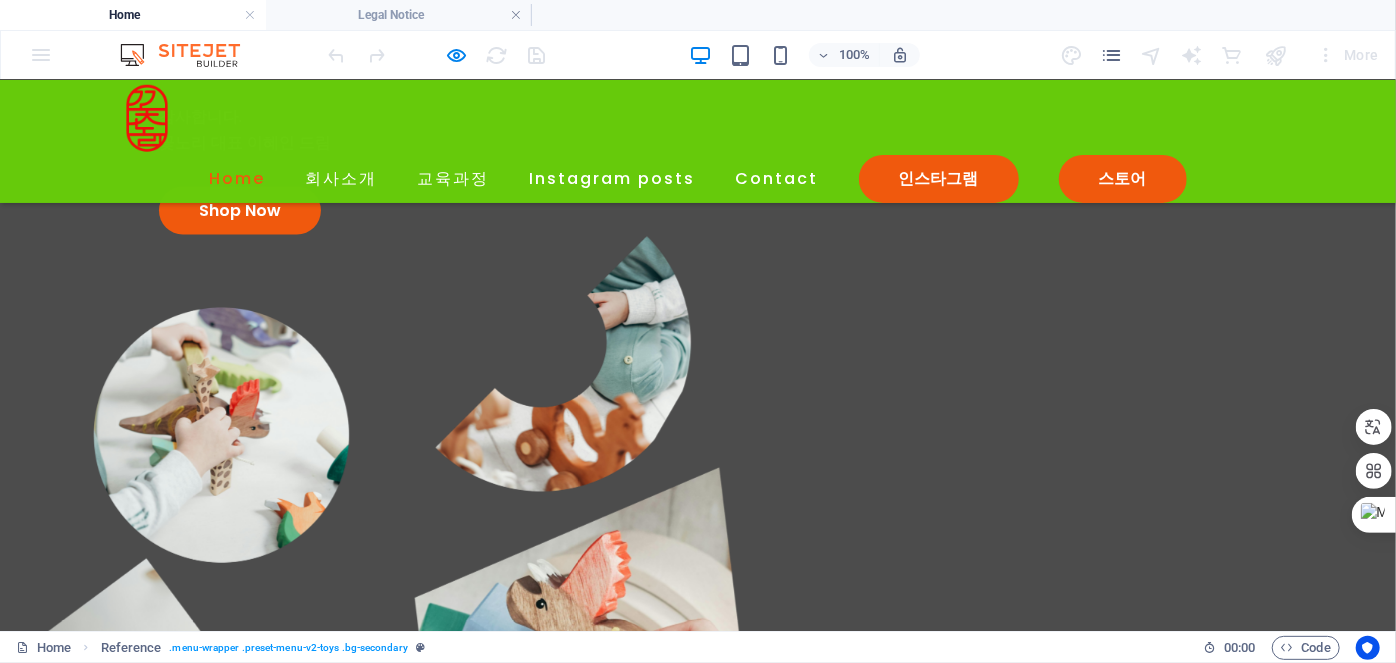 scroll, scrollTop: 0, scrollLeft: 0, axis: both 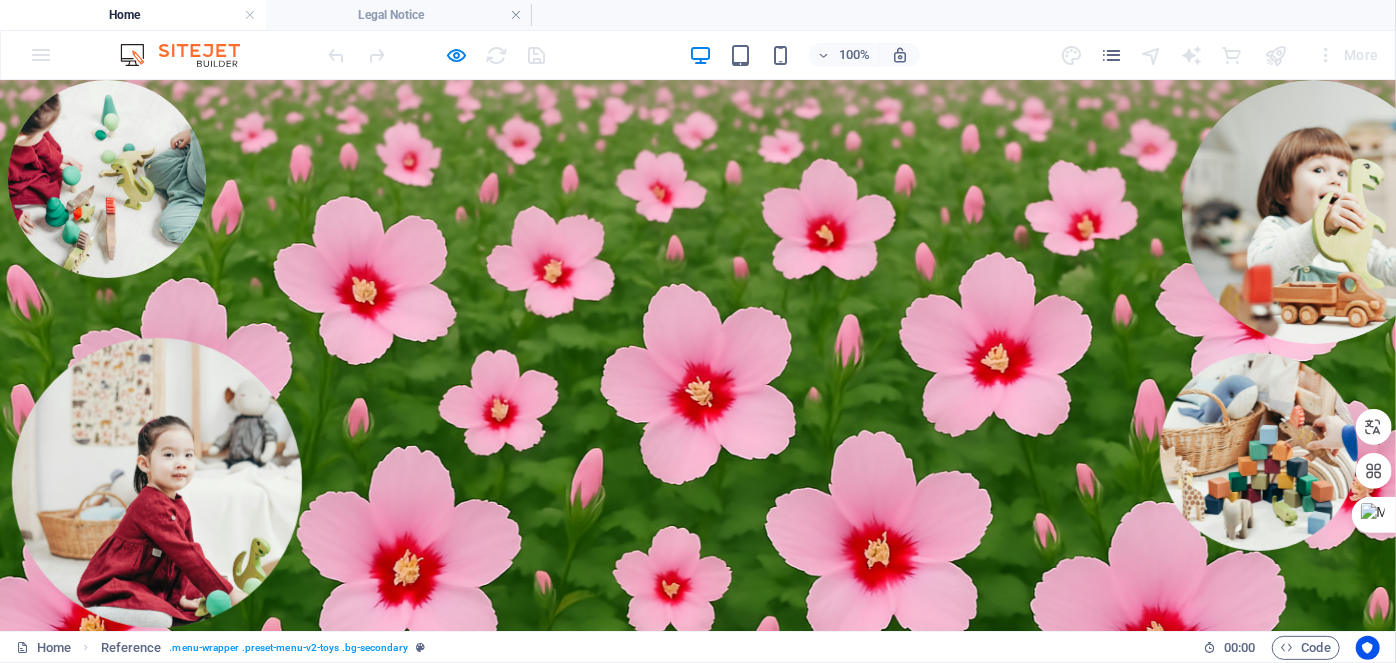 click at bounding box center (147, 1092) 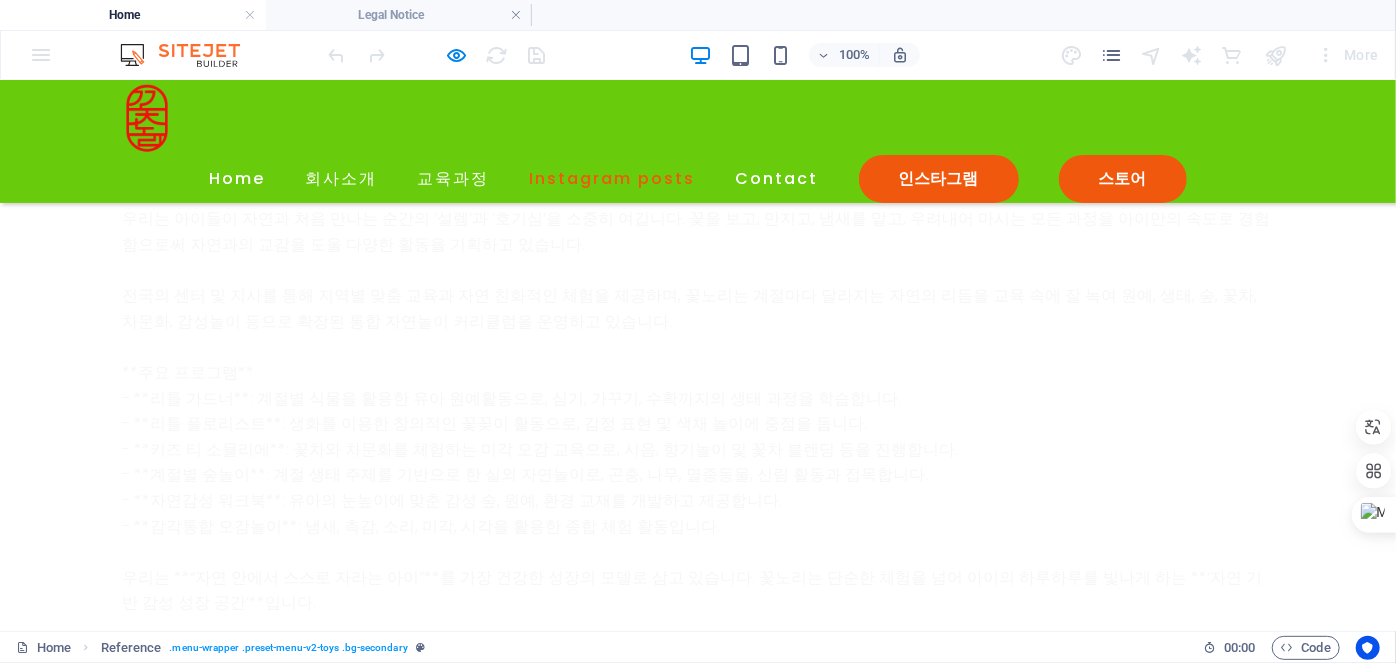 scroll, scrollTop: 4528, scrollLeft: 0, axis: vertical 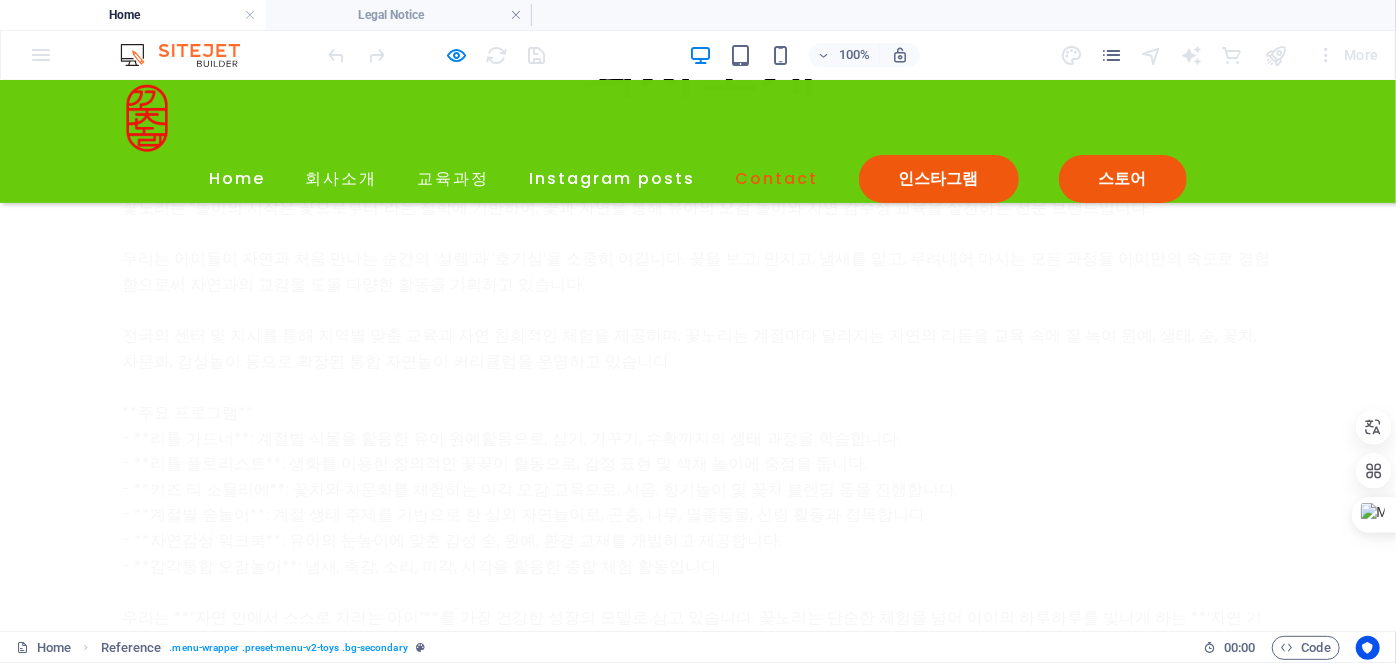 click on "Contact" at bounding box center (777, 178) 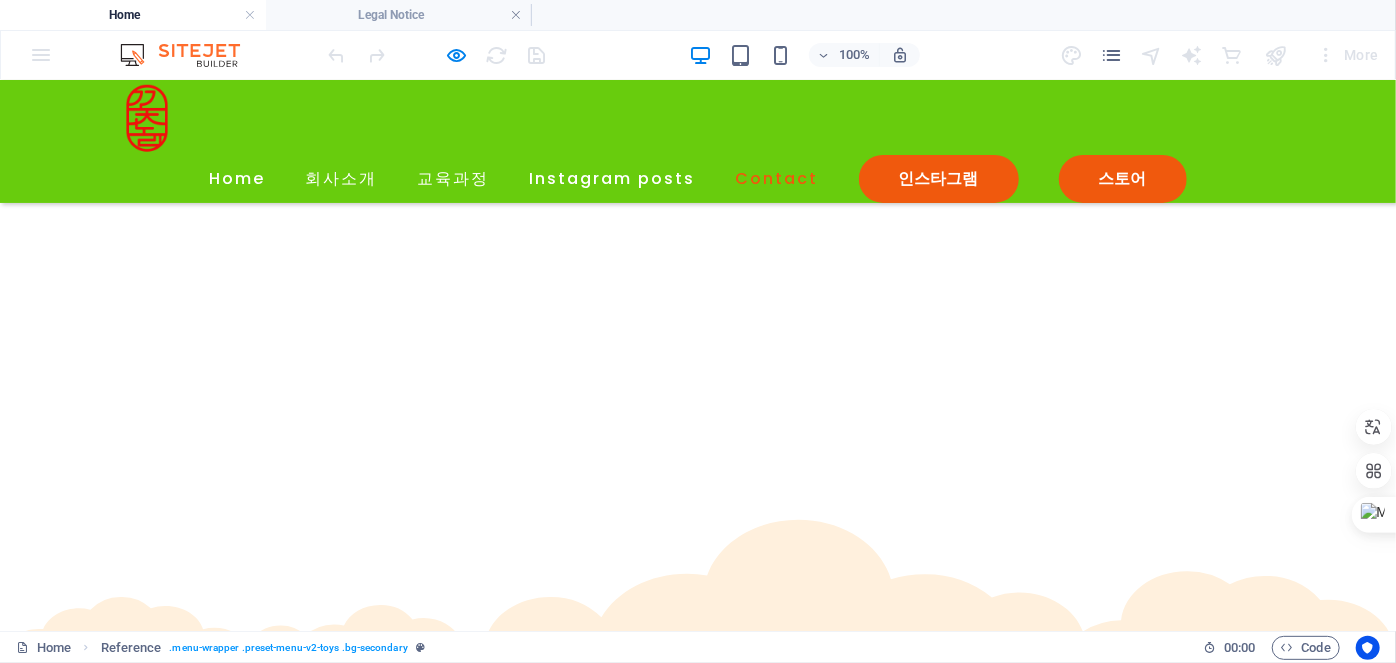 scroll, scrollTop: 3829, scrollLeft: 0, axis: vertical 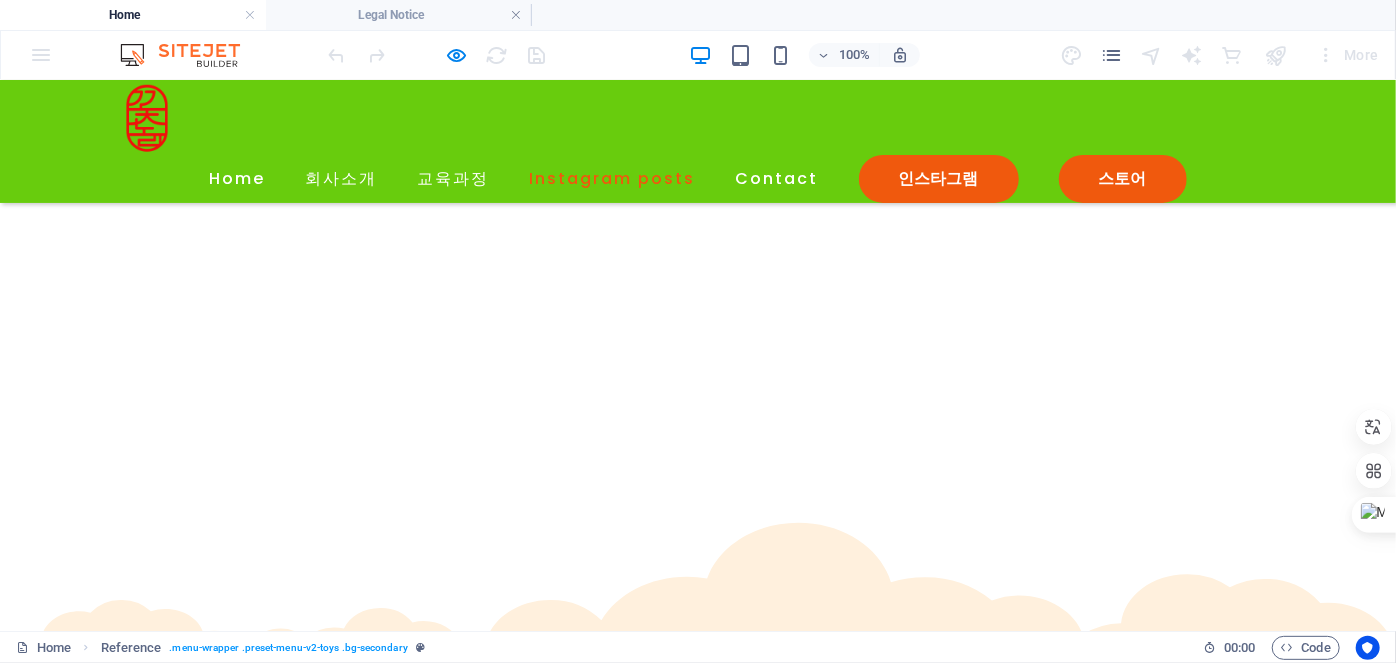 click on "Instagram posts" at bounding box center (613, 178) 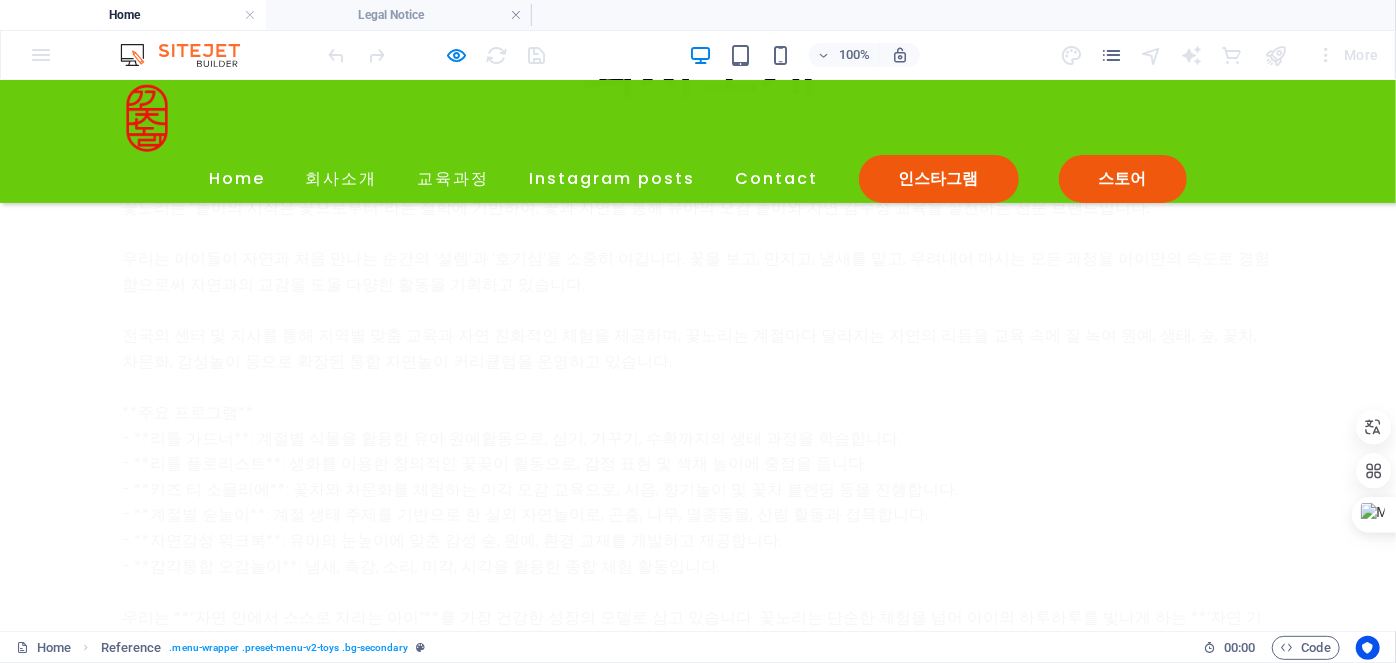scroll, scrollTop: 4528, scrollLeft: 0, axis: vertical 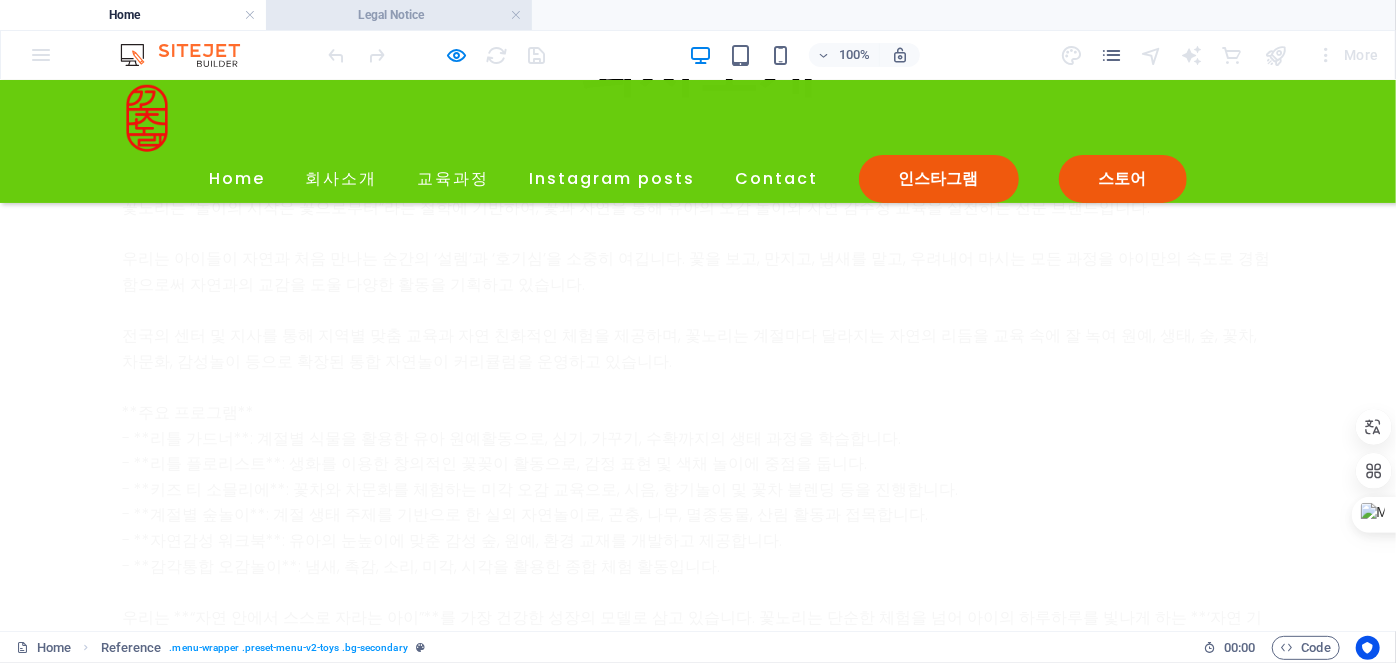 click on "Legal Notice" at bounding box center [399, 15] 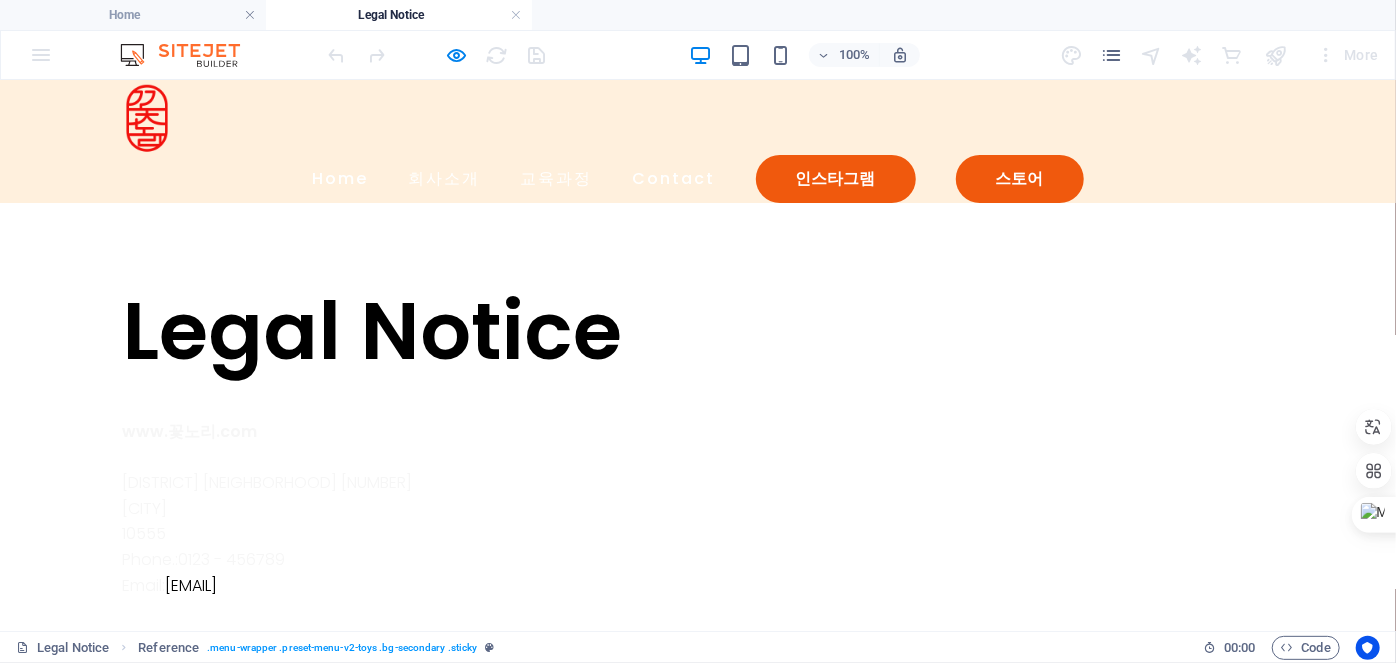 click at bounding box center (147, 116) 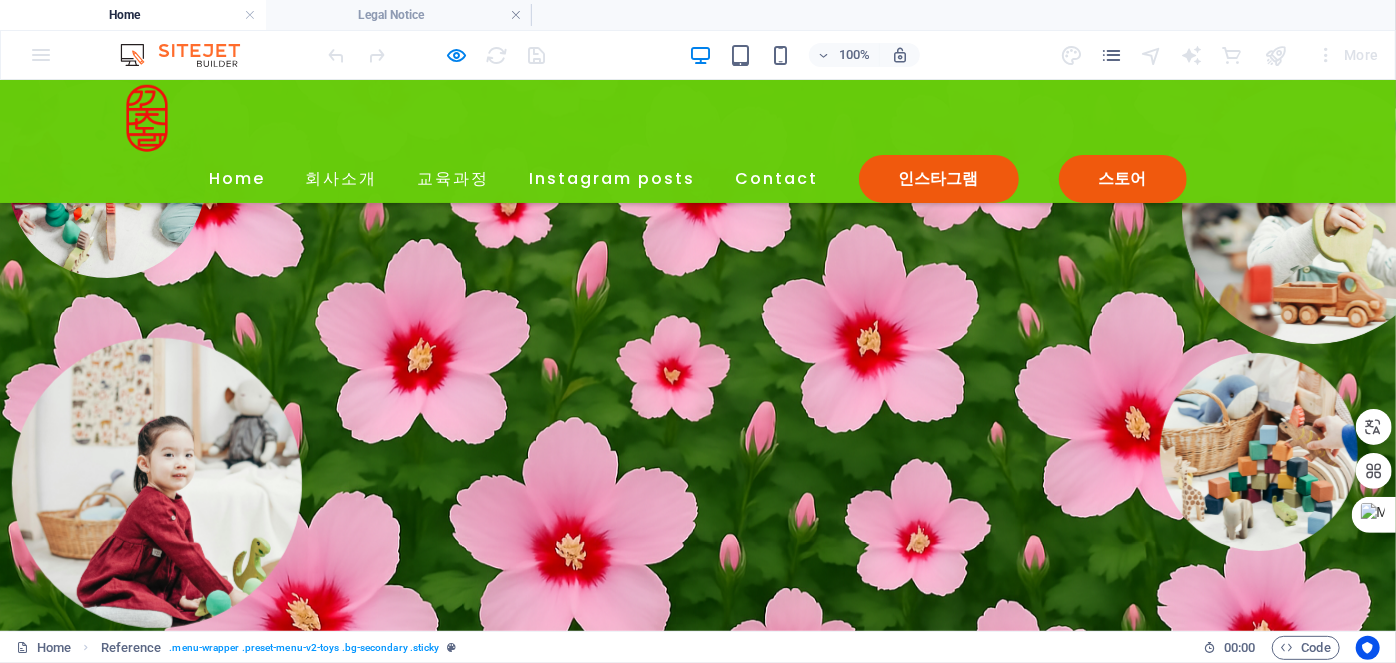 scroll, scrollTop: 4528, scrollLeft: 0, axis: vertical 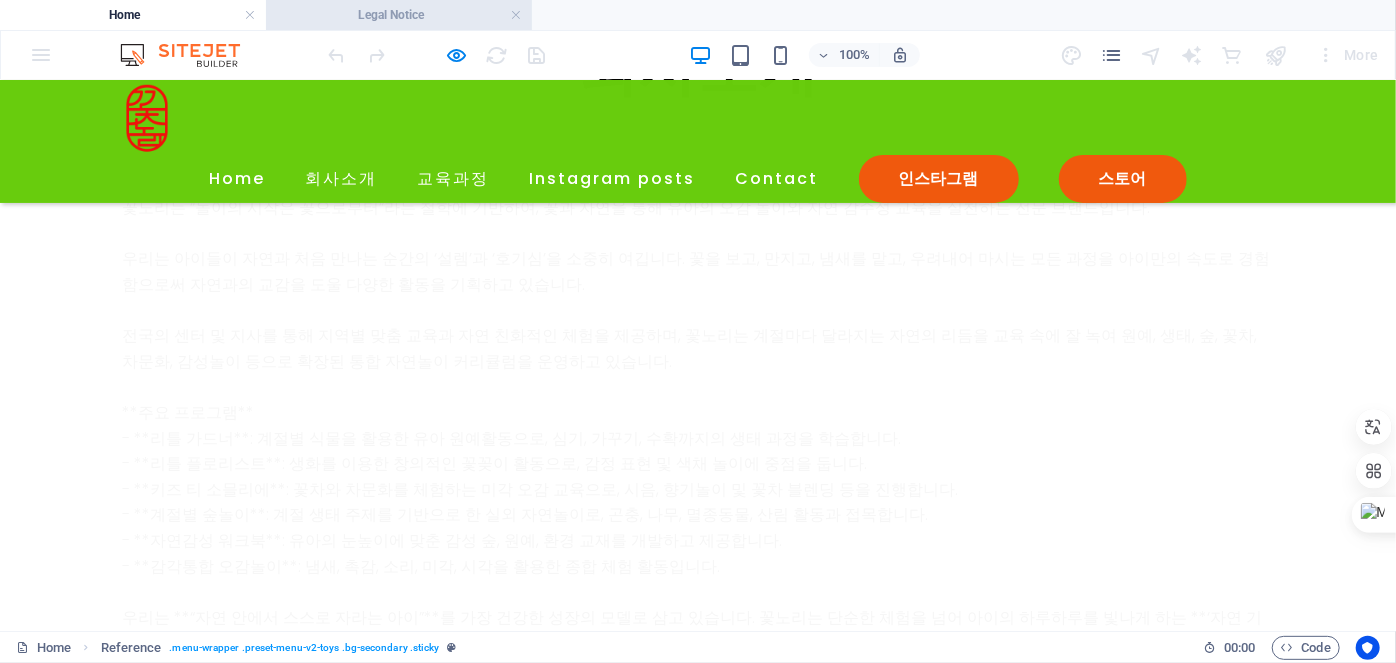 click on "Legal Notice" at bounding box center (399, 15) 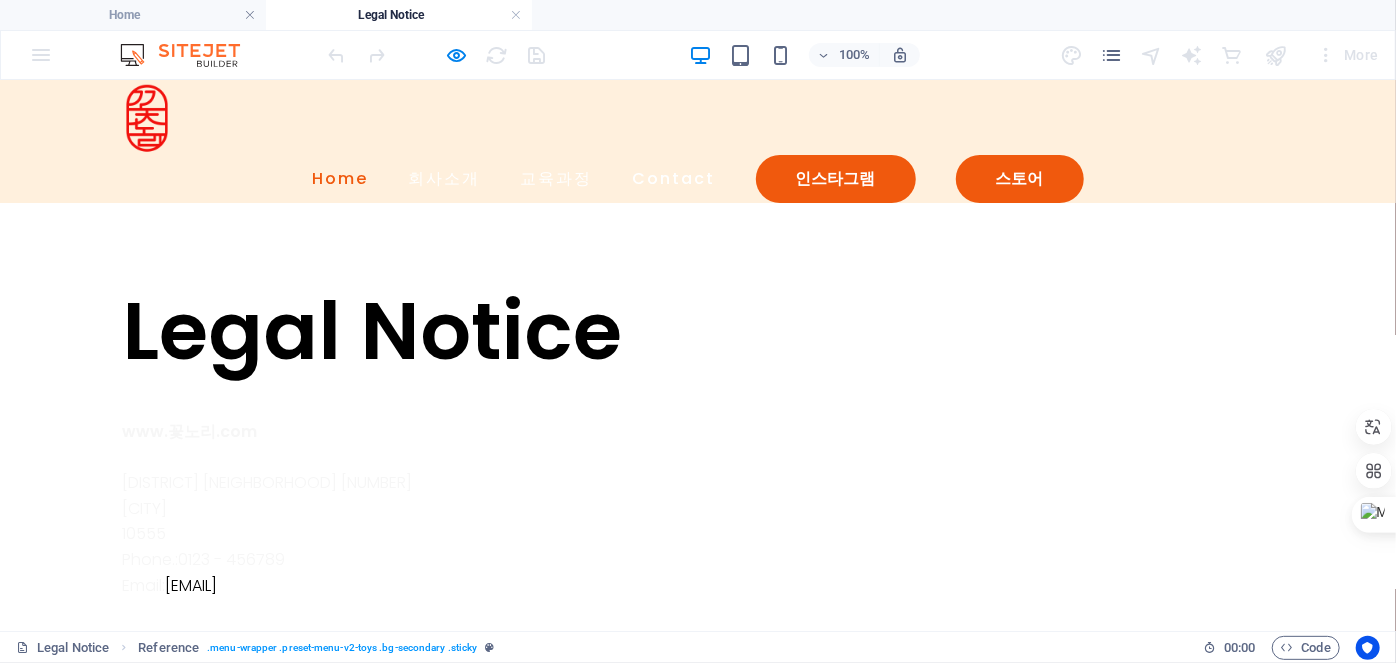 click on "Home" at bounding box center (341, 178) 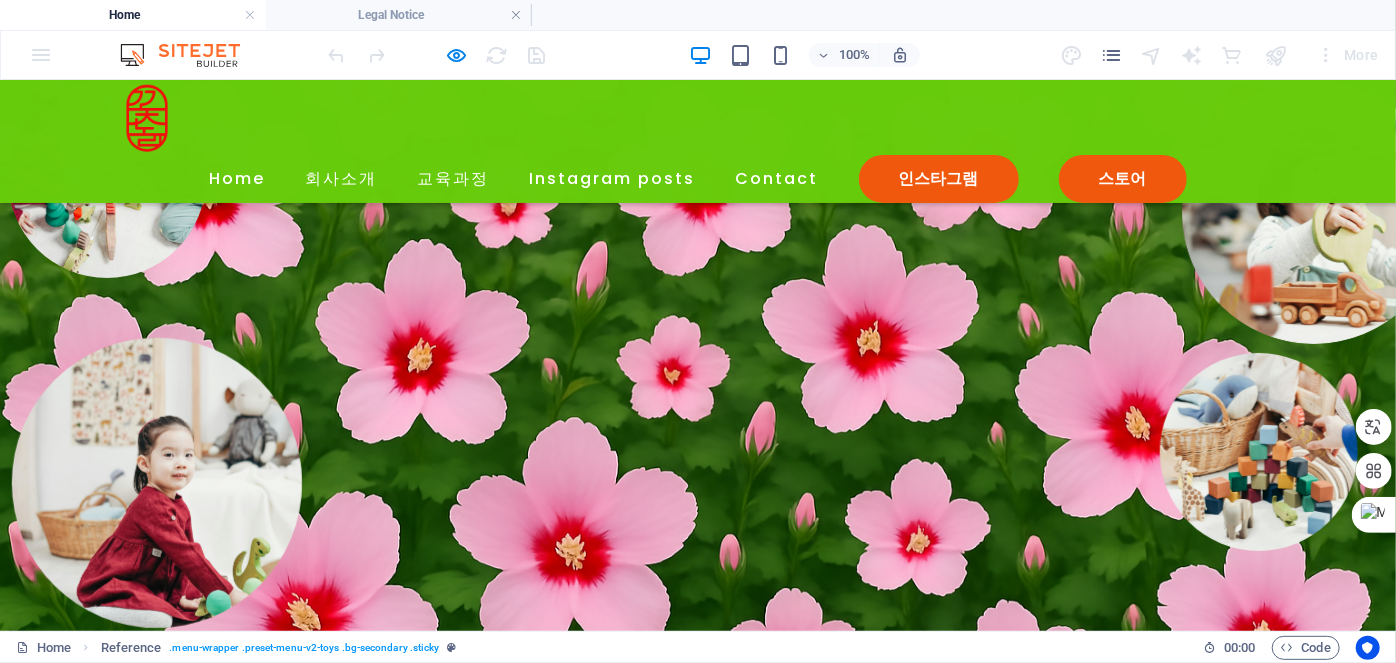 scroll, scrollTop: 4528, scrollLeft: 0, axis: vertical 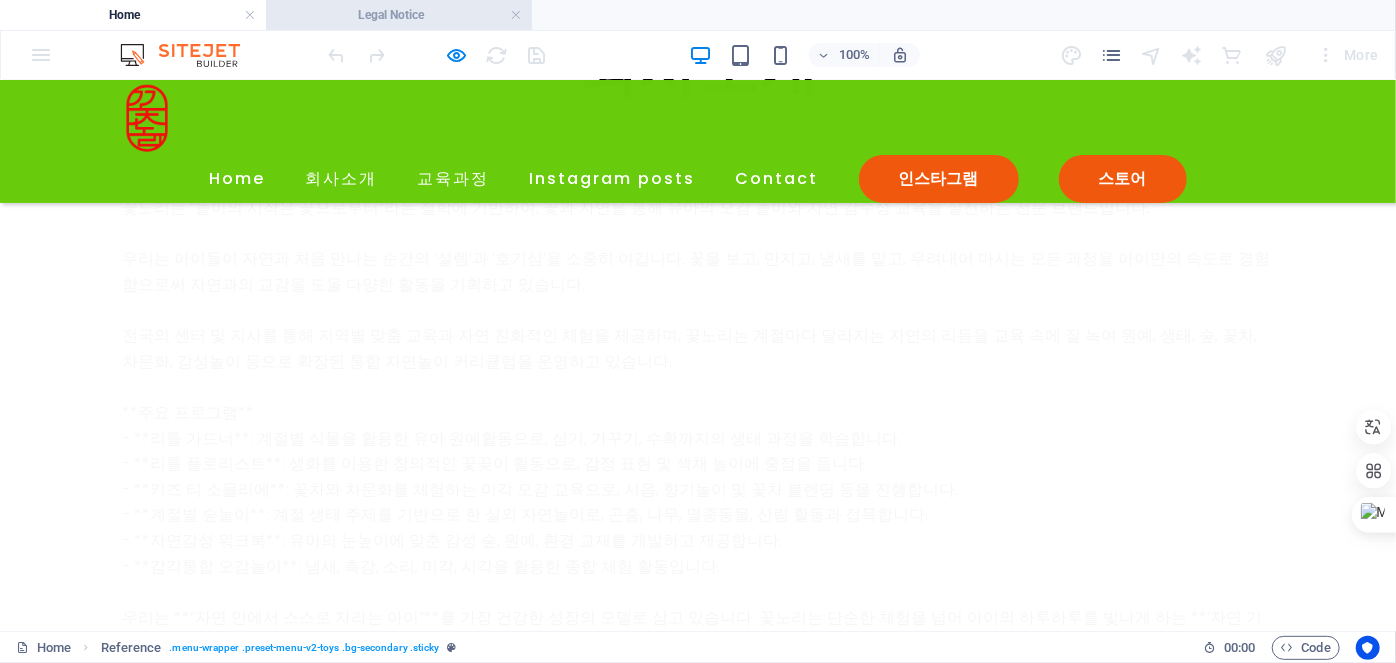 click on "Legal Notice" at bounding box center (399, 15) 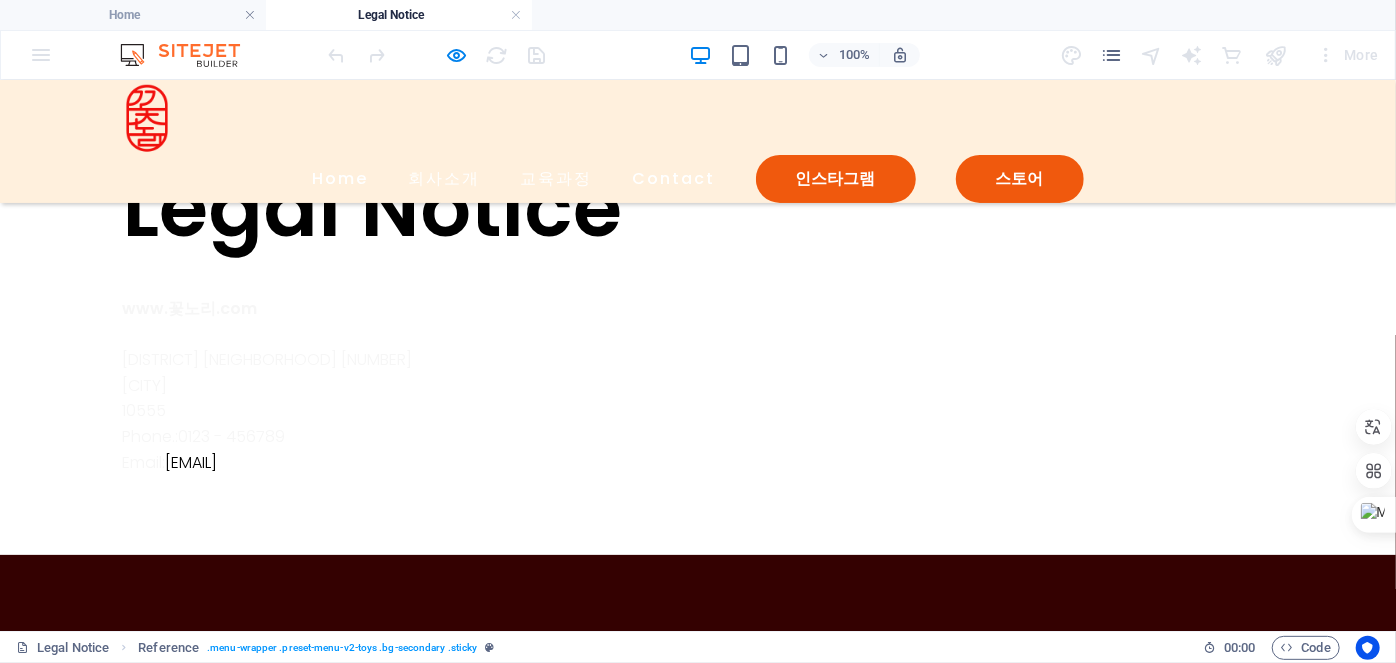 scroll, scrollTop: 0, scrollLeft: 0, axis: both 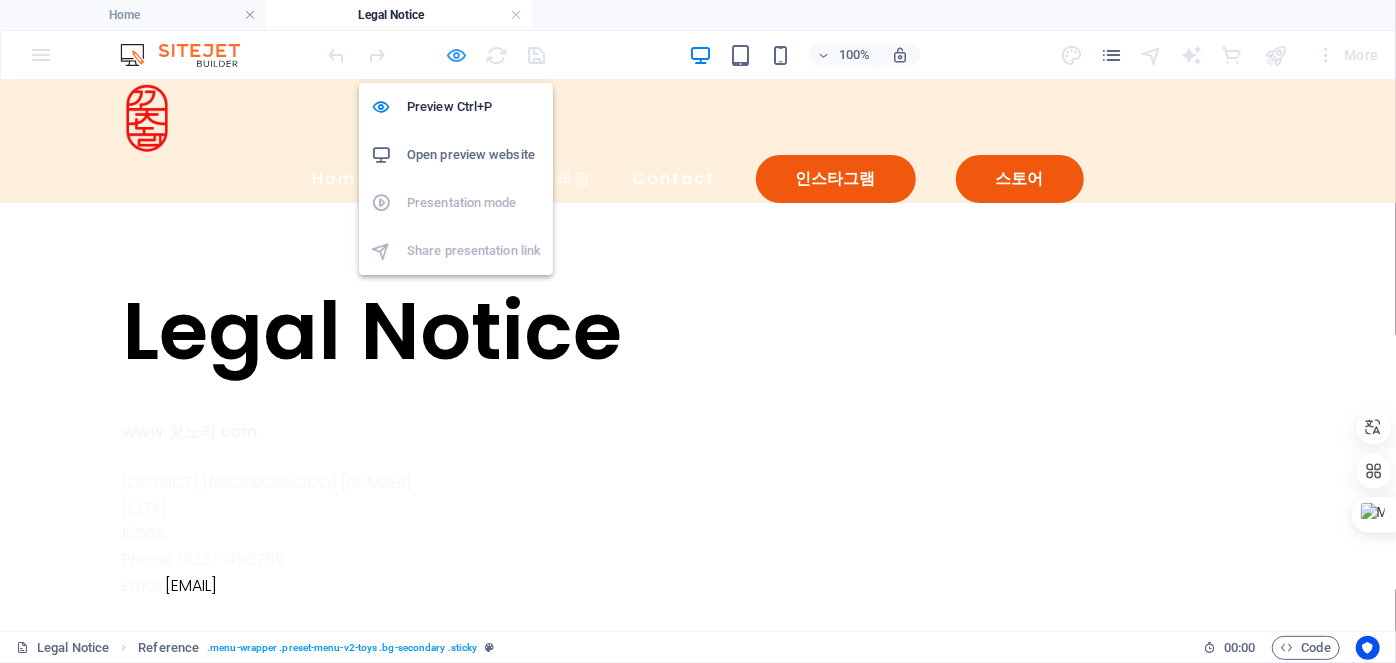 click at bounding box center [457, 55] 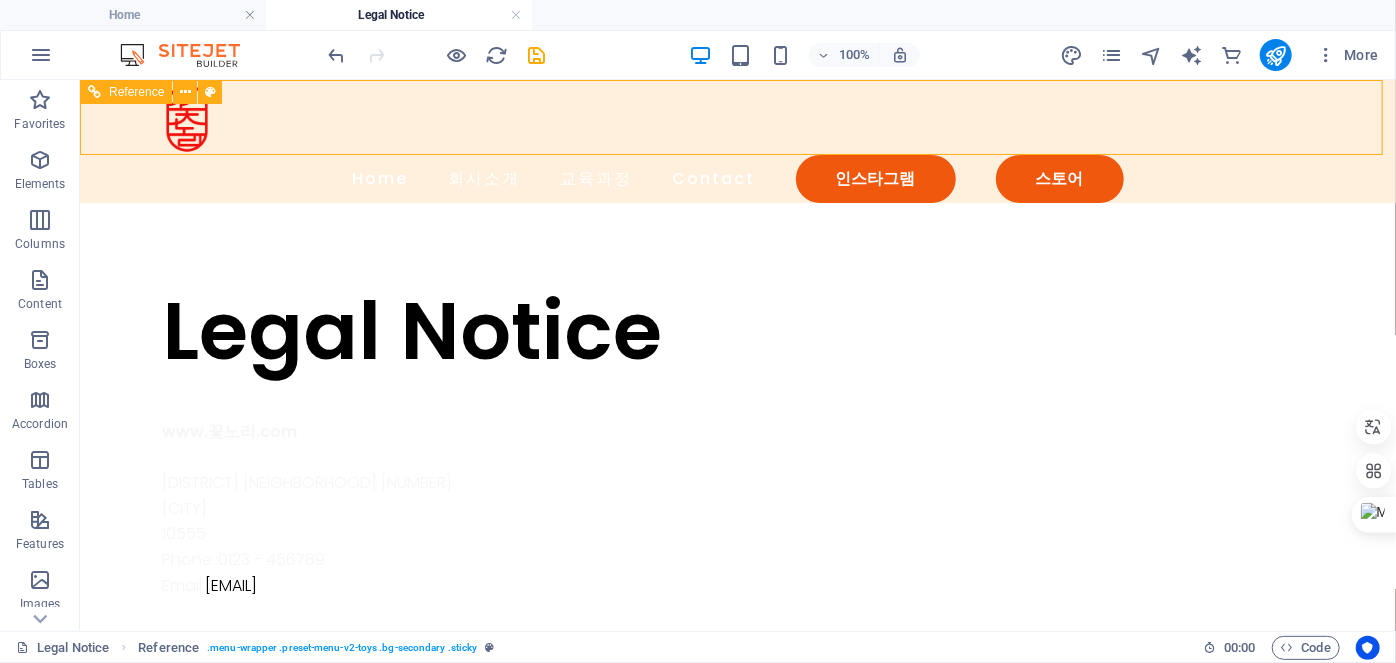 click on "Reference" at bounding box center [126, 92] 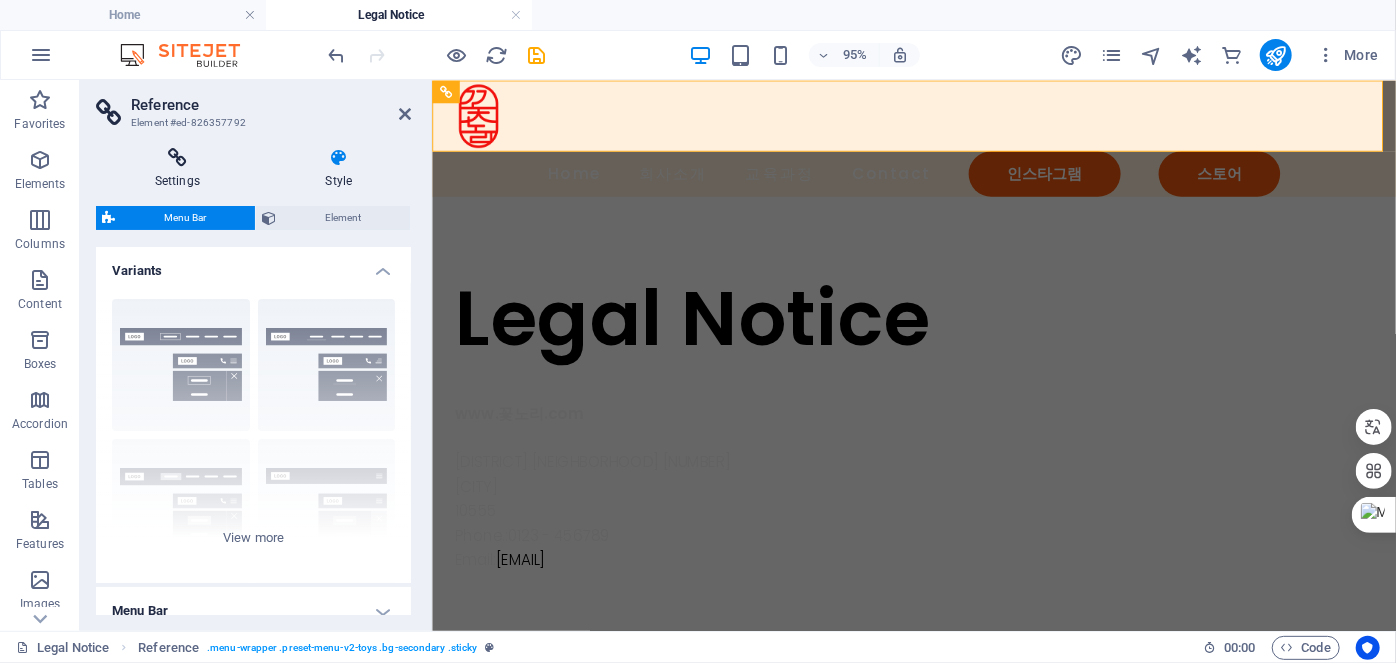 click on "Settings" at bounding box center (181, 169) 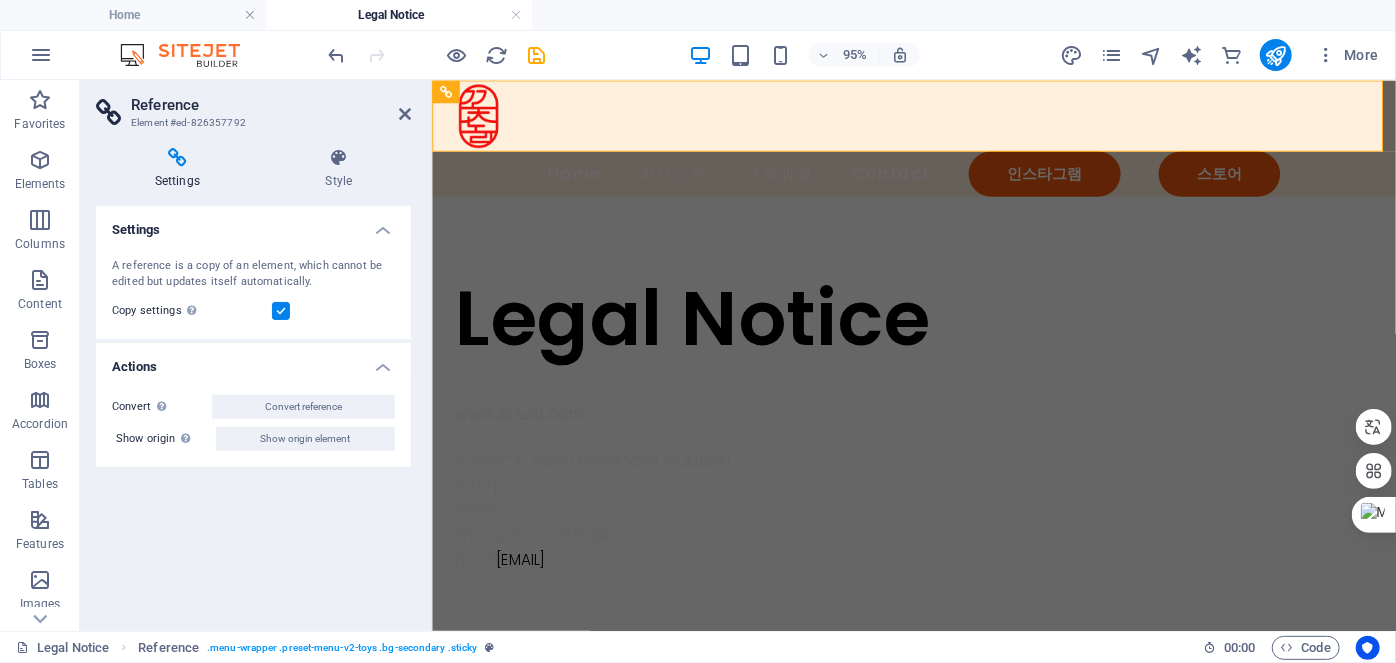 click at bounding box center (281, 311) 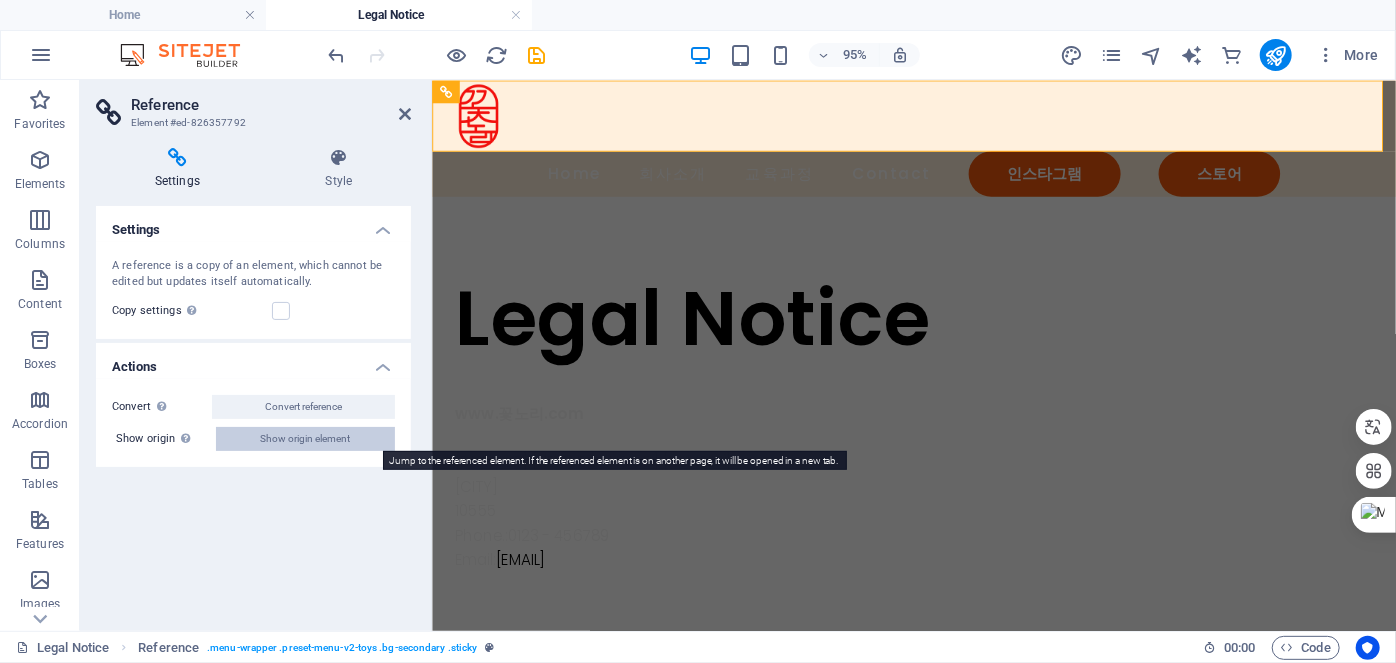 click on "Show origin element" at bounding box center [306, 439] 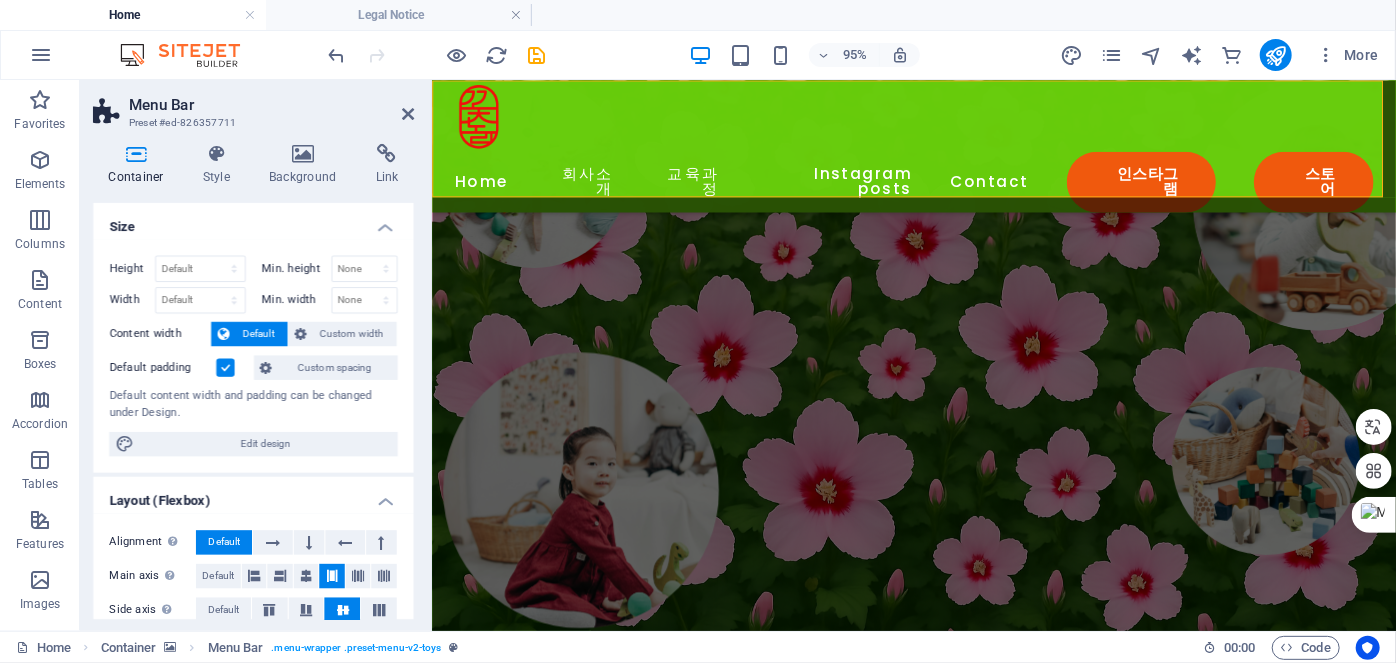 scroll, scrollTop: 4528, scrollLeft: 0, axis: vertical 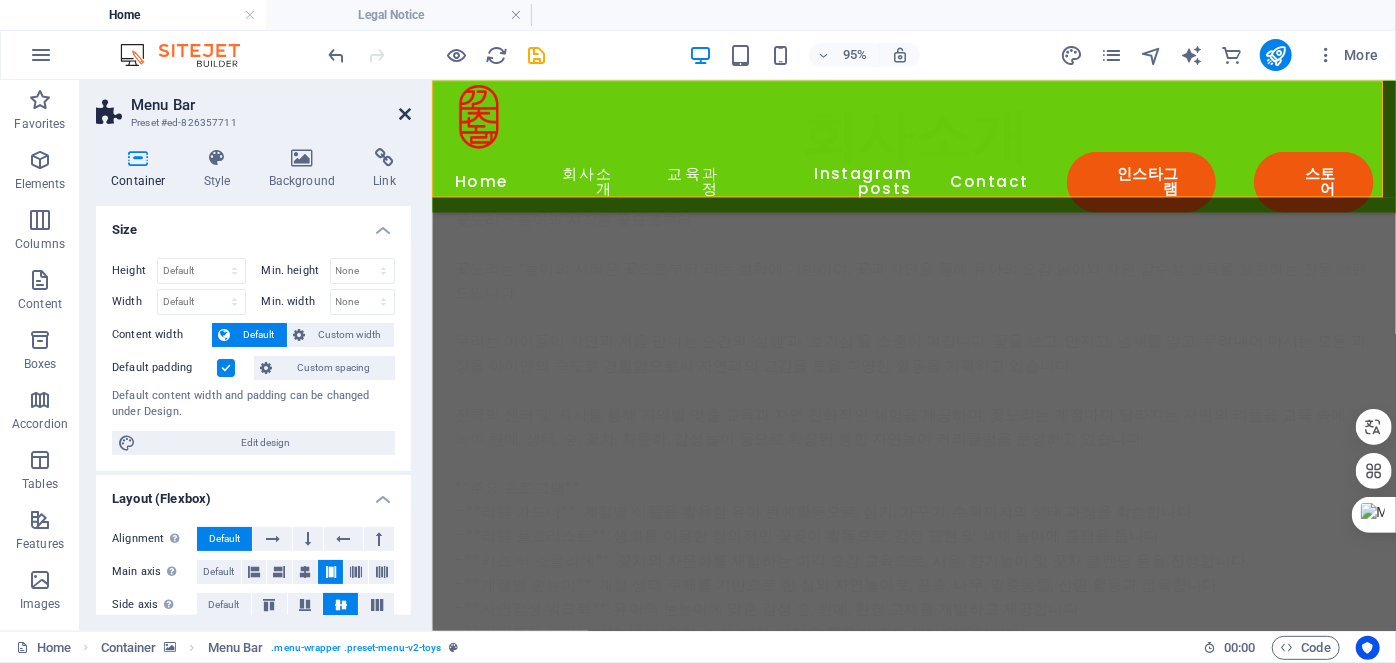 click at bounding box center (405, 114) 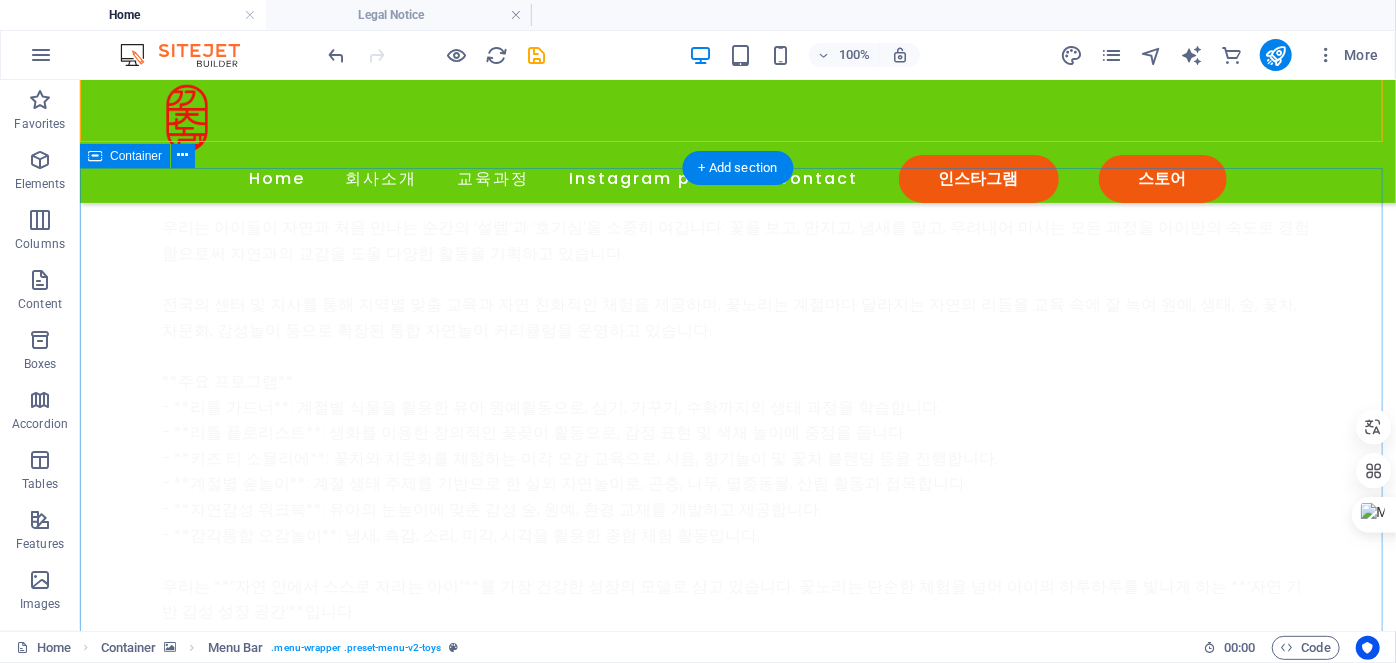 scroll, scrollTop: 4576, scrollLeft: 0, axis: vertical 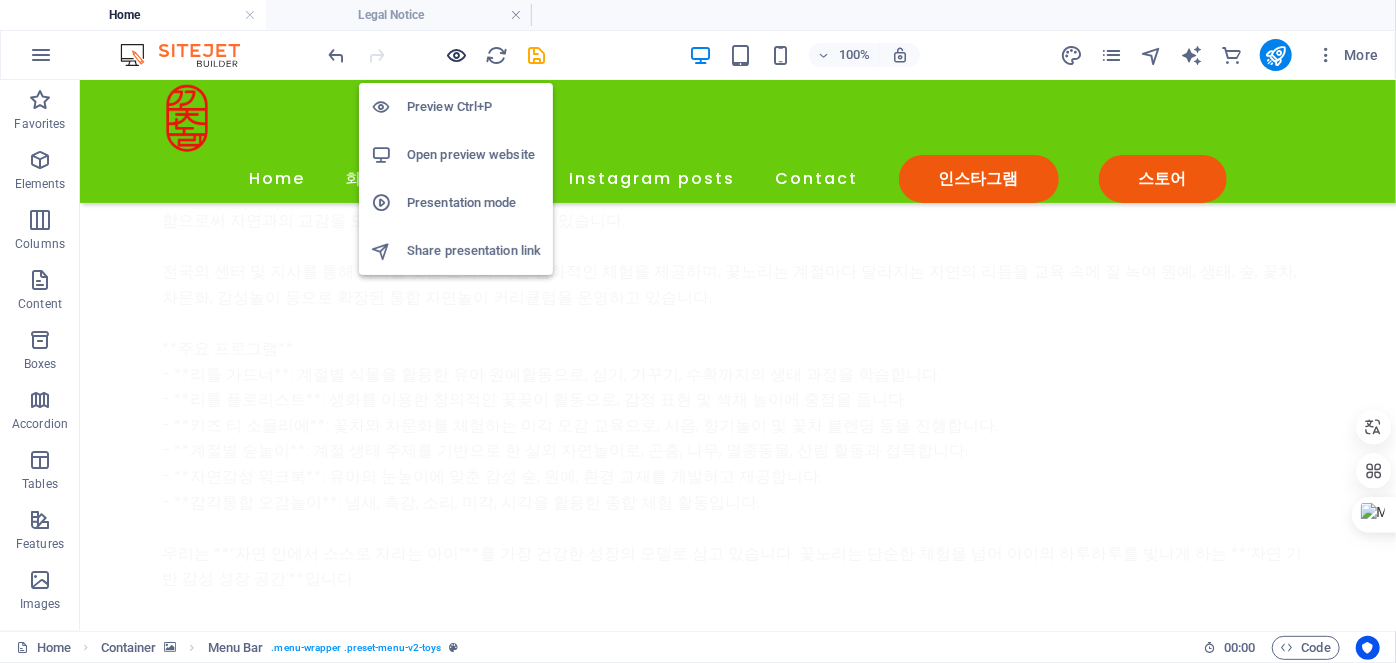 click at bounding box center [457, 55] 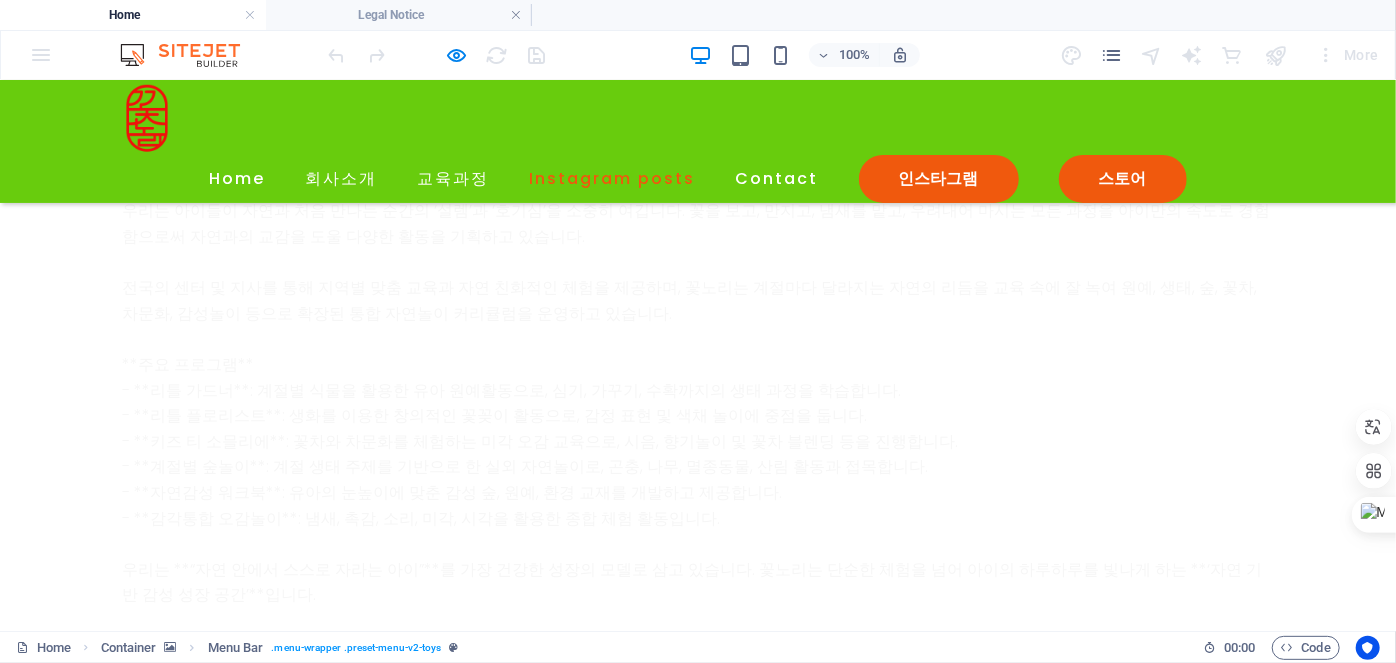 click on "Instagram posts" at bounding box center (613, 178) 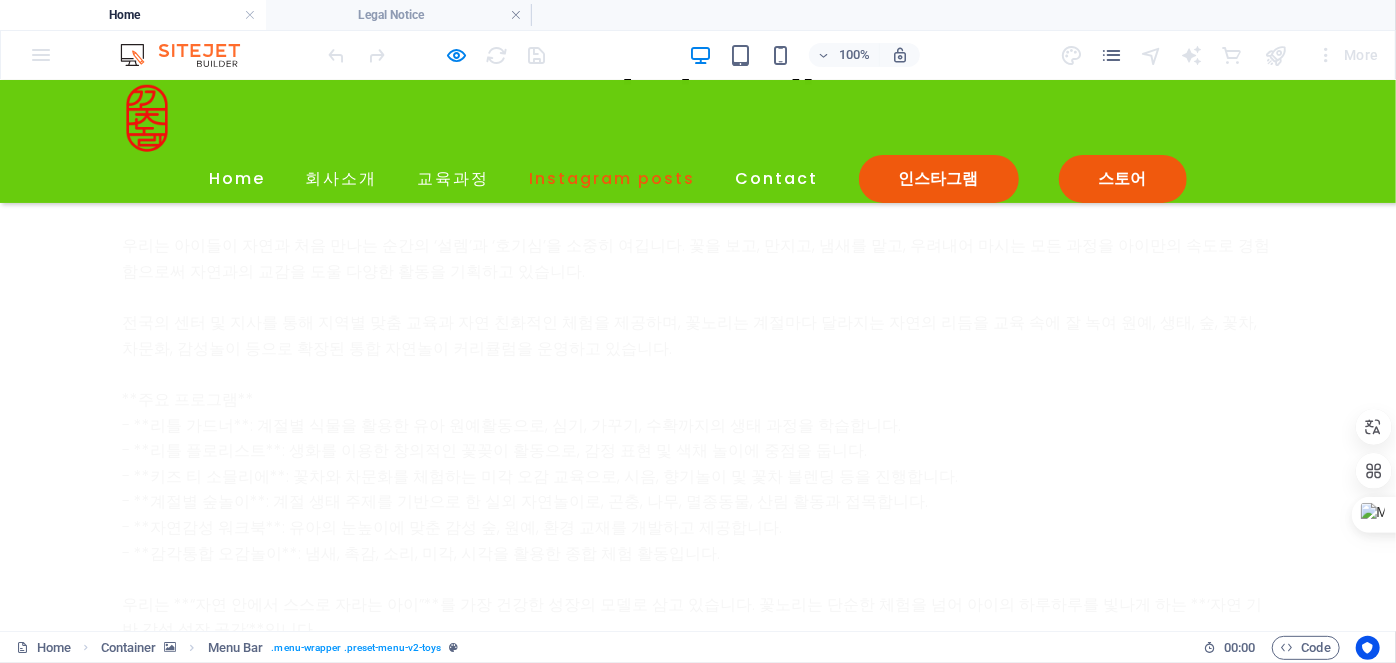scroll, scrollTop: 4528, scrollLeft: 0, axis: vertical 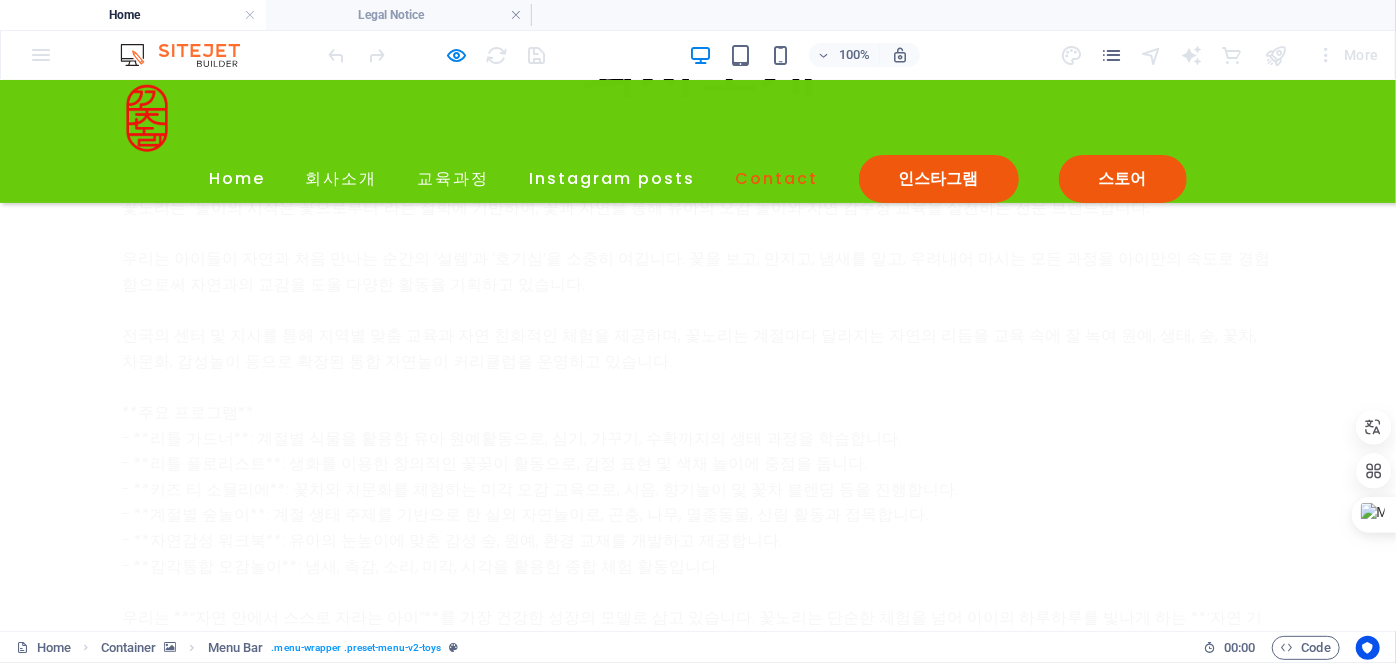 click on "Contact" at bounding box center [777, 178] 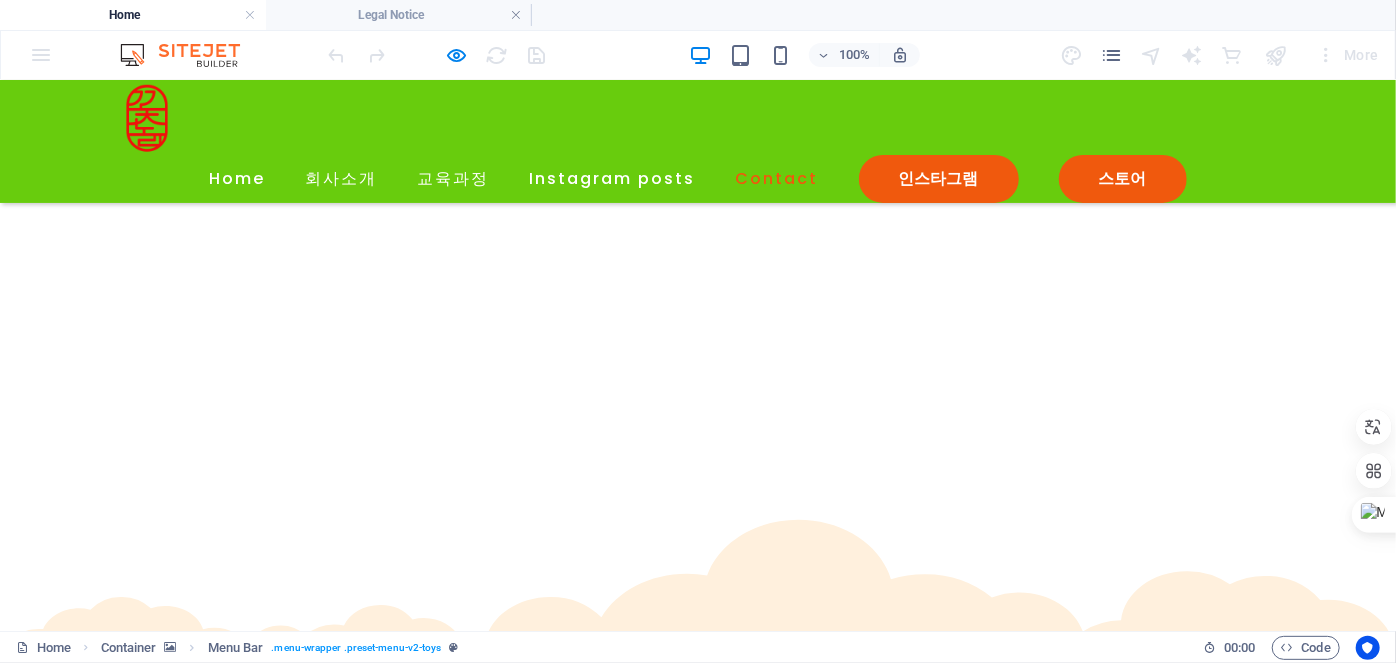 scroll, scrollTop: 3829, scrollLeft: 0, axis: vertical 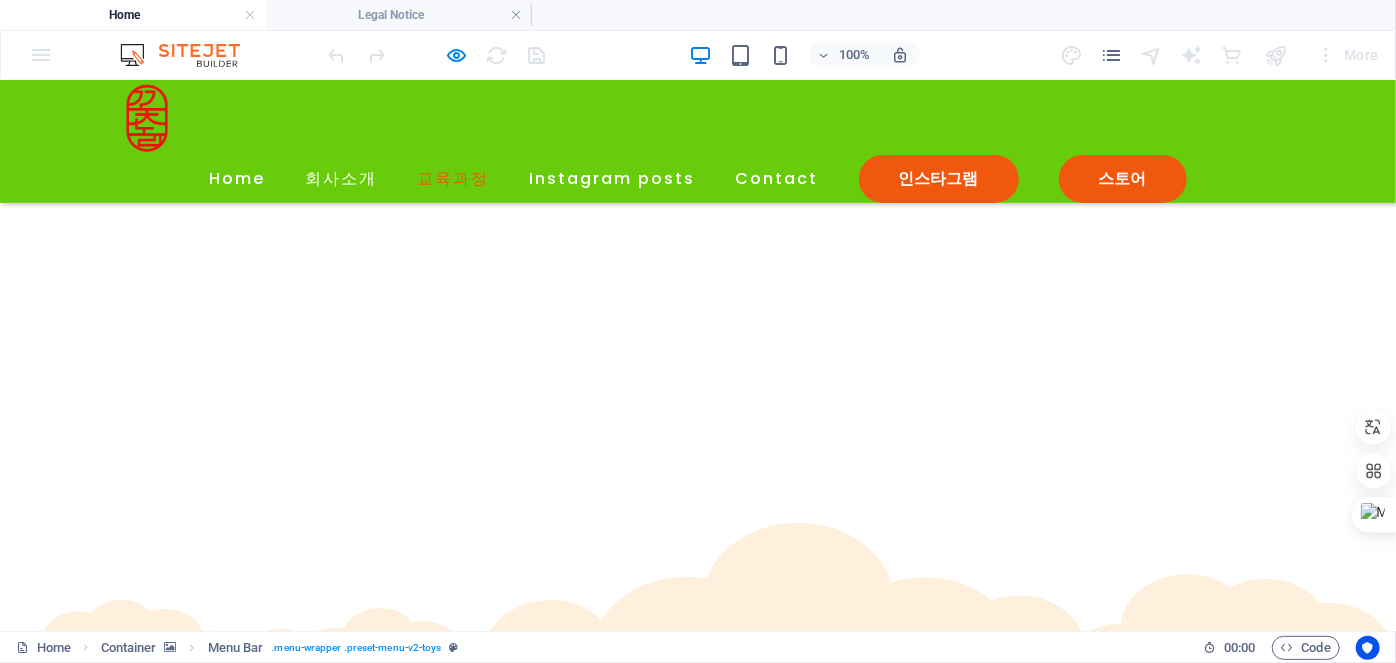 click on "교육과정" at bounding box center [454, 178] 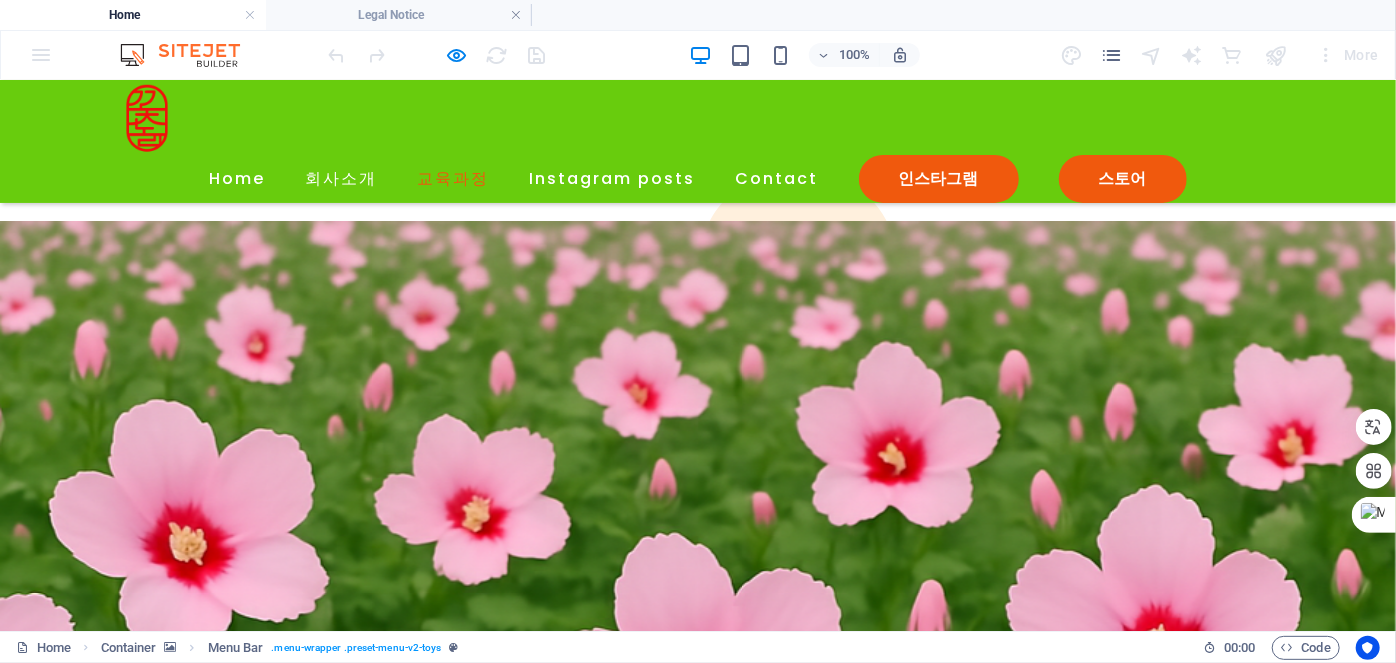 scroll, scrollTop: 2536, scrollLeft: 0, axis: vertical 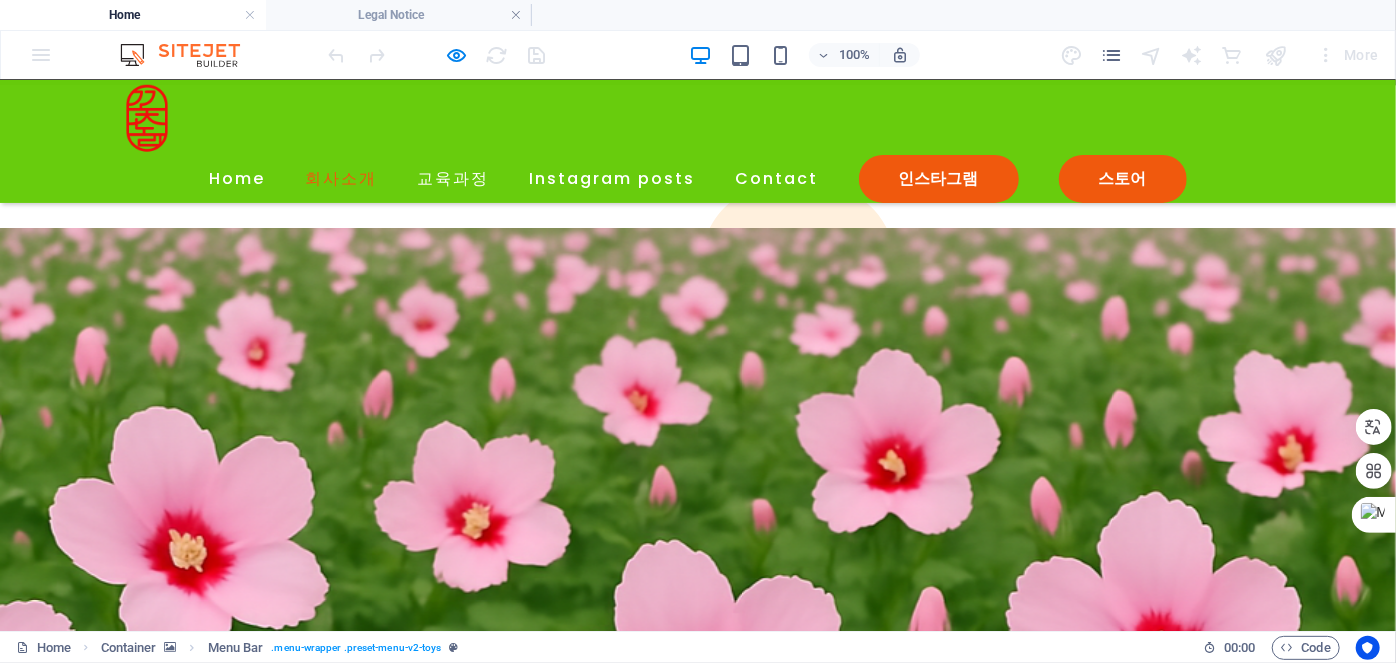click on "회사소개" at bounding box center [342, 178] 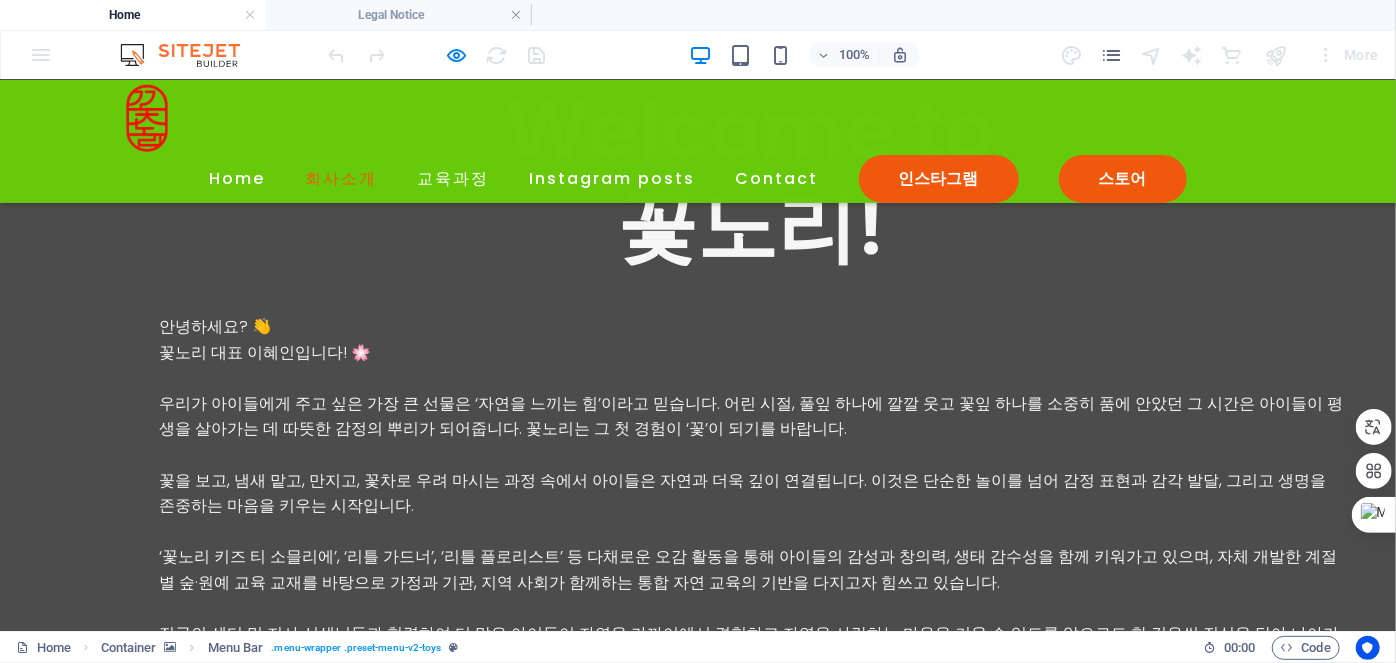 scroll, scrollTop: 1043, scrollLeft: 0, axis: vertical 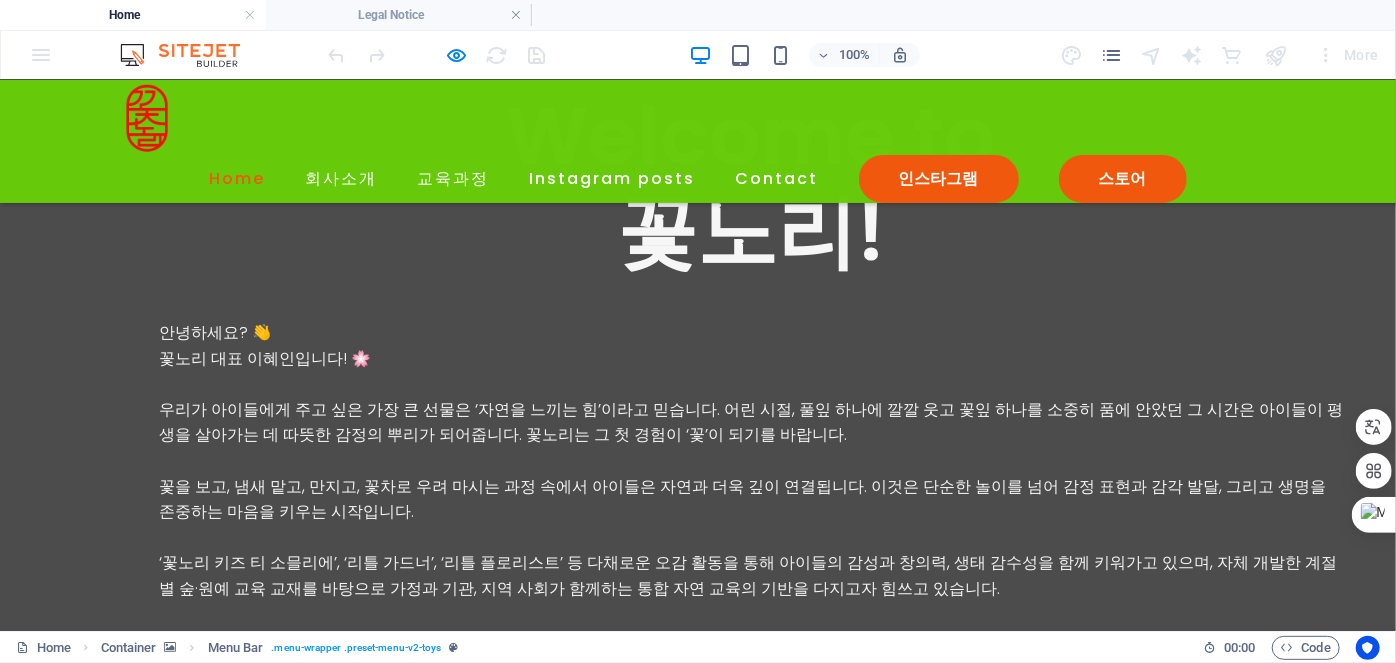 click on "Home" at bounding box center (238, 178) 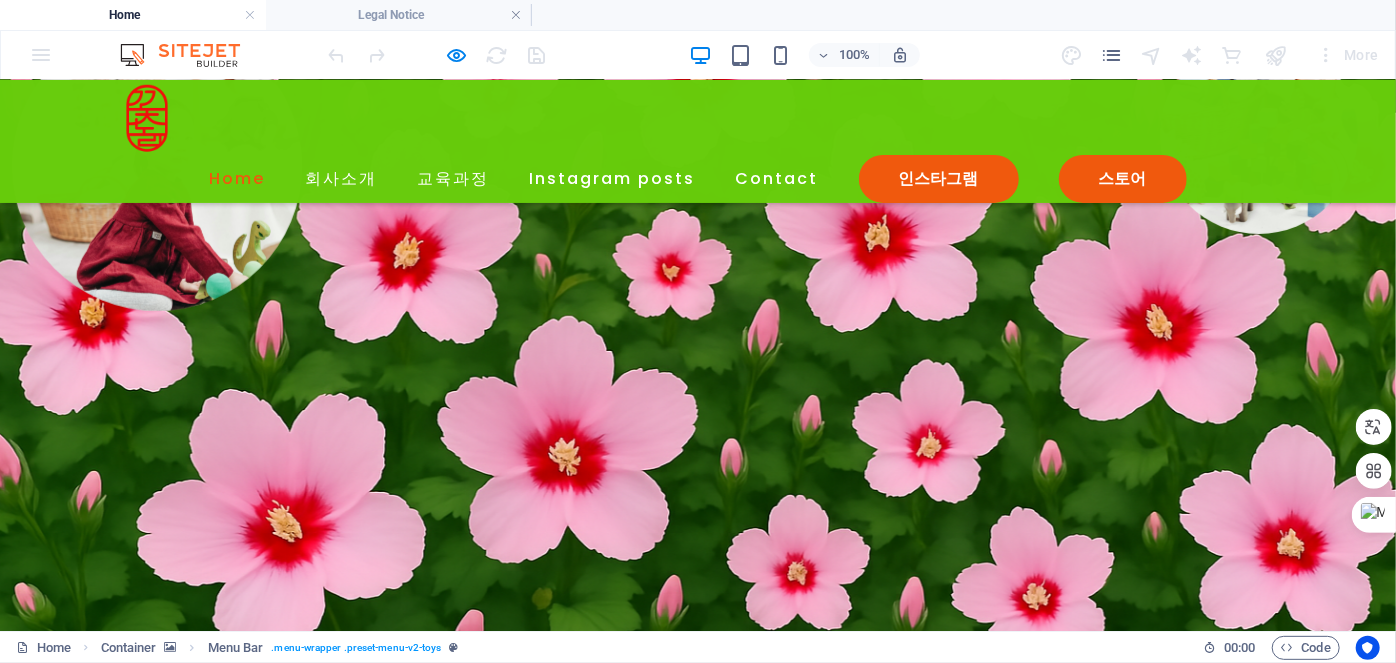 scroll, scrollTop: 0, scrollLeft: 0, axis: both 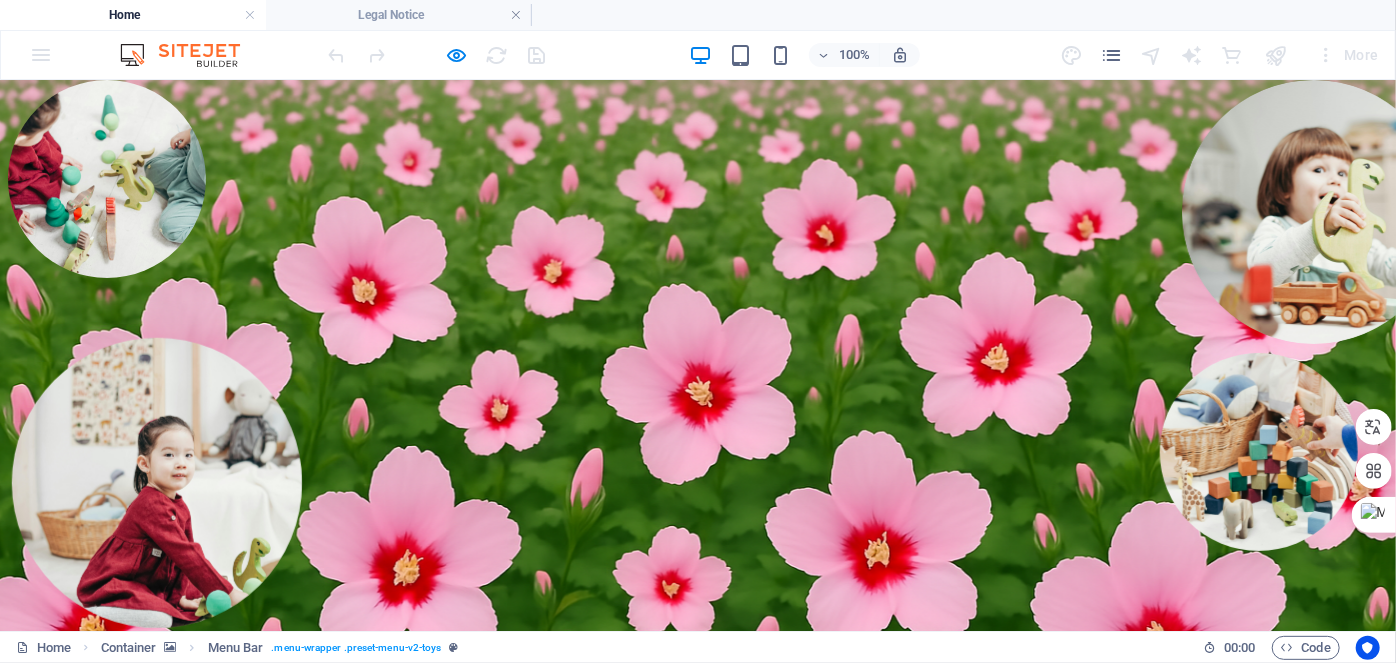 click on "회사소개" at bounding box center [342, 1154] 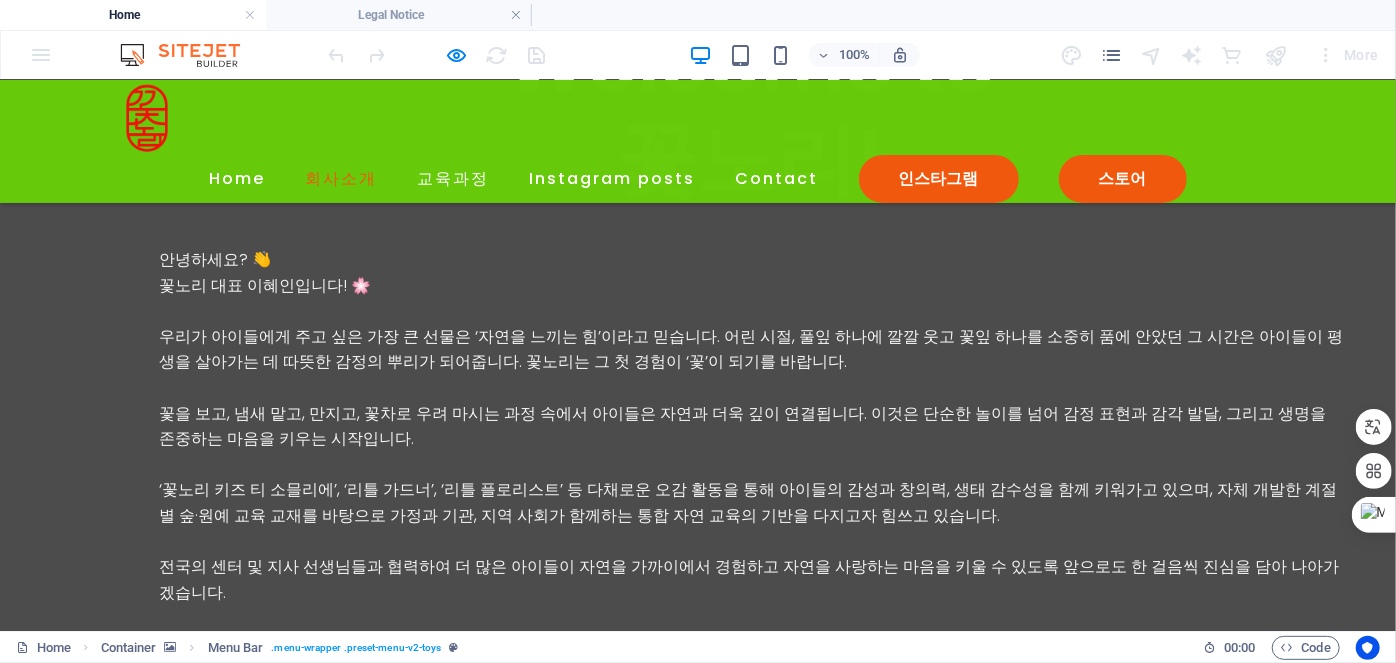 scroll, scrollTop: 1043, scrollLeft: 0, axis: vertical 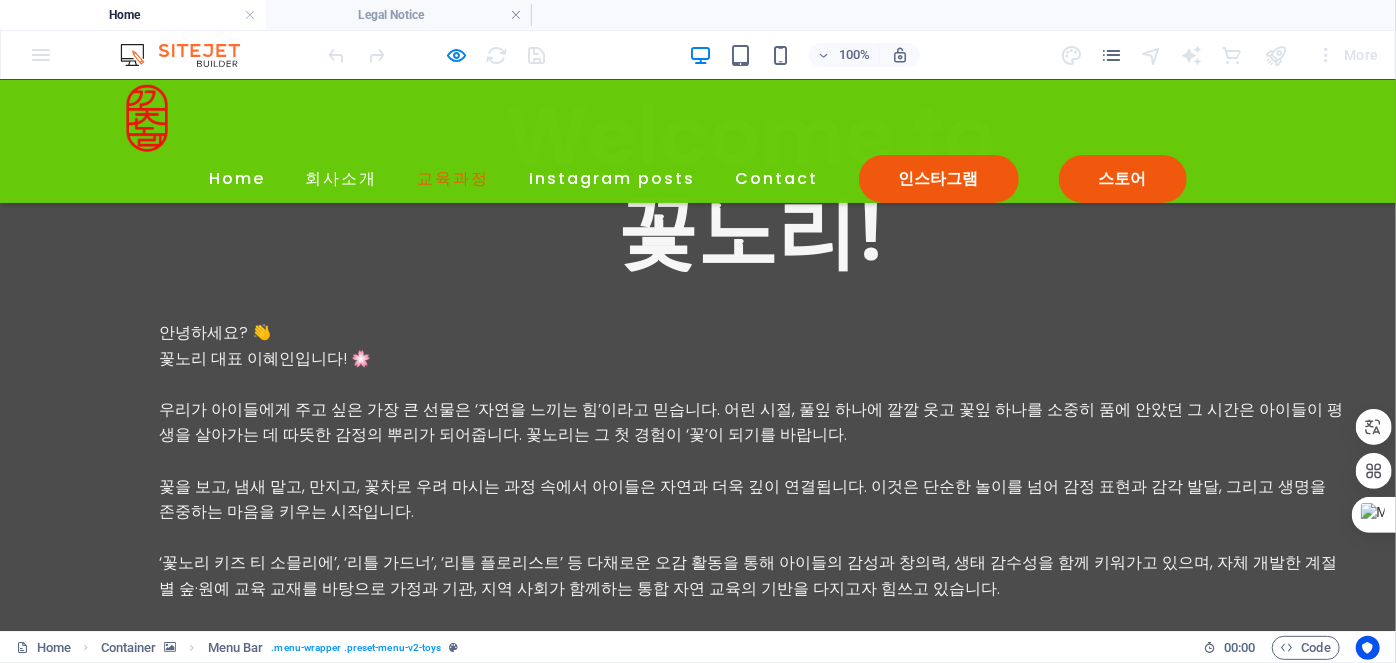 click on "교육과정" at bounding box center (454, 178) 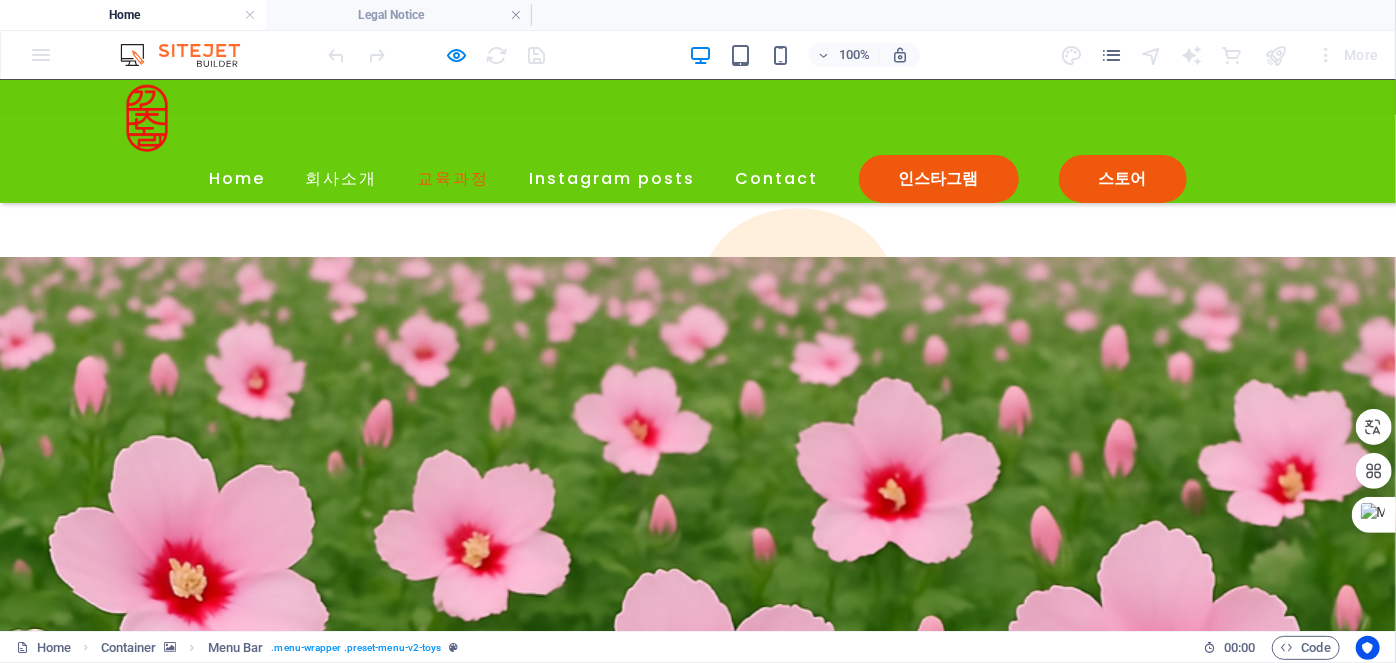 scroll, scrollTop: 2536, scrollLeft: 0, axis: vertical 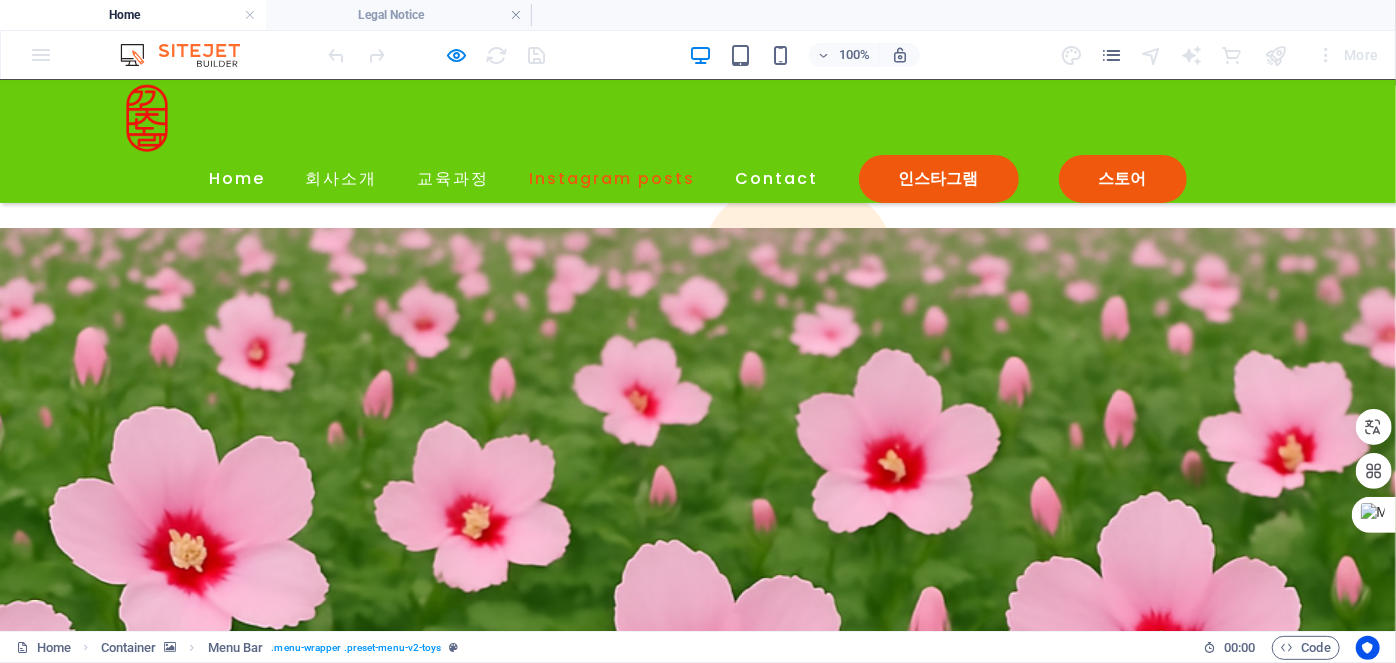 click on "Instagram posts" at bounding box center [613, 178] 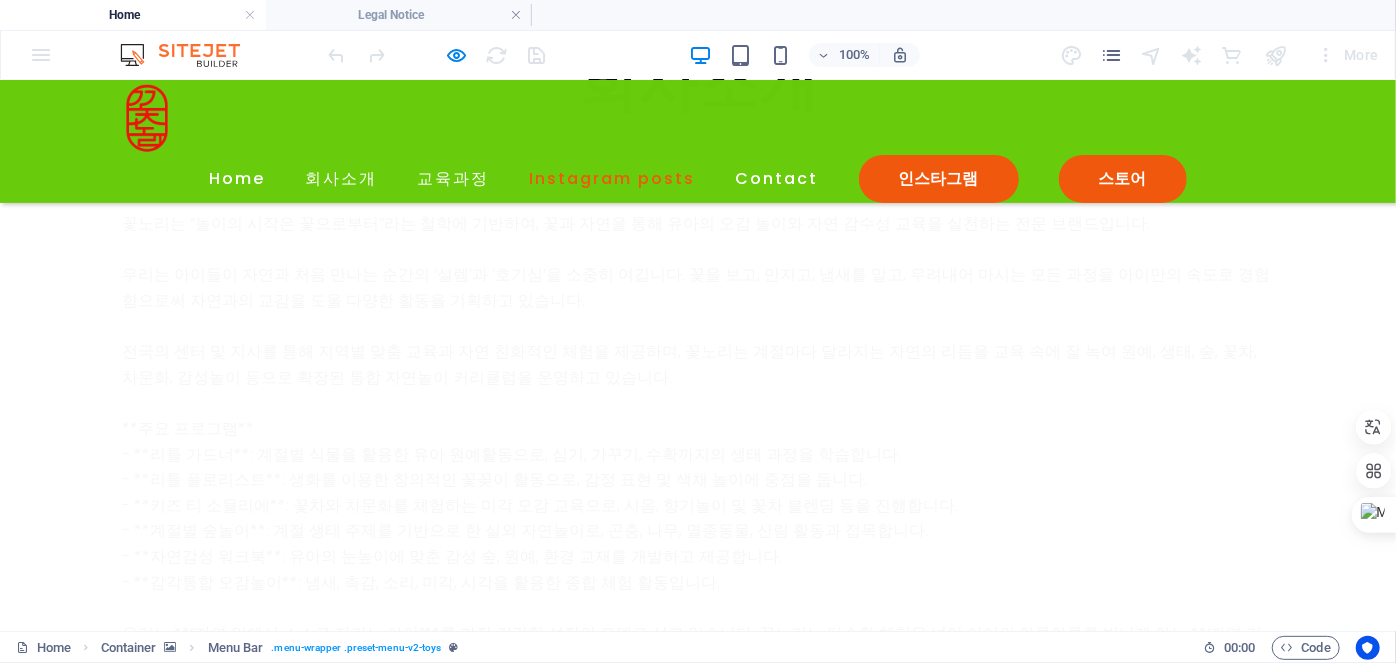scroll, scrollTop: 4528, scrollLeft: 0, axis: vertical 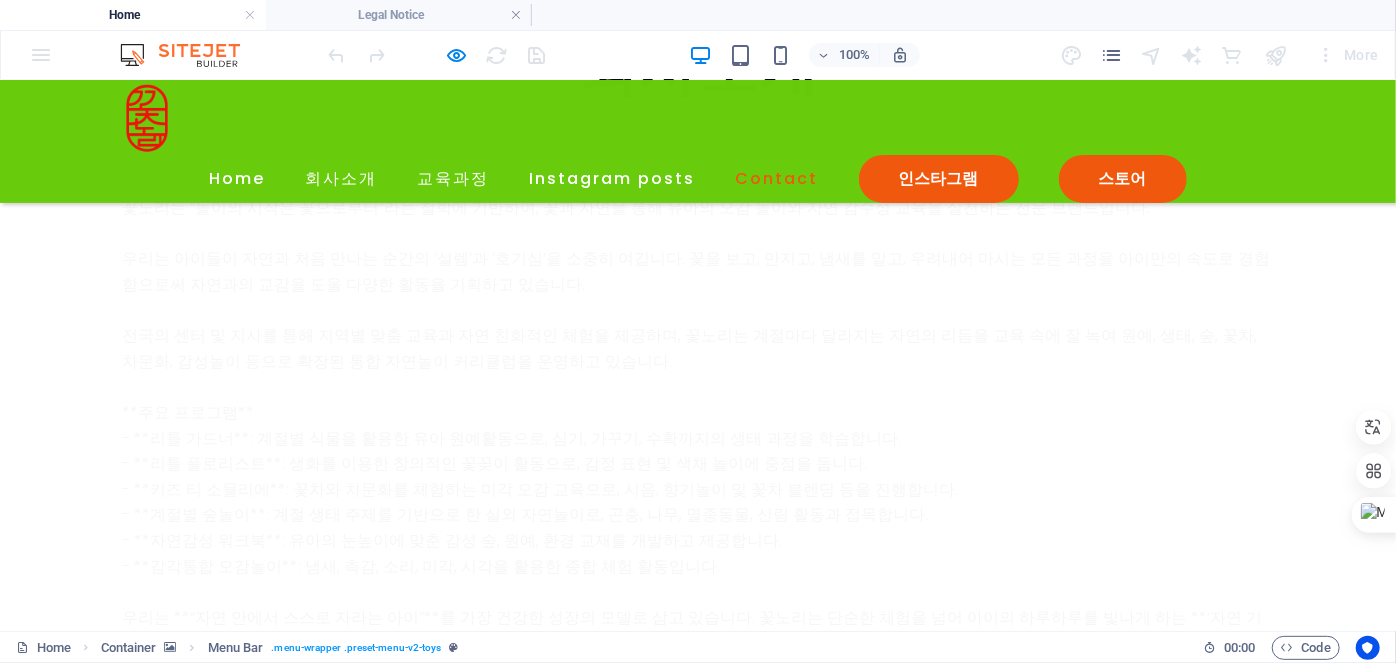 click on "Contact" at bounding box center [777, 178] 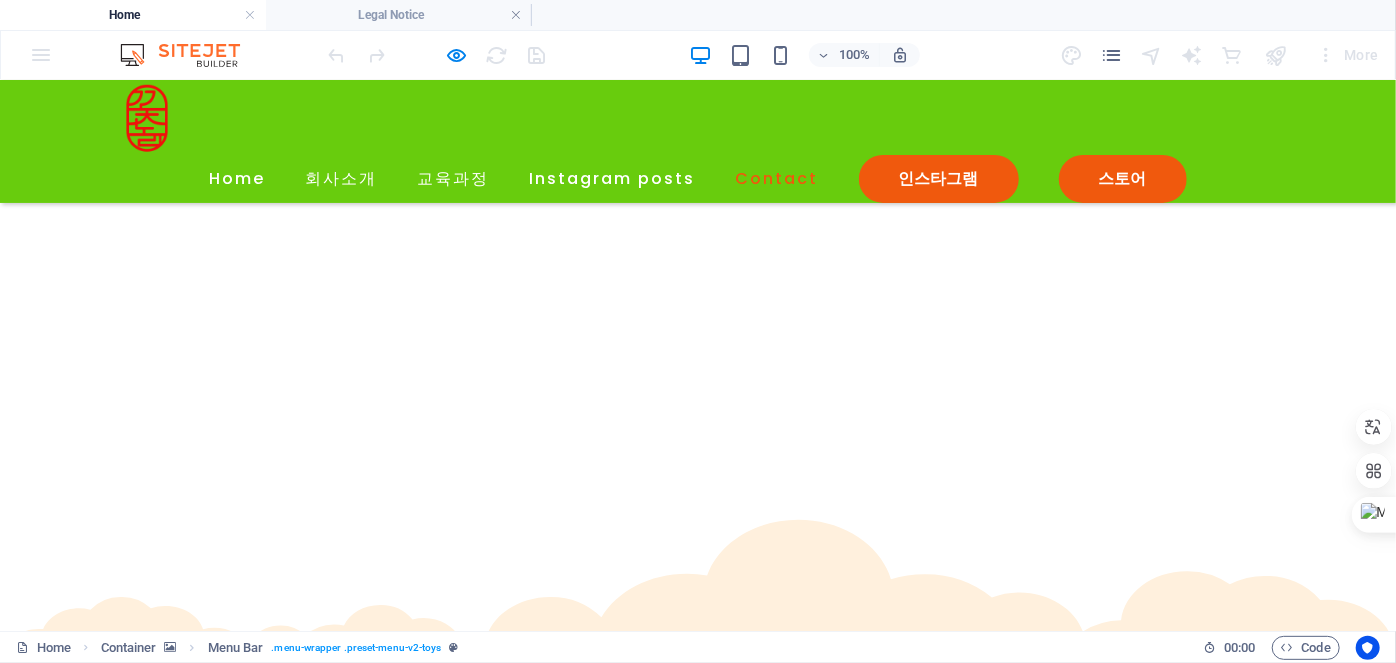 scroll, scrollTop: 3829, scrollLeft: 0, axis: vertical 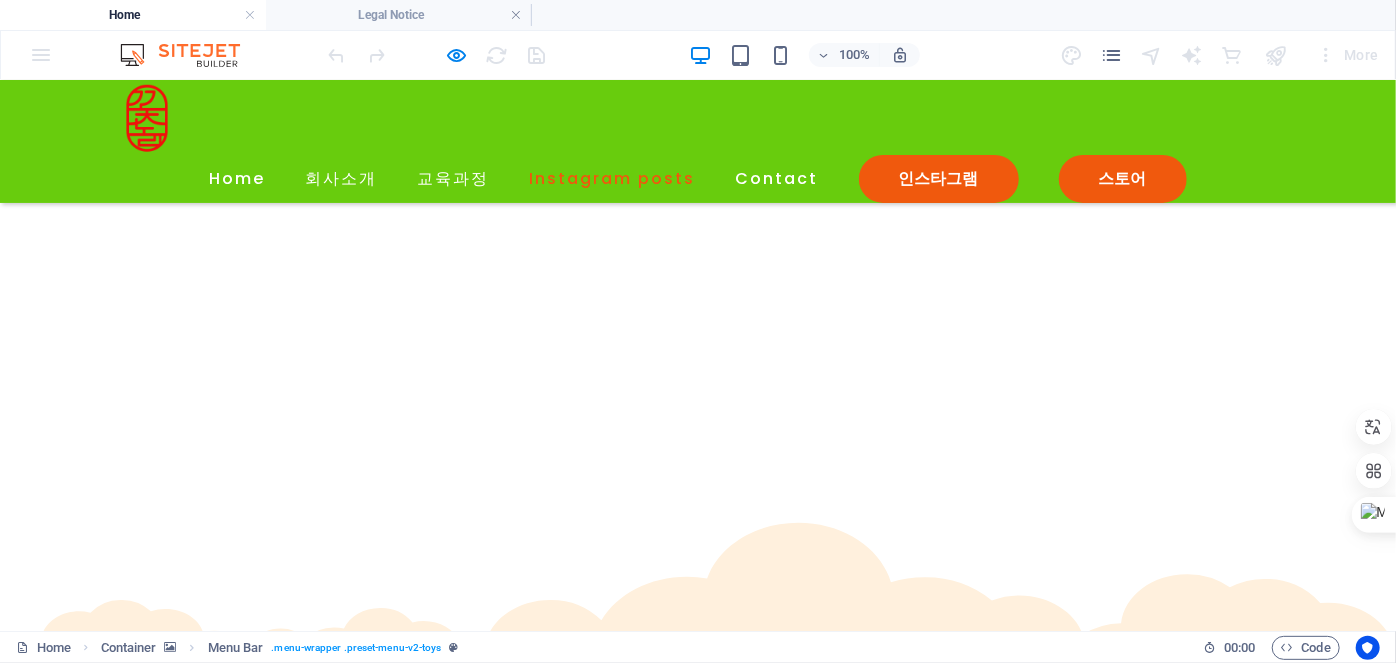 click on "Instagram posts" at bounding box center [613, 178] 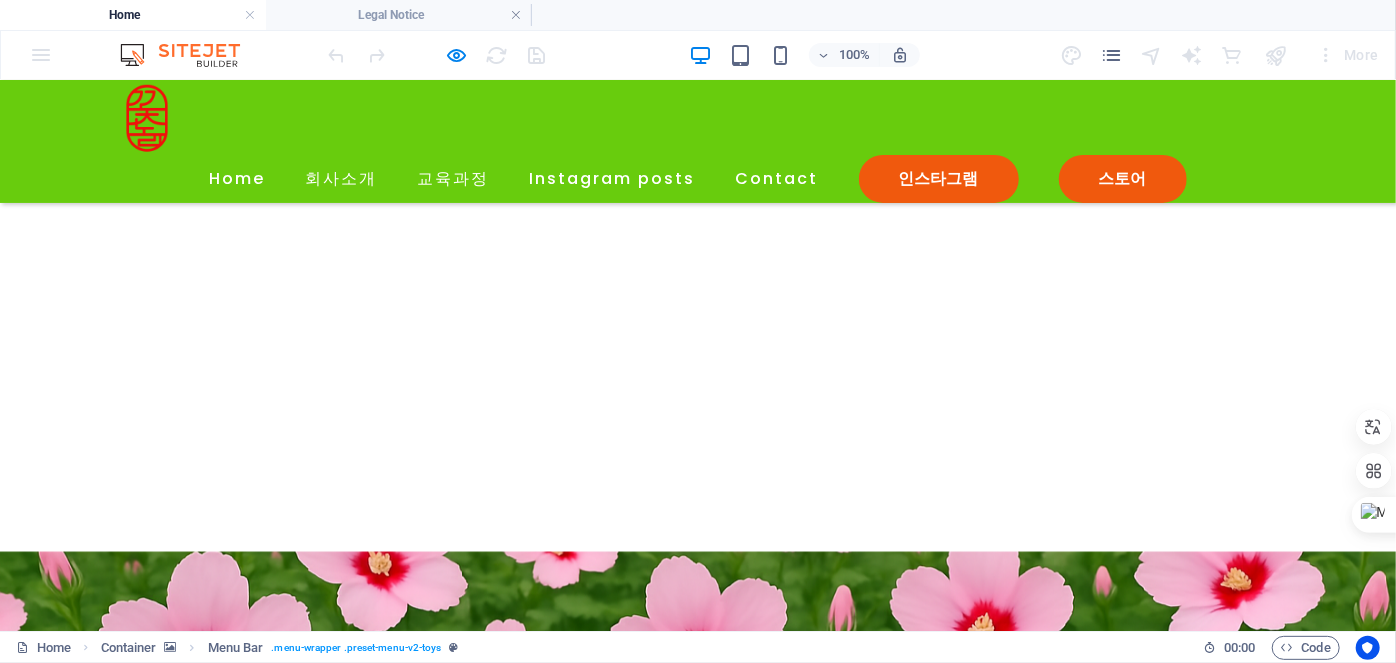scroll, scrollTop: 5165, scrollLeft: 0, axis: vertical 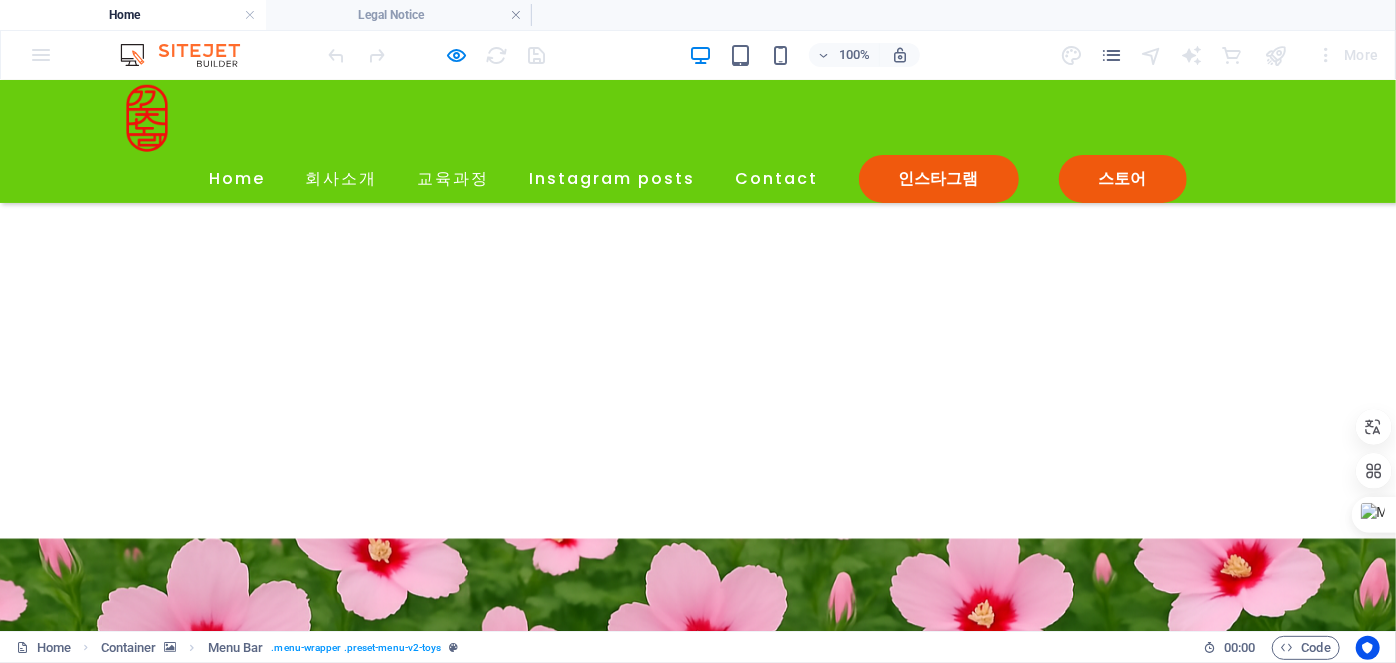 click on "Legal Notice" at bounding box center [71, 6155] 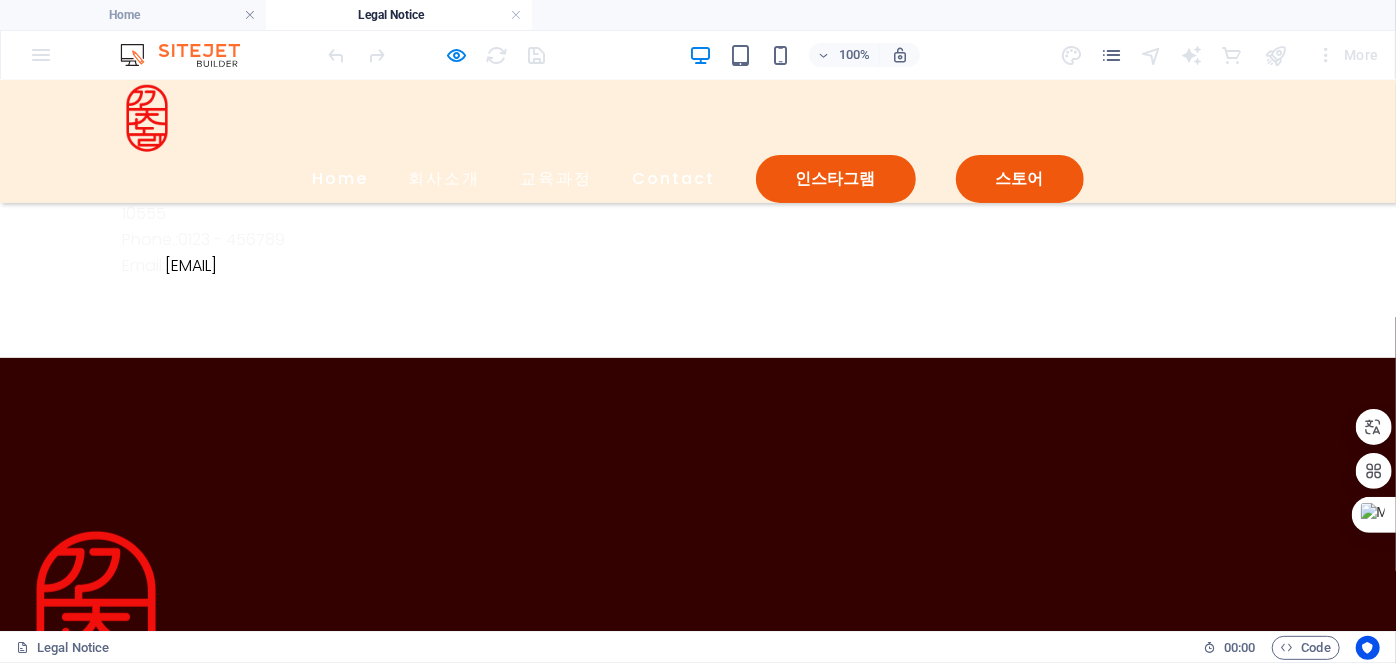 scroll, scrollTop: 0, scrollLeft: 0, axis: both 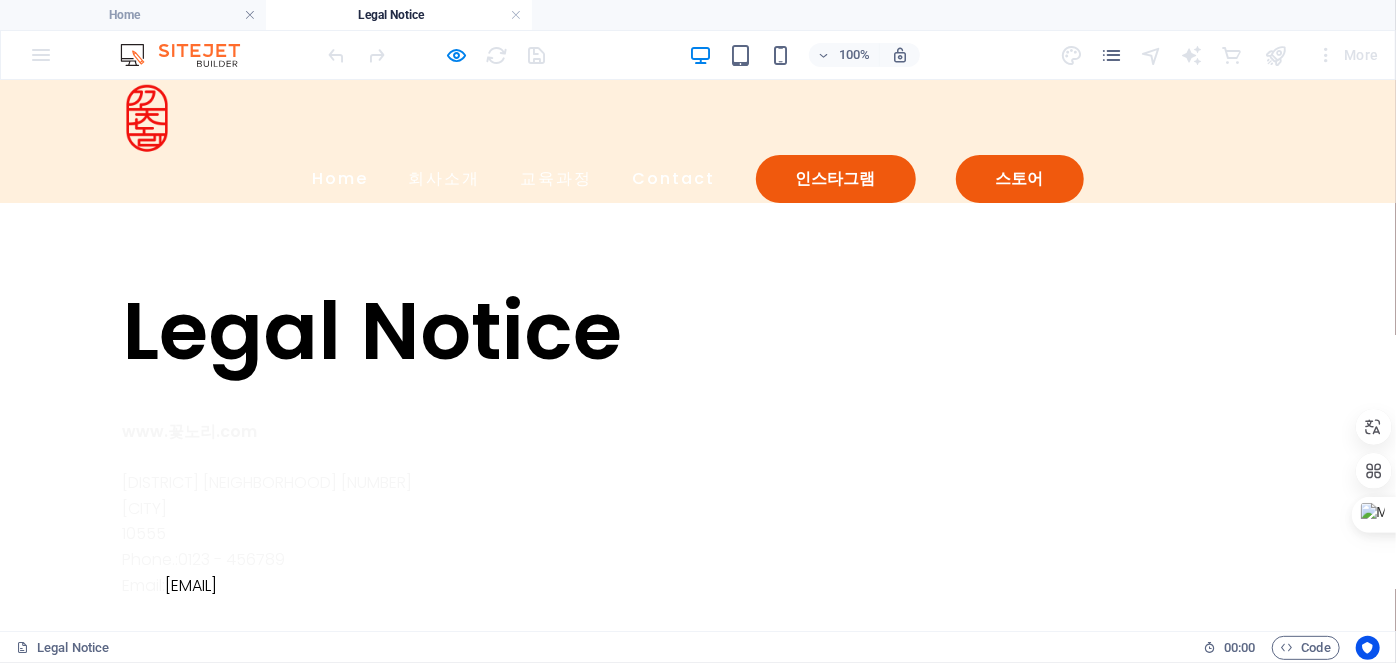 click on "Legal Notice www.꽃노리.com   덕양구 원흥동 120 고양시
10555
Phone.:  0123 - 456789 Email:  9c750cd5bd1eb734a1d534a59ac0f9@cpanel.local" at bounding box center (698, 439) 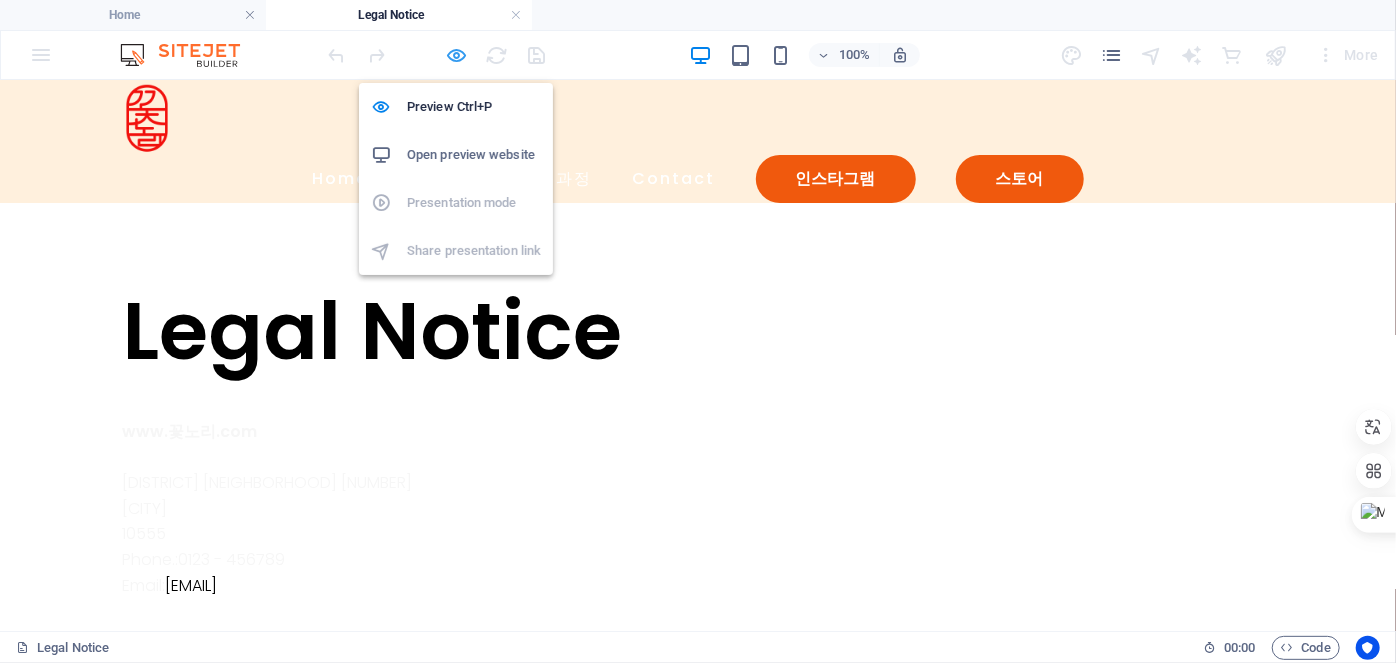 click at bounding box center [457, 55] 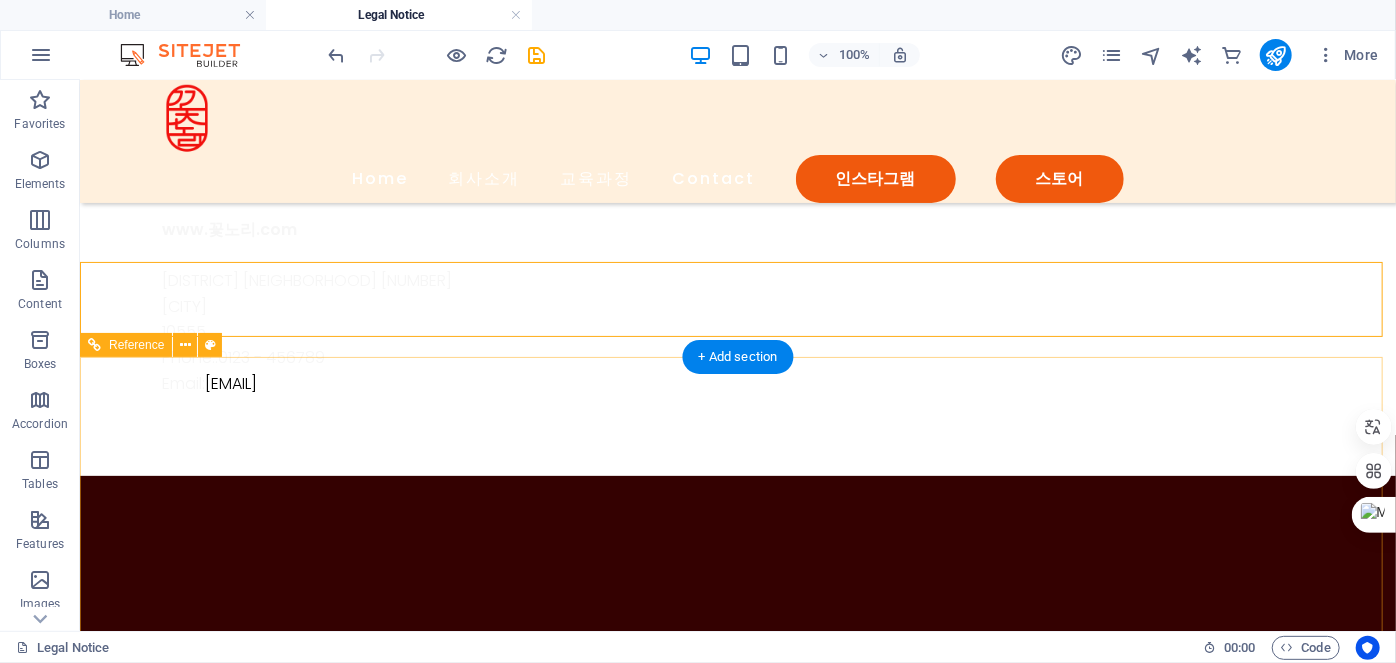 scroll, scrollTop: 0, scrollLeft: 0, axis: both 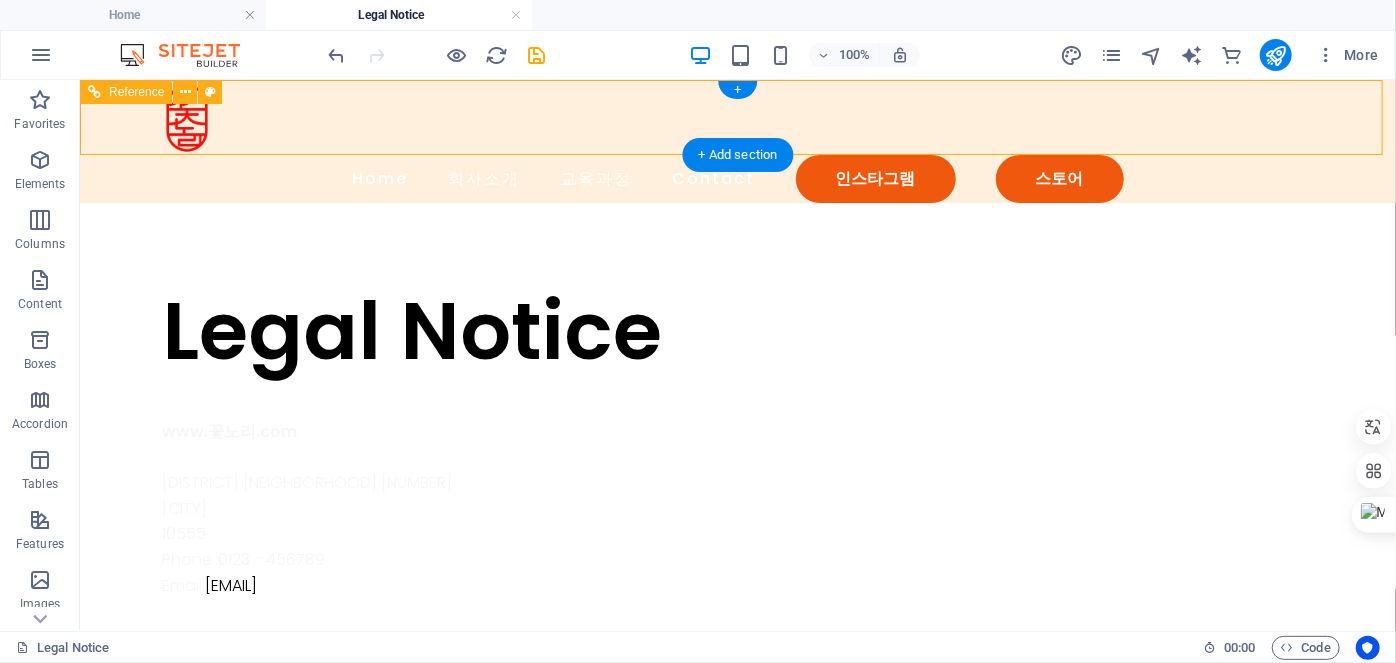 click on "Home 회사소개 교육과정 Contact 인스타그램 스토어" at bounding box center [737, 178] 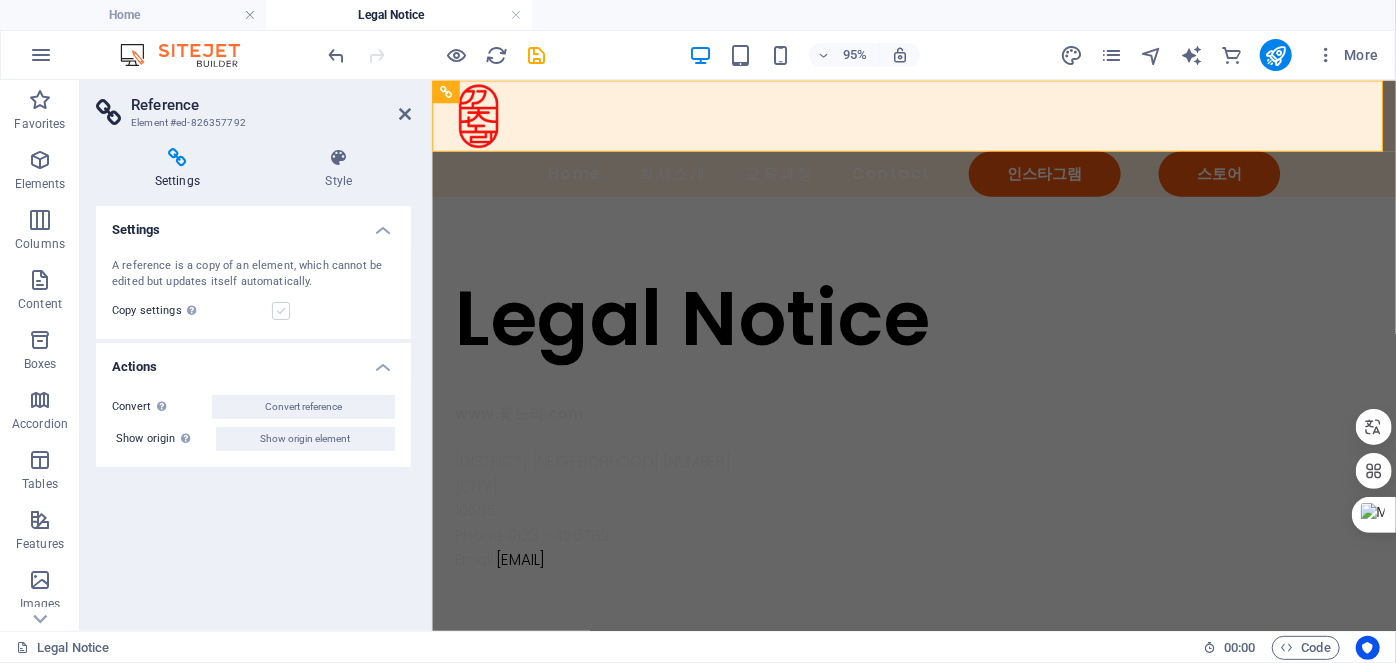 click at bounding box center (281, 311) 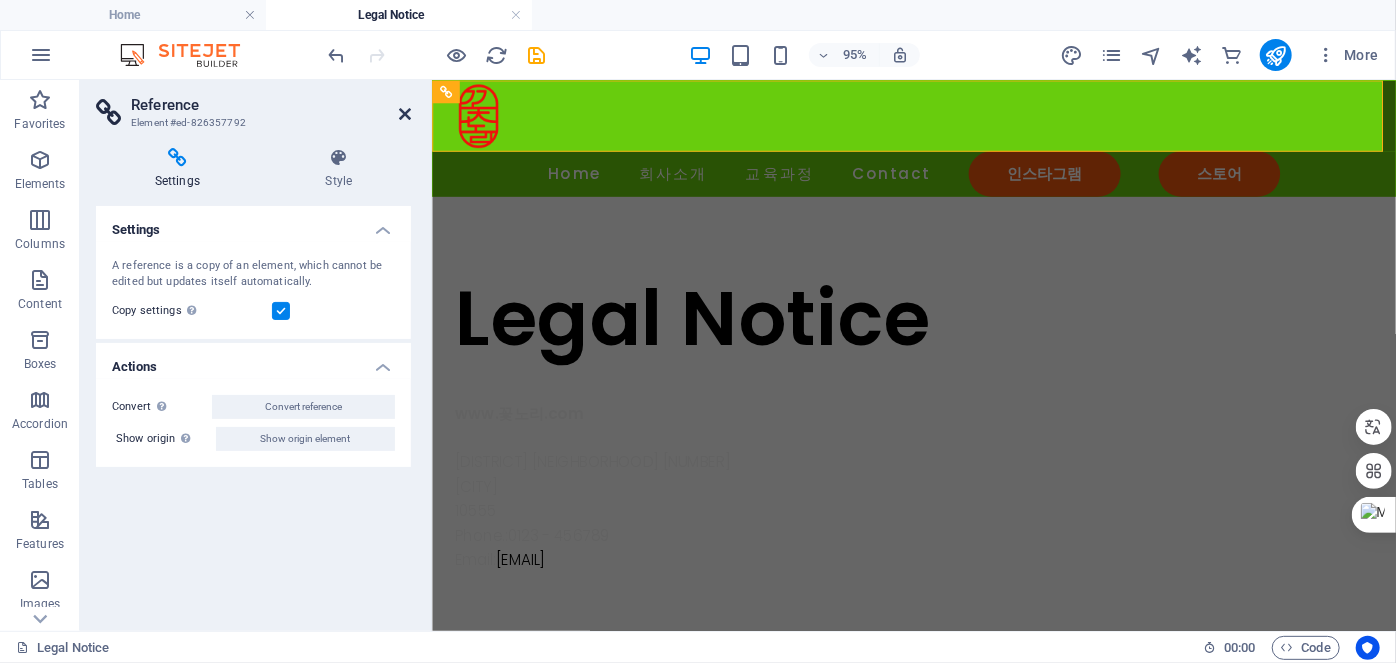 click at bounding box center (405, 114) 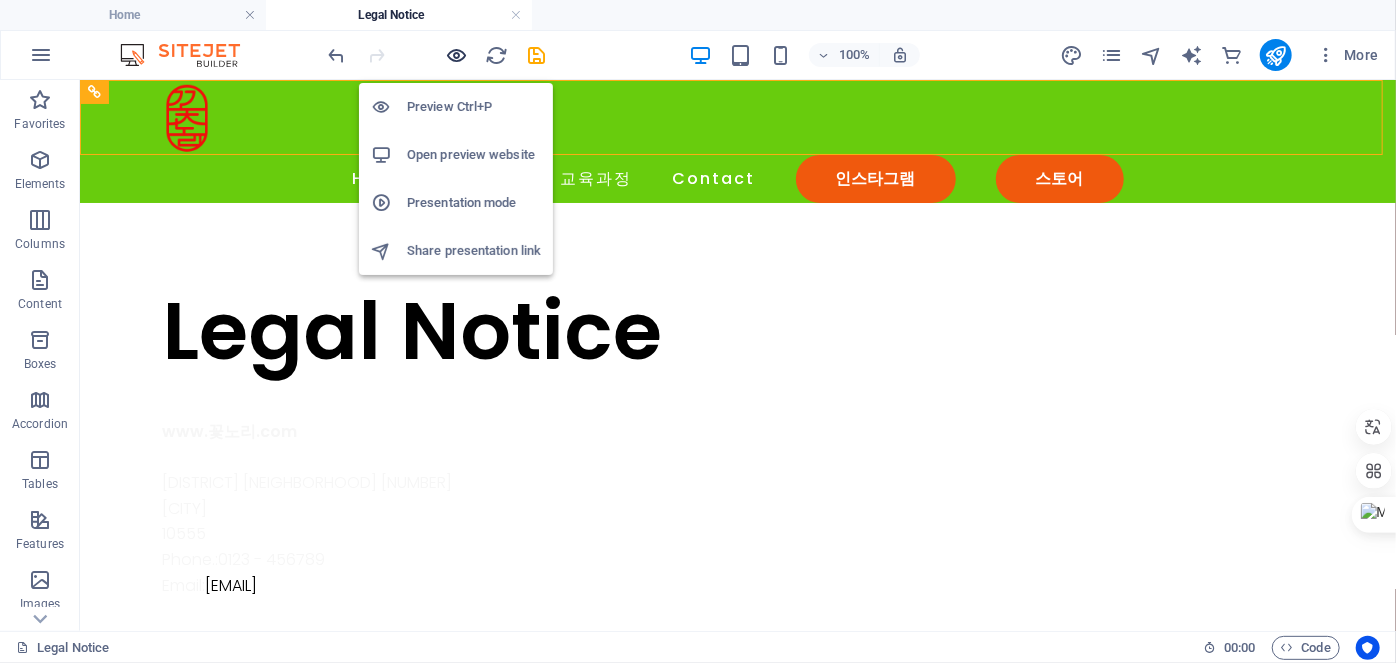 click at bounding box center [457, 55] 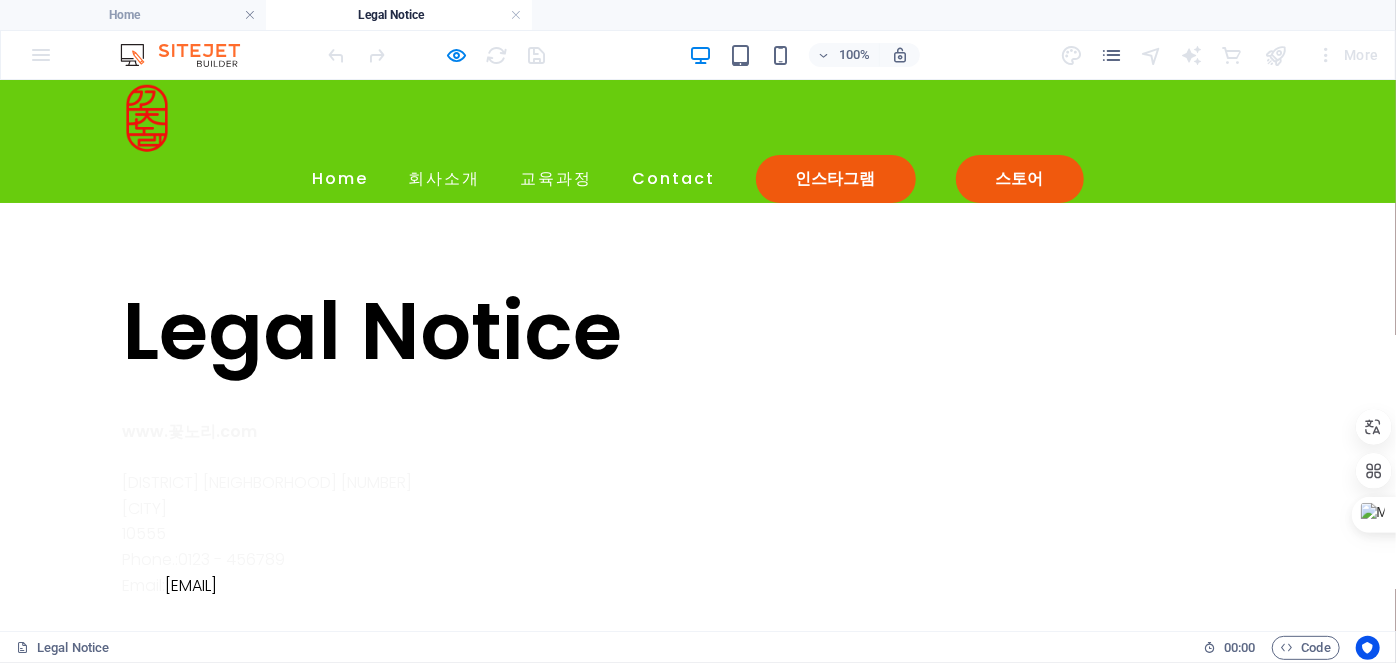 click at bounding box center (147, 116) 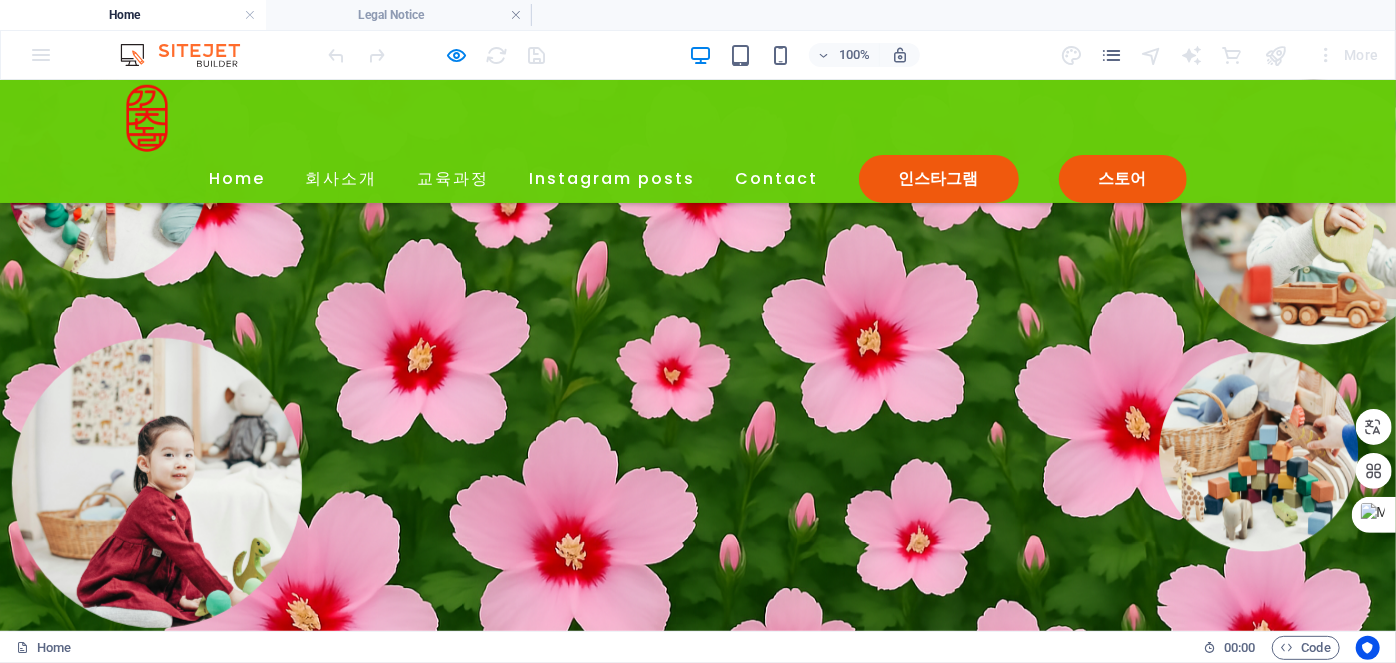 scroll, scrollTop: 5165, scrollLeft: 0, axis: vertical 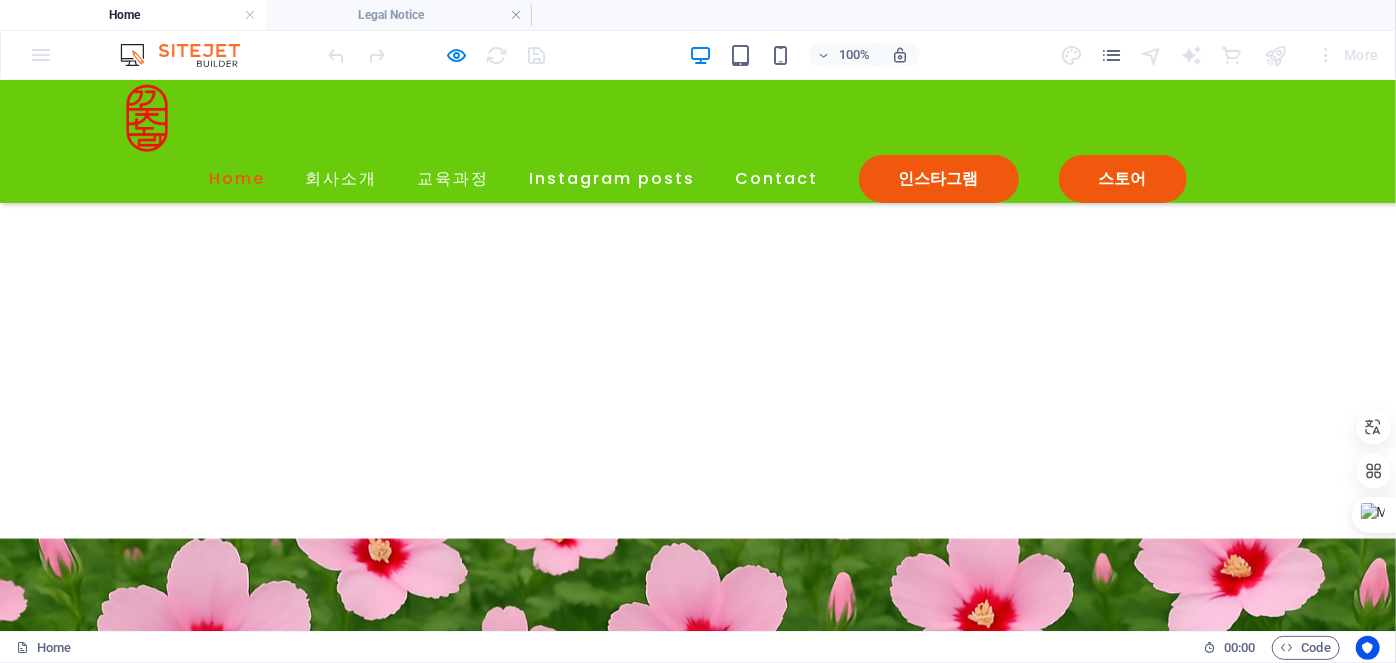 click on "Home" at bounding box center (238, 178) 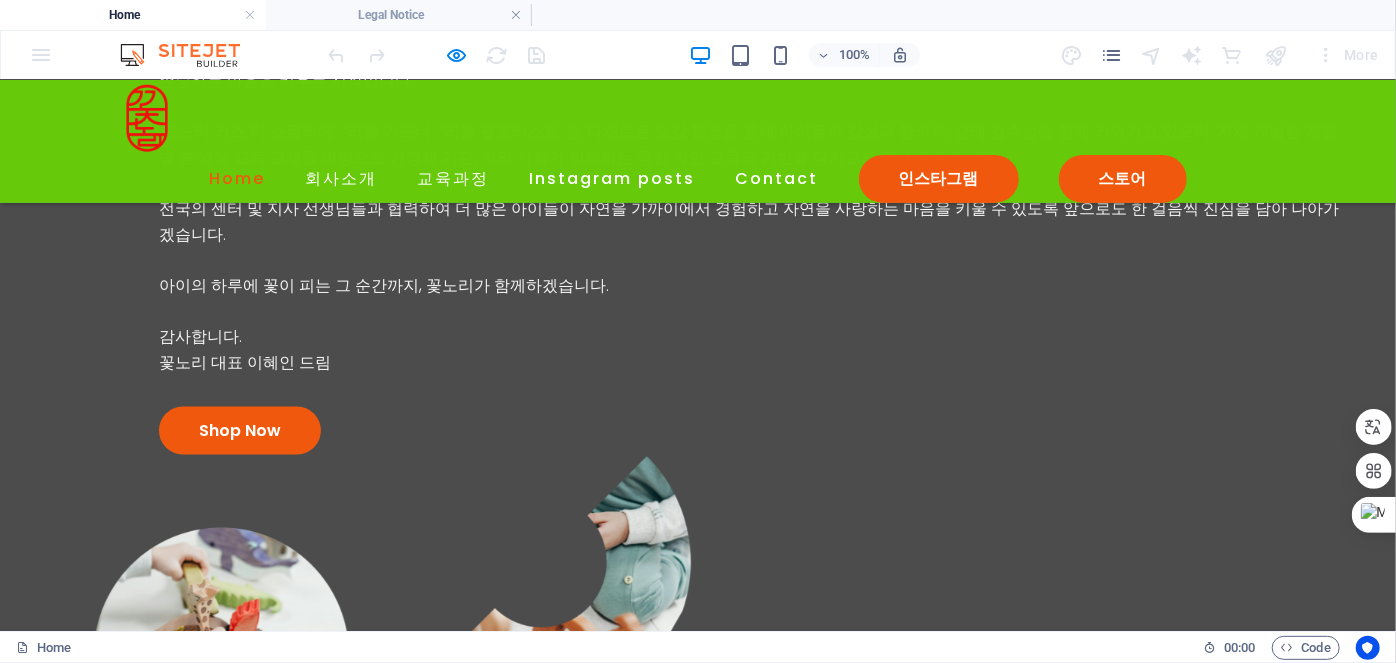 scroll, scrollTop: 0, scrollLeft: 0, axis: both 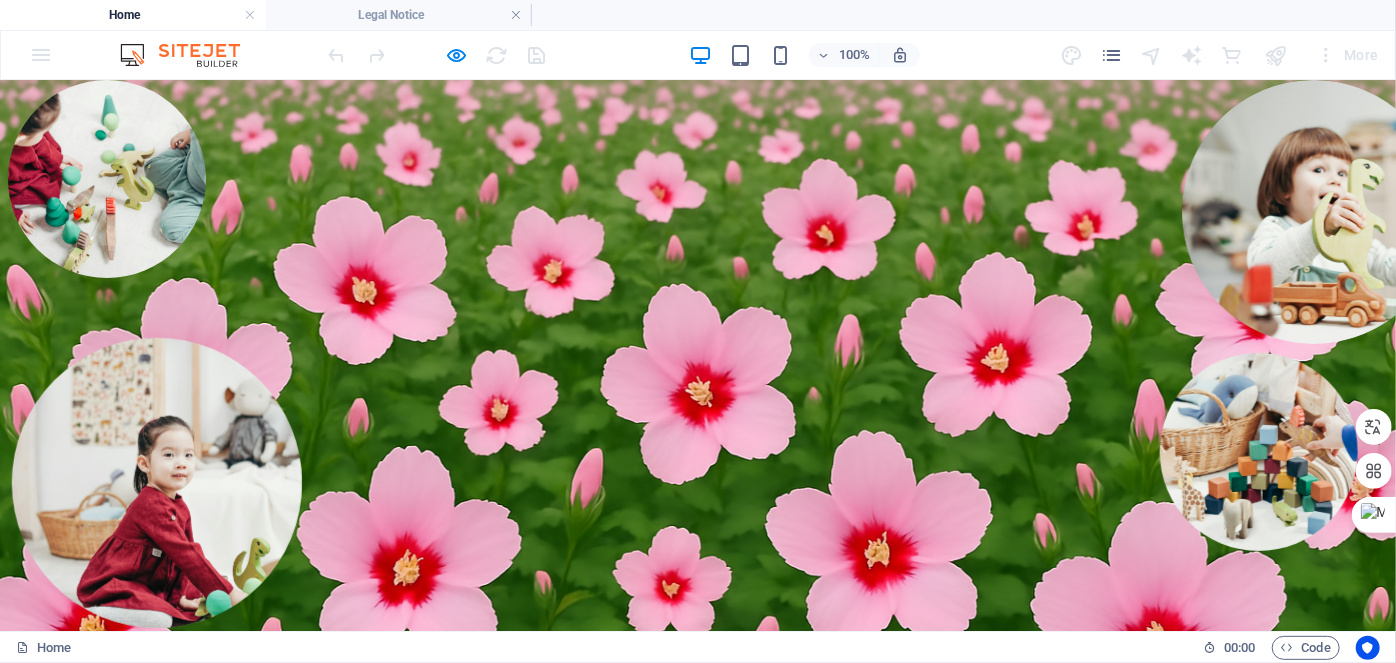 click on "회사소개" at bounding box center (342, 1154) 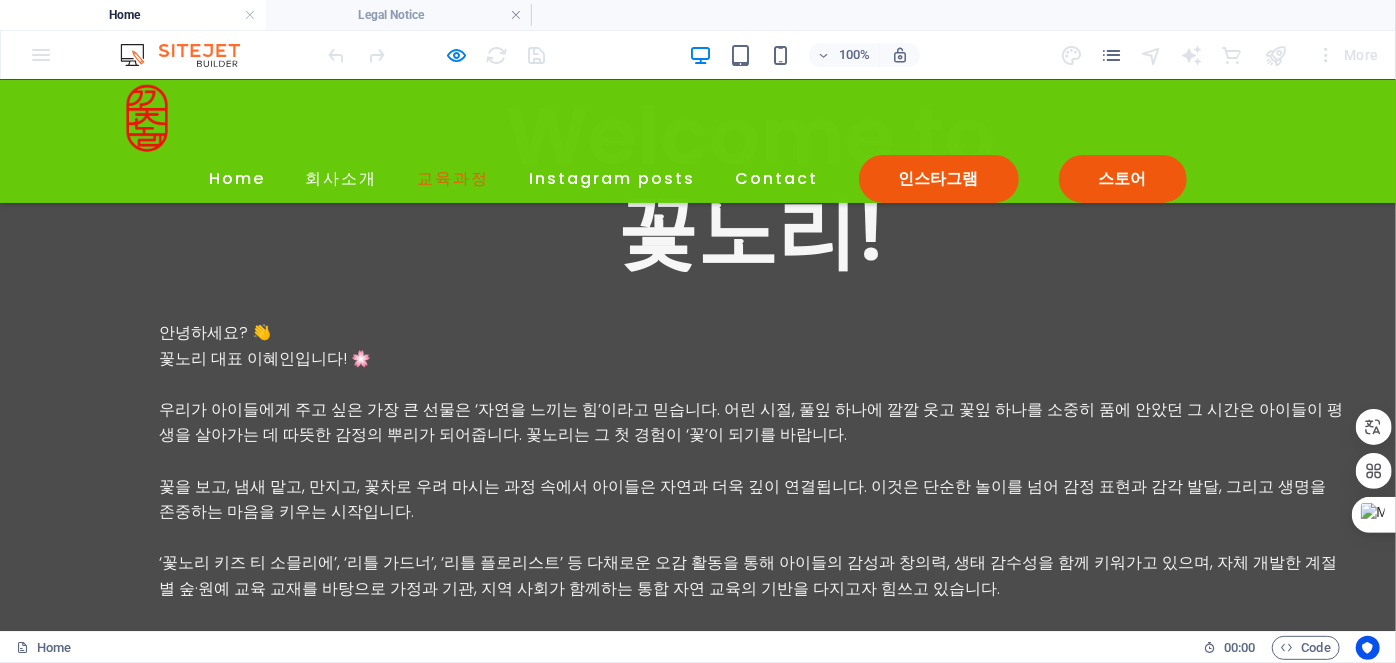 click on "교육과정" at bounding box center (454, 178) 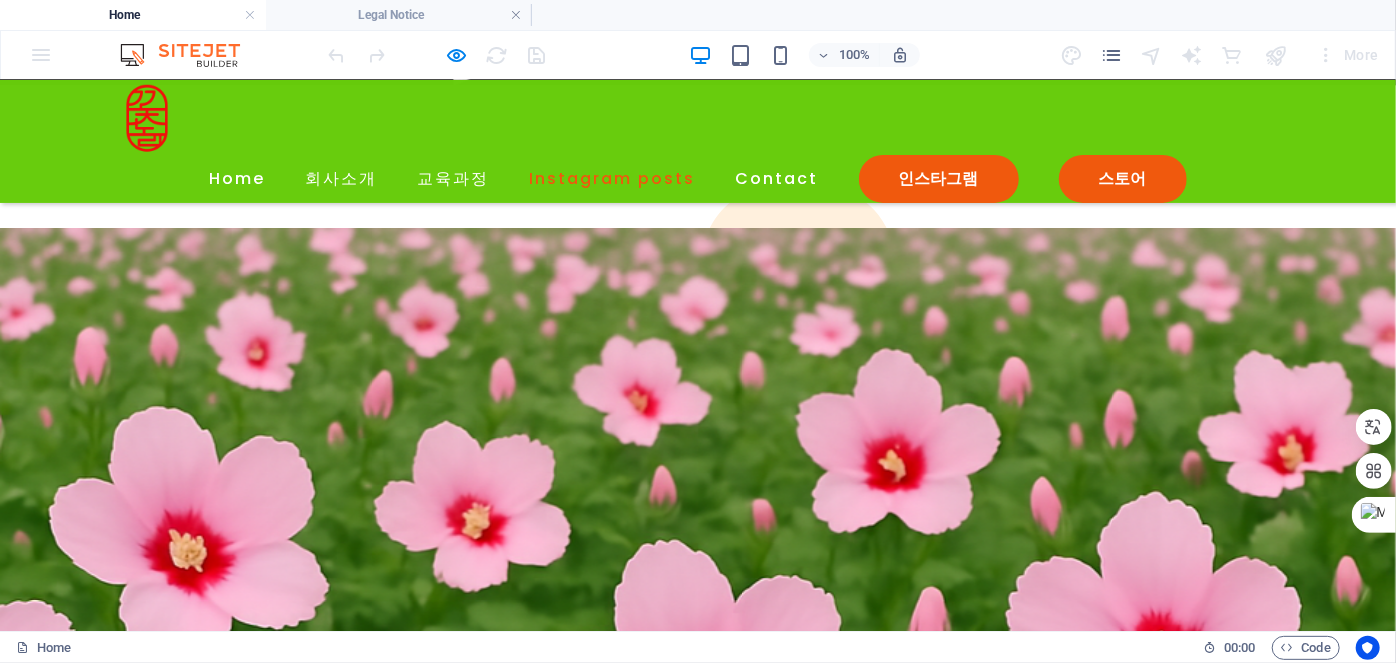 click on "Instagram posts" at bounding box center [613, 178] 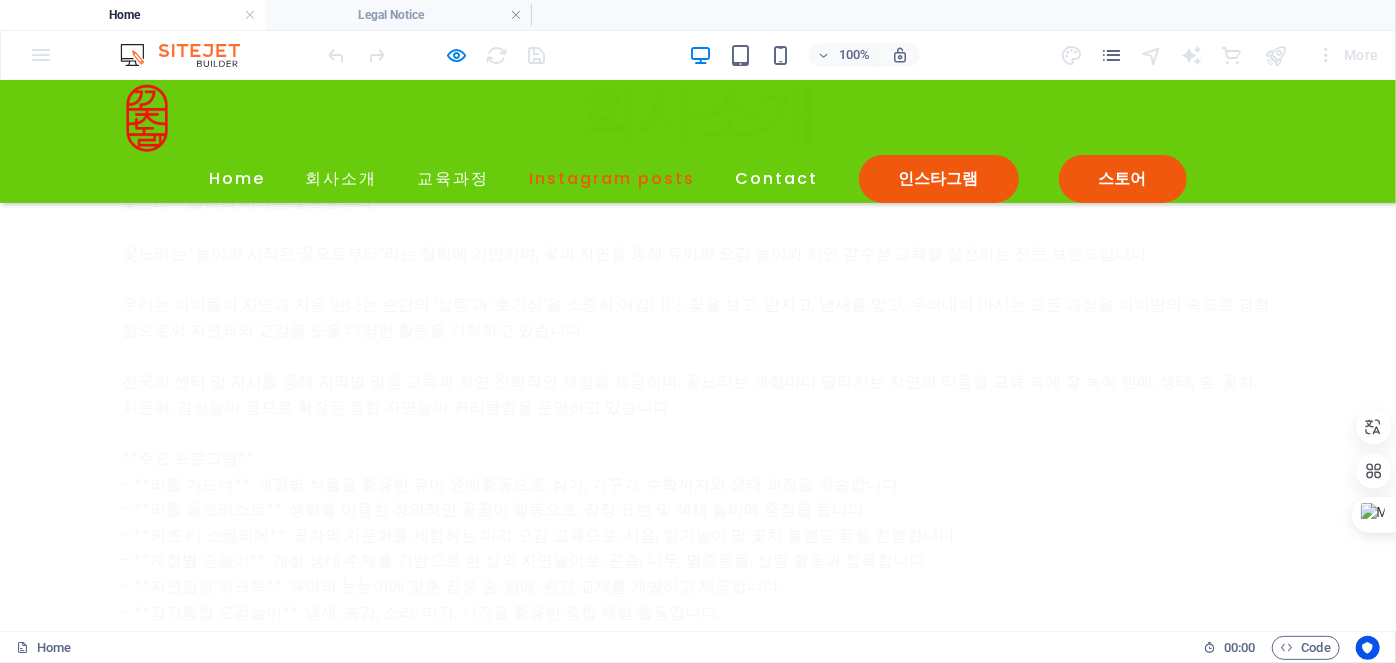 scroll, scrollTop: 4528, scrollLeft: 0, axis: vertical 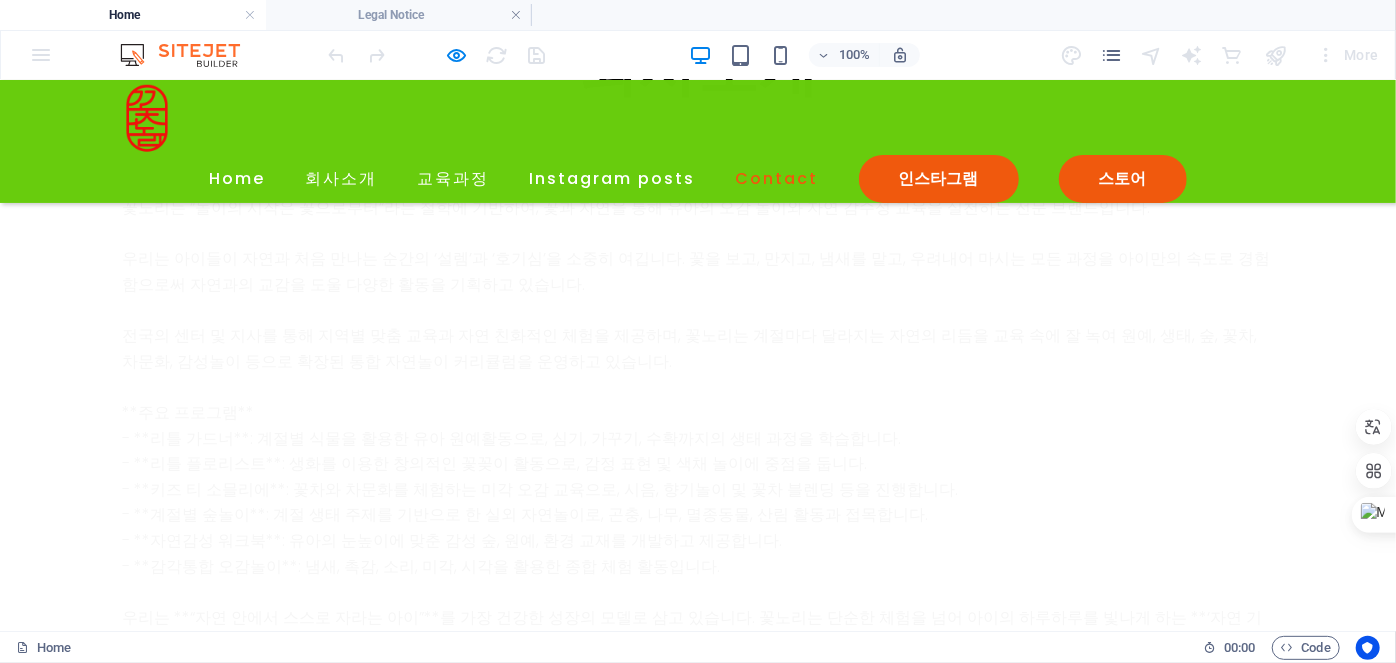 click on "Contact" at bounding box center [777, 178] 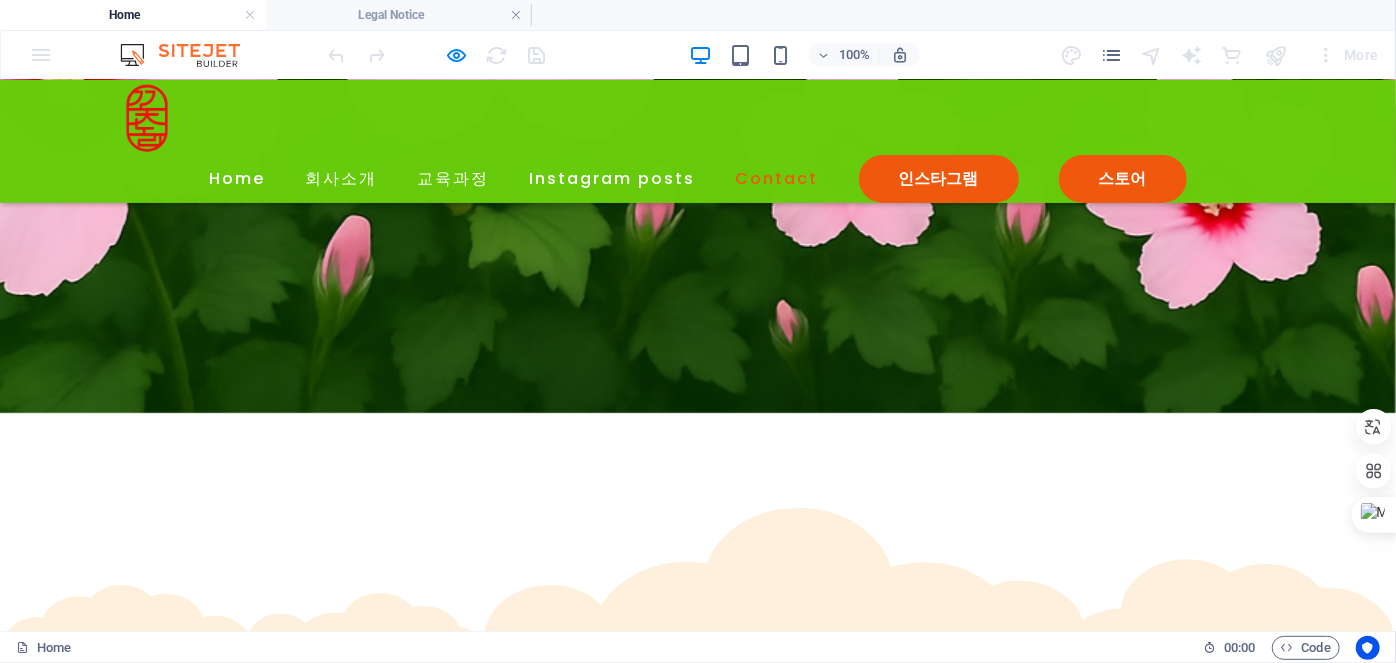 scroll, scrollTop: 3829, scrollLeft: 0, axis: vertical 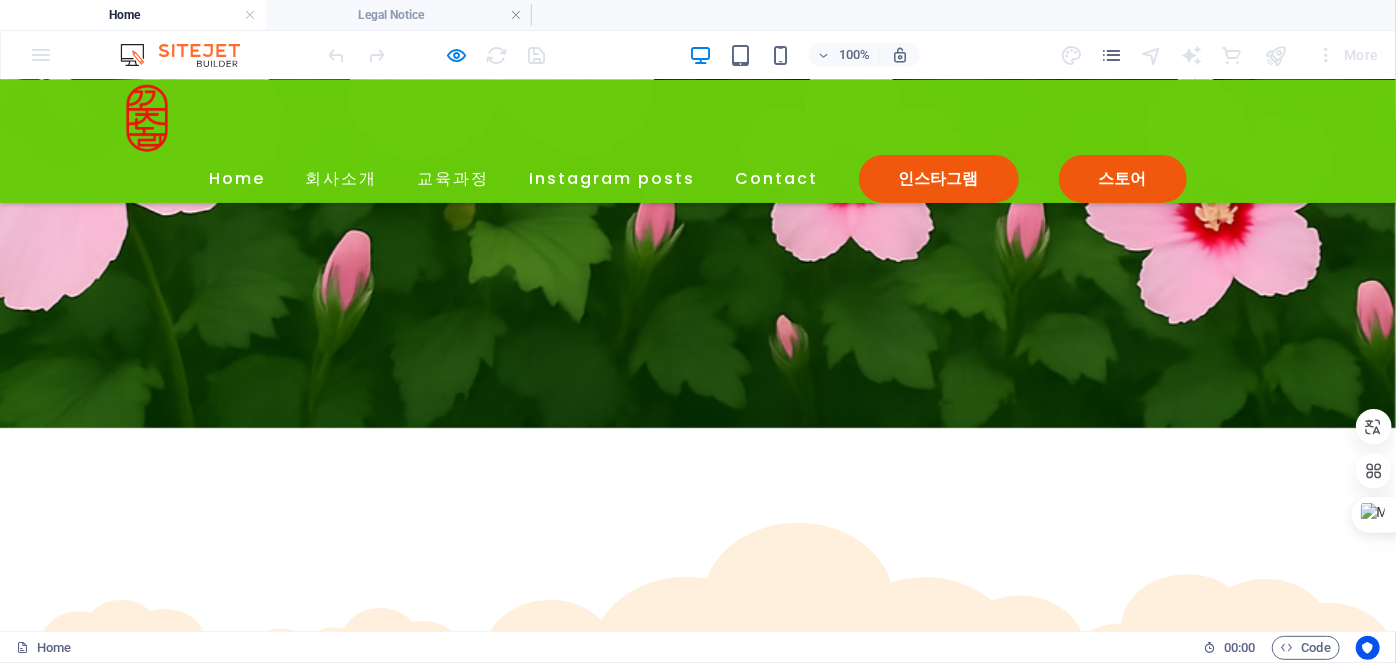 click at bounding box center (147, 116) 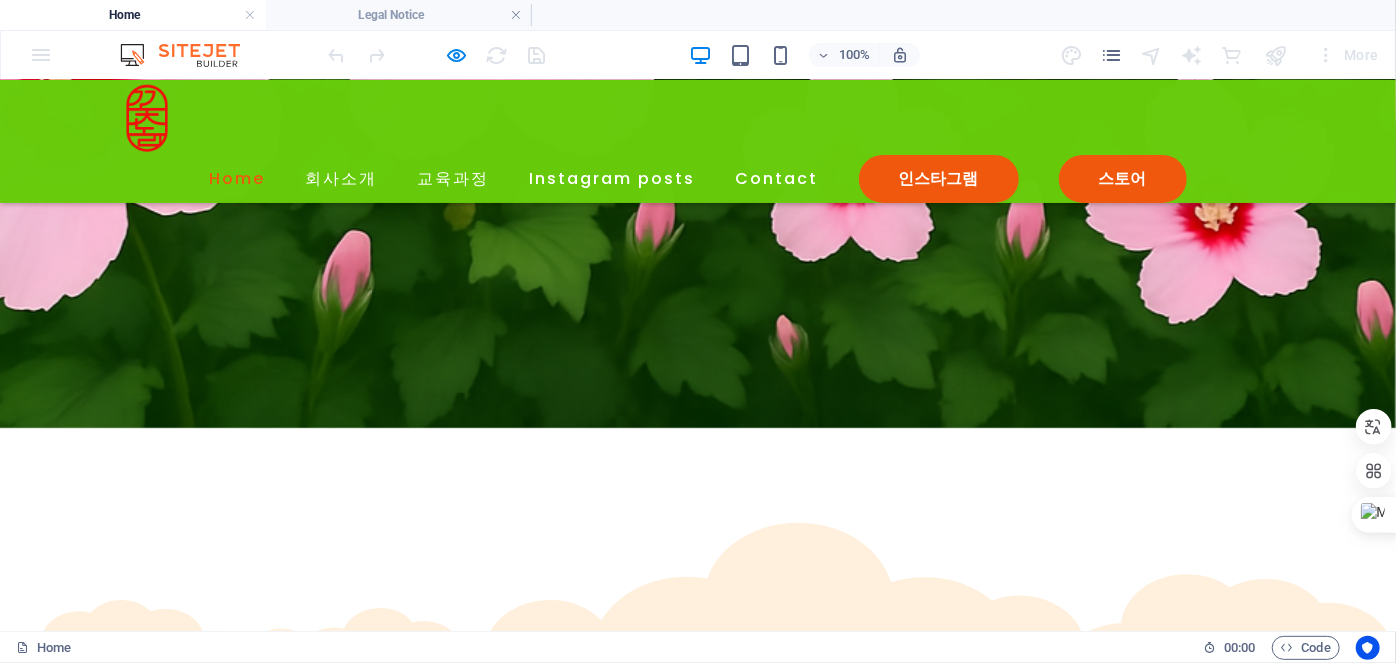 click on "Home" at bounding box center [238, 178] 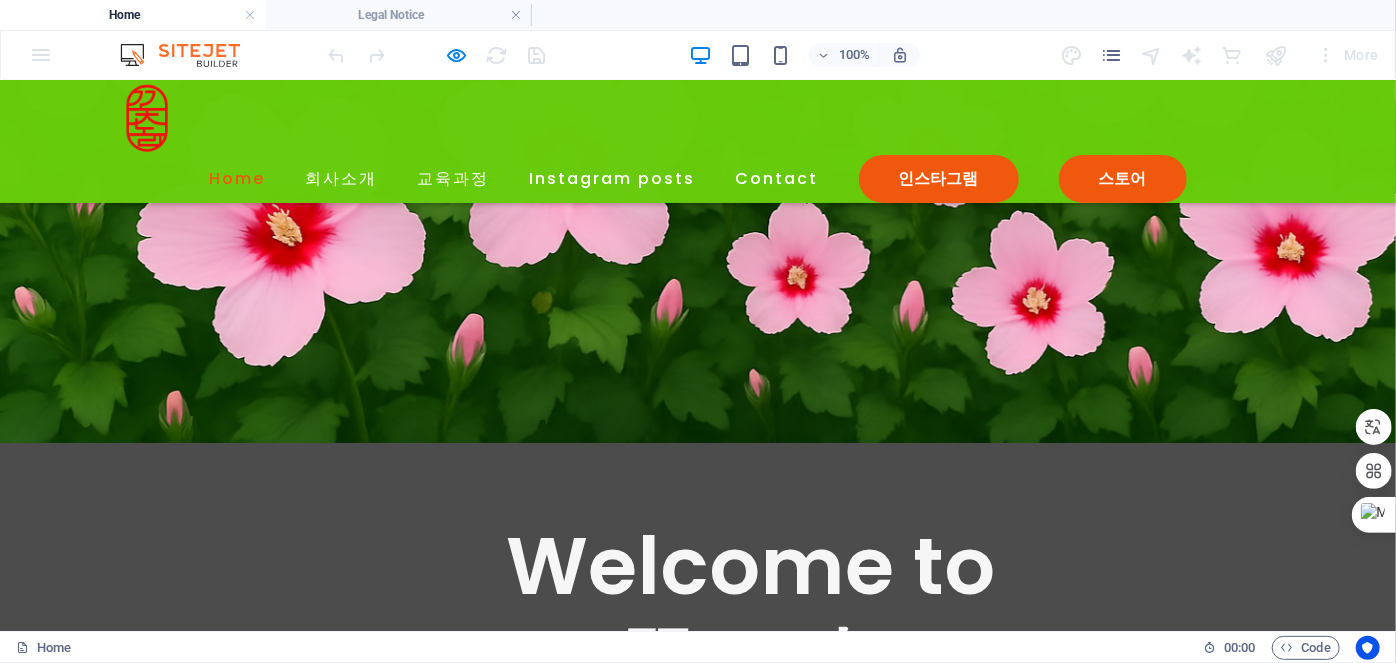 scroll, scrollTop: 0, scrollLeft: 0, axis: both 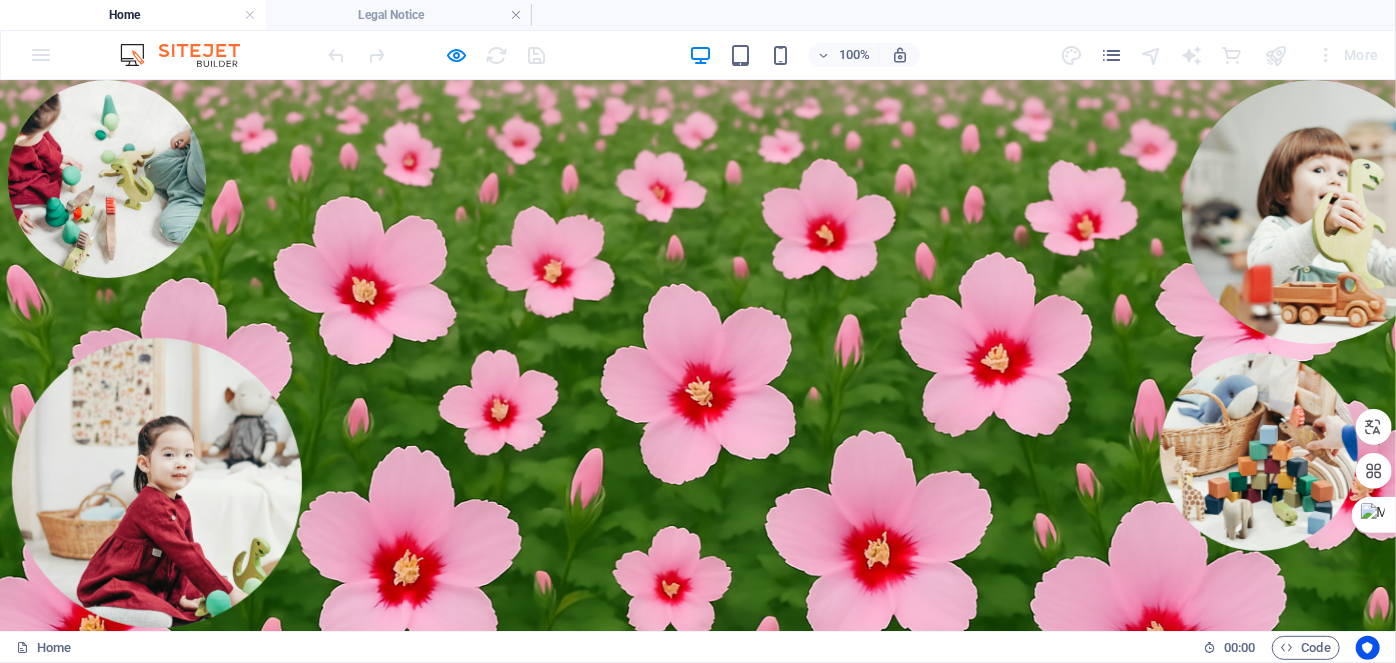 click at bounding box center [147, 1092] 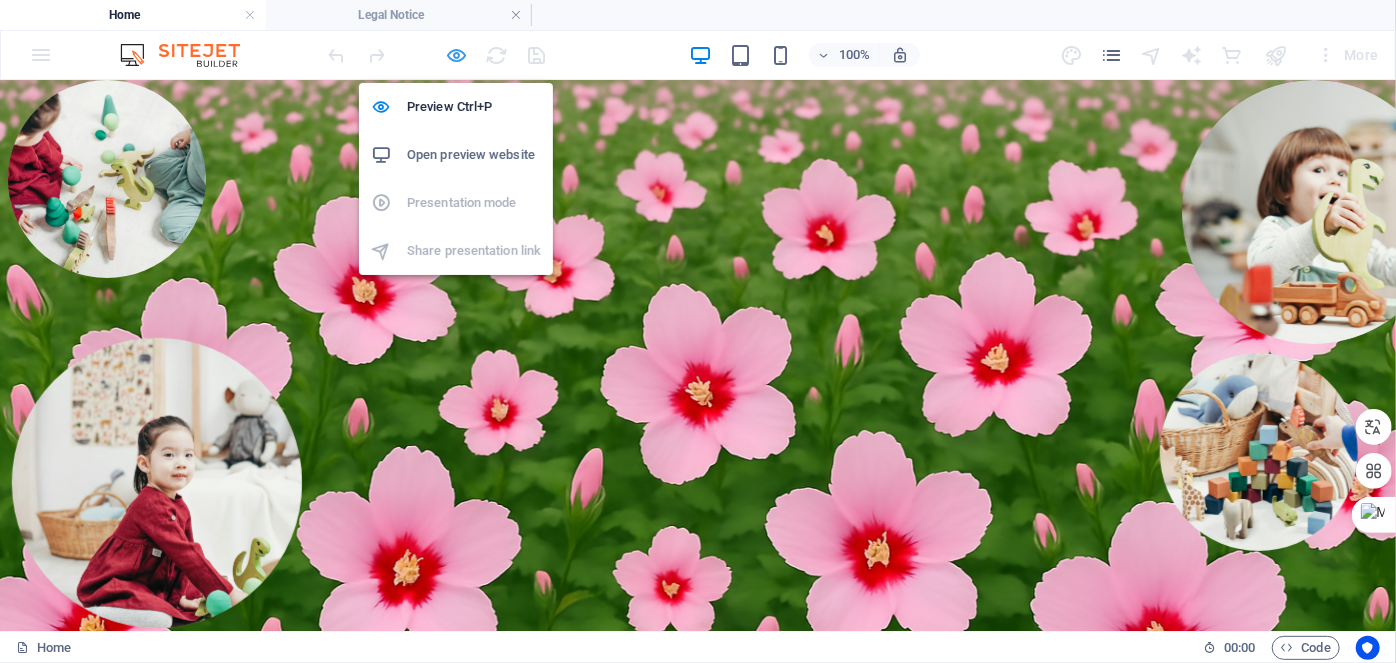 click at bounding box center (457, 55) 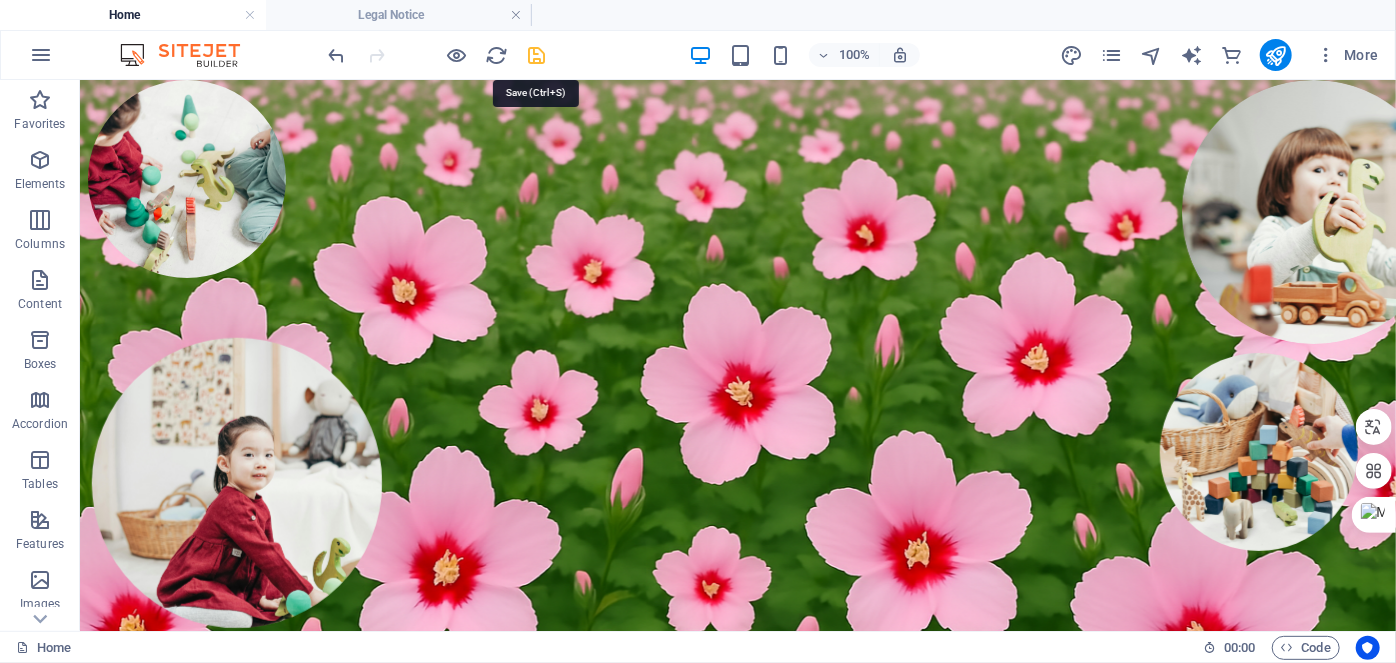 click at bounding box center (537, 55) 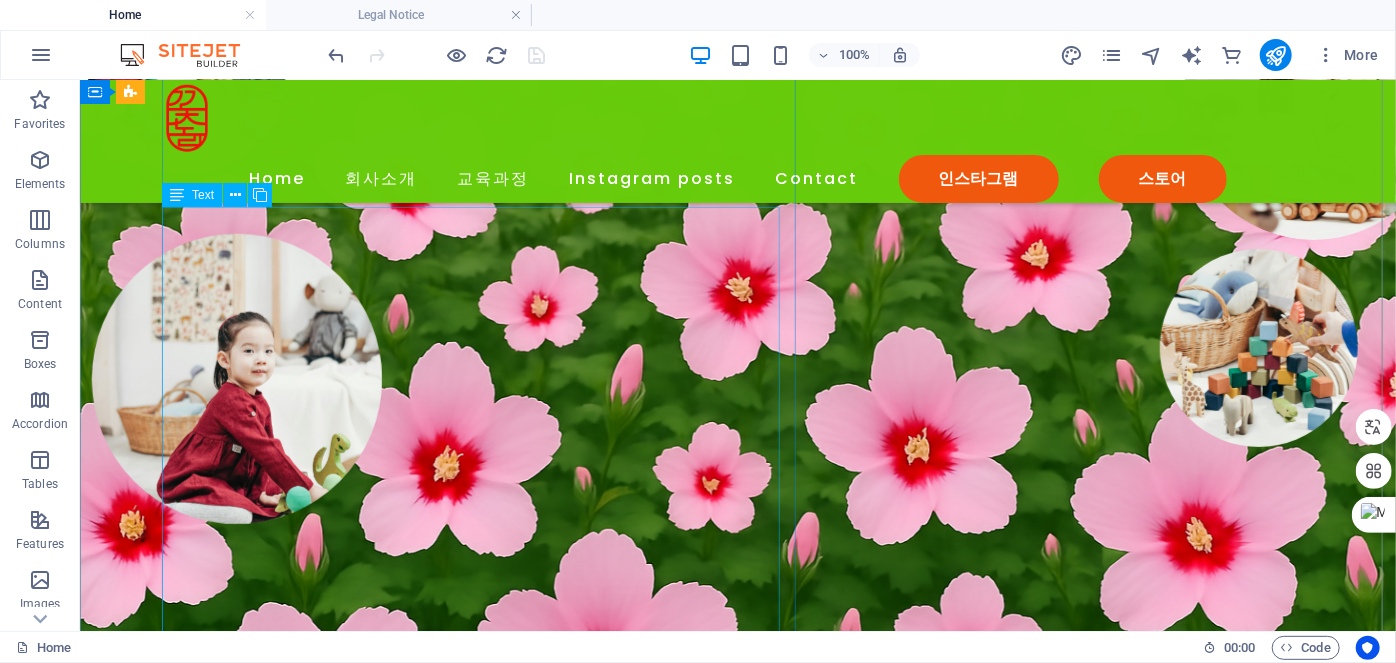 scroll, scrollTop: 0, scrollLeft: 0, axis: both 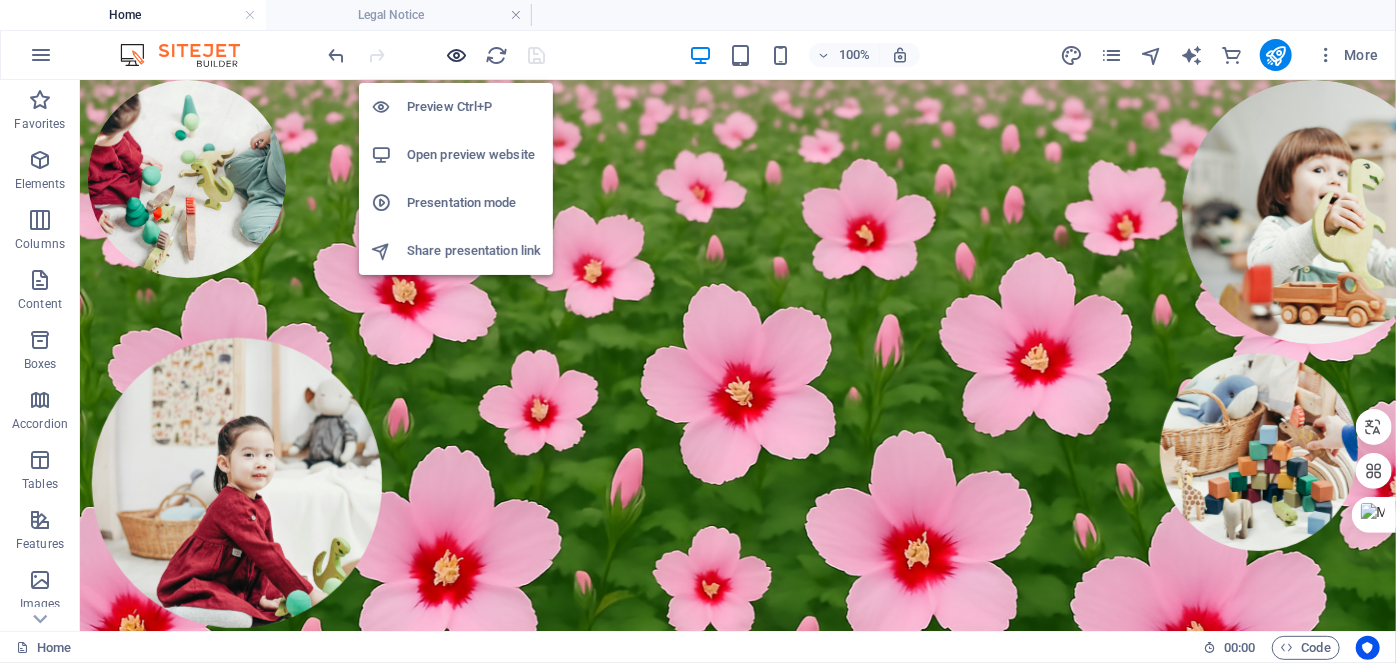 click at bounding box center (457, 55) 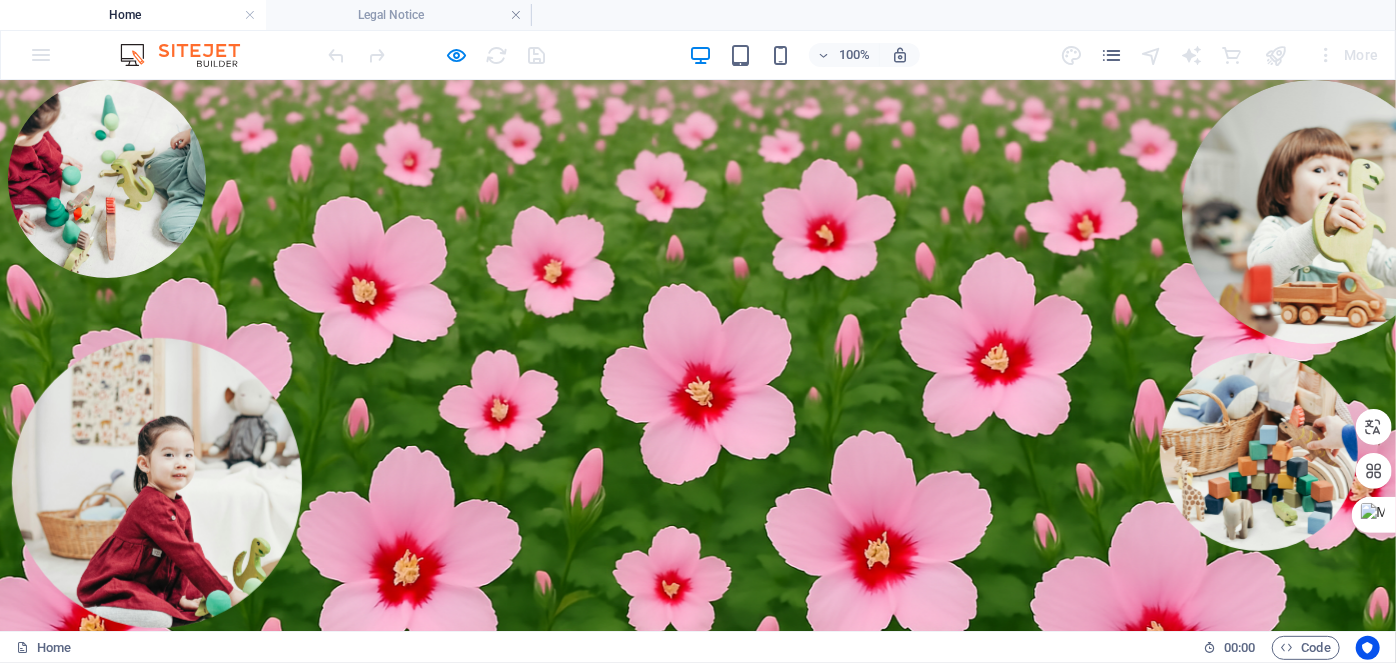 click on "Home" at bounding box center [238, 1154] 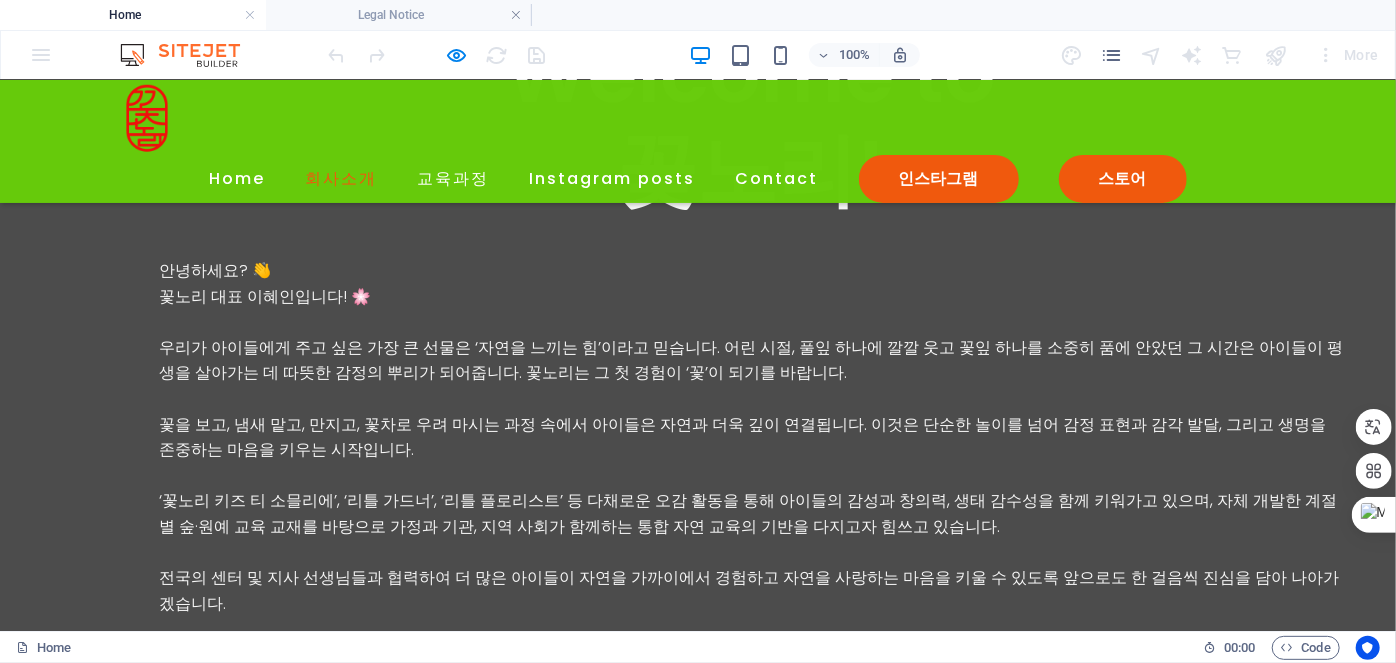 scroll, scrollTop: 1043, scrollLeft: 0, axis: vertical 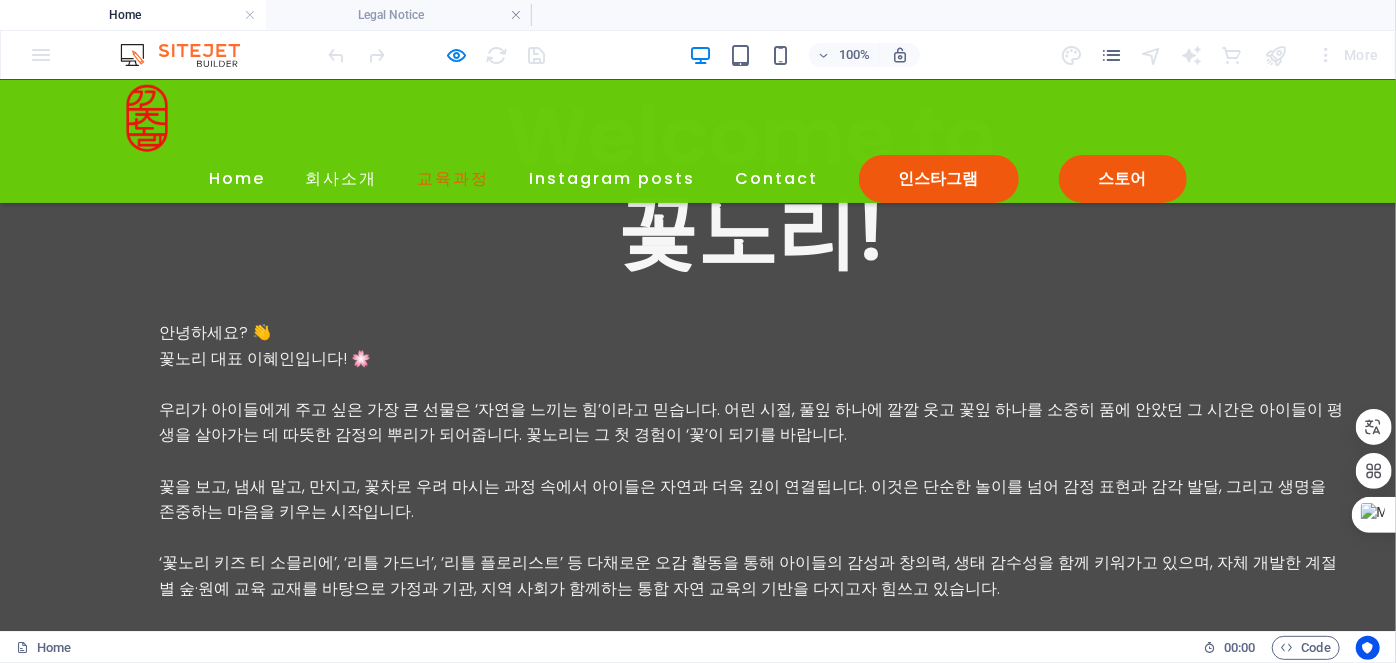 click on "교육과정" at bounding box center (454, 178) 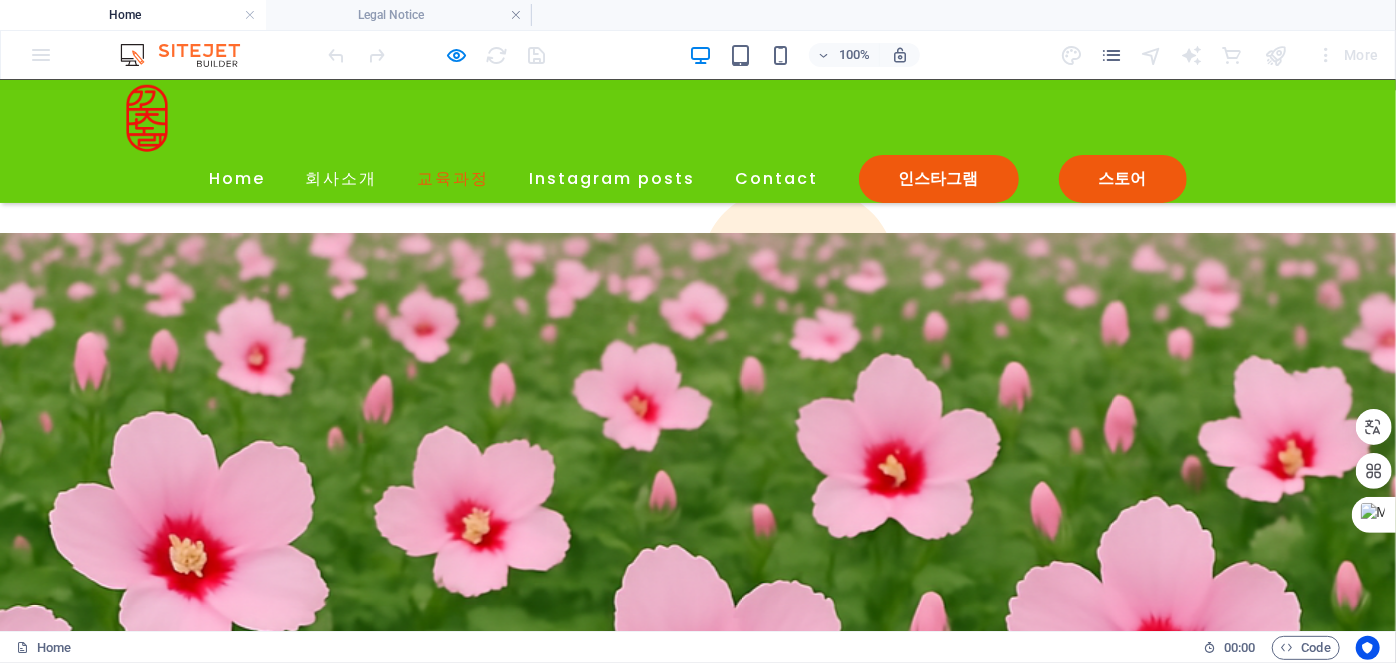 scroll, scrollTop: 2536, scrollLeft: 0, axis: vertical 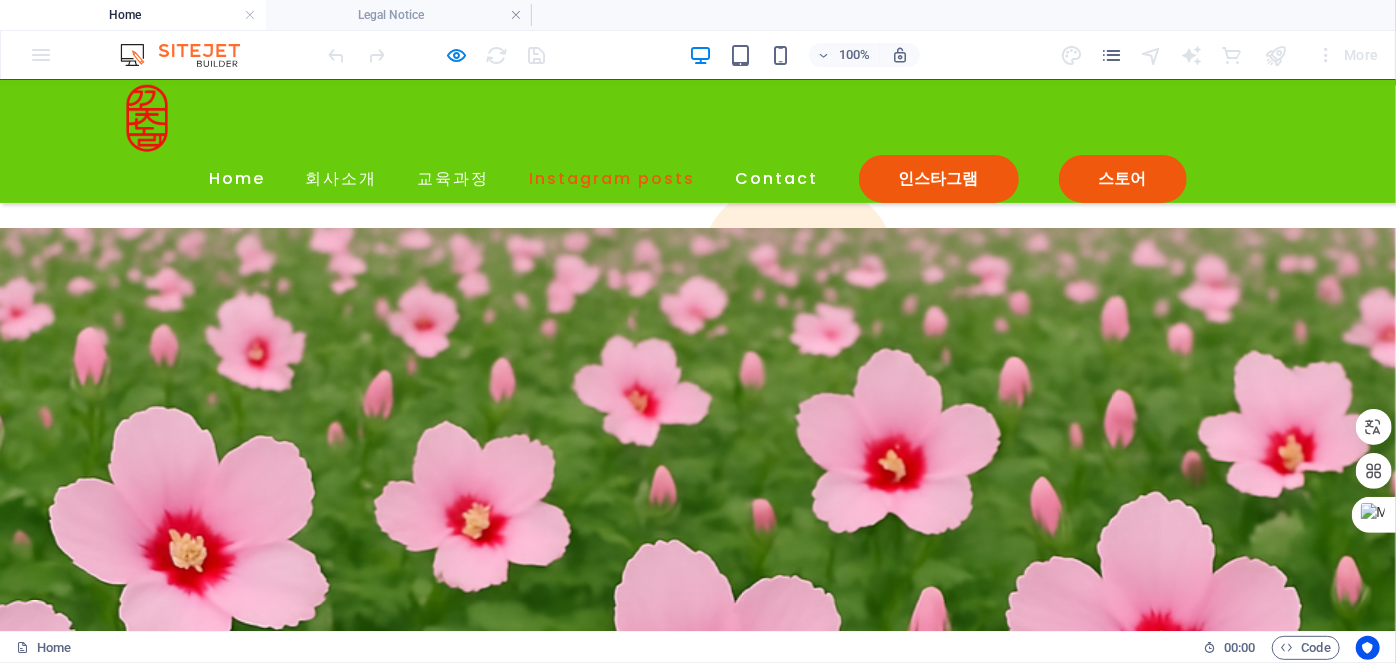 click on "Instagram posts" at bounding box center (613, 178) 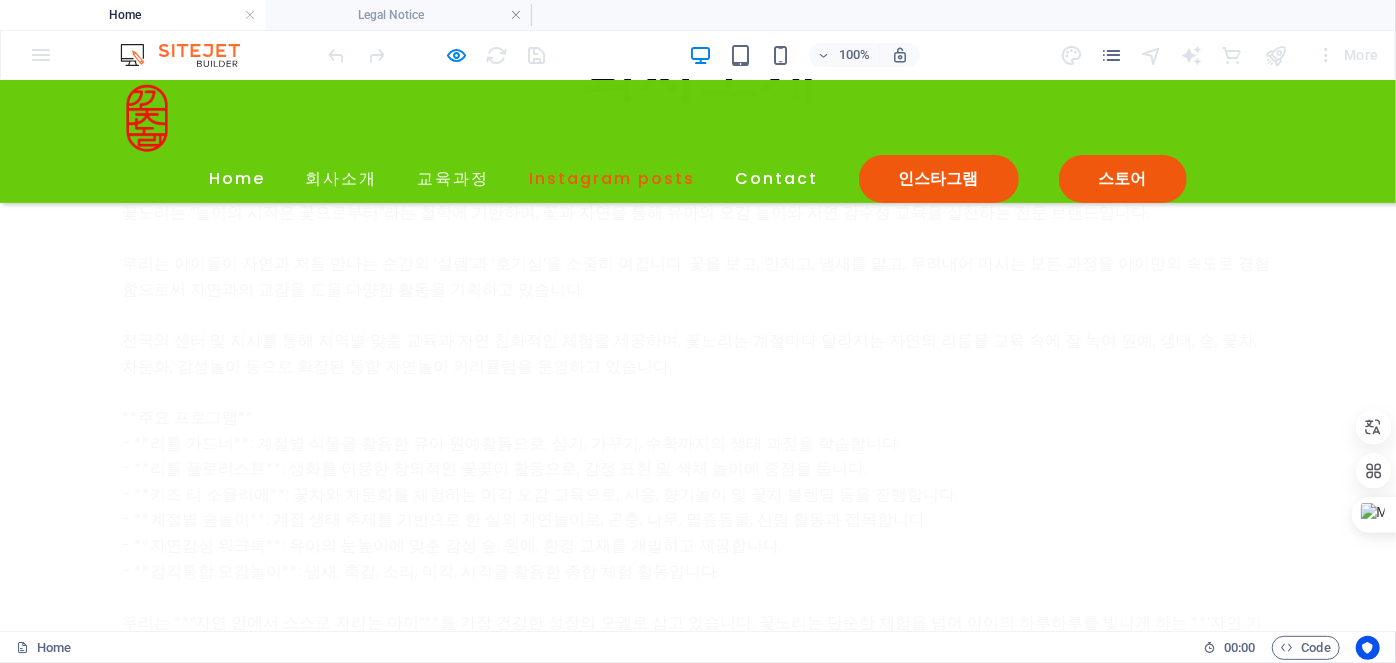 scroll, scrollTop: 4528, scrollLeft: 0, axis: vertical 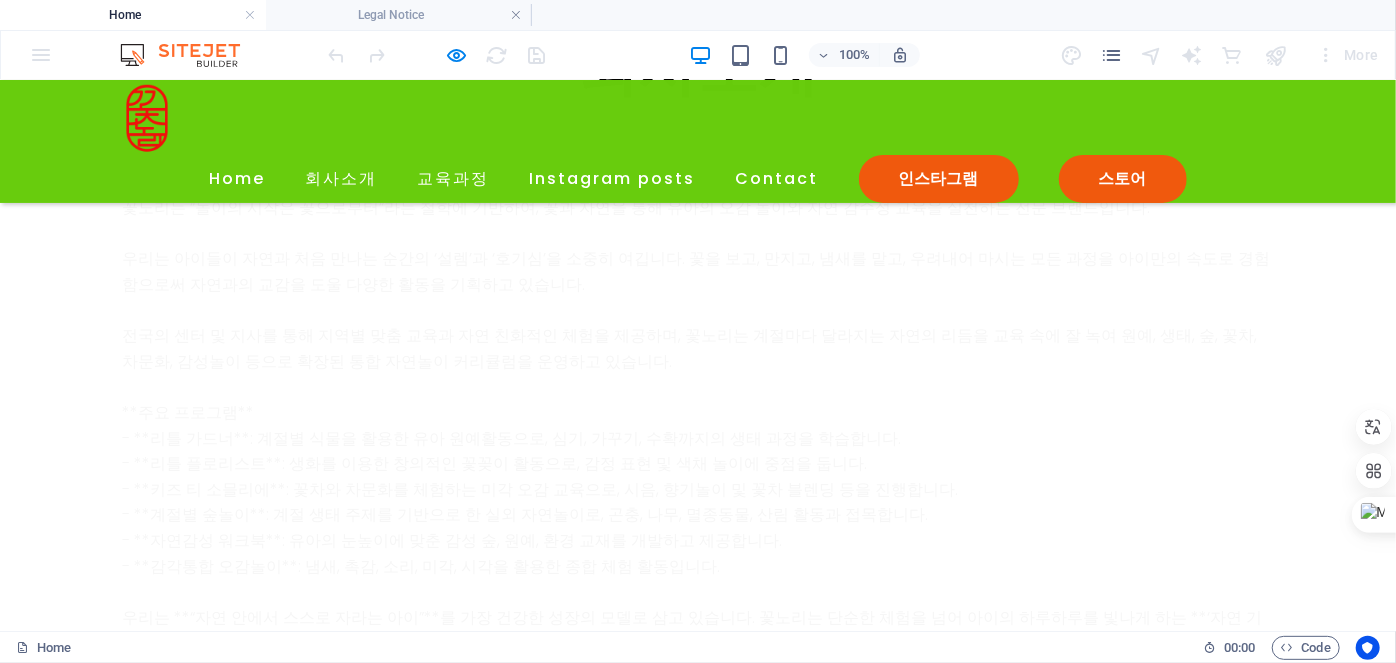 click at bounding box center (549, 5453) 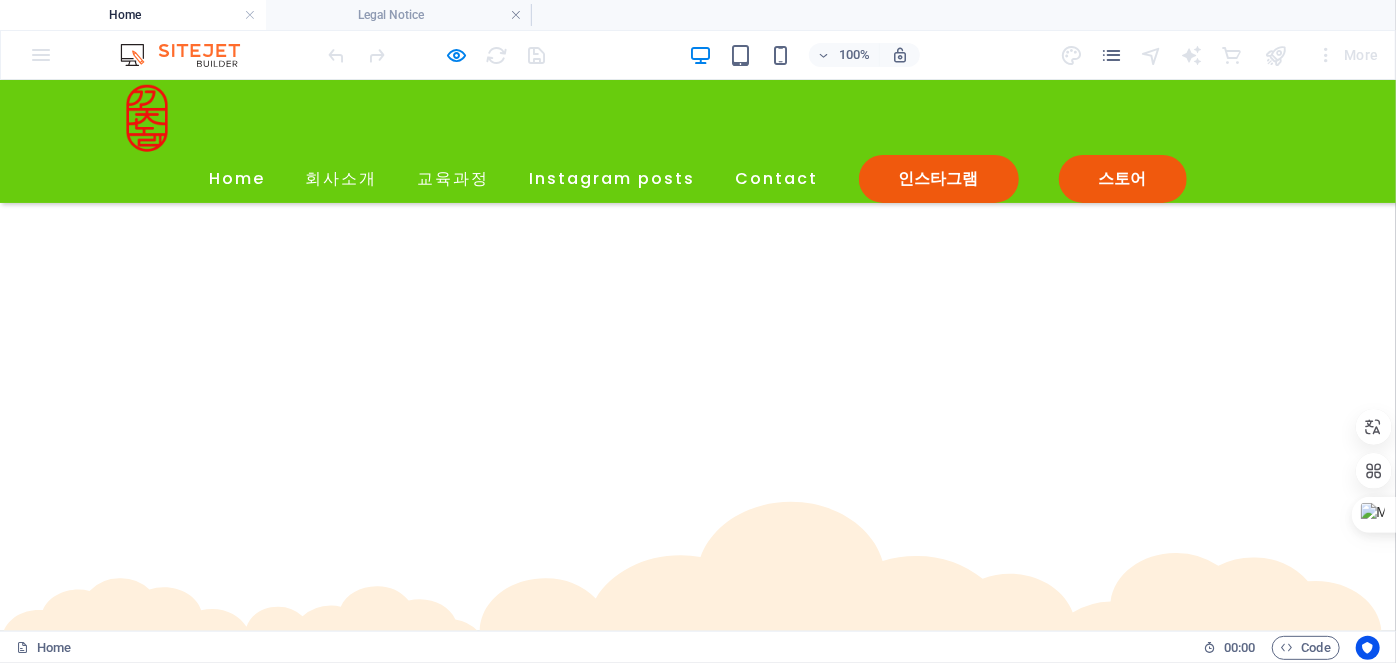 click at bounding box center [0, -3778] 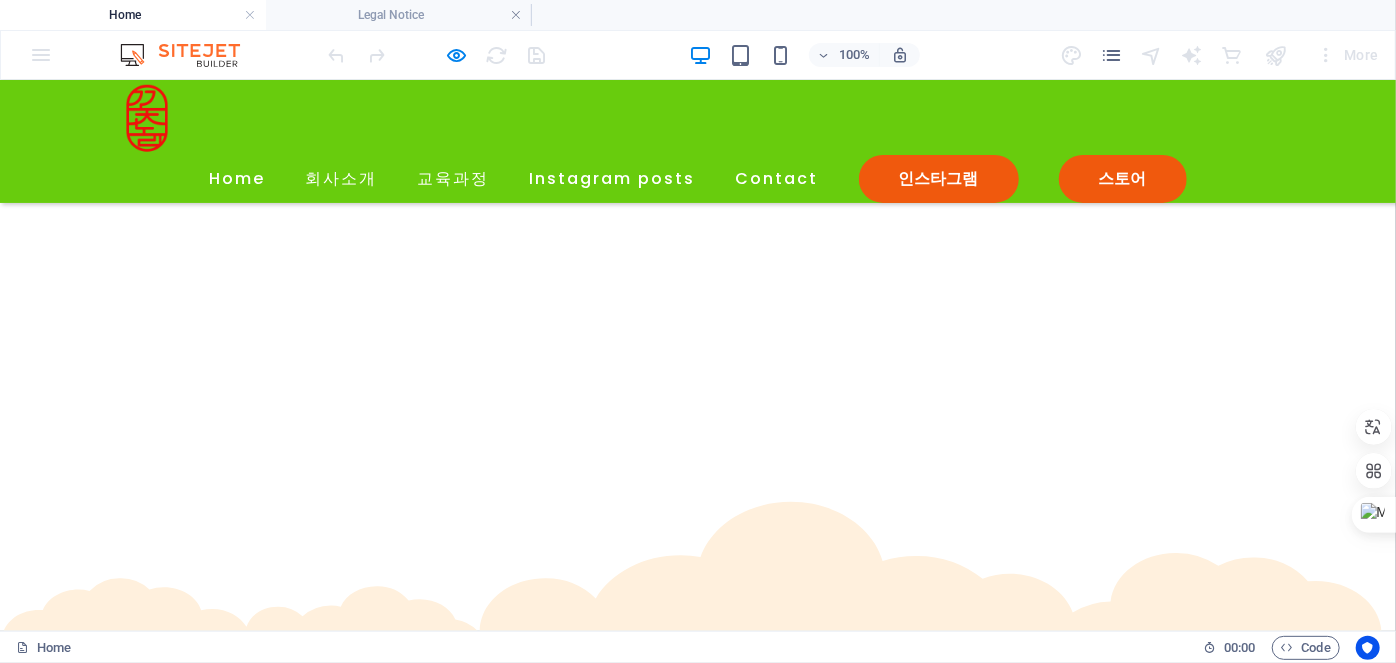 click at bounding box center (0, -3778) 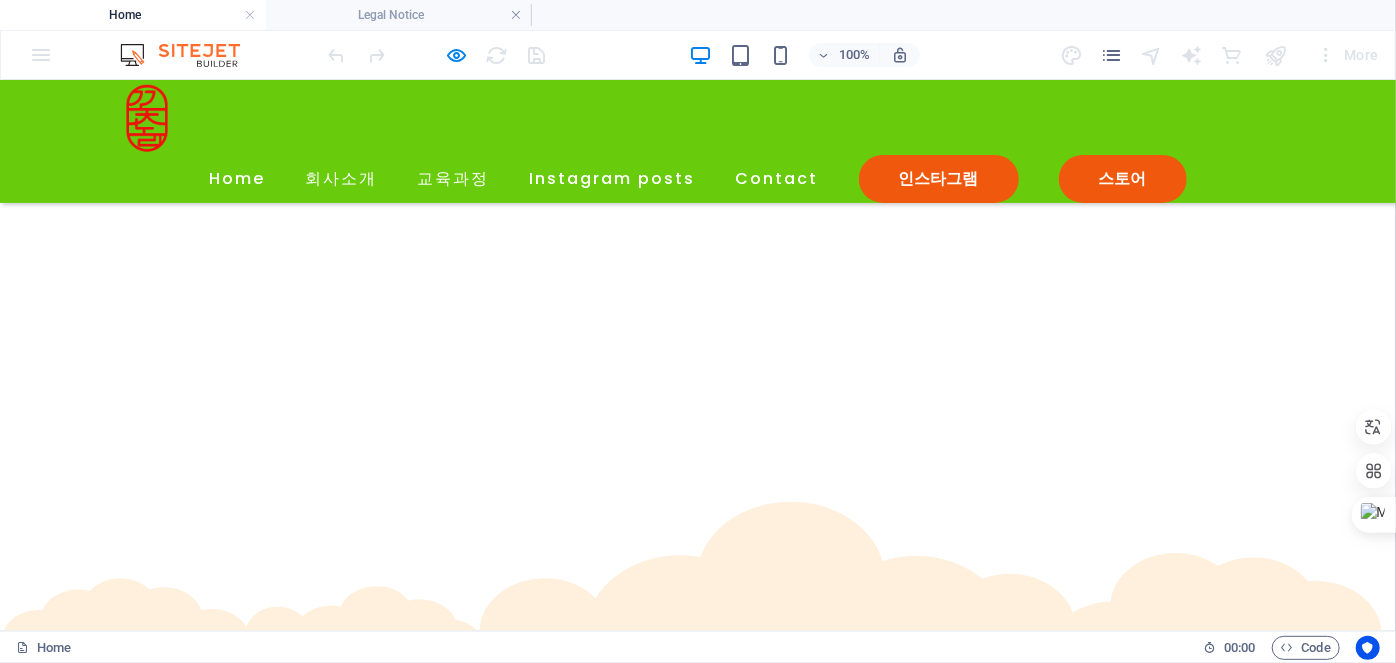 click at bounding box center [0, -3778] 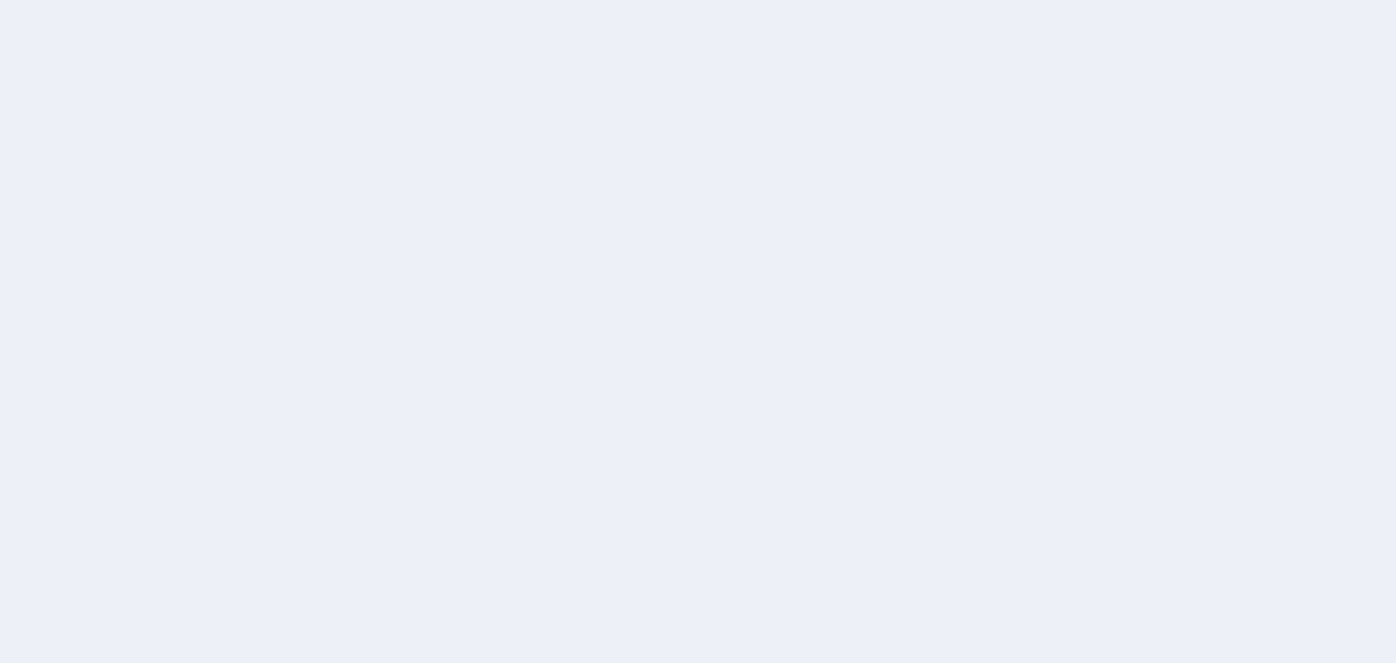 scroll, scrollTop: 0, scrollLeft: 0, axis: both 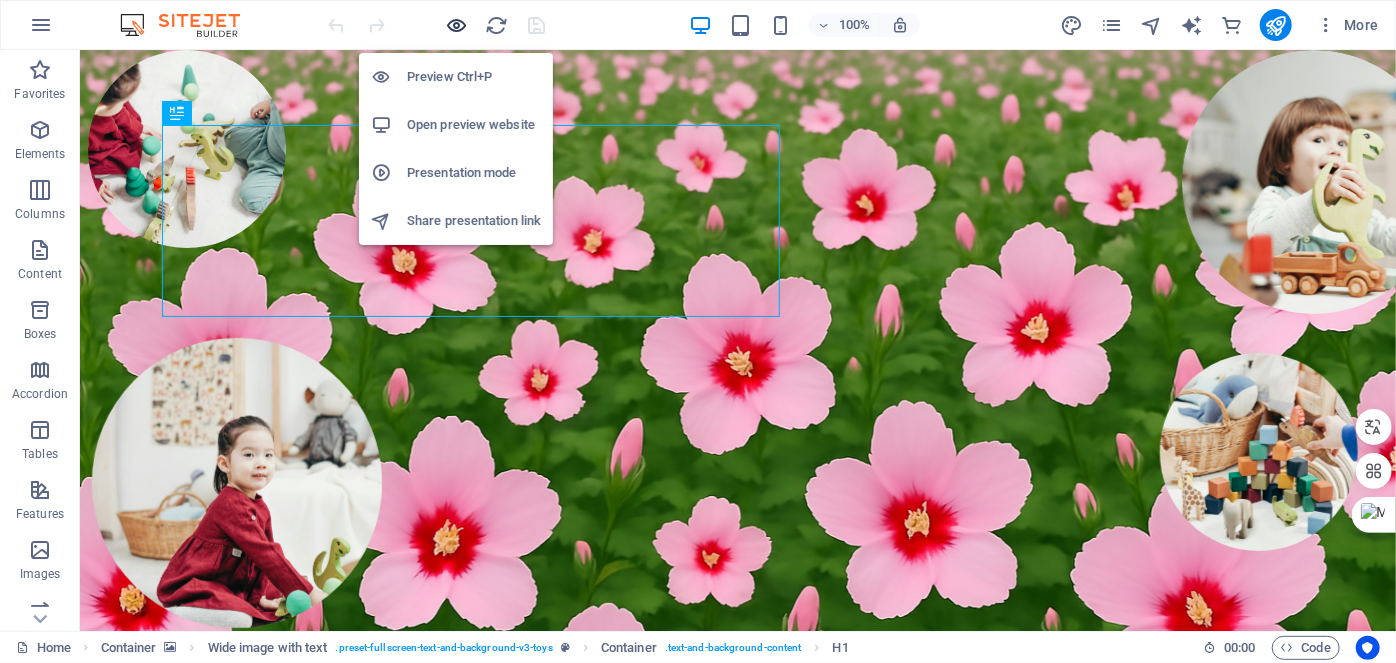 click at bounding box center (457, 25) 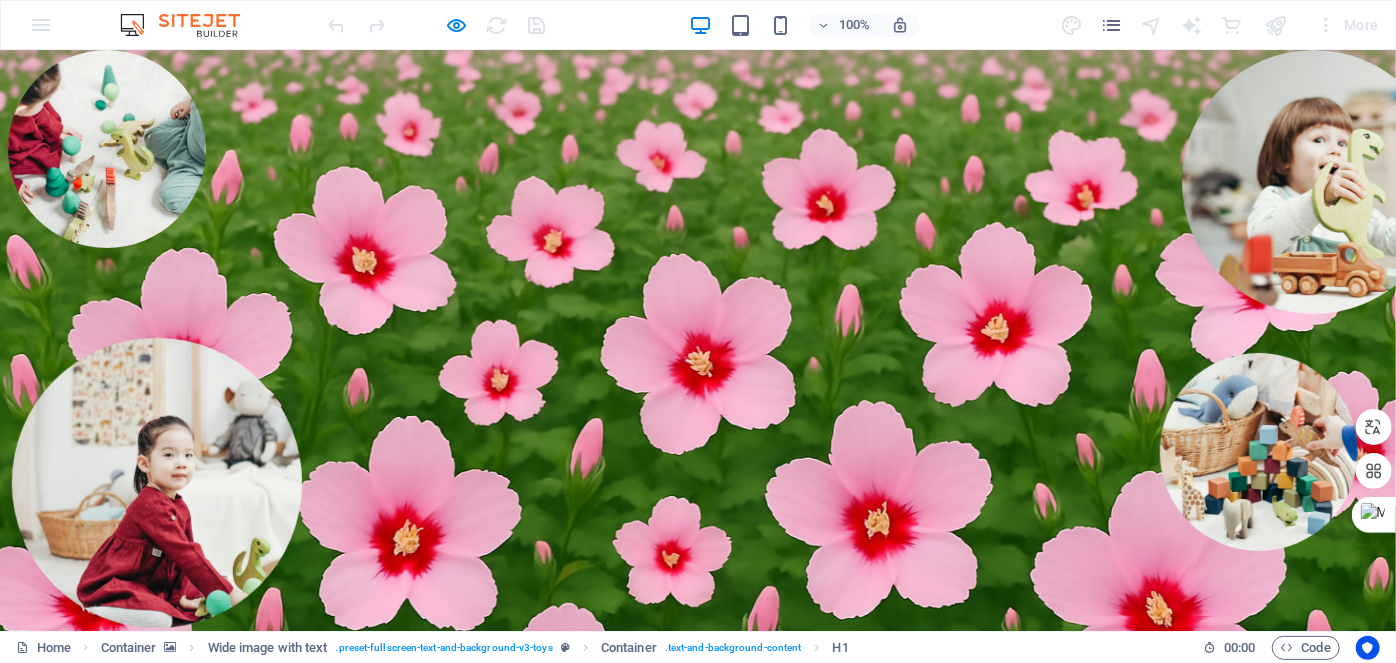 click on "Instagram posts" at bounding box center (613, 1124) 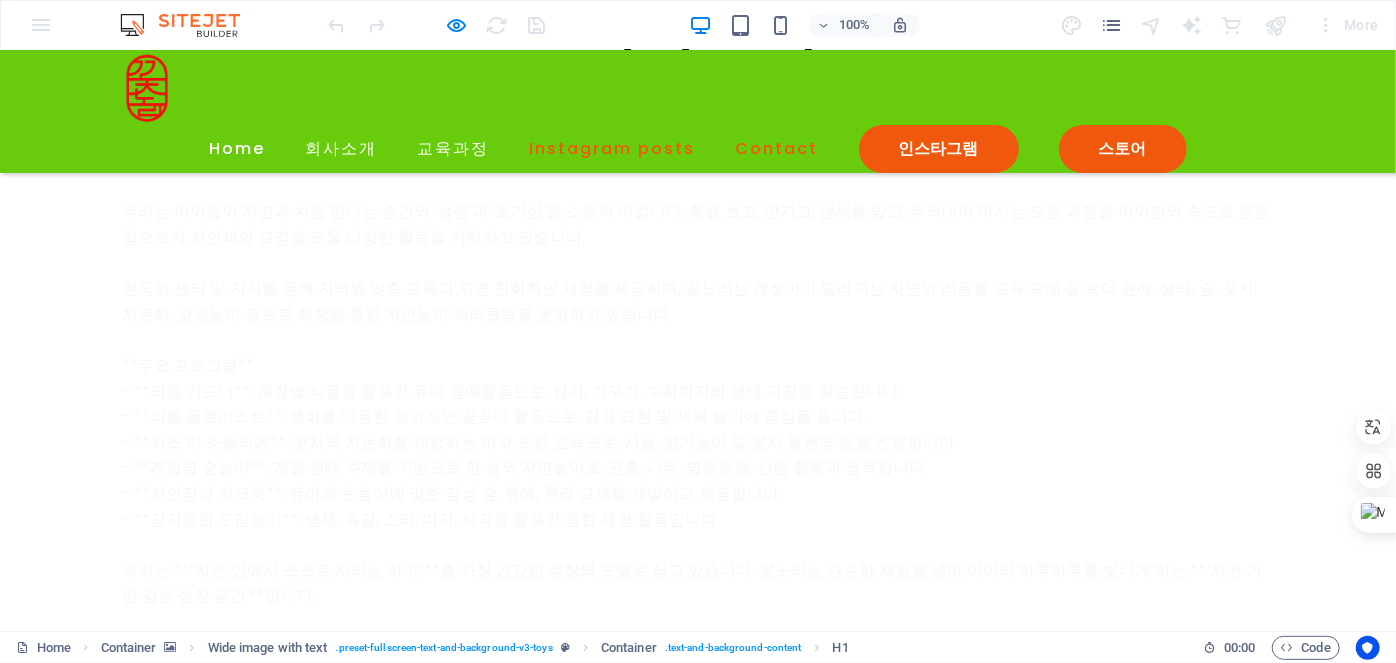 scroll, scrollTop: 4528, scrollLeft: 0, axis: vertical 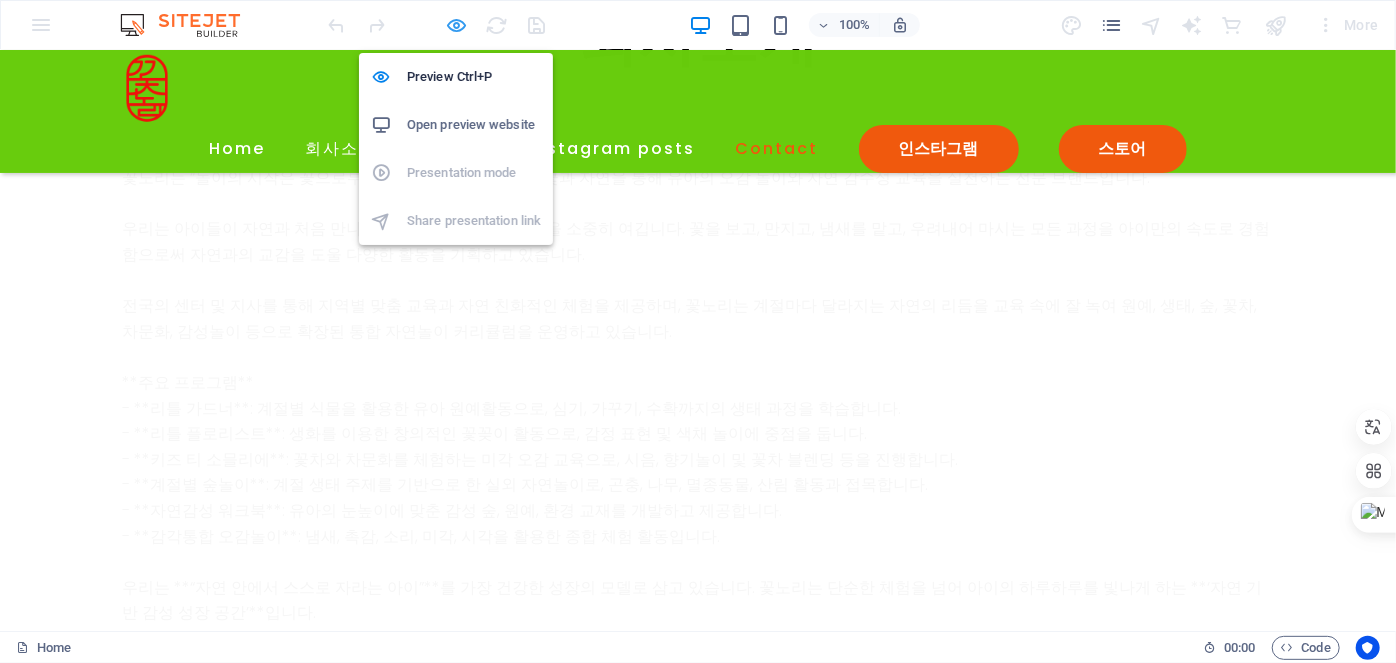 click at bounding box center [457, 25] 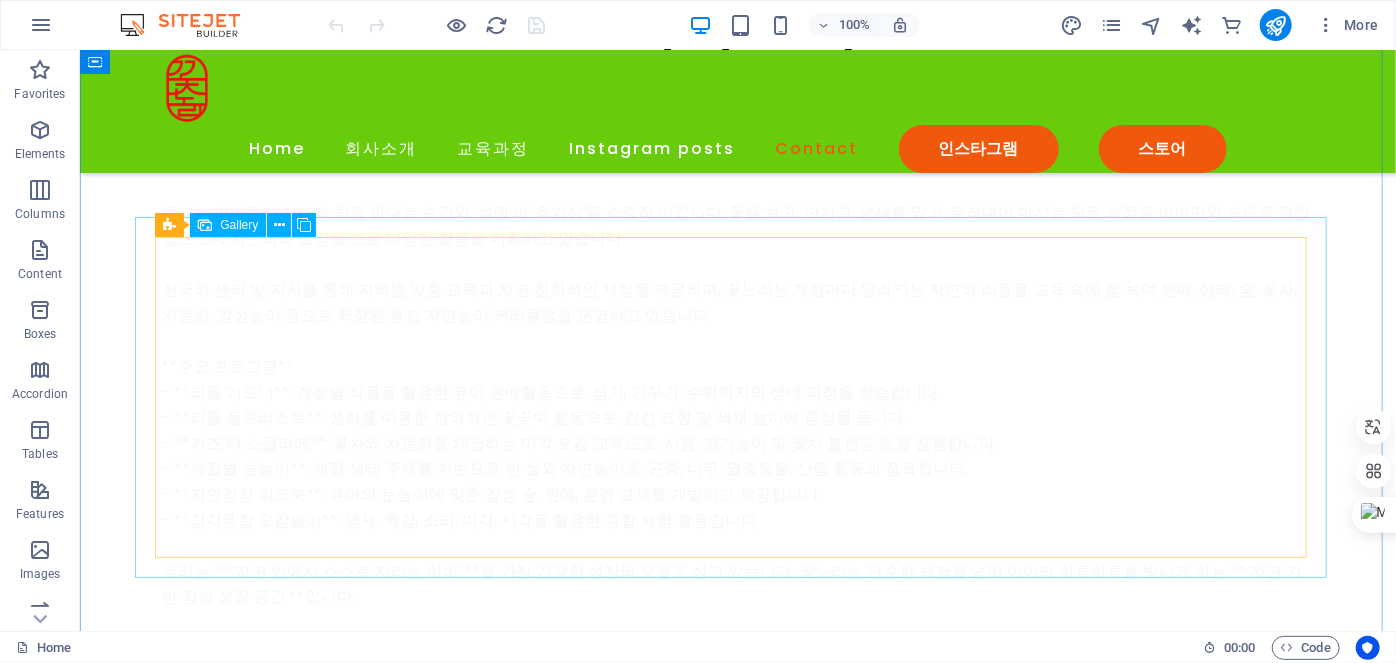 click on "Gallery" at bounding box center (239, 225) 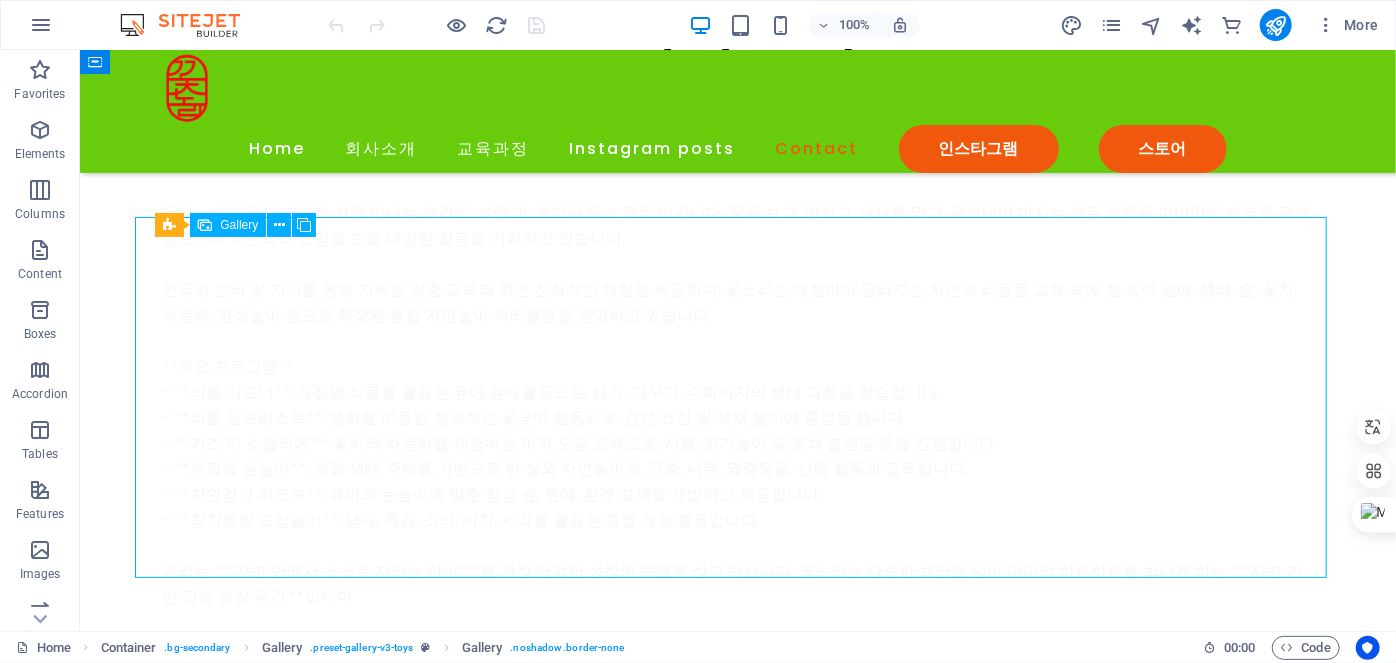 click on "Gallery" at bounding box center [239, 225] 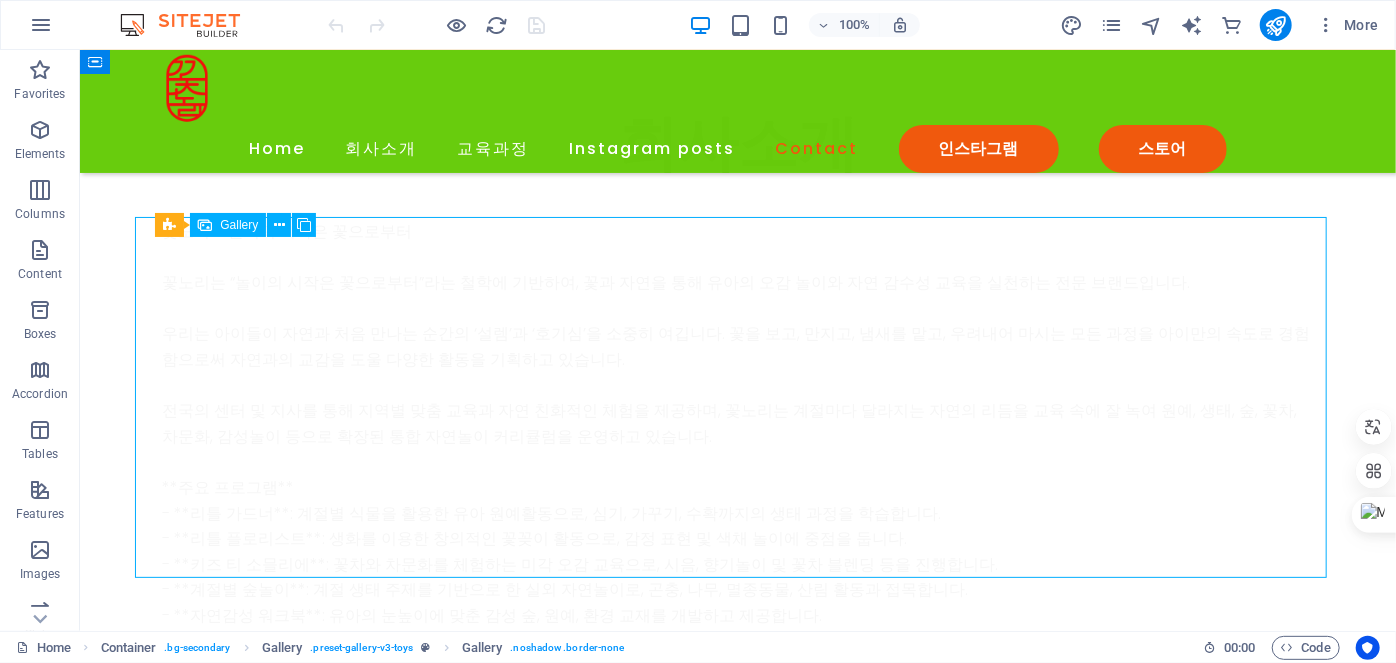 select on "6" 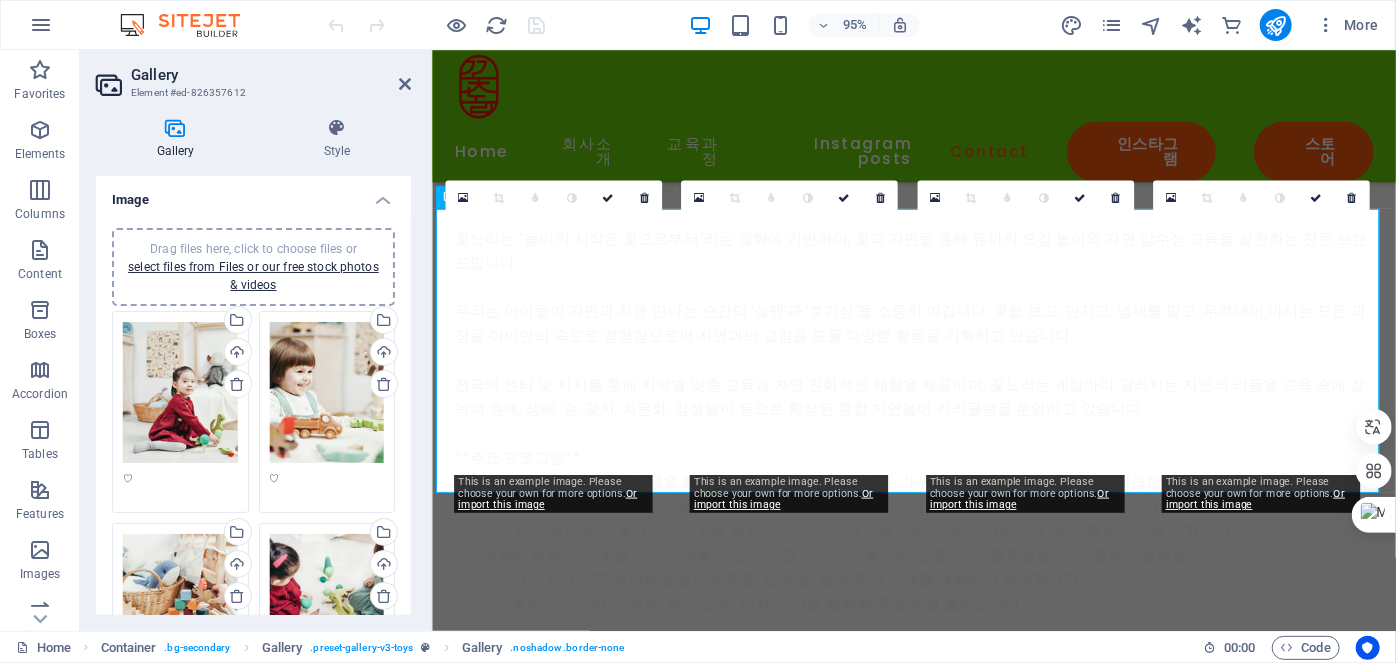 scroll, scrollTop: 4602, scrollLeft: 0, axis: vertical 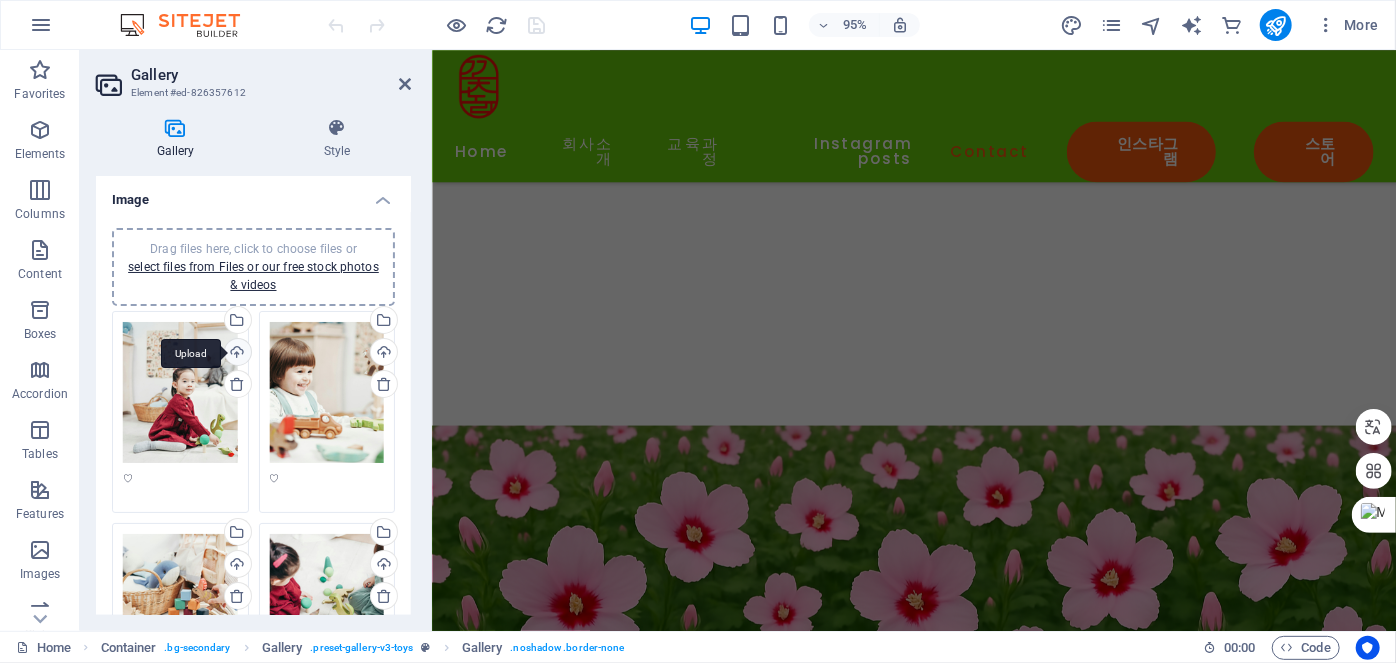 click on "Upload" at bounding box center (236, 354) 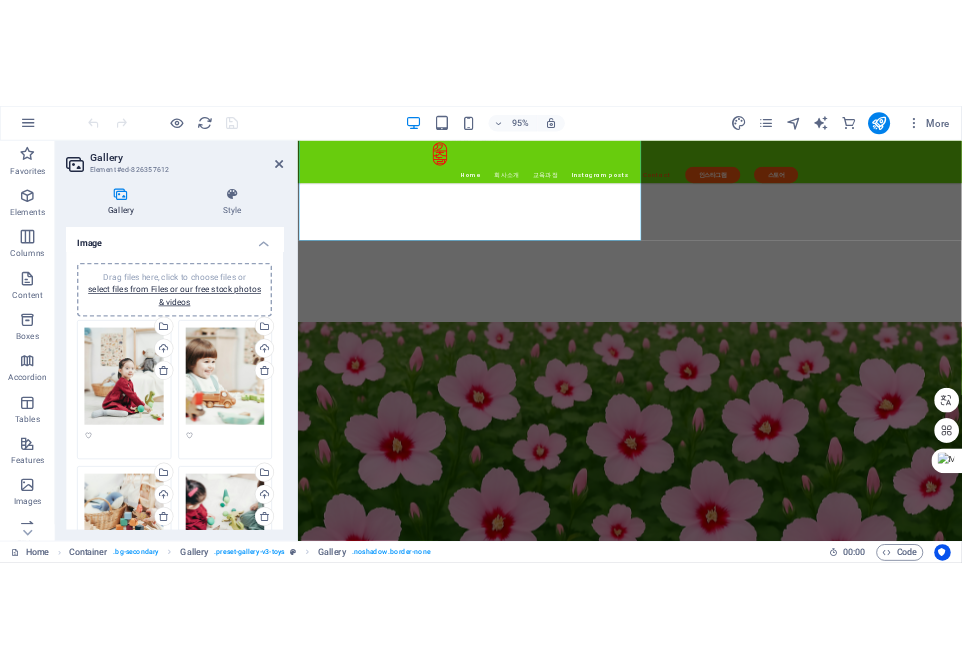 scroll, scrollTop: 4779, scrollLeft: 0, axis: vertical 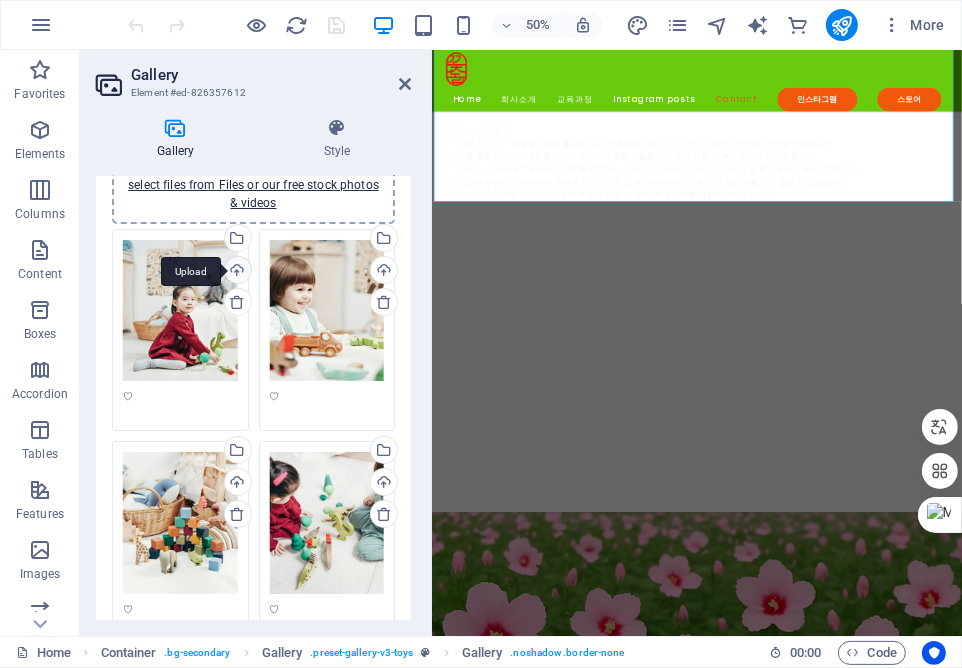 click on "Upload" at bounding box center (236, 272) 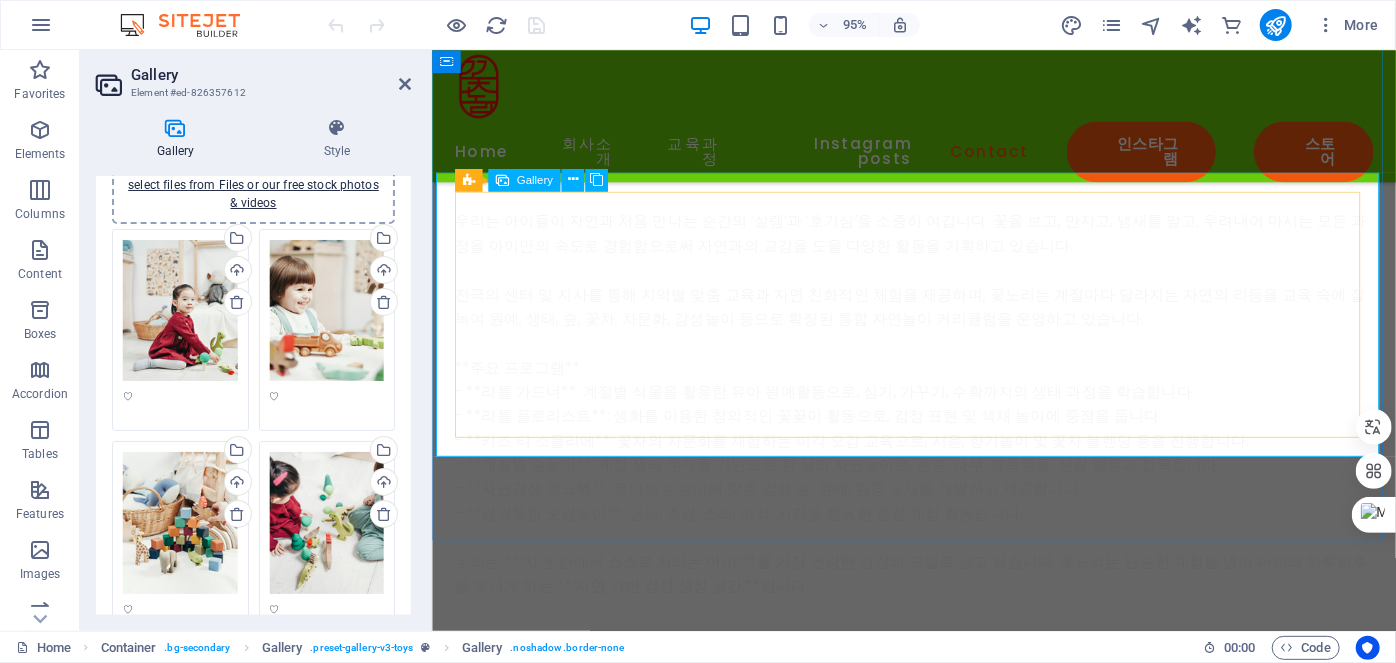 scroll, scrollTop: 4597, scrollLeft: 0, axis: vertical 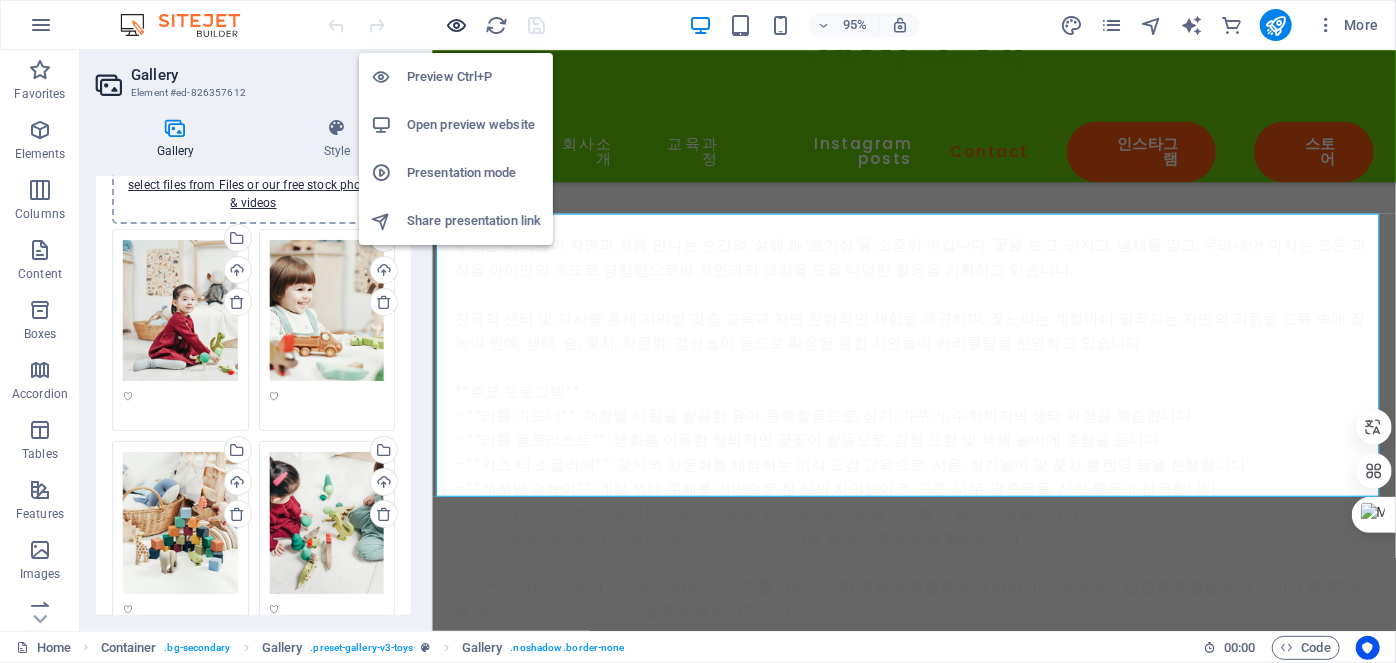 click at bounding box center (457, 25) 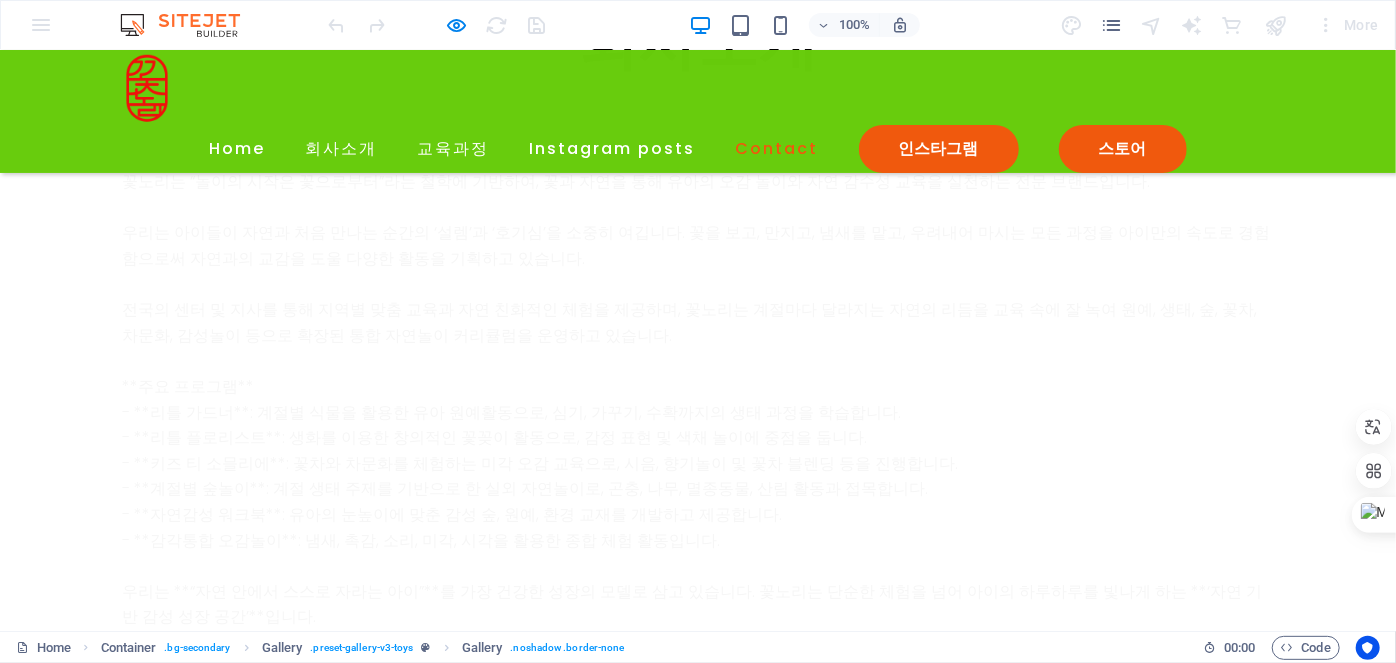 click at bounding box center [251, 5427] 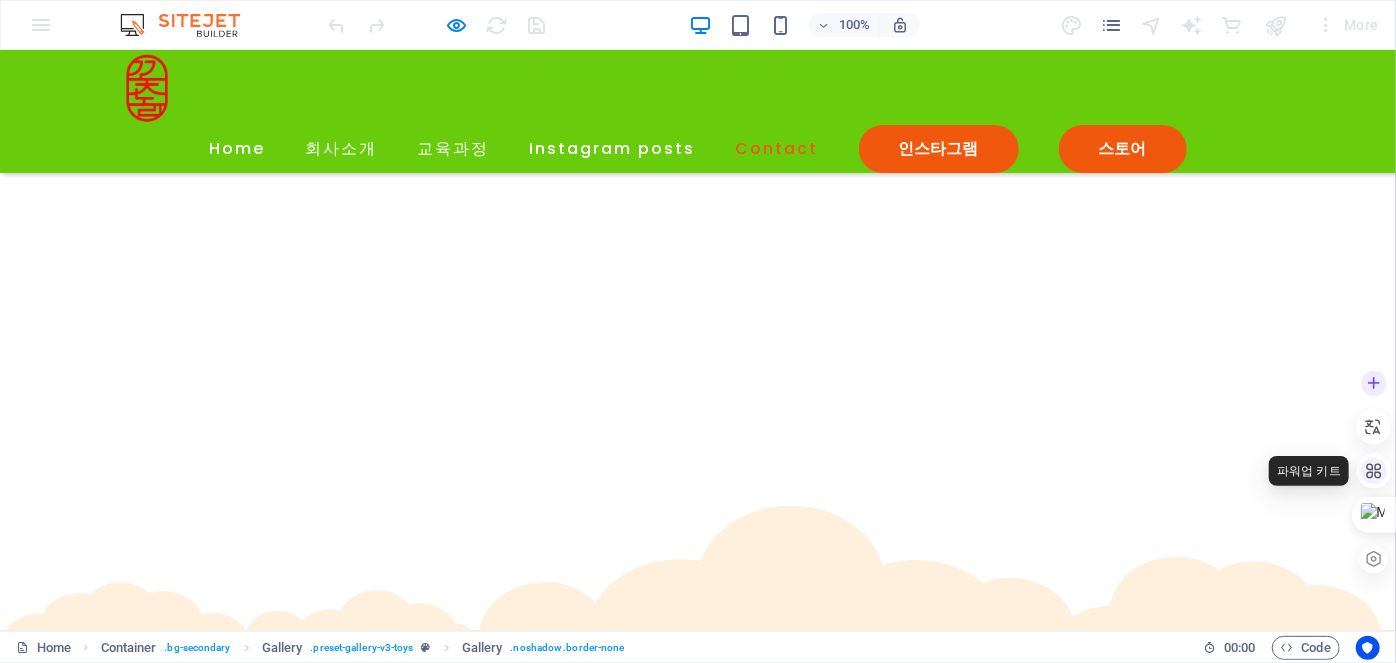 click 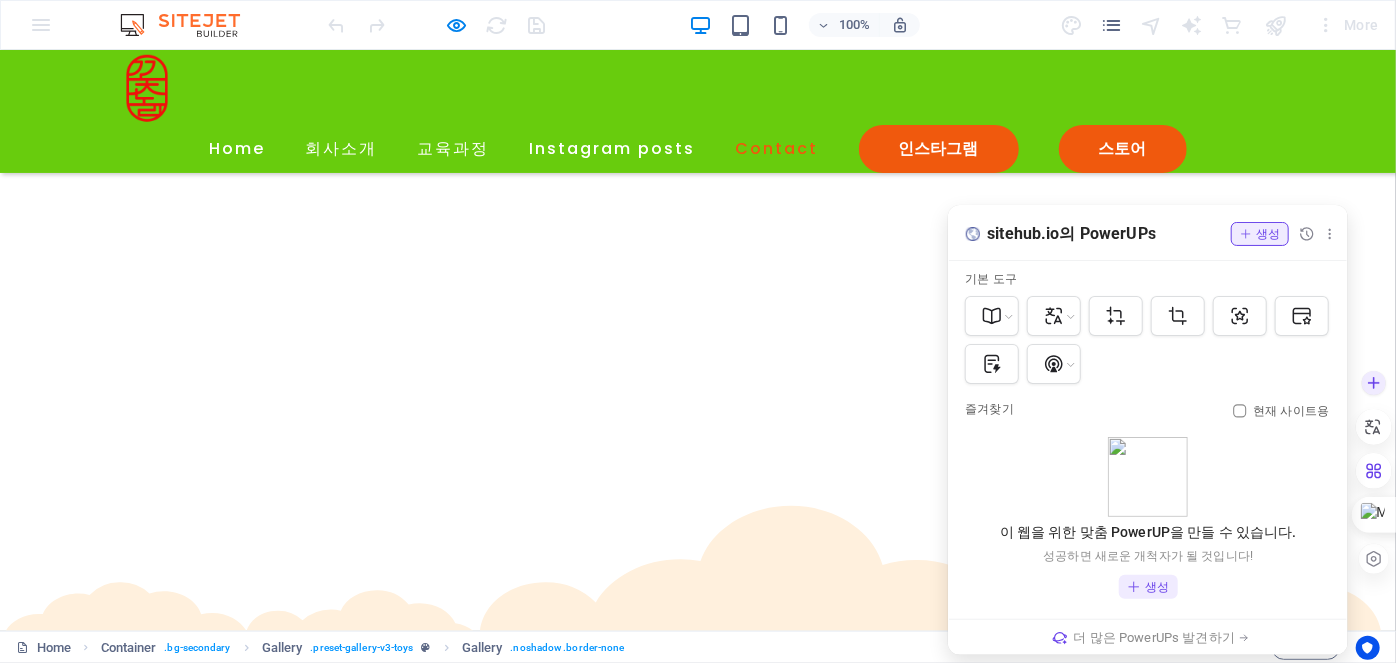 scroll, scrollTop: 0, scrollLeft: 0, axis: both 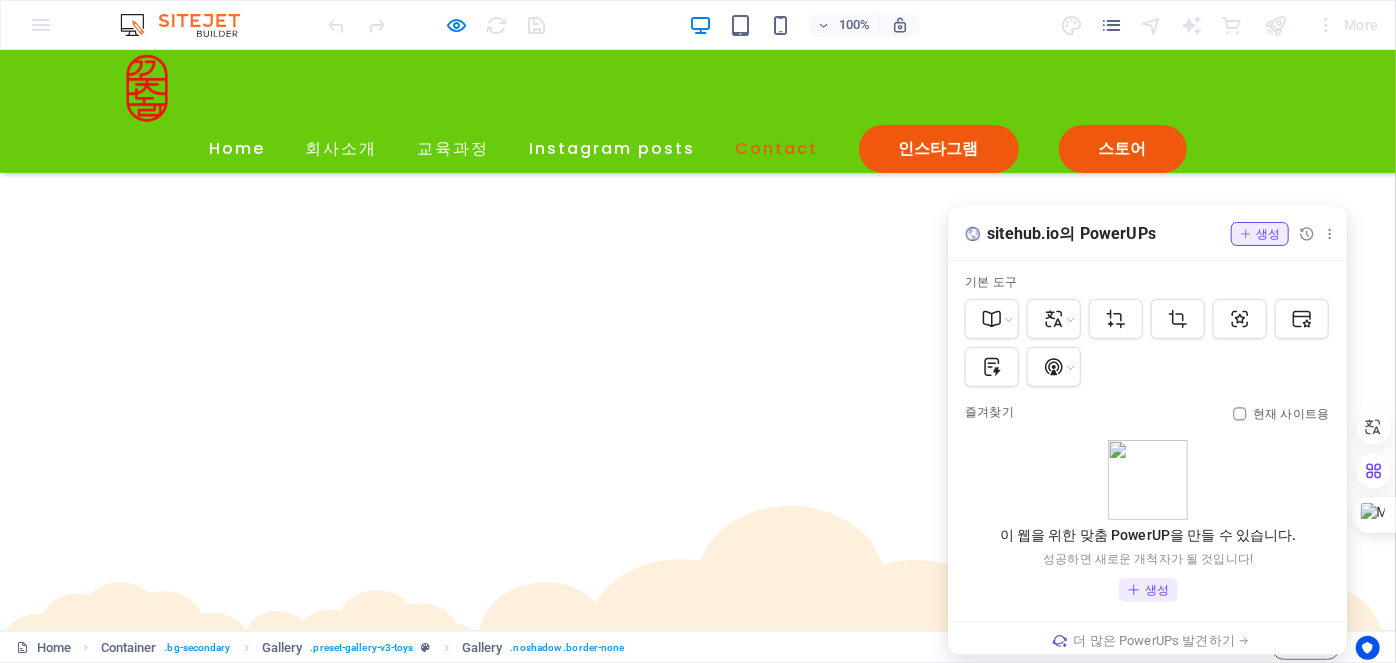 click on "× ♡ 1/4 ..." at bounding box center [691, -4121] 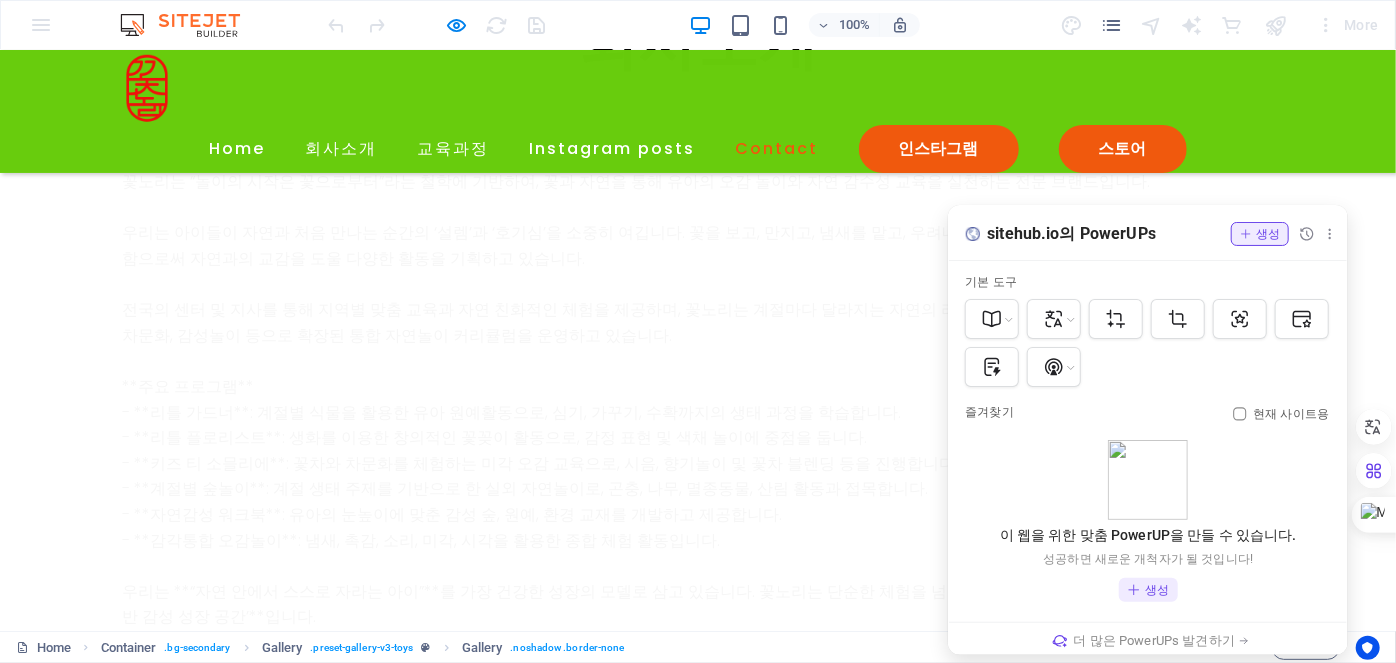 click on "Instagram posts" at bounding box center (698, 5371) 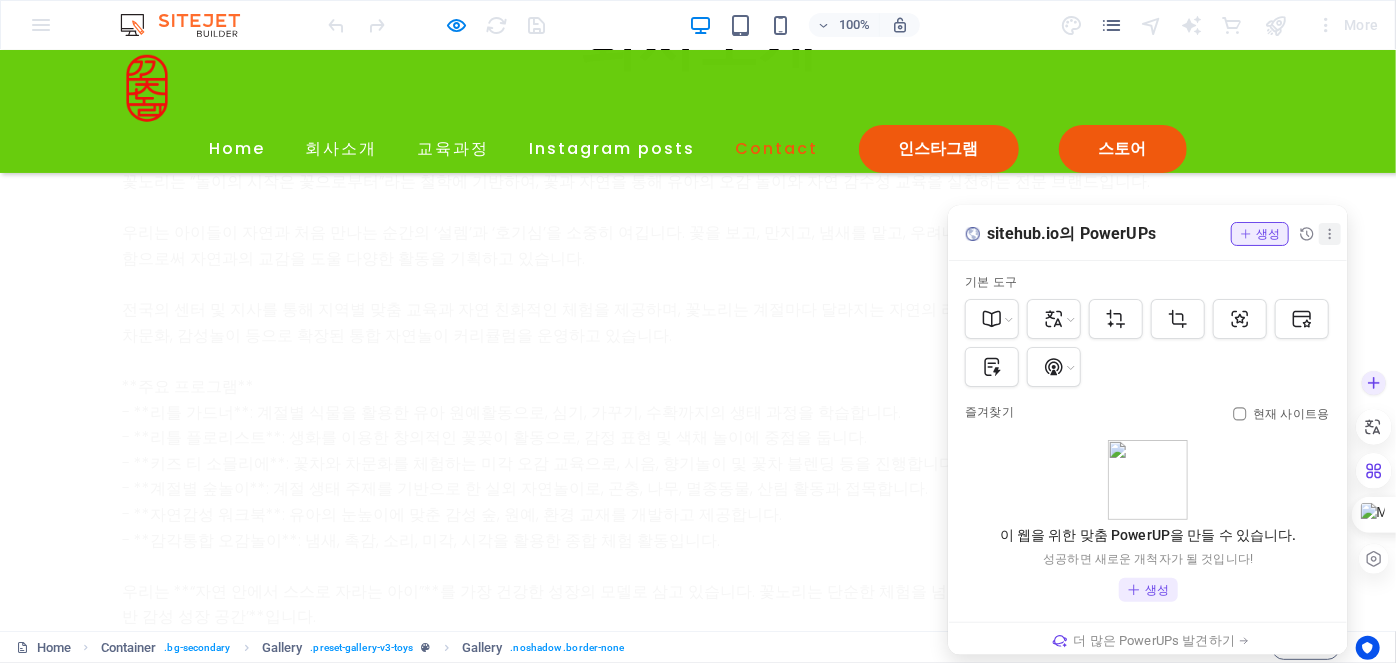 click 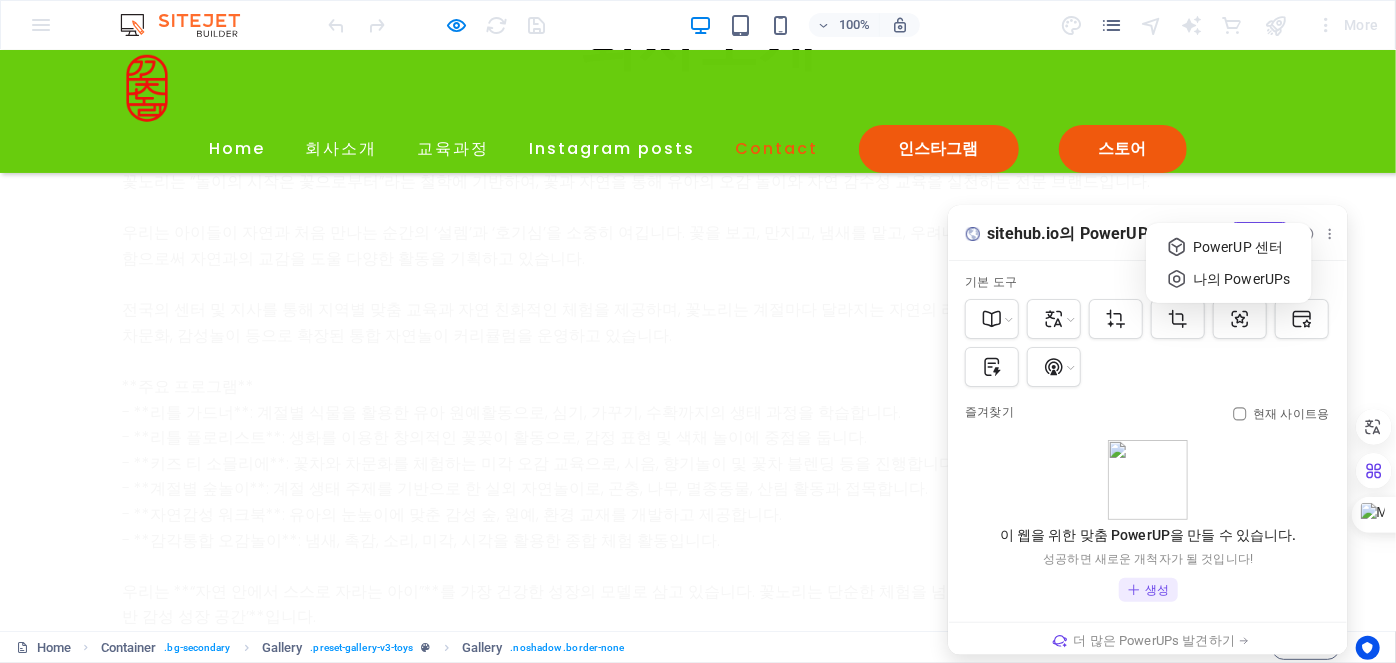 click on "Instagram posts" at bounding box center (698, 5191) 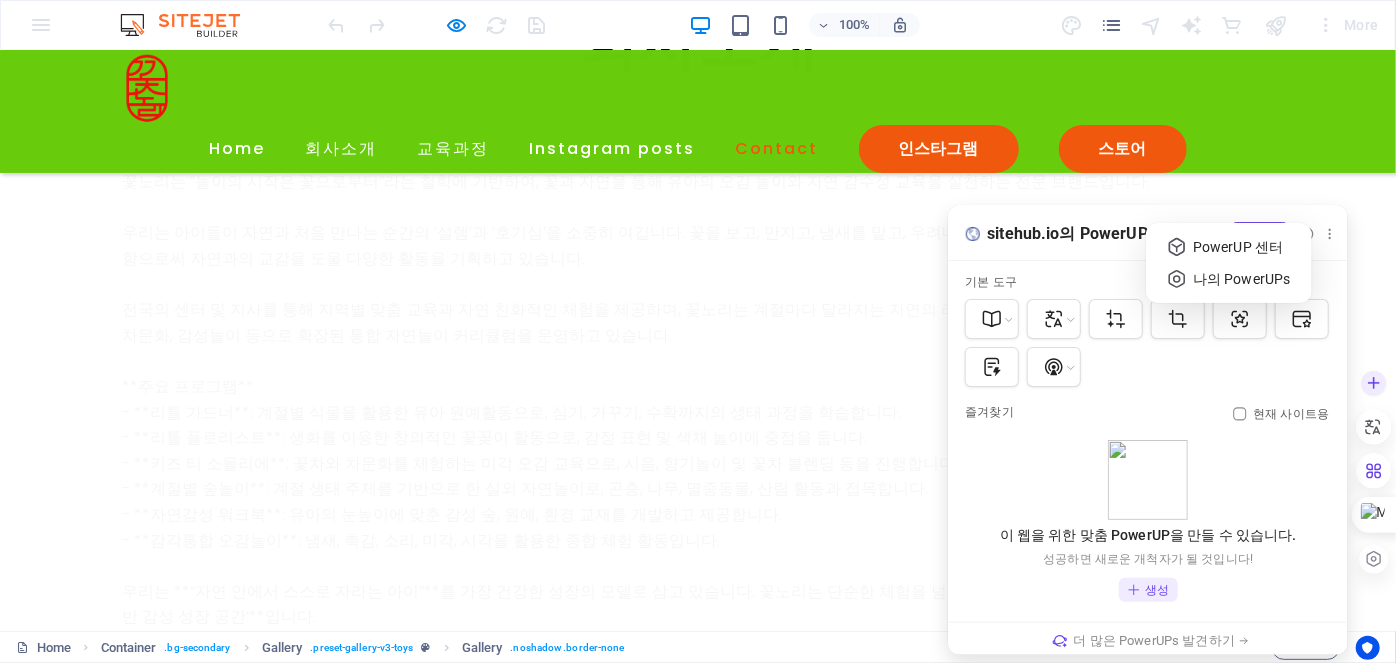 scroll, scrollTop: 3, scrollLeft: 0, axis: vertical 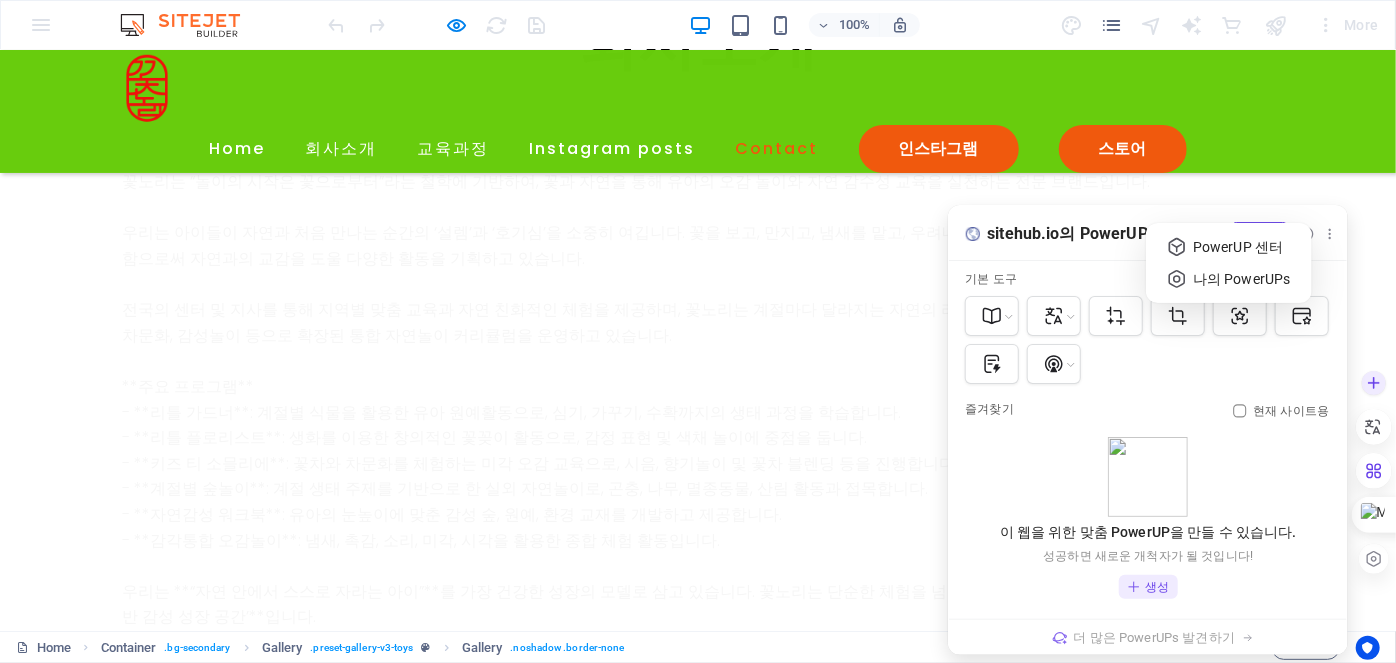 click 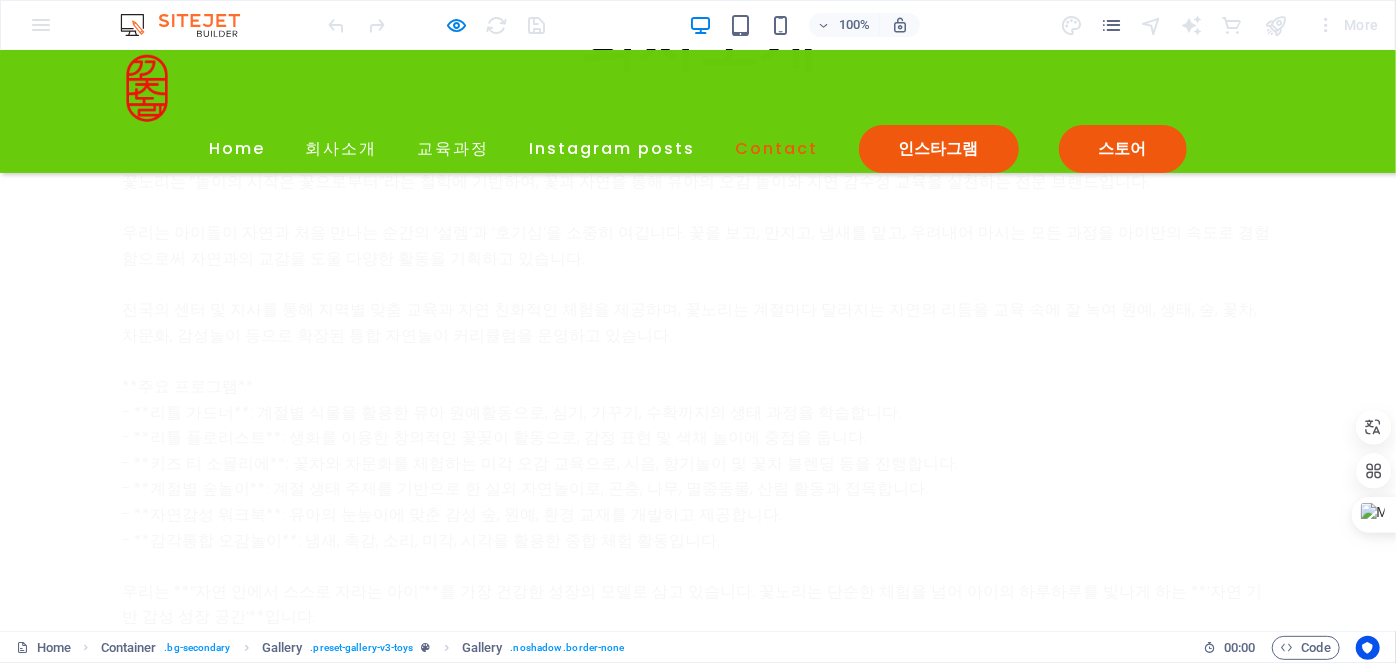 scroll, scrollTop: 4615, scrollLeft: 0, axis: vertical 